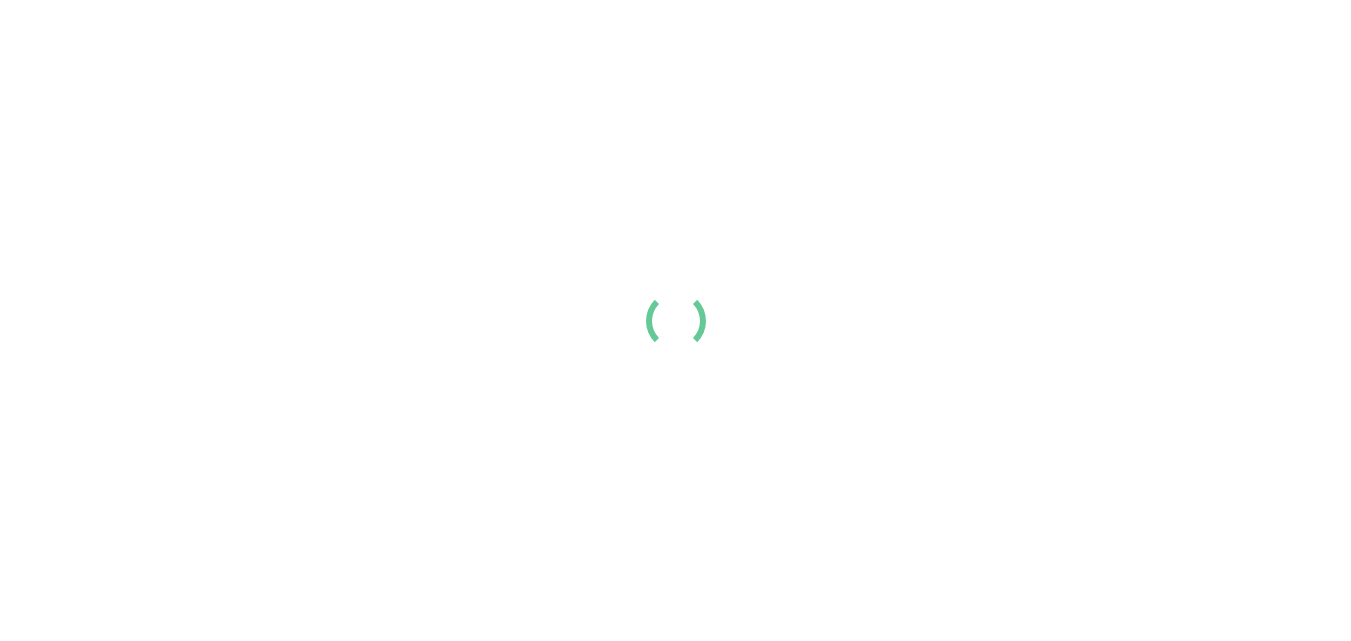 scroll, scrollTop: 0, scrollLeft: 0, axis: both 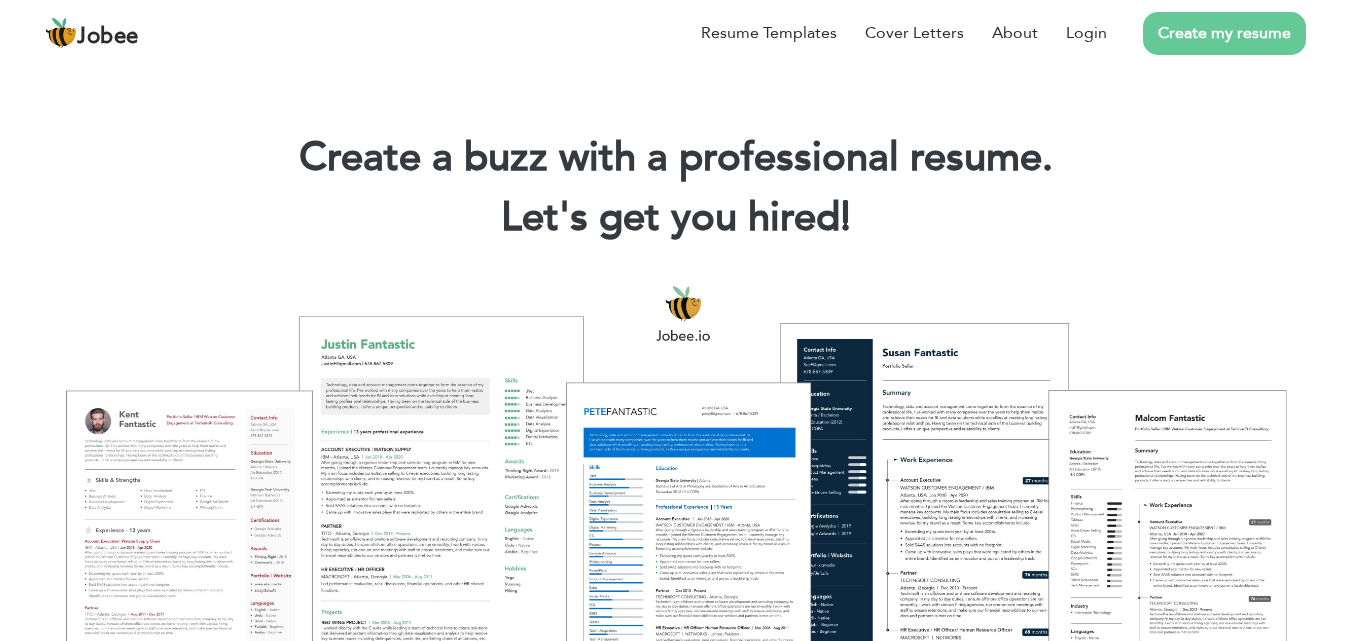 click on "Create my resume" at bounding box center (1224, 33) 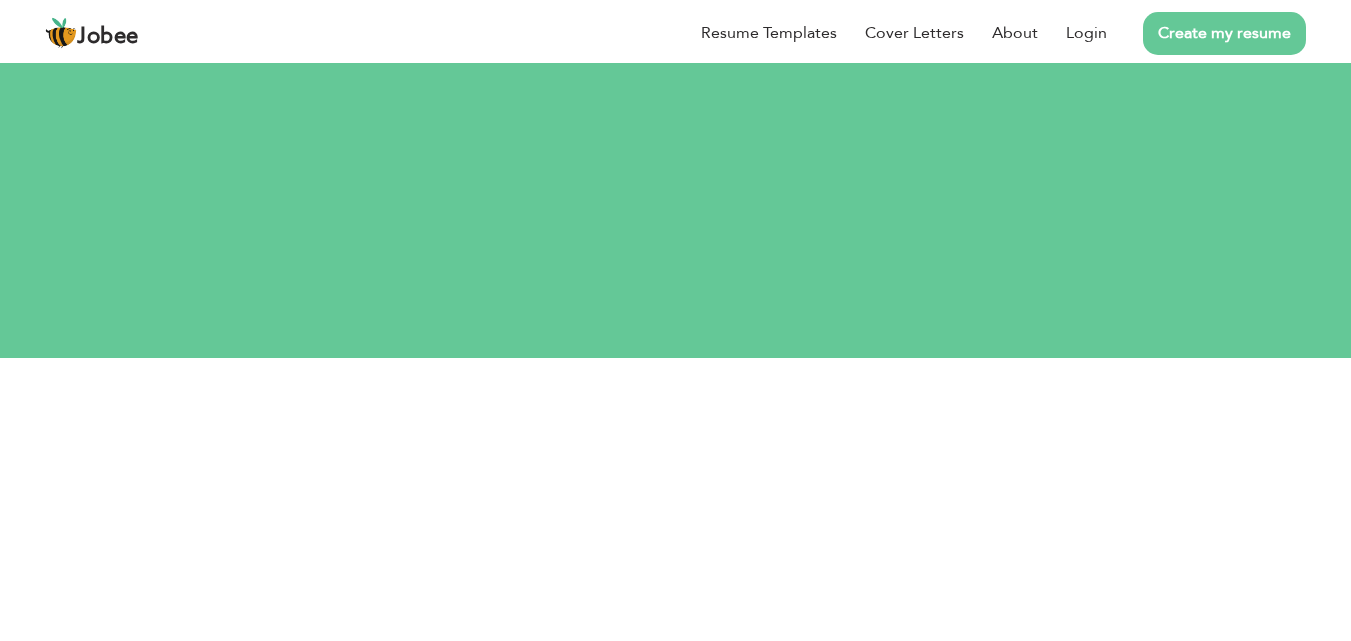 scroll, scrollTop: 0, scrollLeft: 0, axis: both 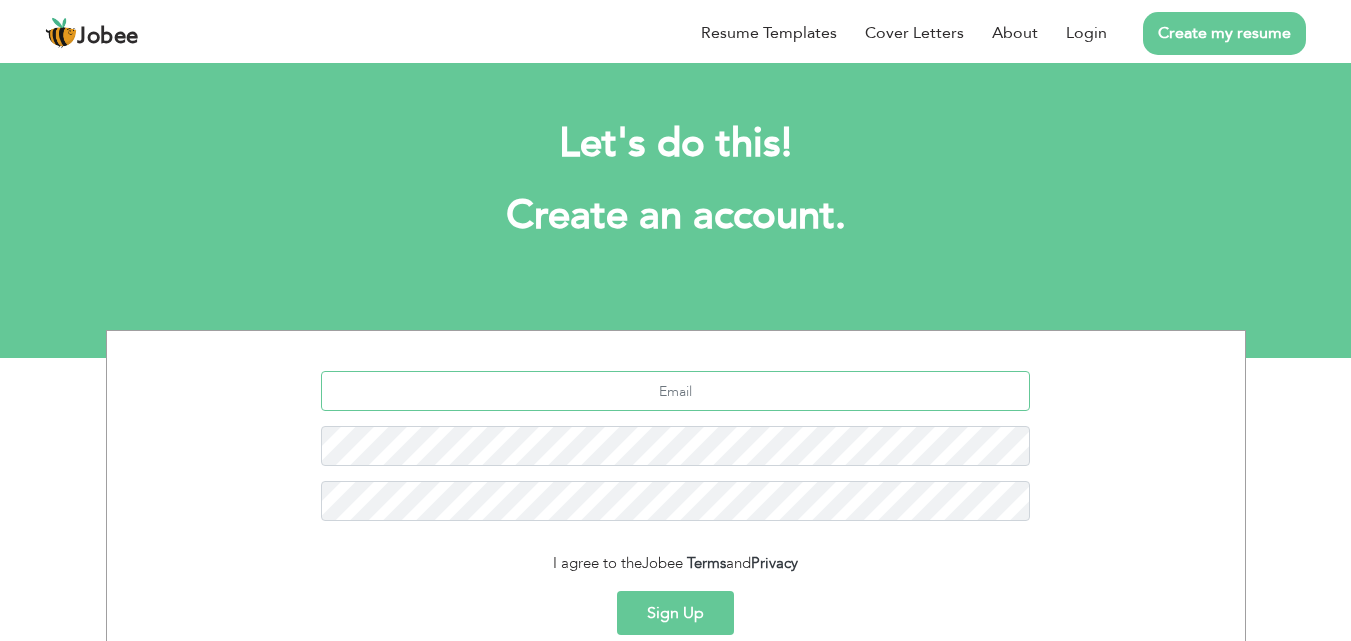 click at bounding box center [675, 391] 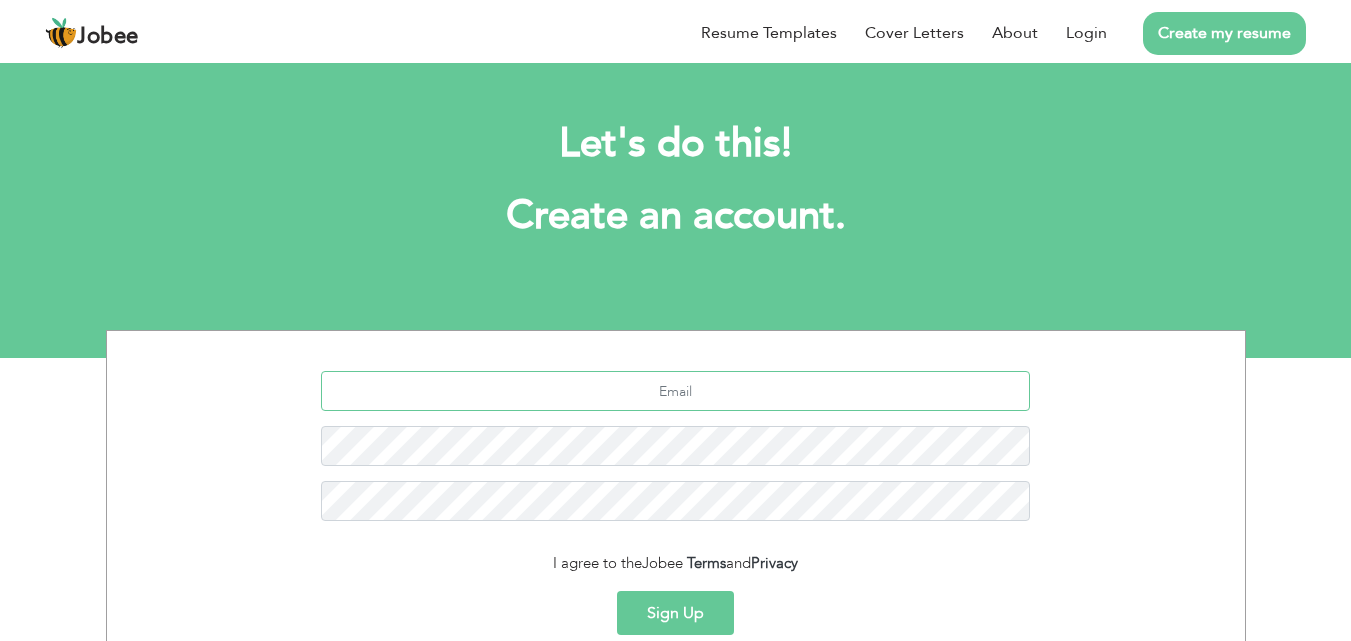 paste on "Nadeem85hadi@gmail.com" 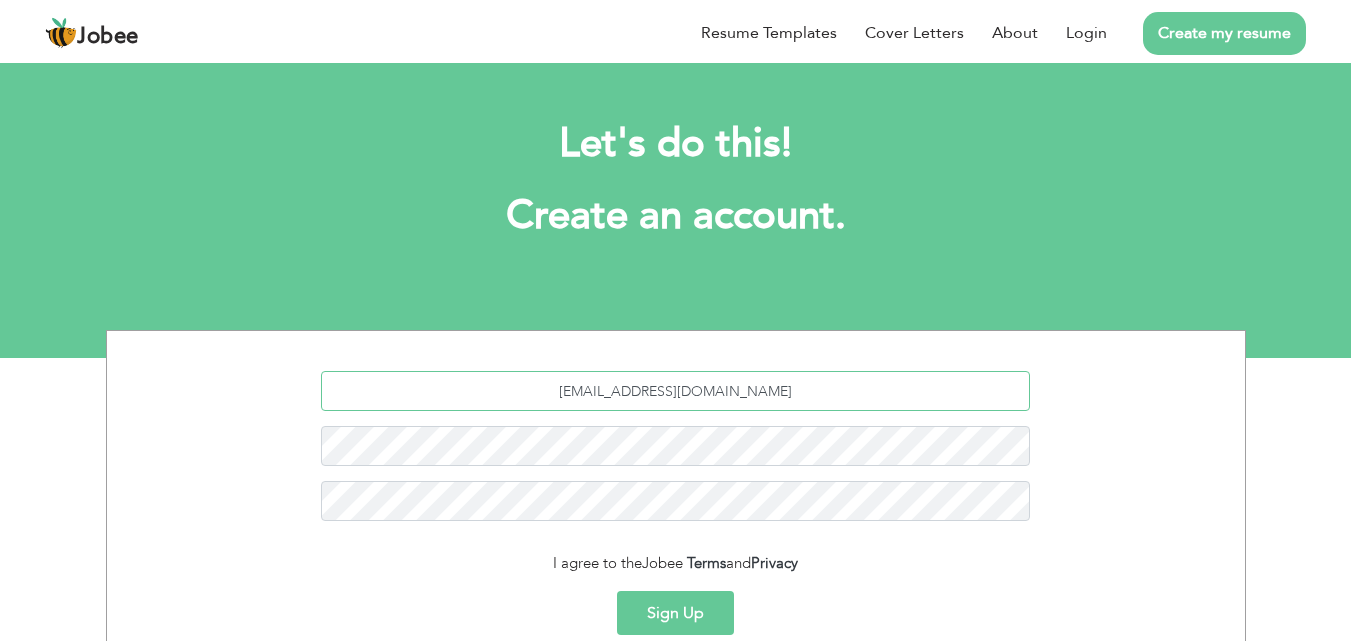 type on "Nadeem85hadi@gmail.com" 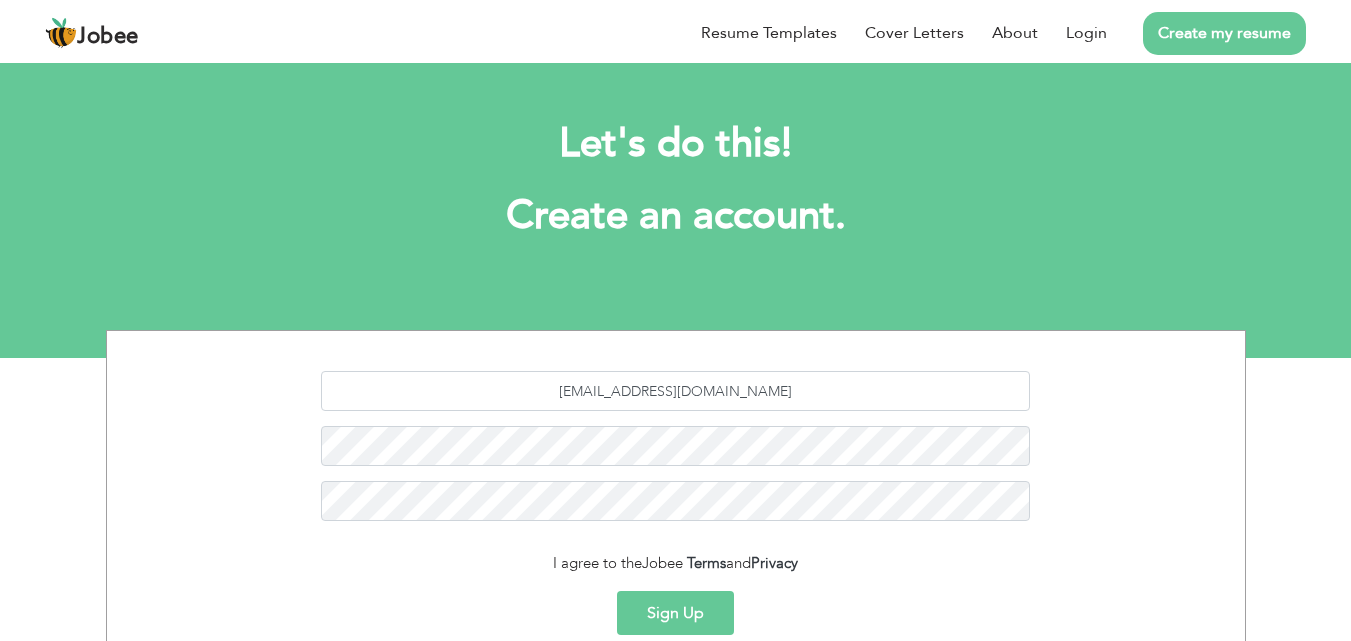 click on "I agree to the  Jobee   Terms  and  Privacy" at bounding box center [676, 563] 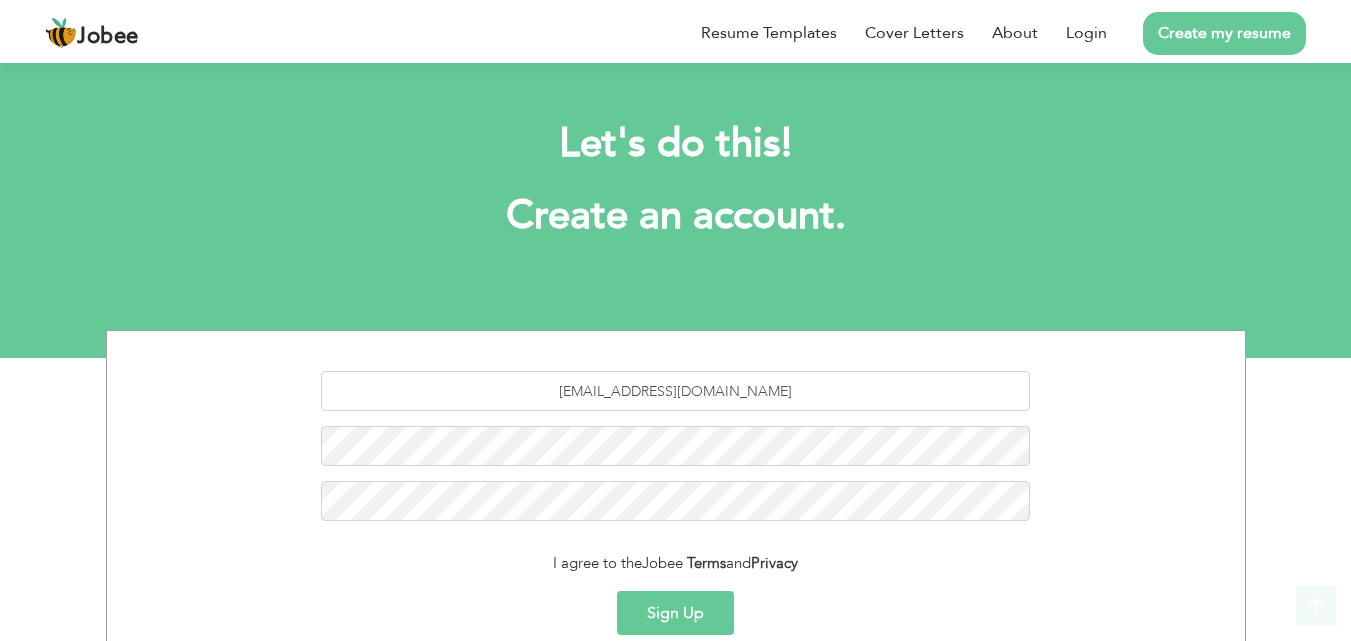 scroll, scrollTop: 189, scrollLeft: 0, axis: vertical 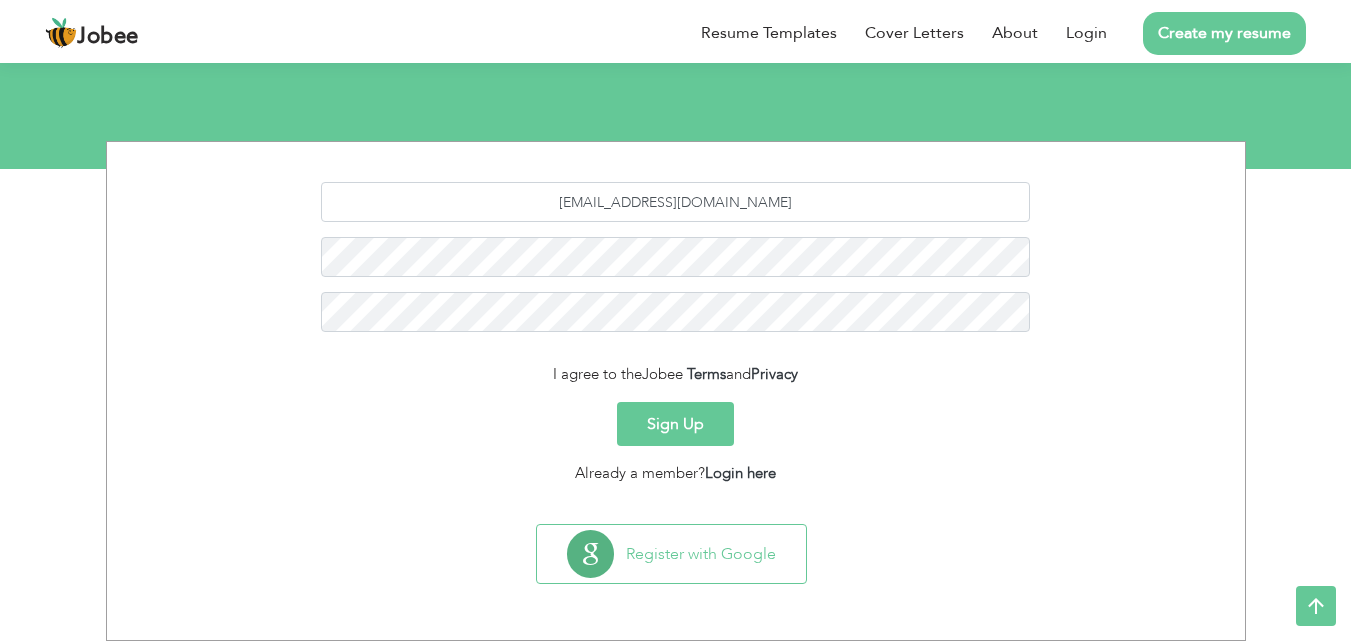 click on "Sign Up" at bounding box center (675, 424) 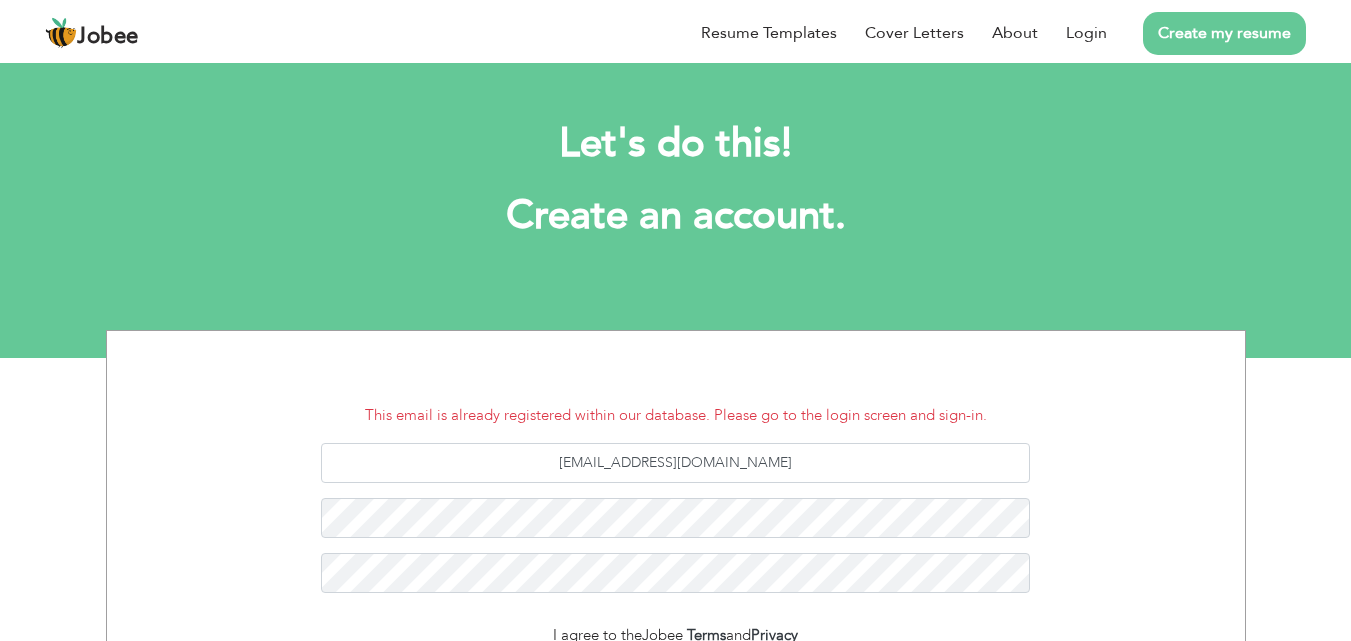 scroll, scrollTop: 0, scrollLeft: 0, axis: both 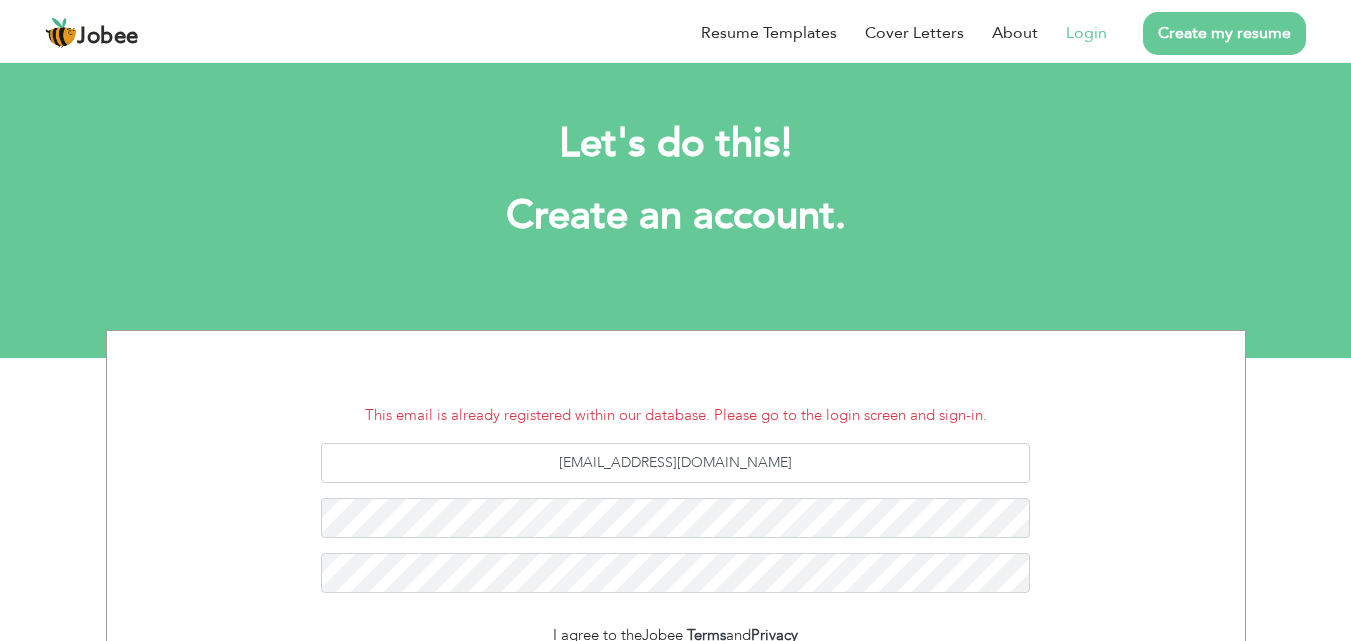 click on "Login" at bounding box center (1086, 33) 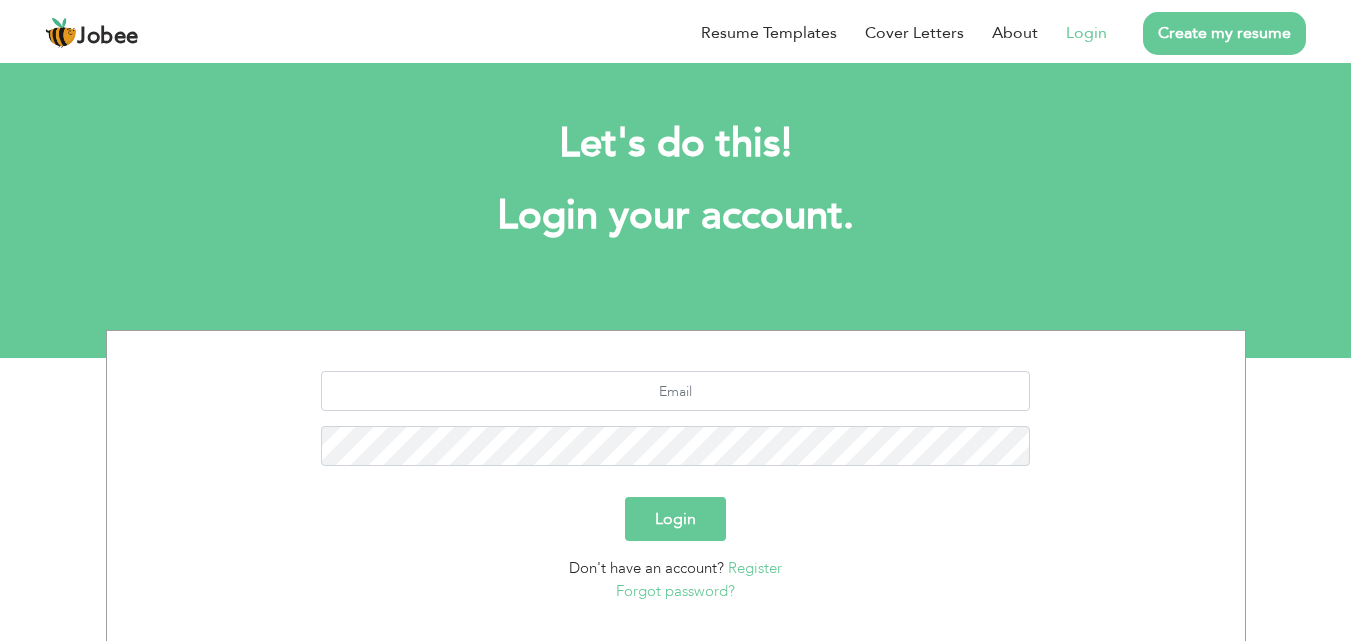scroll, scrollTop: 0, scrollLeft: 0, axis: both 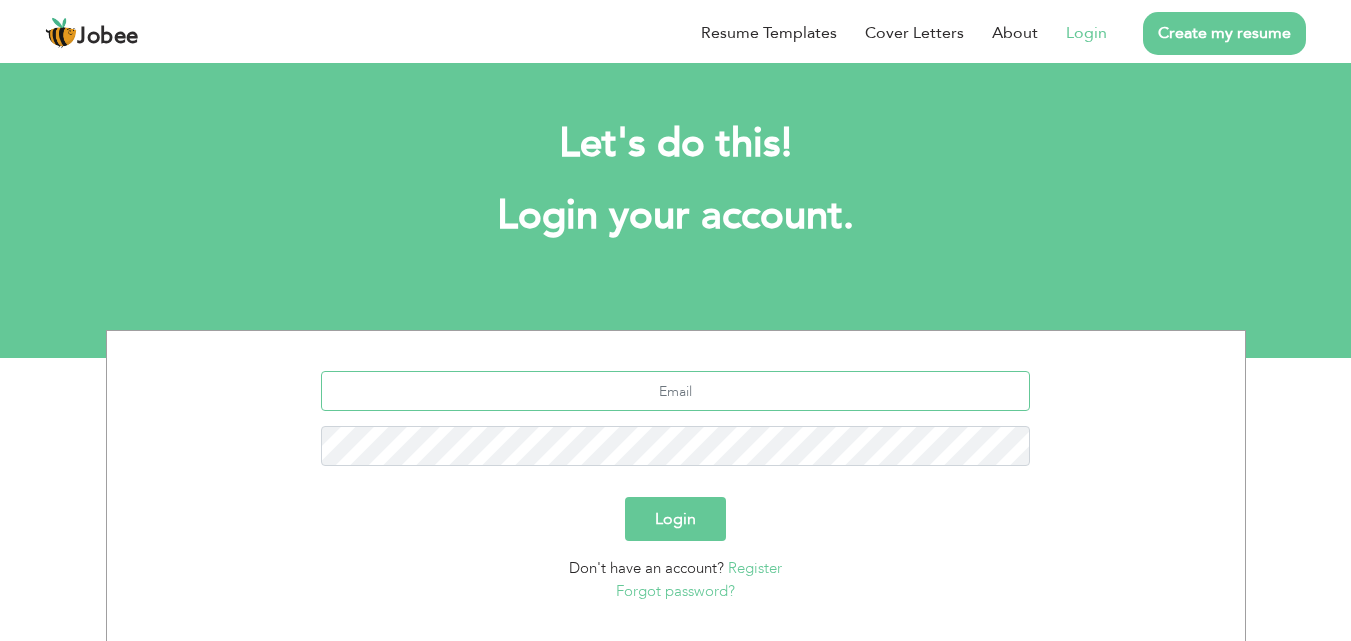 click at bounding box center (675, 391) 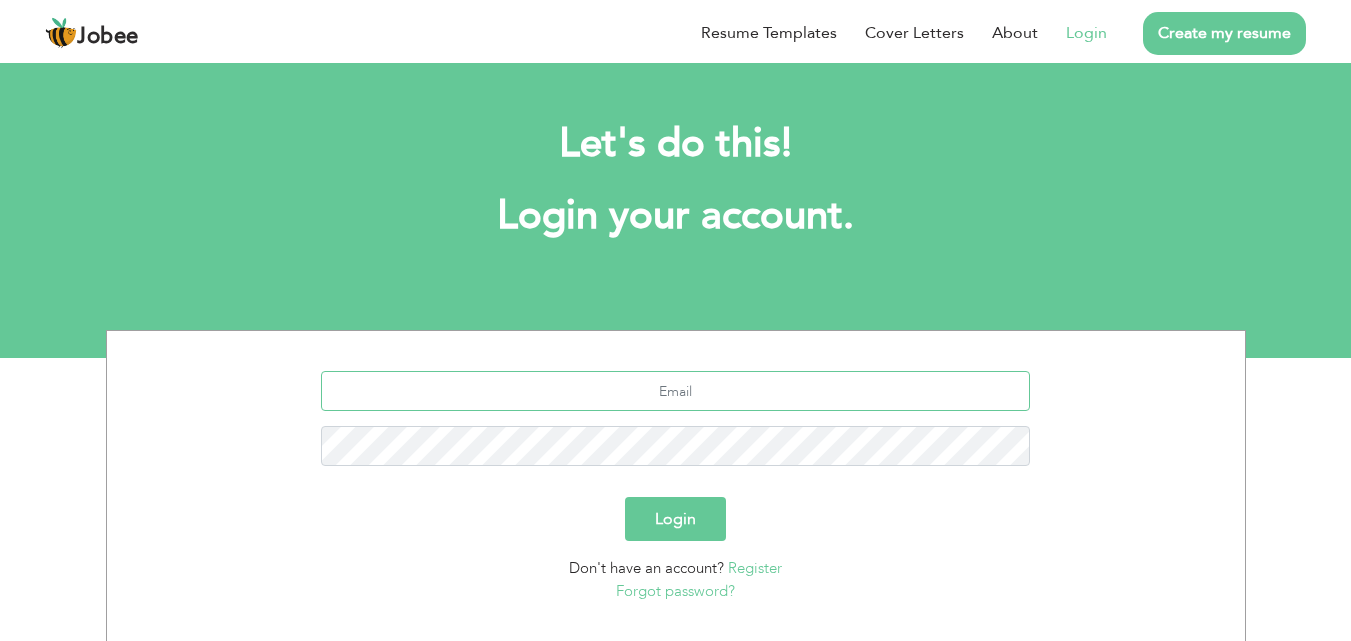 type on "[EMAIL_ADDRESS][DOMAIN_NAME]" 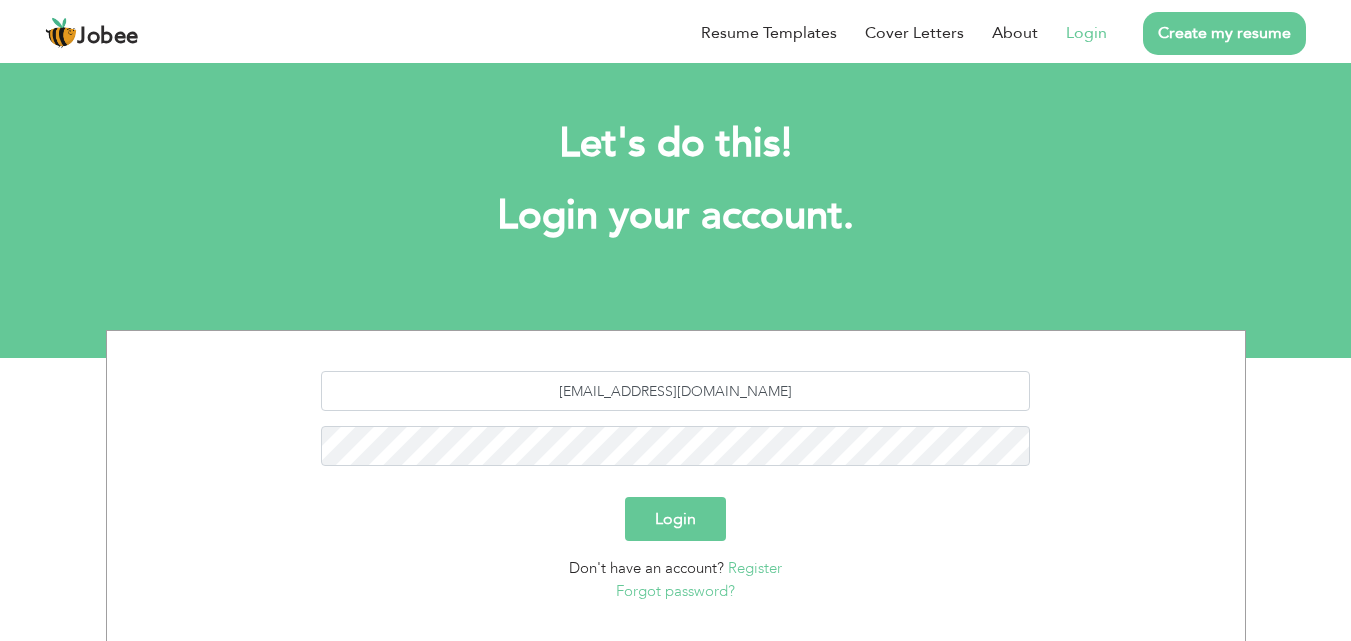 click on "Forgot password?" at bounding box center (675, 591) 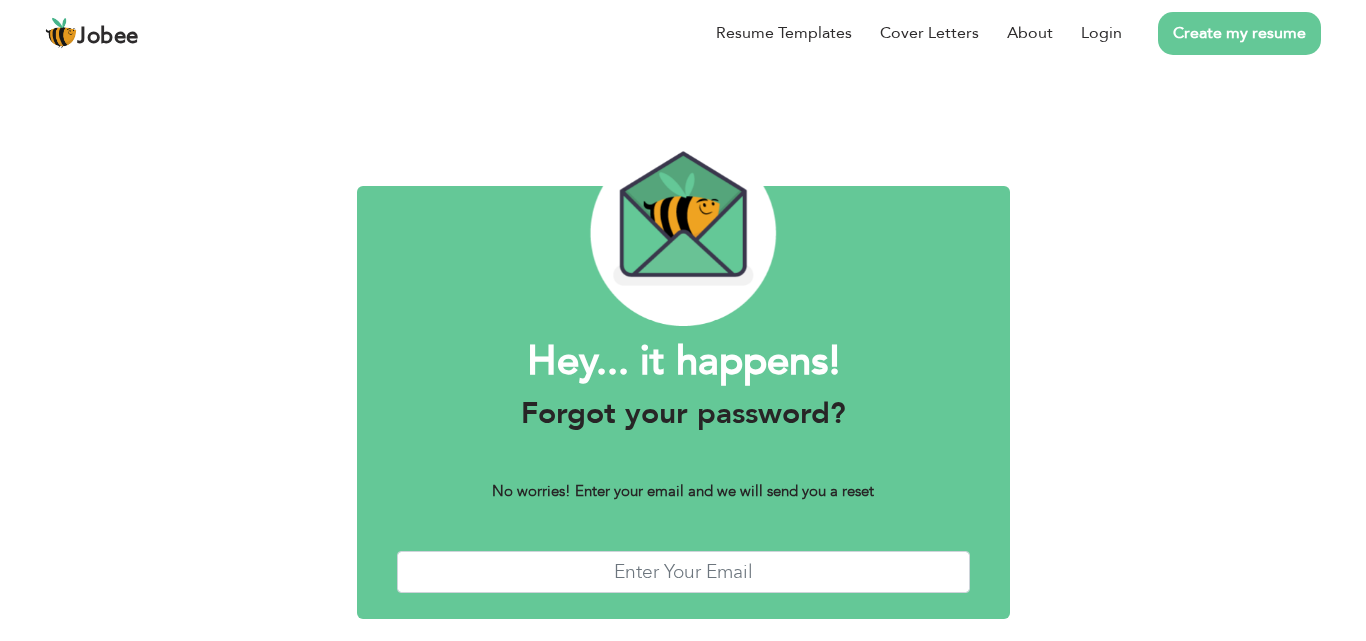 scroll, scrollTop: 0, scrollLeft: 0, axis: both 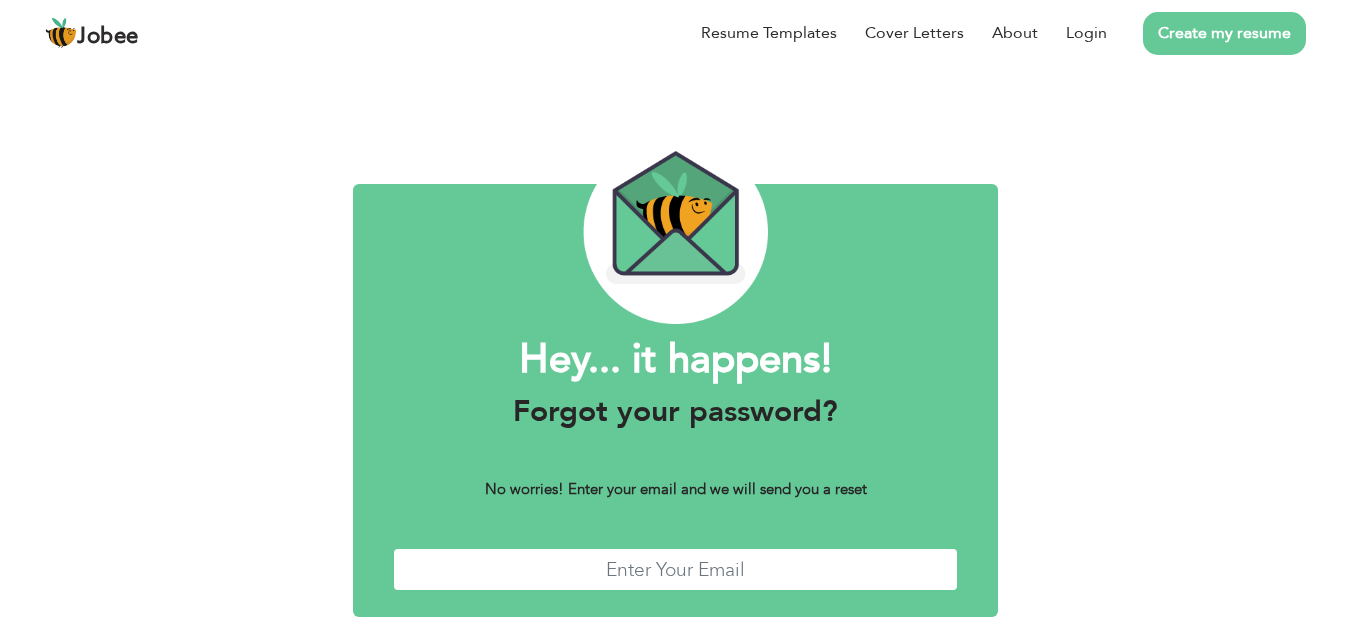 click at bounding box center [676, 569] 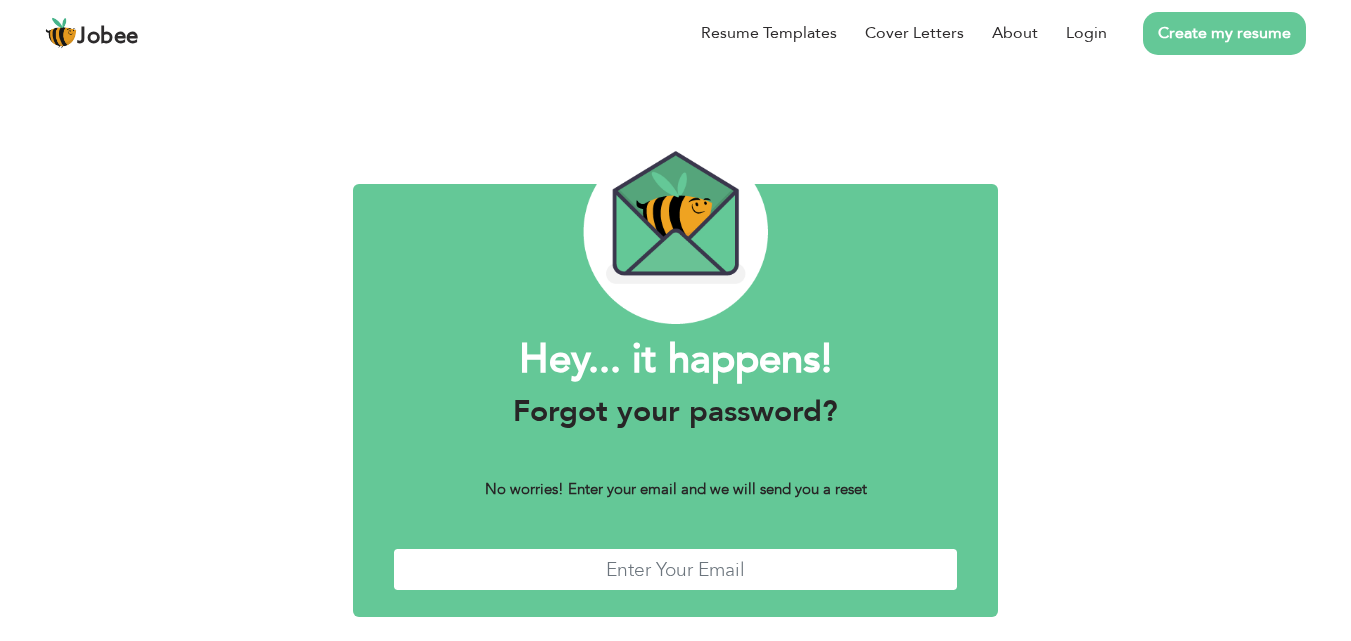 type on "Nadeem85hadi@gmail.com" 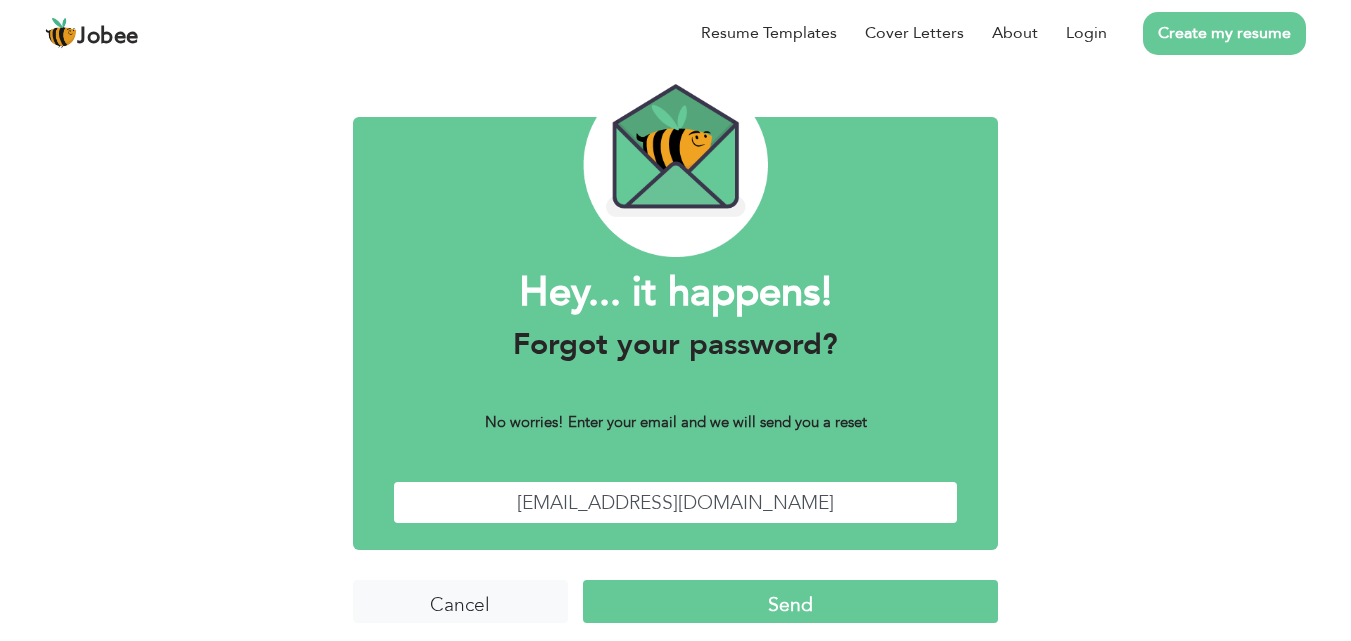scroll, scrollTop: 79, scrollLeft: 0, axis: vertical 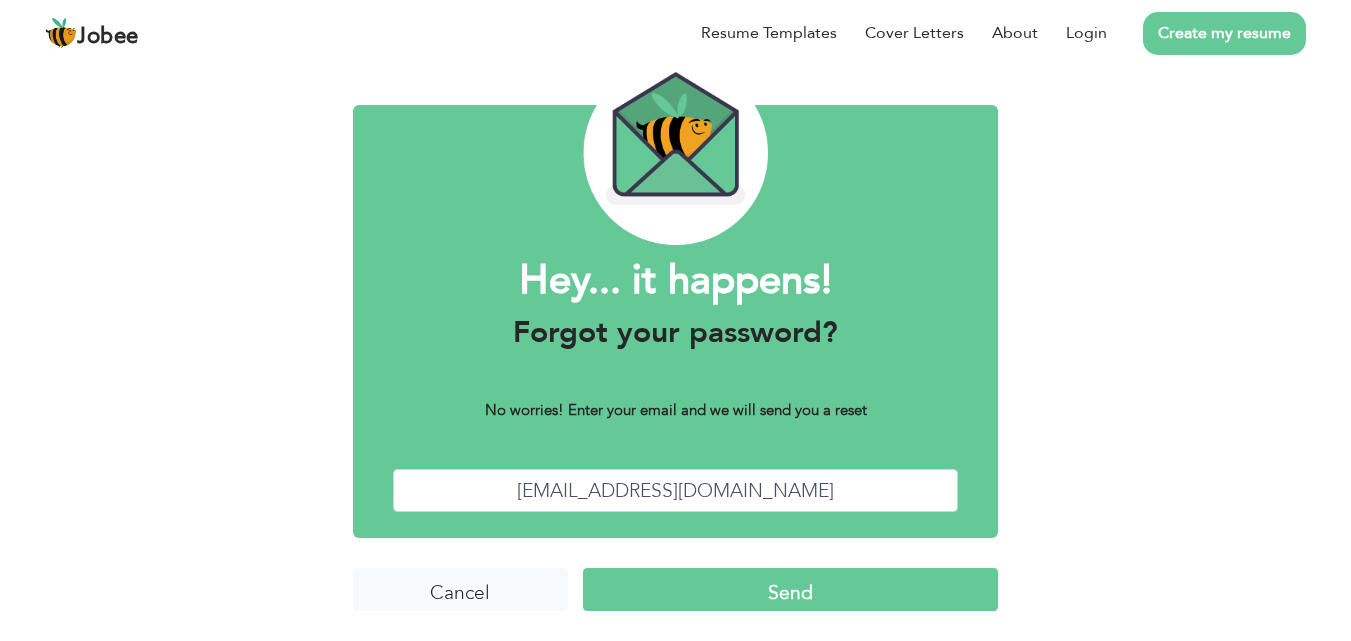click on "Send" at bounding box center (790, 589) 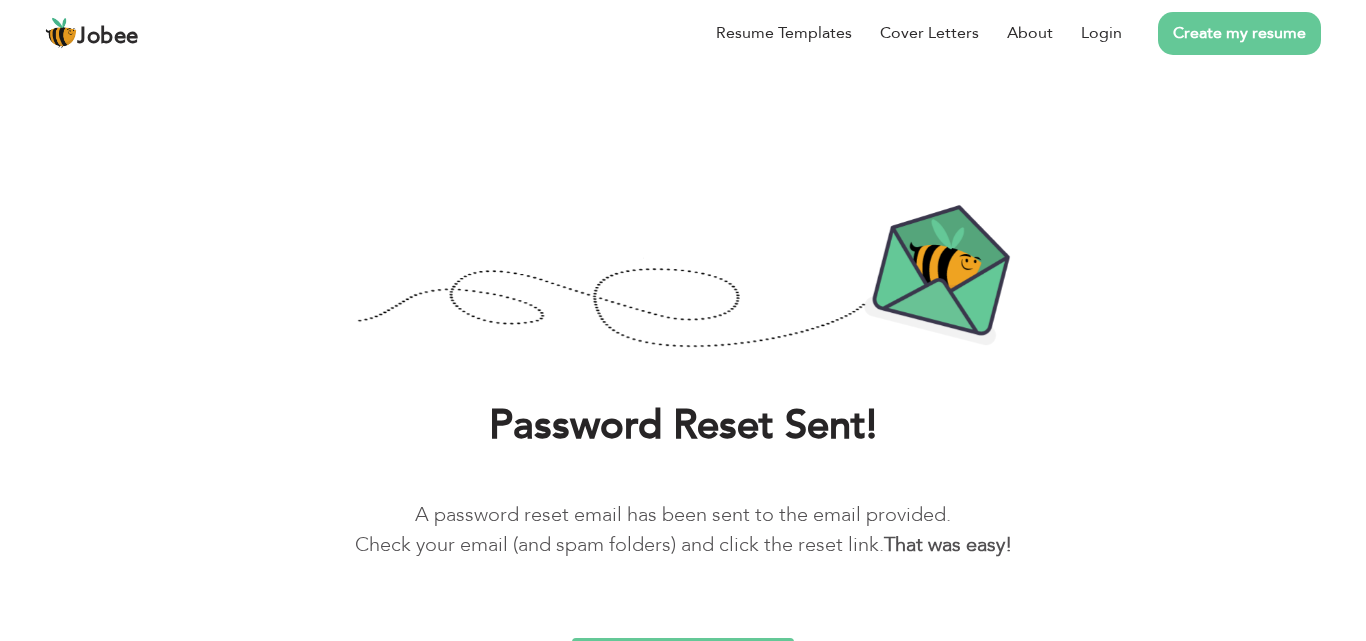scroll, scrollTop: 0, scrollLeft: 0, axis: both 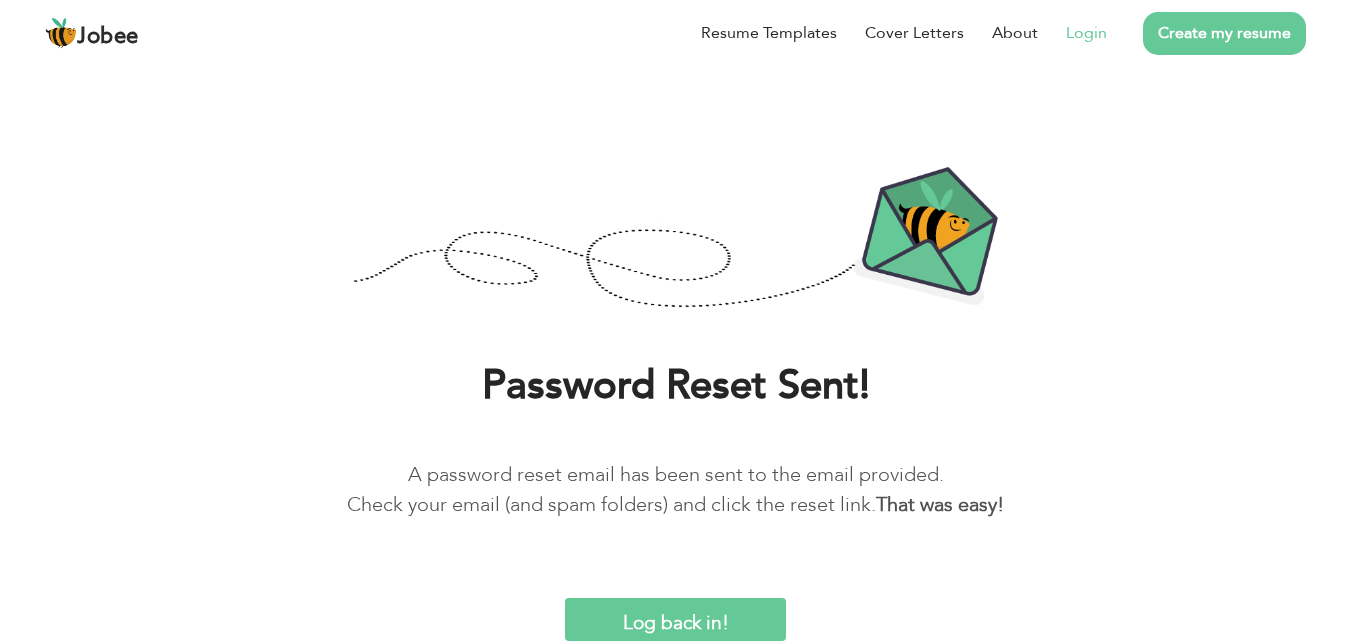 click on "Login" at bounding box center (1086, 33) 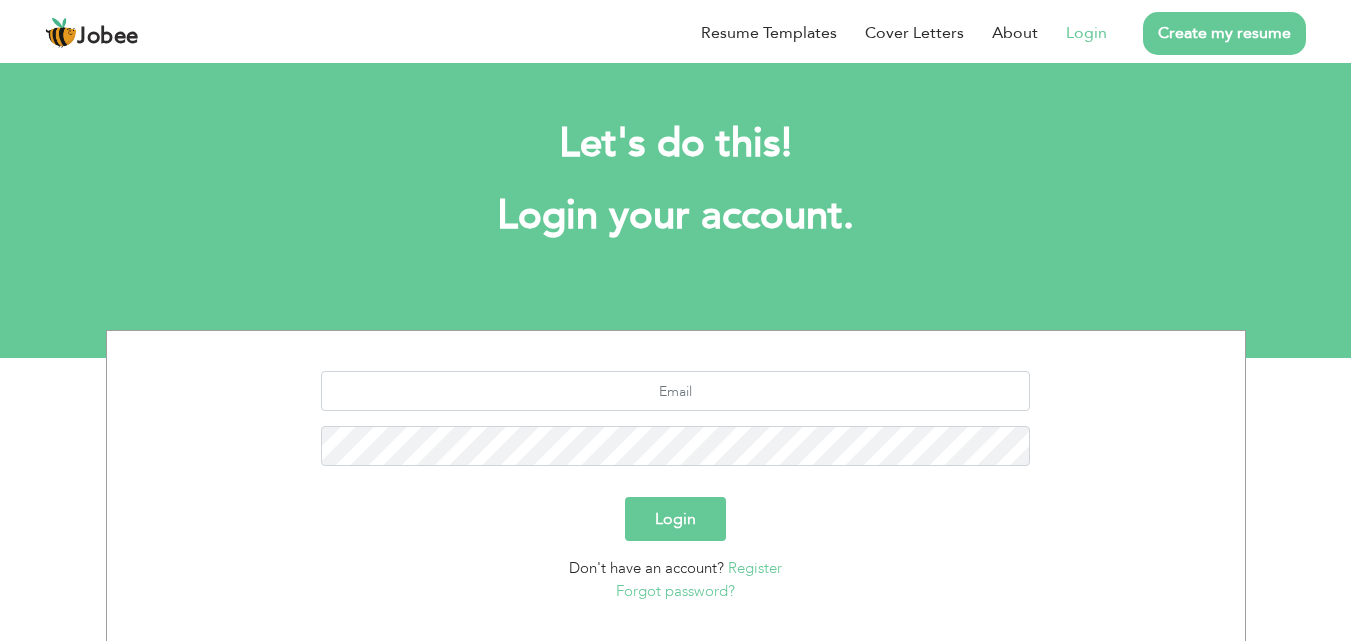 scroll, scrollTop: 0, scrollLeft: 0, axis: both 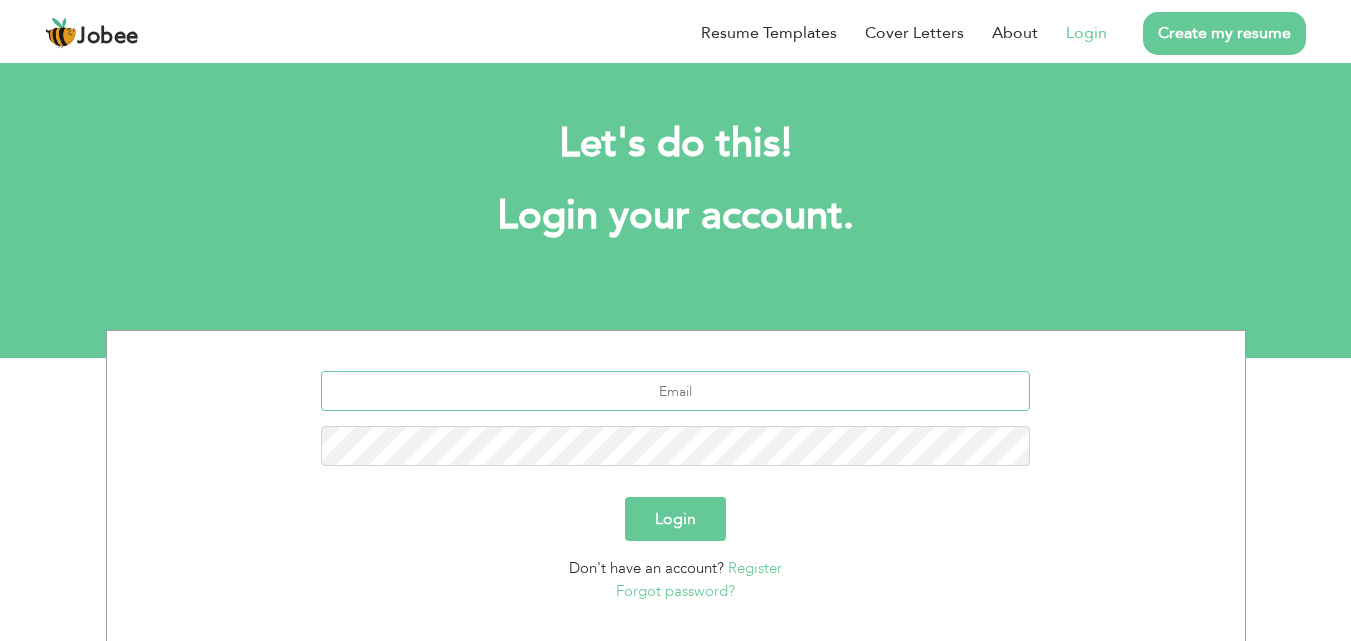 click at bounding box center [675, 391] 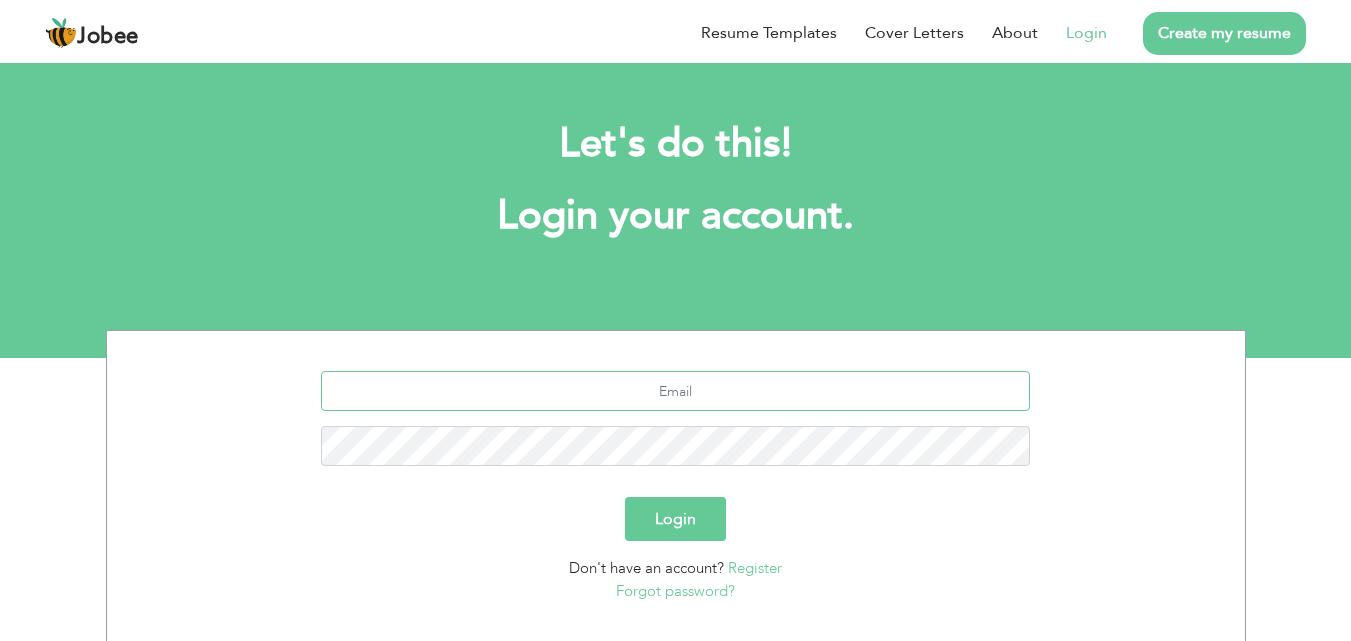 type on "[EMAIL_ADDRESS][DOMAIN_NAME]" 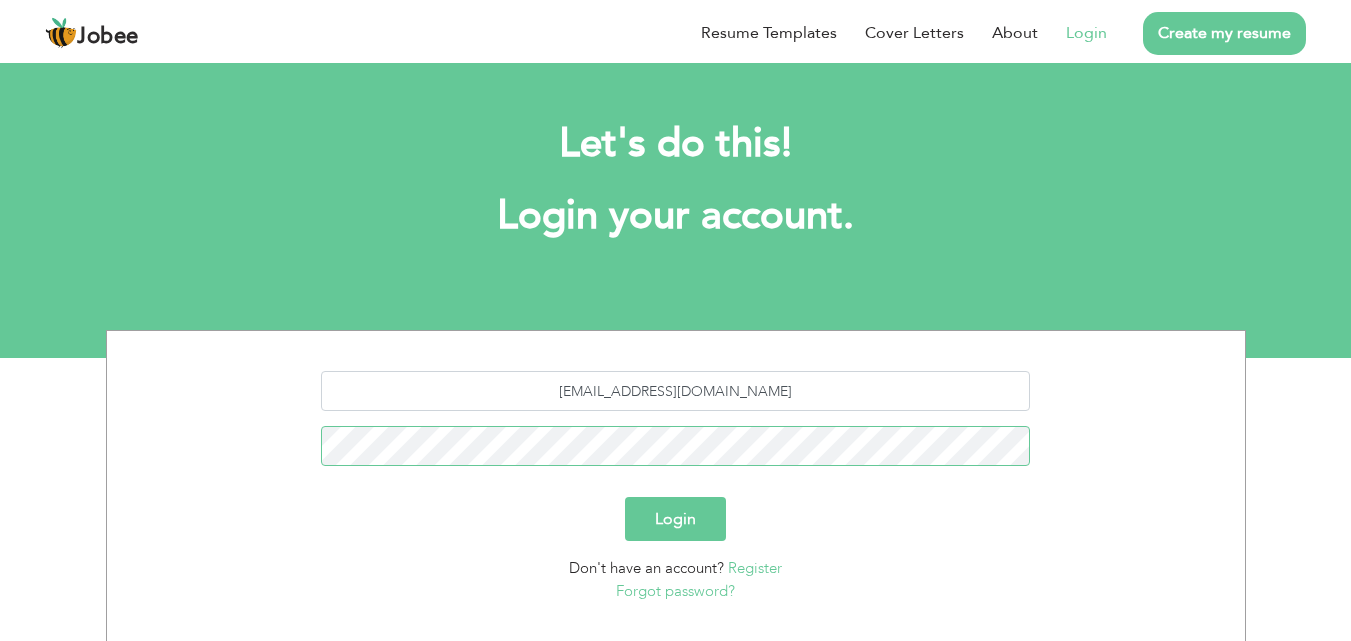 click on "Login" at bounding box center (675, 519) 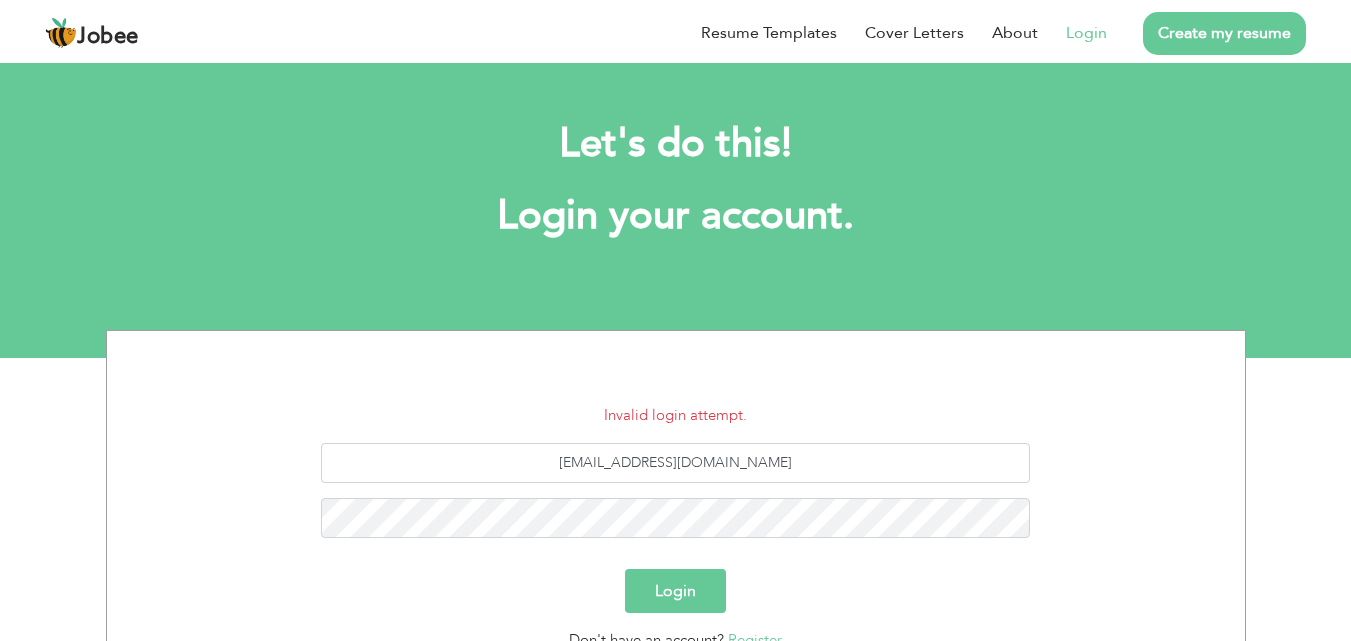 scroll, scrollTop: 0, scrollLeft: 0, axis: both 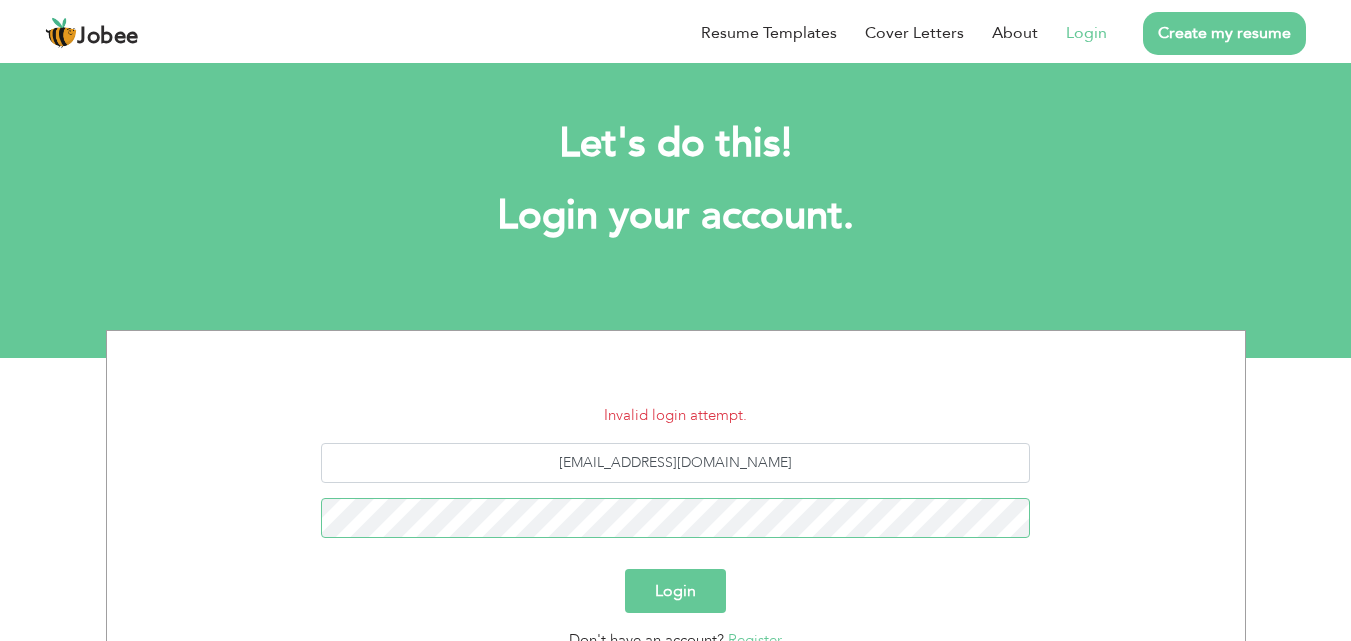 click on "Login" at bounding box center (675, 591) 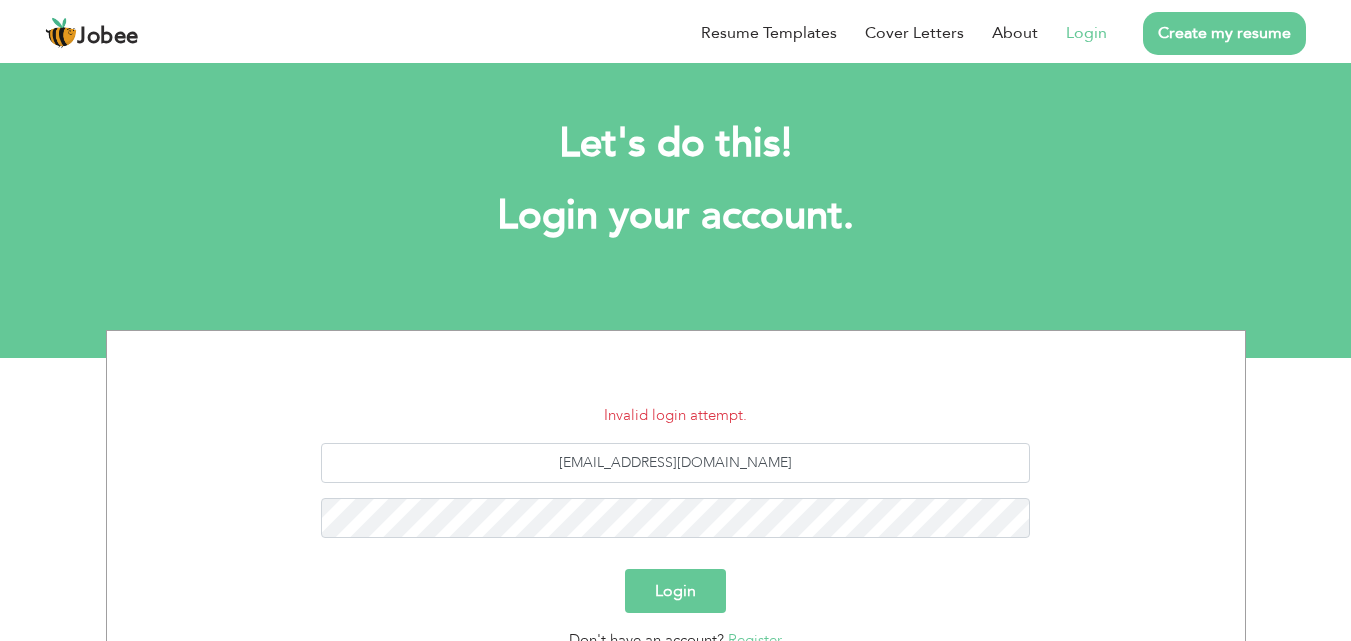 scroll, scrollTop: 0, scrollLeft: 0, axis: both 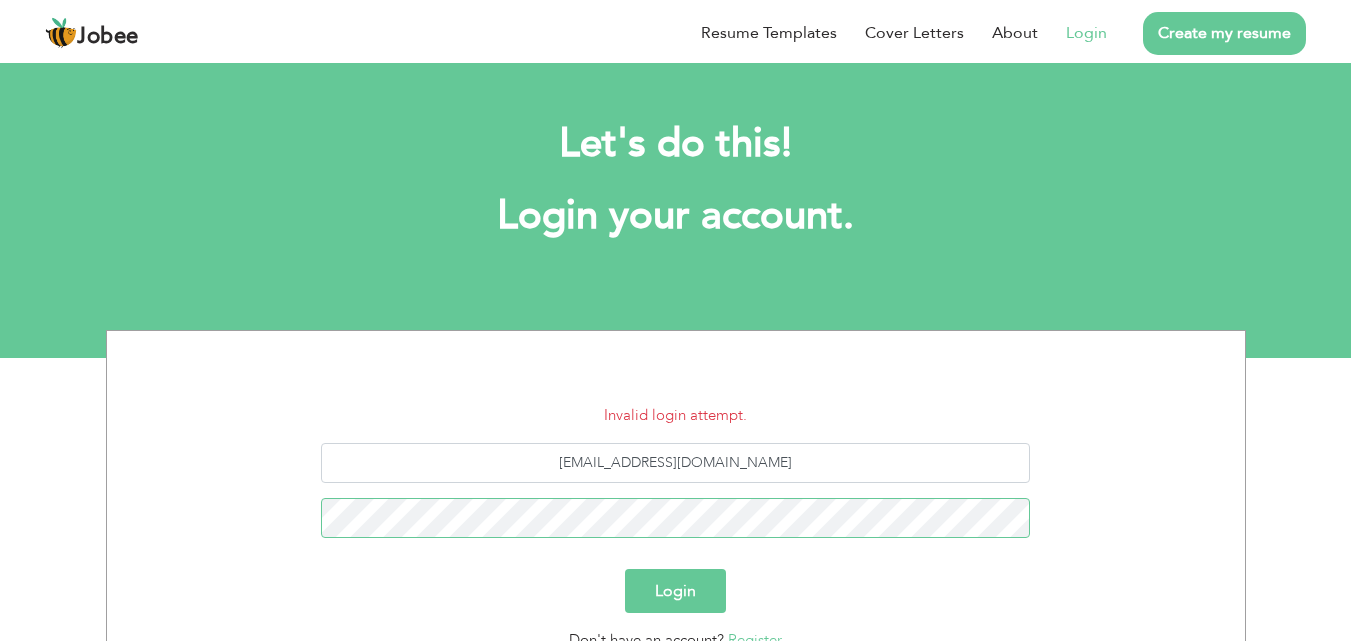 click on "Login" at bounding box center (675, 591) 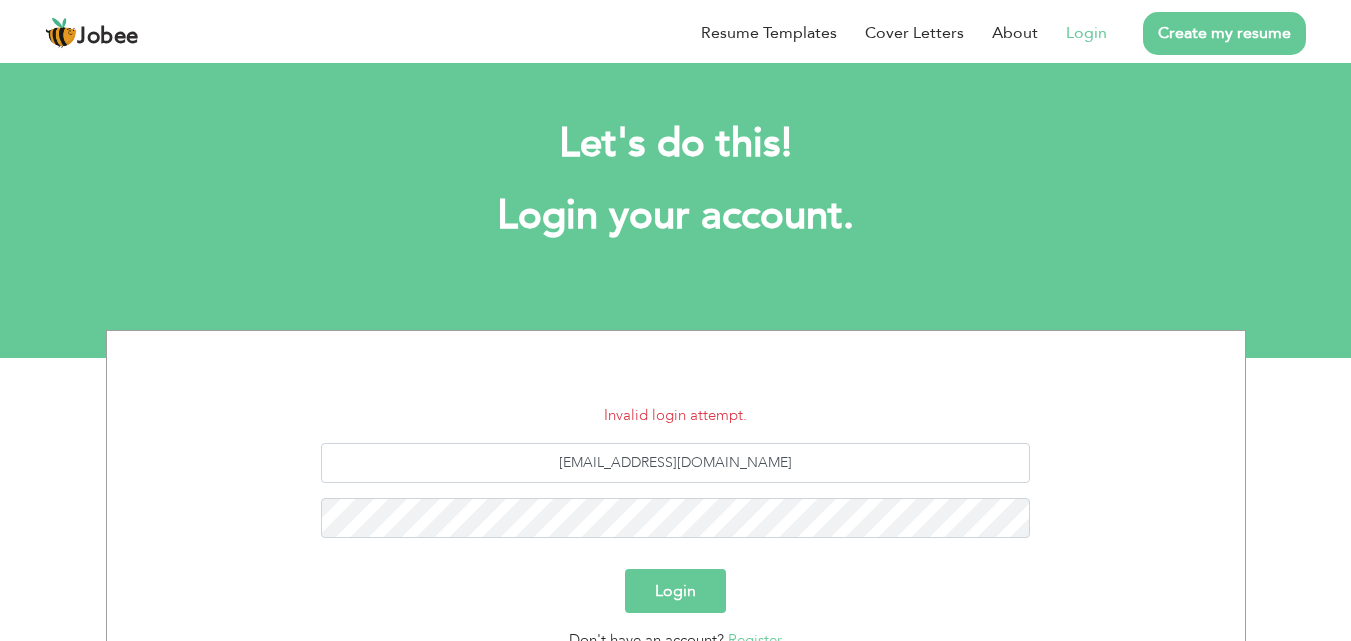 scroll, scrollTop: 0, scrollLeft: 0, axis: both 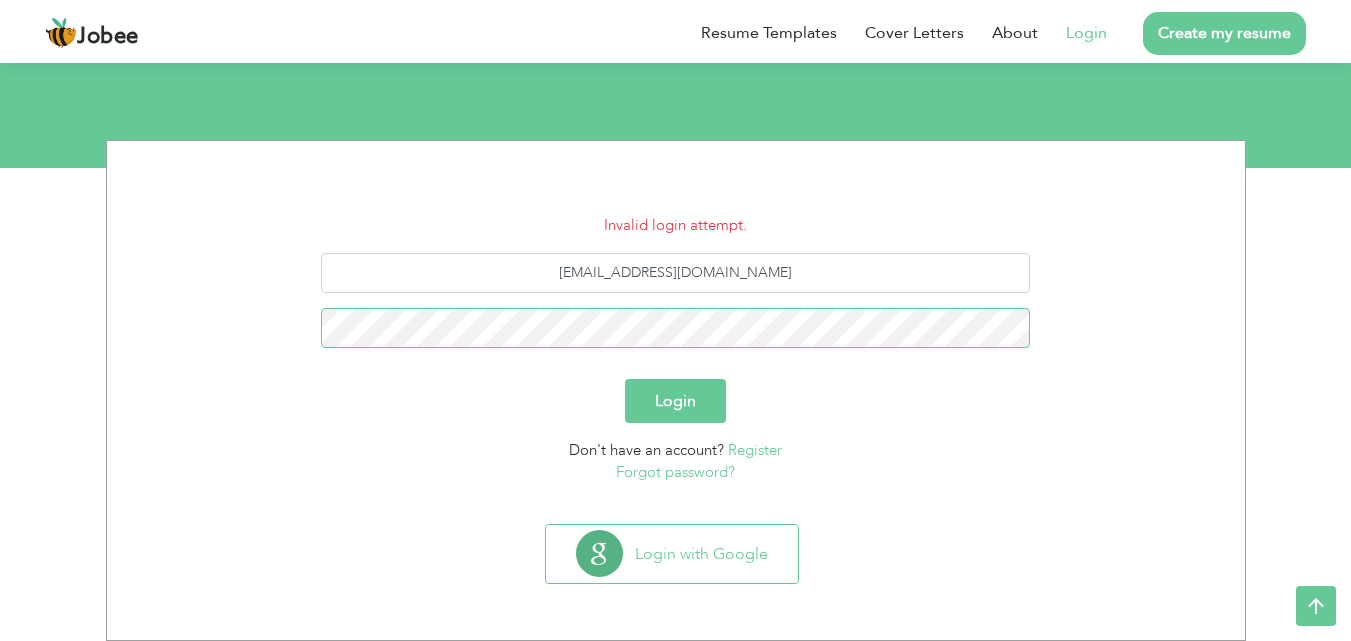 click on "Login" at bounding box center (675, 401) 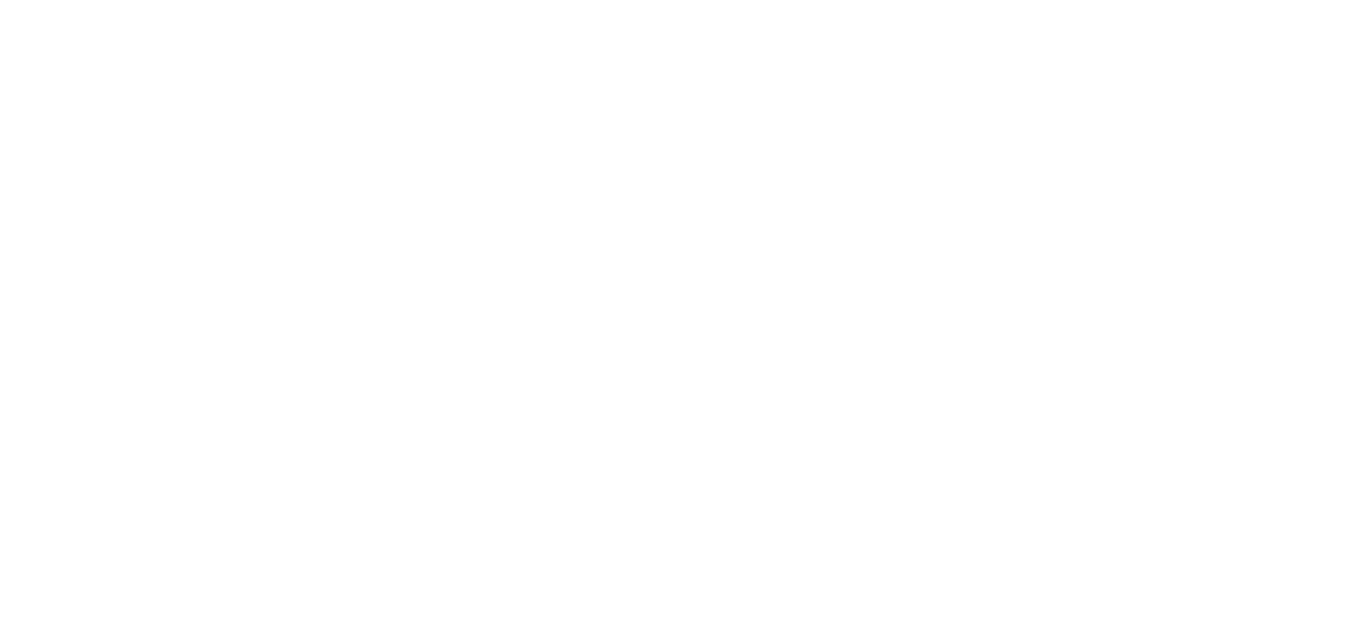 scroll, scrollTop: 0, scrollLeft: 0, axis: both 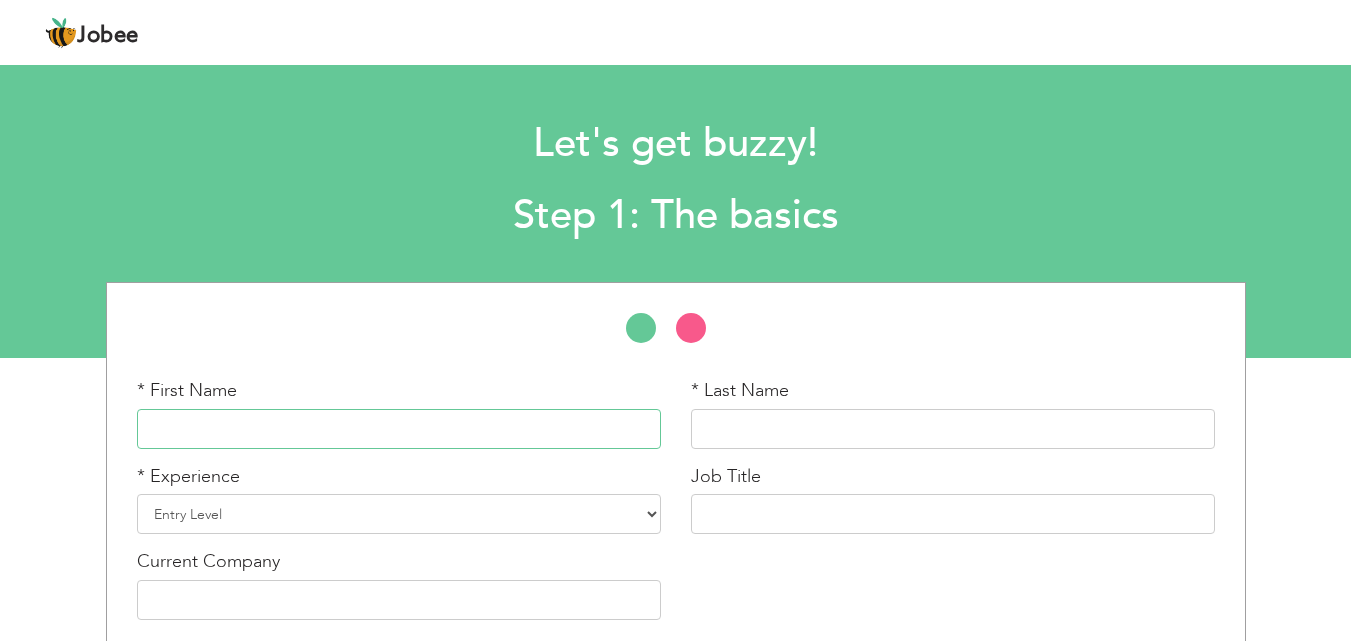 click at bounding box center [399, 429] 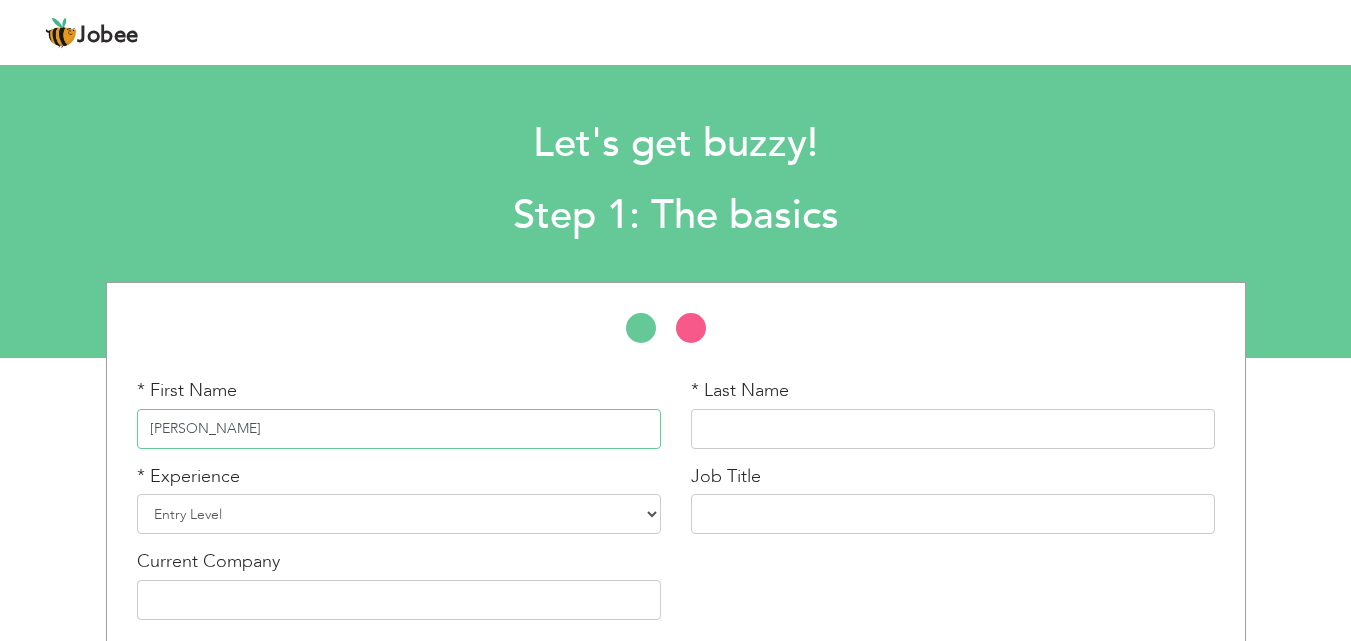 type on "[PERSON_NAME]" 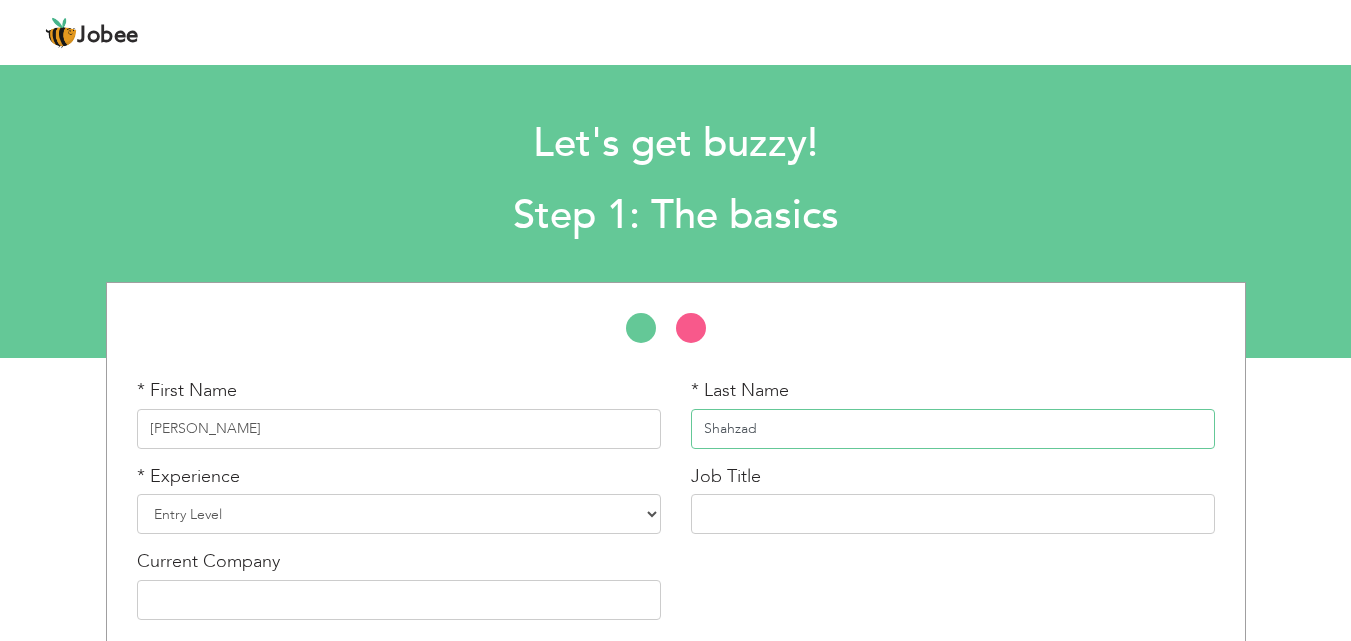 type on "Shahzad" 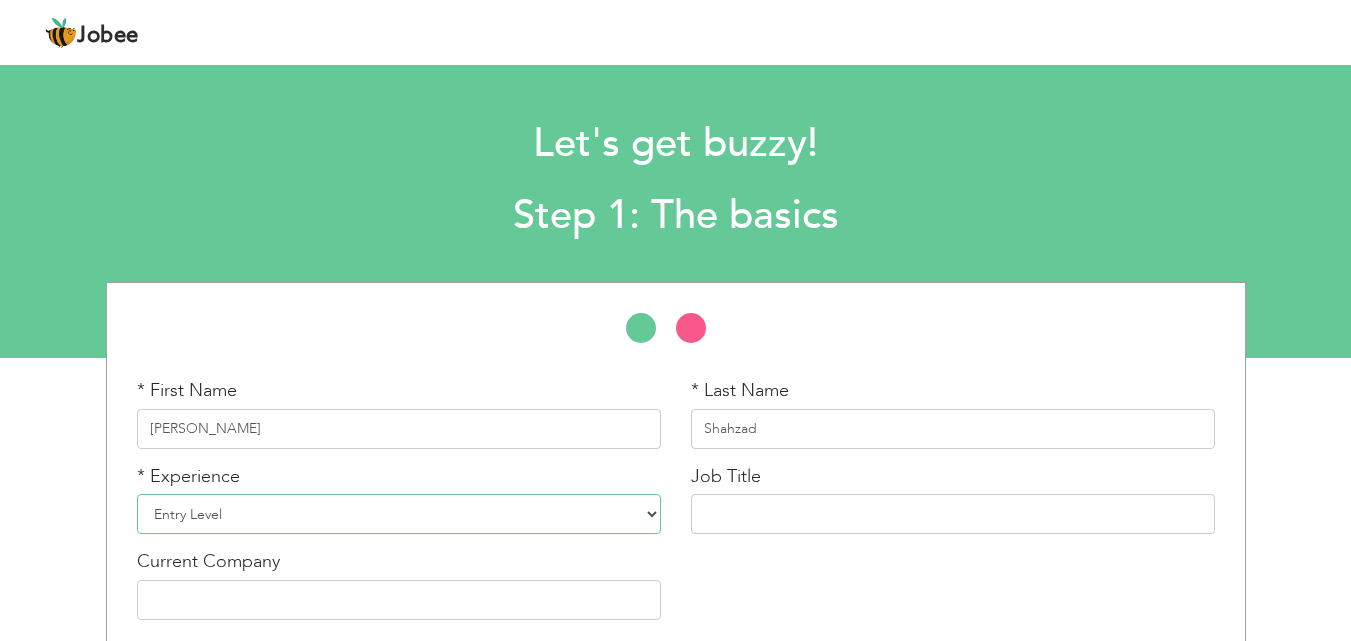 click on "Entry Level
Less than 1 Year
1 Year
2 Years
3 Years
4 Years
5 Years
6 Years
7 Years
8 Years
9 Years
10 Years
11 Years
12 Years
13 Years
14 Years
15 Years
16 Years
17 Years
18 Years
19 Years
20 Years
21 Years
22 Years
23 Years
24 Years
25 Years
26 Years
27 Years
28 Years
29 Years
30 Years
31 Years
32 Years
33 Years
34 Years
35 Years
More than 35 Years" at bounding box center (399, 514) 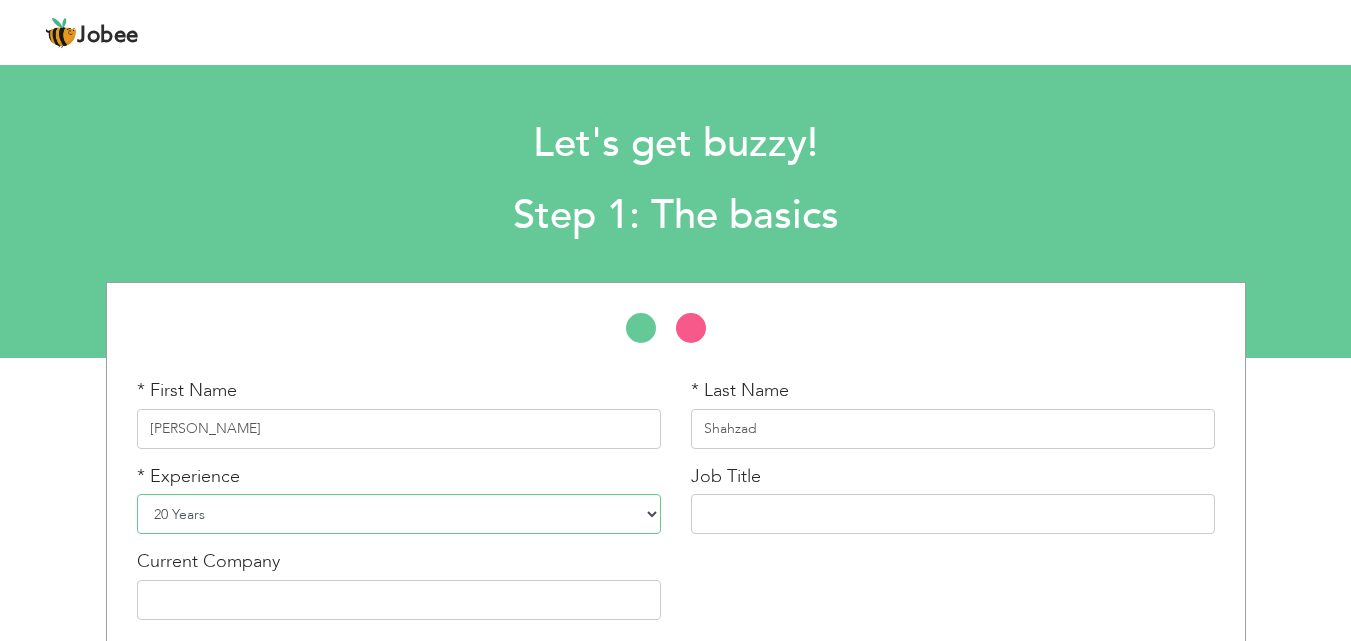 click on "Entry Level
Less than 1 Year
1 Year
2 Years
3 Years
4 Years
5 Years
6 Years
7 Years
8 Years
9 Years
10 Years
11 Years
12 Years
13 Years
14 Years
15 Years
16 Years
17 Years
18 Years
19 Years
20 Years
21 Years
22 Years
23 Years
24 Years
25 Years
26 Years
27 Years
28 Years
29 Years
30 Years
31 Years
32 Years
33 Years
34 Years
35 Years
More than 35 Years" at bounding box center [399, 514] 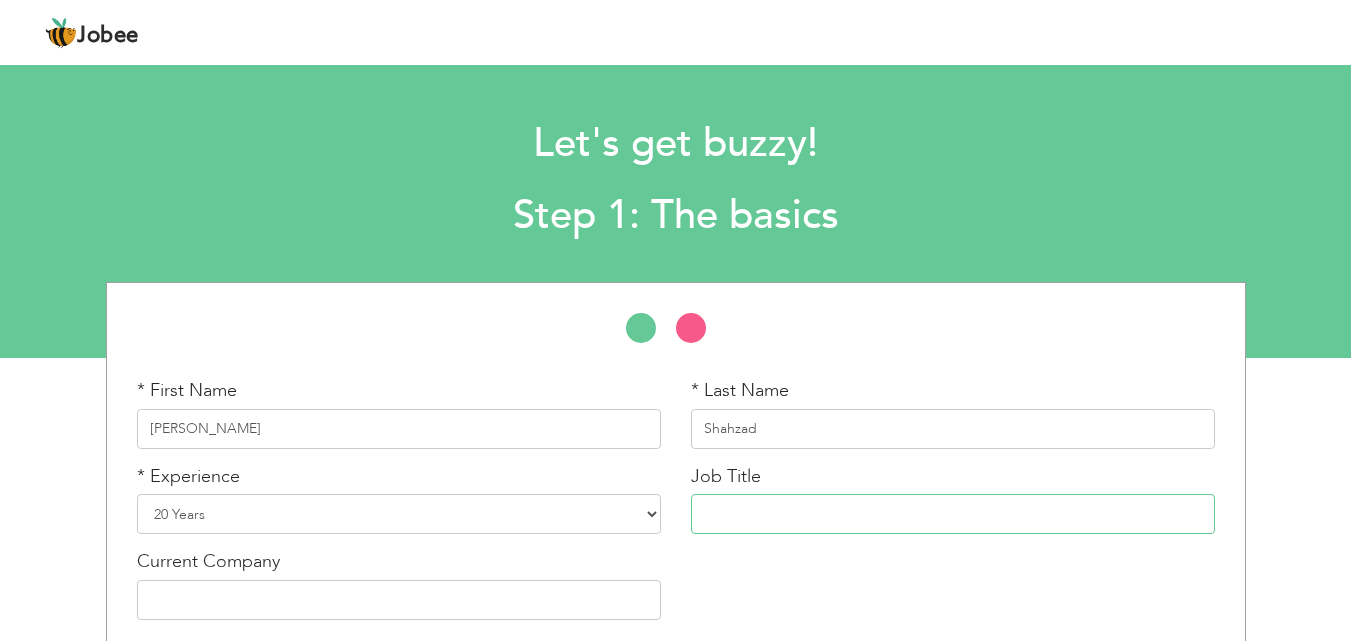 click at bounding box center [953, 514] 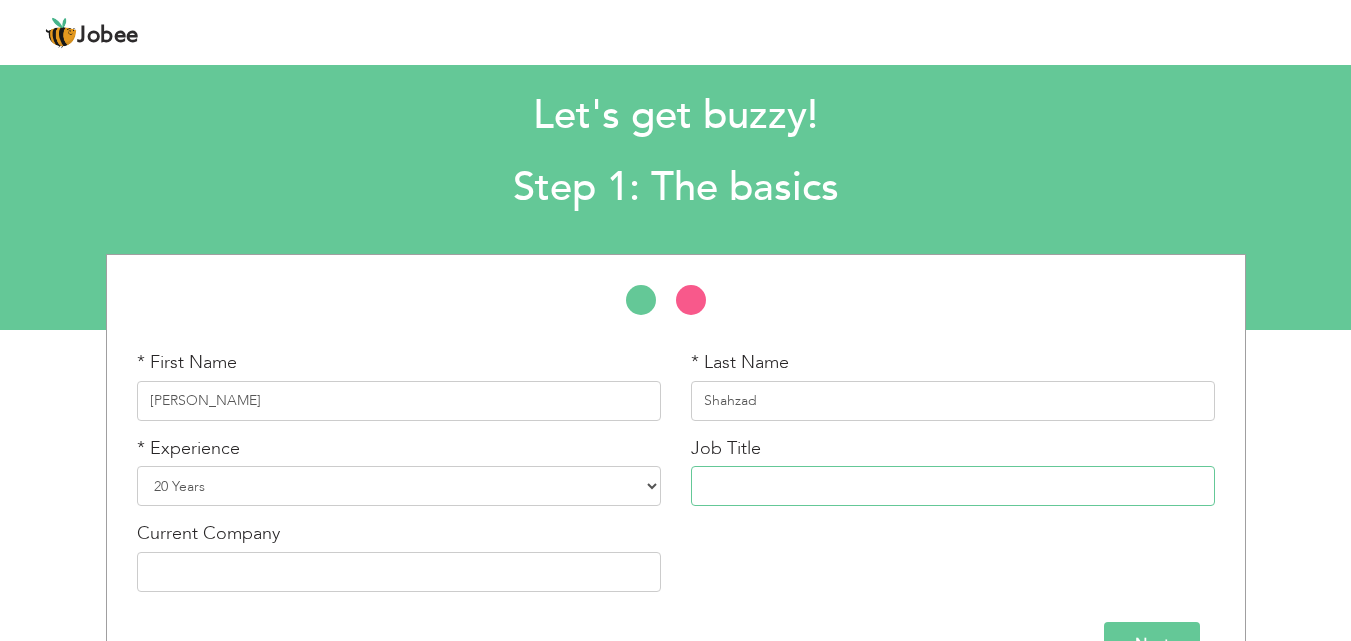 scroll, scrollTop: 85, scrollLeft: 0, axis: vertical 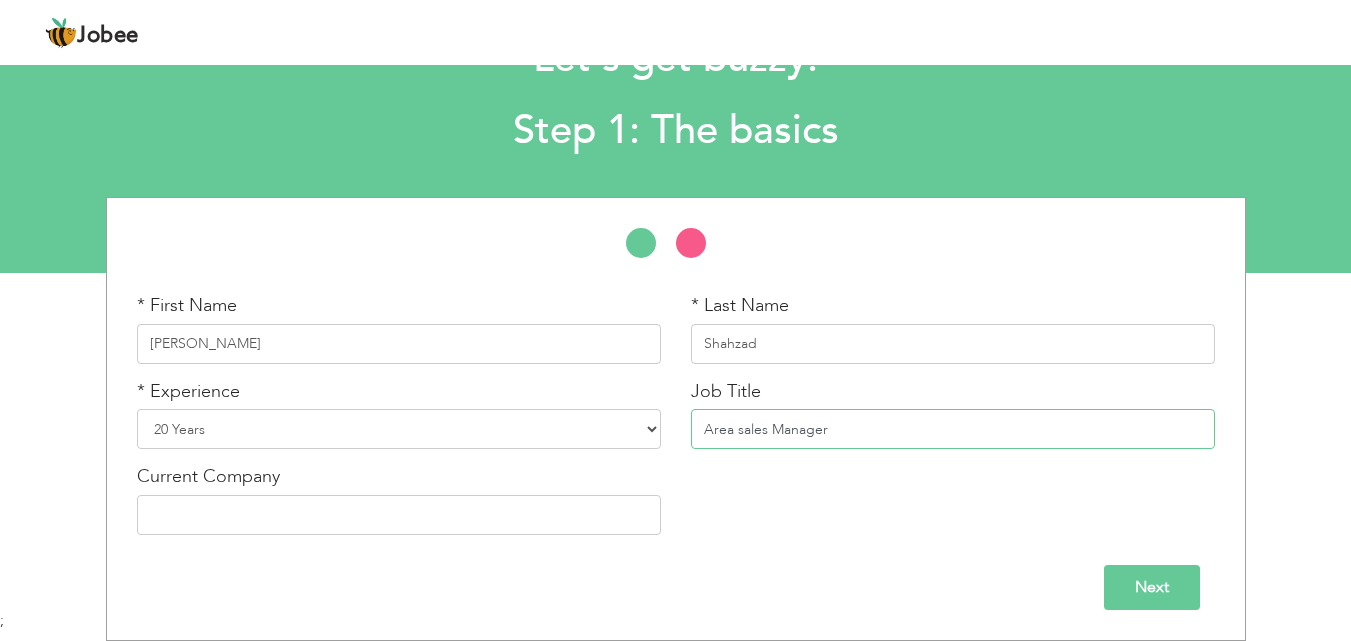 type on "Area sales Manager" 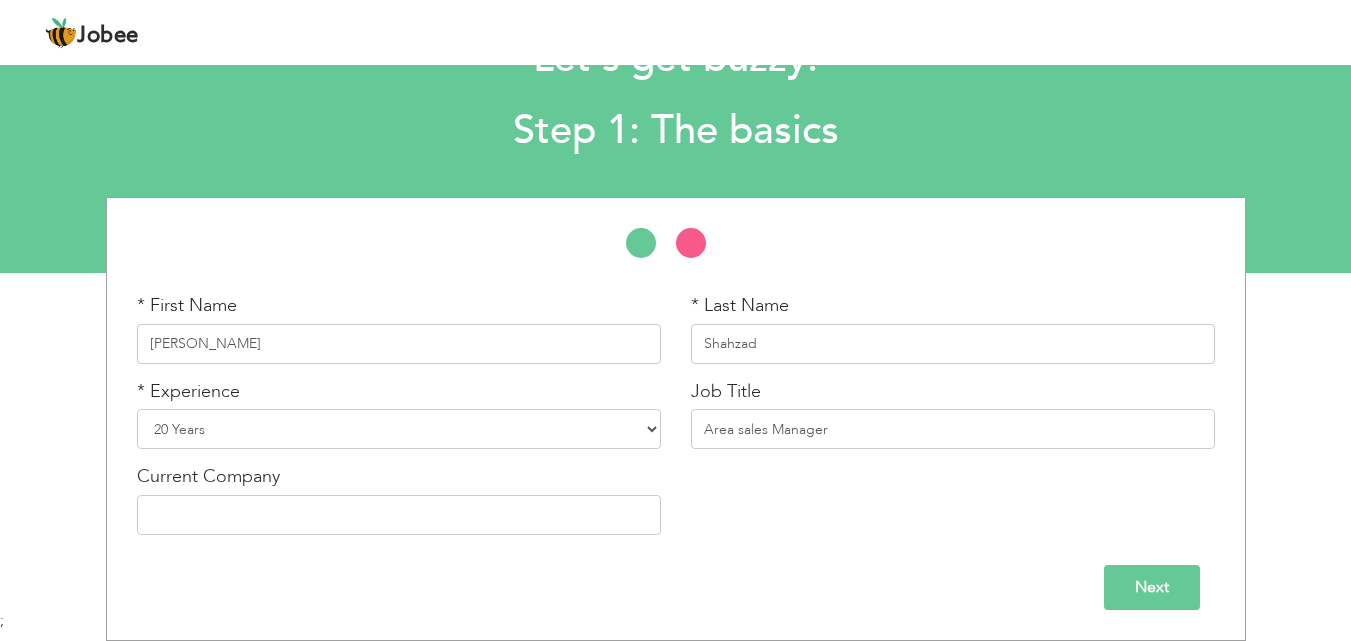 click on "Next" at bounding box center [1152, 587] 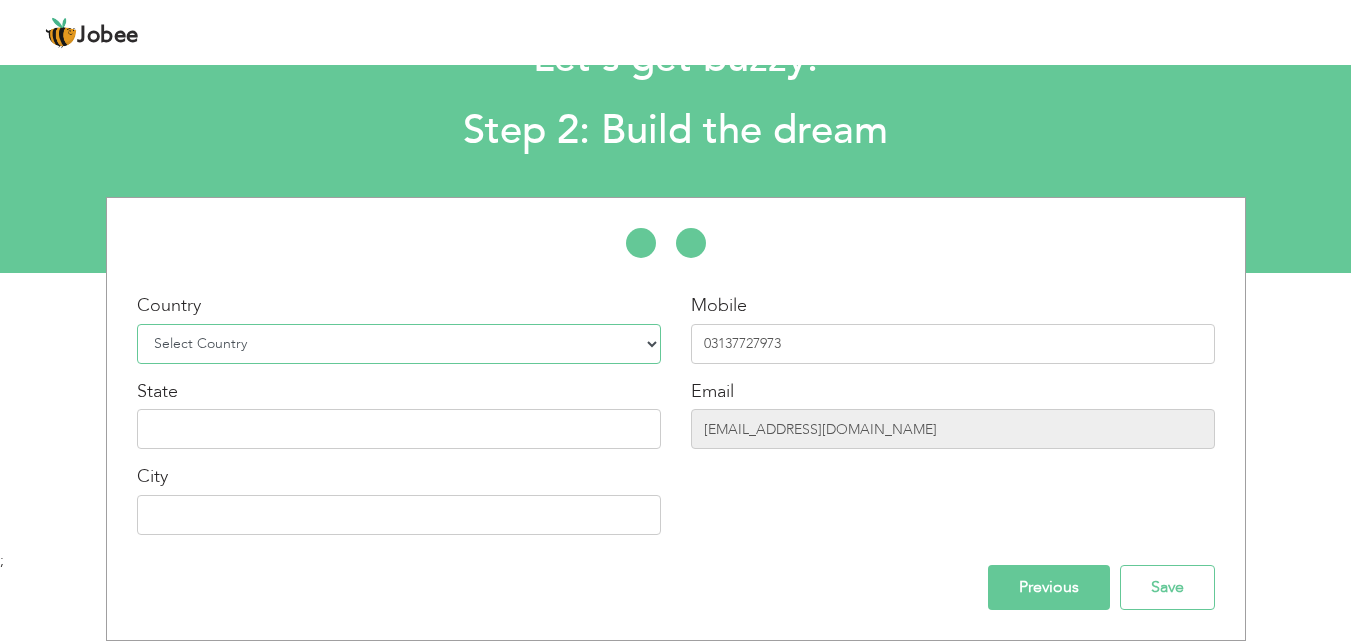 click on "Select Country
Afghanistan
Albania
Algeria
American Samoa
Andorra
Angola
Anguilla
Antarctica
Antigua and Barbuda
Argentina
Armenia
Aruba
Australia
Austria
Azerbaijan
Bahamas
Bahrain
Bangladesh
Barbados
Belarus
Belgium
Belize
Benin
Bermuda
Bhutan
Bolivia
Bosnia-Herzegovina
Botswana
Bouvet Island
Brazil
British Indian Ocean Territory
Brunei Darussalam
Bulgaria
Burkina Faso
Burundi
Cambodia
Cameroon
Canada
Cape Verde
Cayman Islands
Central African Republic
Chad
Chile
China
Christmas Island
Cocos (Keeling) Islands
Colombia
Comoros
Congo
Congo, Dem. Republic
Cook Islands
Costa Rica
Croatia
Cuba
Cyprus
Czech Rep
Denmark
Djibouti
Dominica
Dominican Republic
Ecuador
Egypt
El Salvador
Equatorial Guinea
Eritrea
Estonia
Ethiopia
European Union
Falkland Islands (Malvinas)
Faroe Islands
Fiji
Finland
France
French Guiana
French Southern Territories
Gabon
Gambia
Georgia" at bounding box center [399, 344] 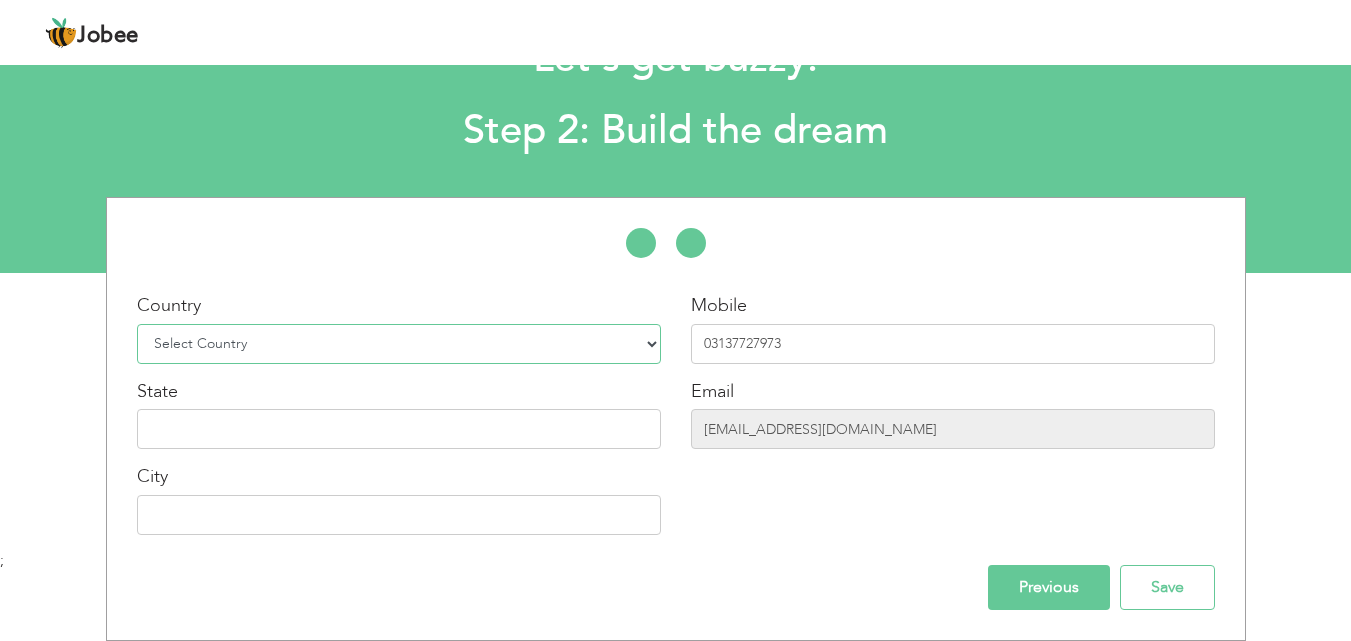 select on "166" 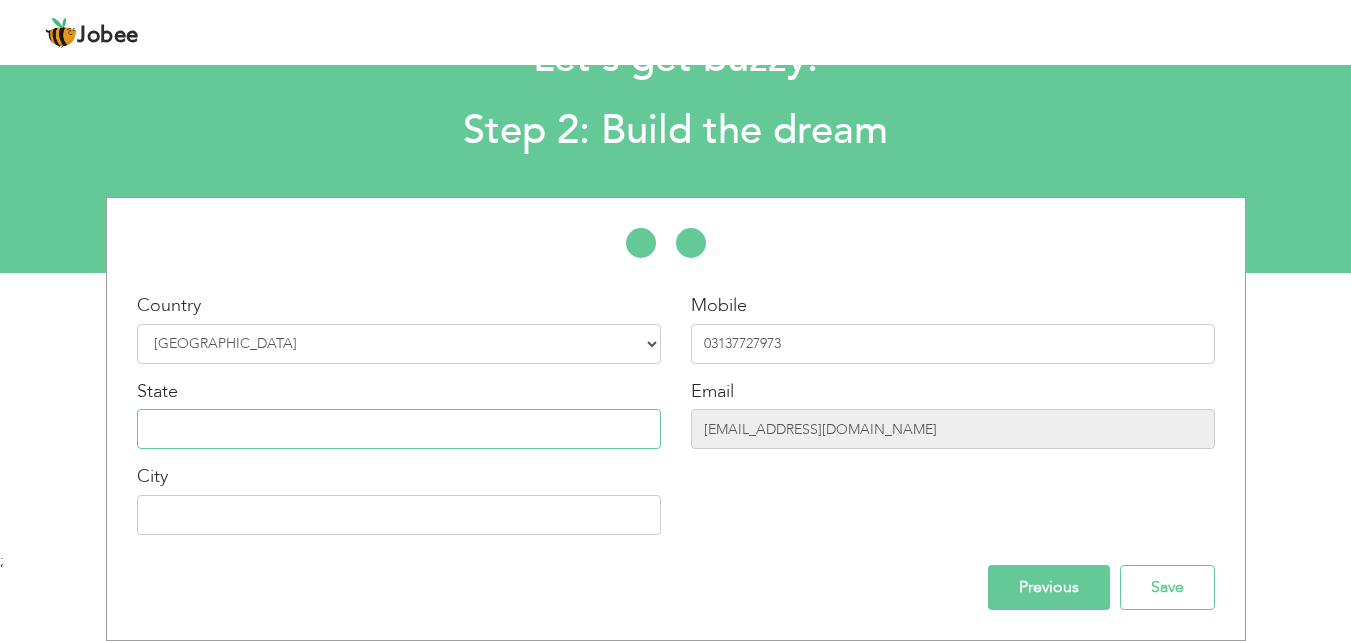 click at bounding box center (399, 429) 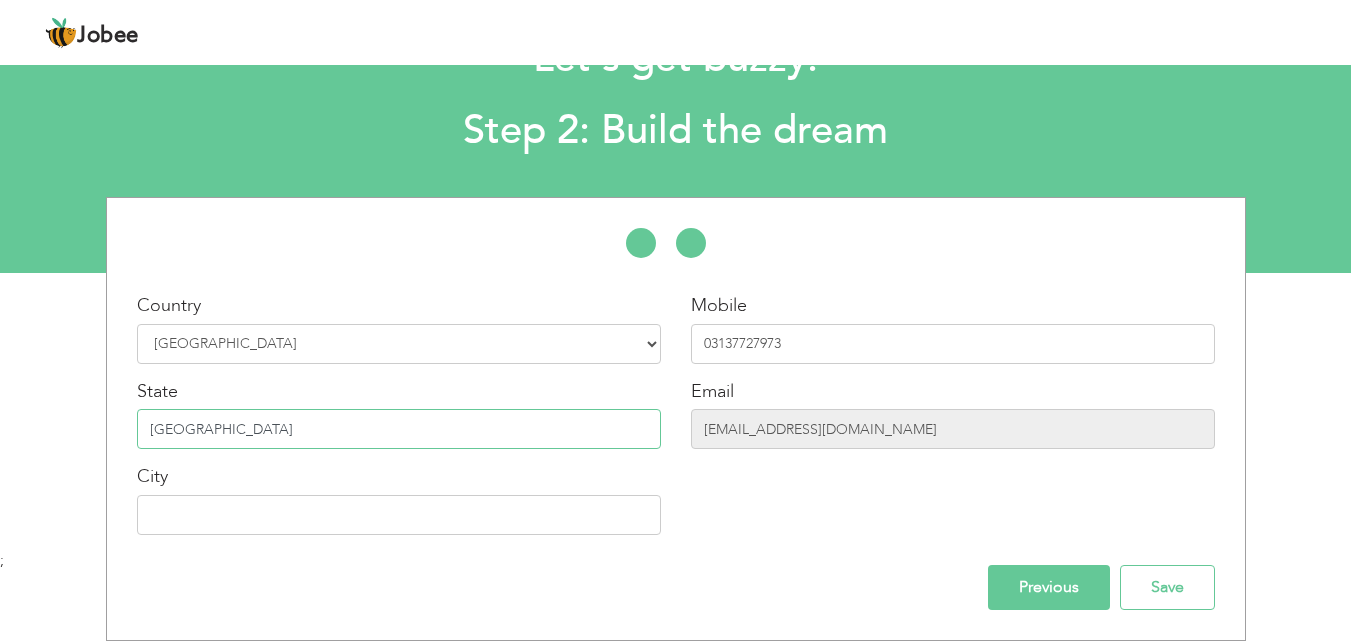 type on "Punjab" 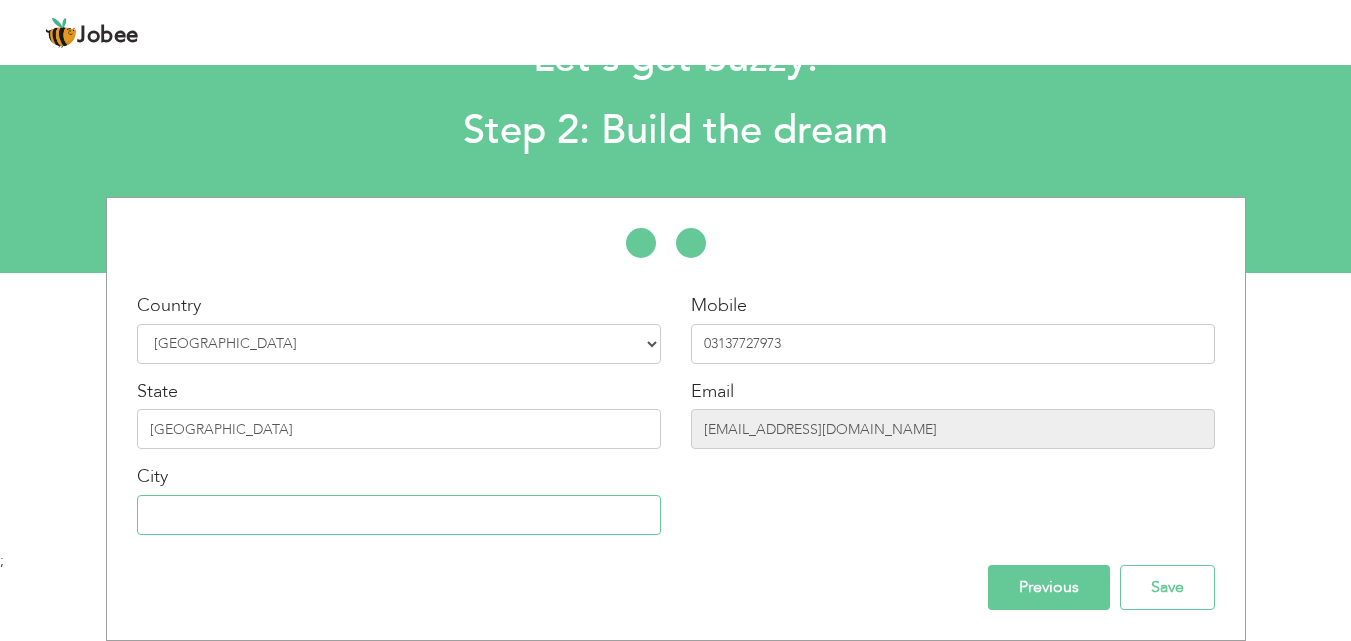 click at bounding box center (399, 515) 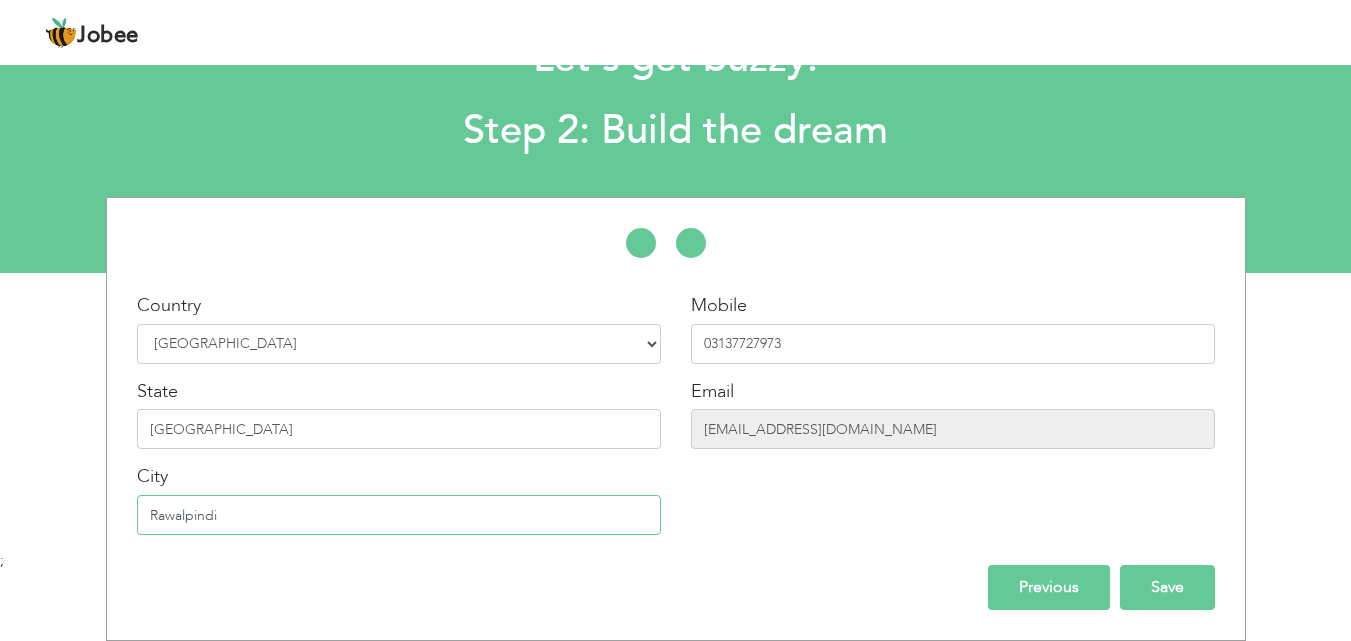 type on "Rawalpindi" 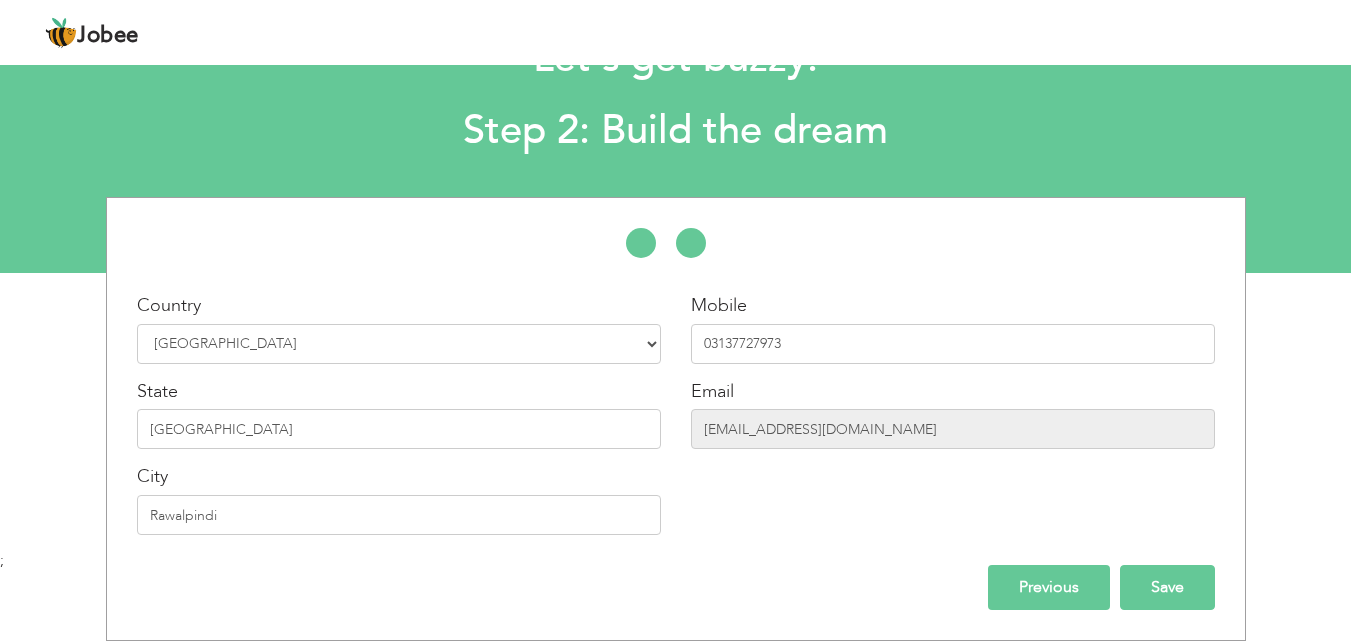 click on "Save" at bounding box center [1167, 587] 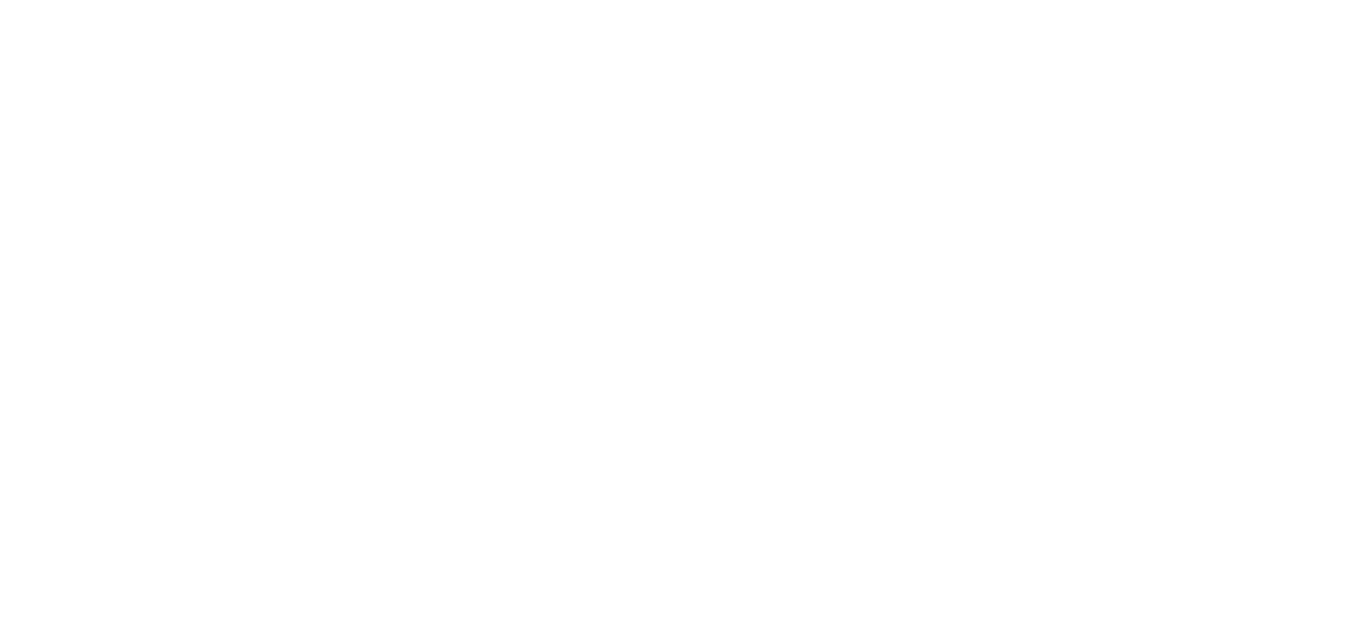 scroll, scrollTop: 0, scrollLeft: 0, axis: both 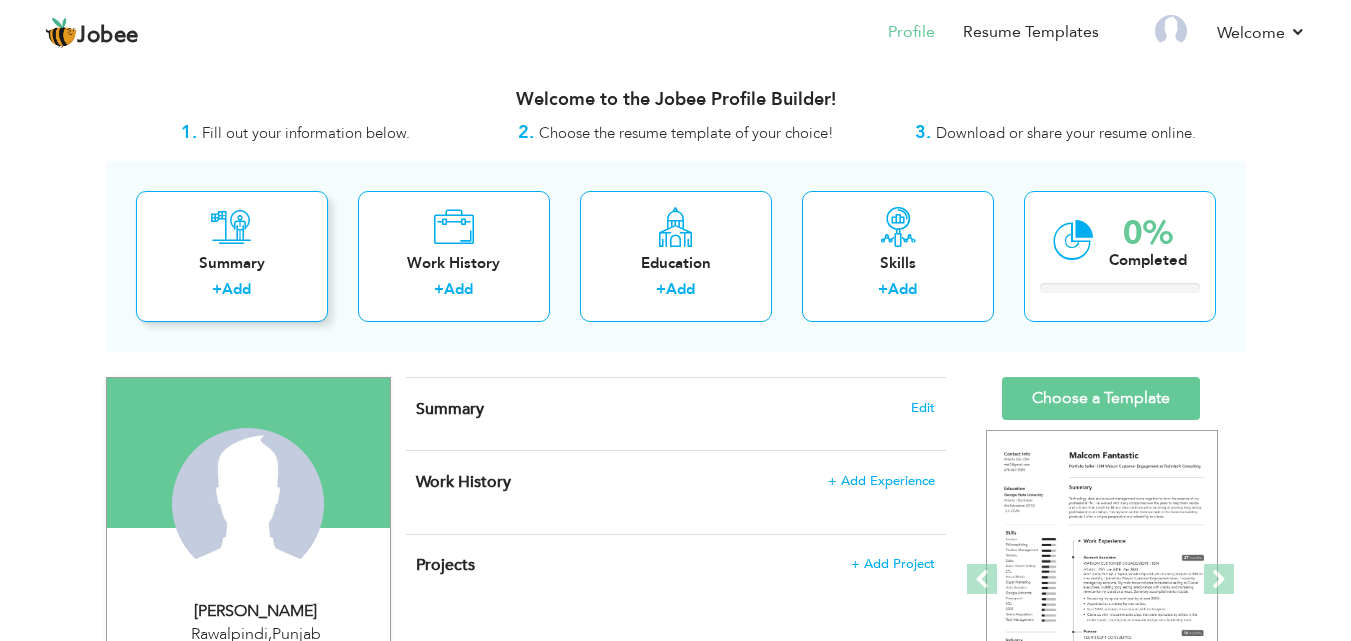 click on "Summary" at bounding box center [232, 263] 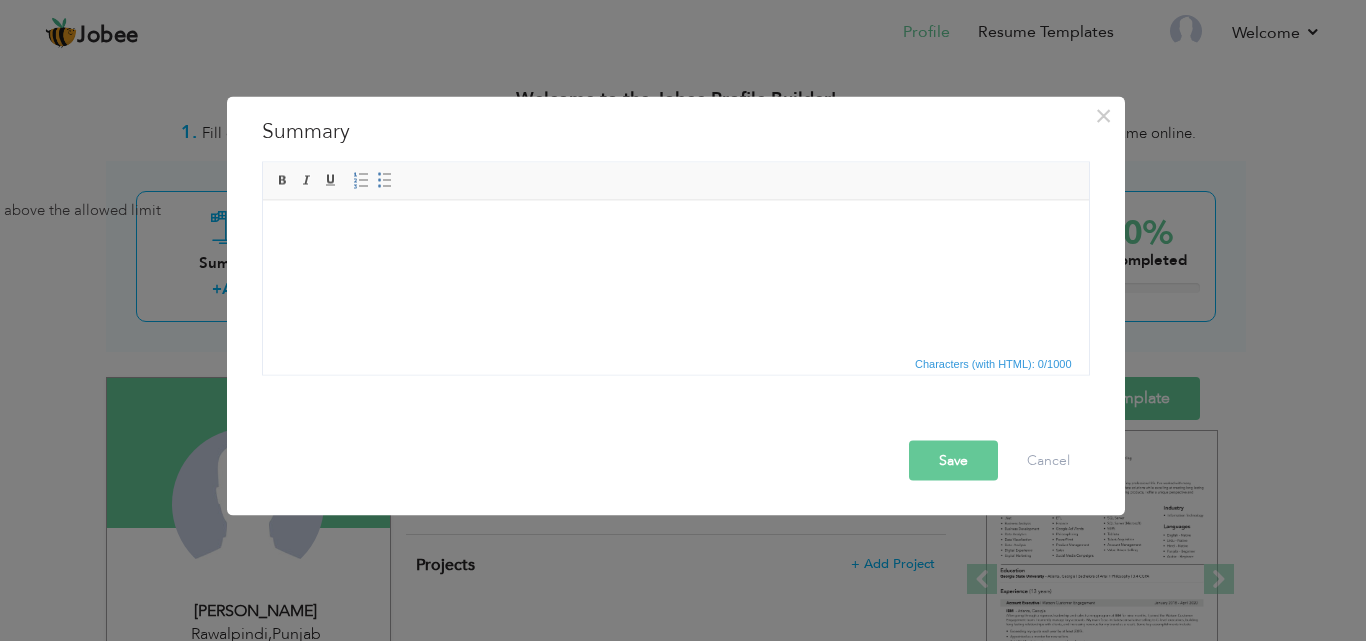 click at bounding box center [675, 230] 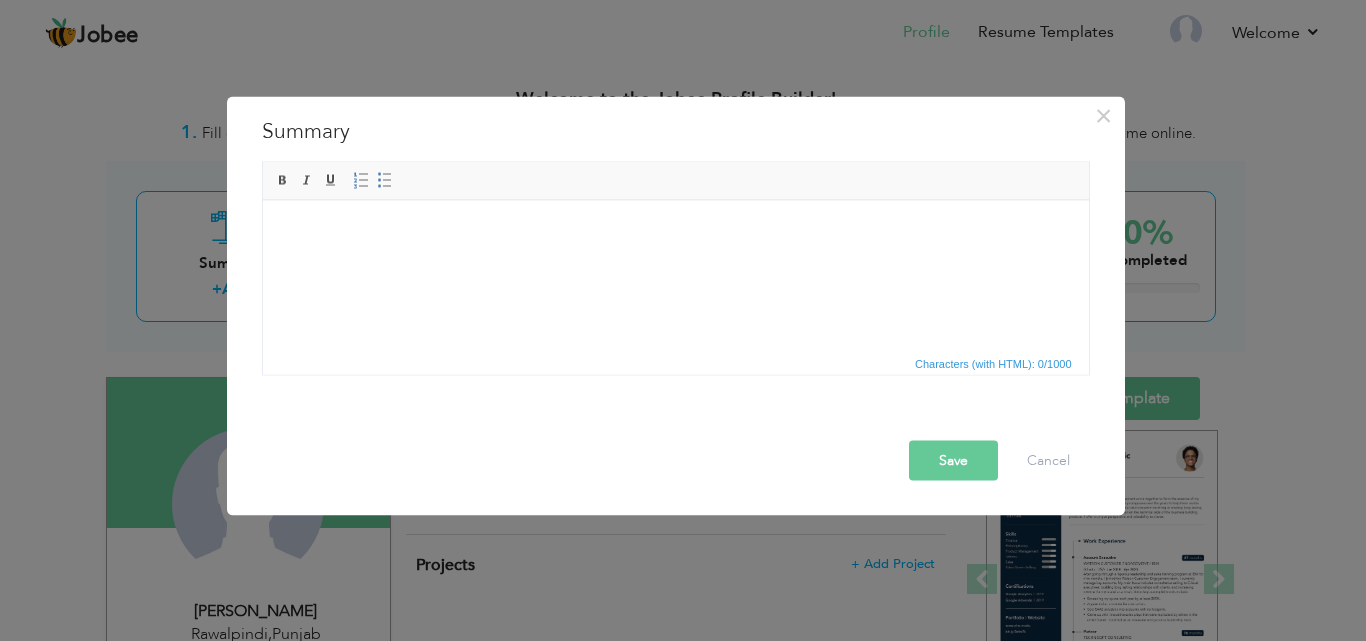 click at bounding box center (675, 230) 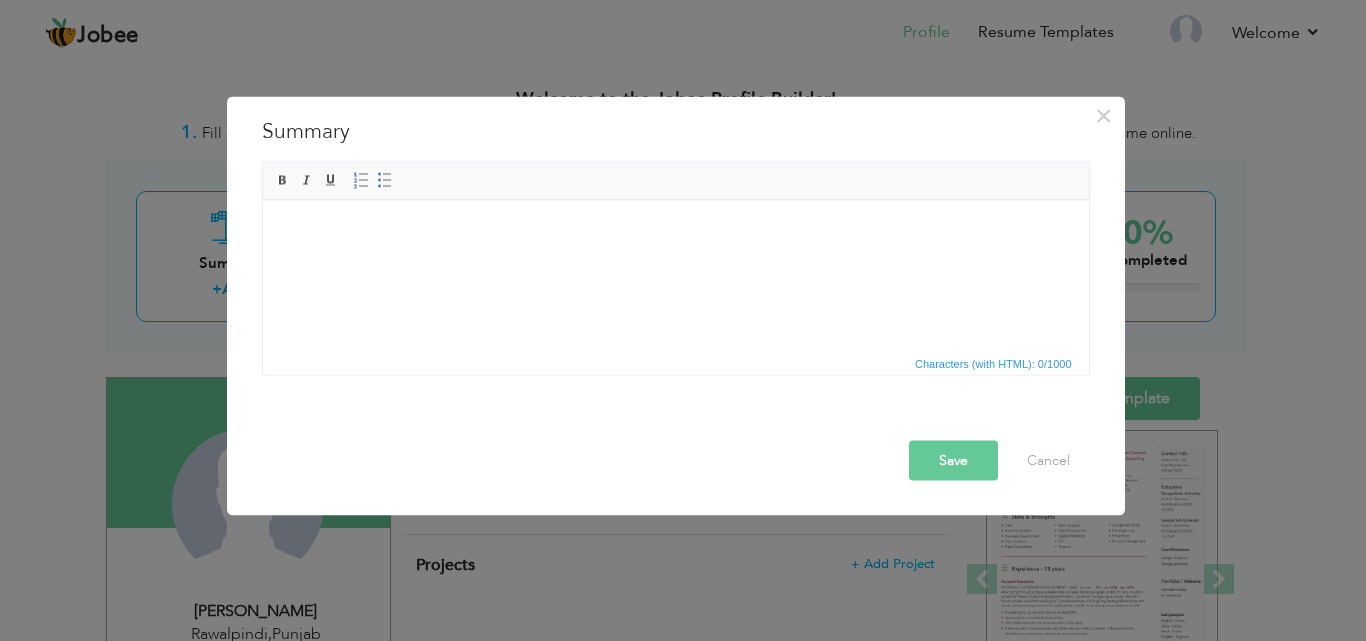 click at bounding box center (675, 230) 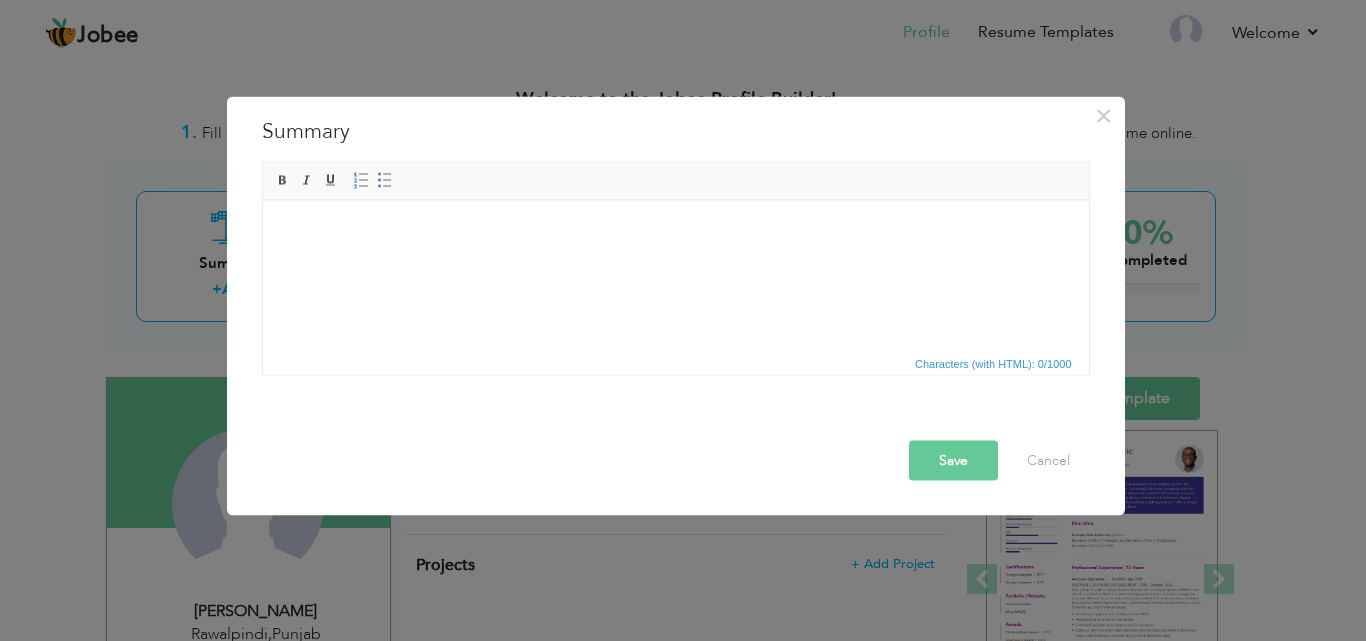 click at bounding box center (675, 230) 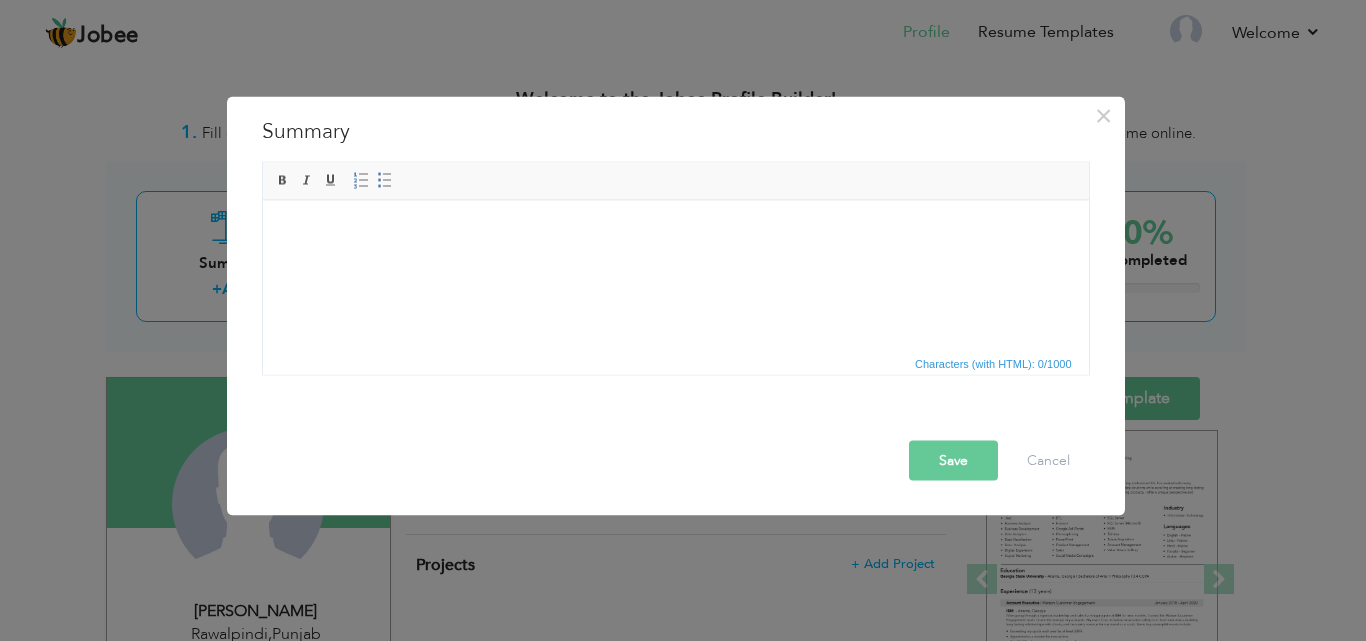 click at bounding box center (675, 230) 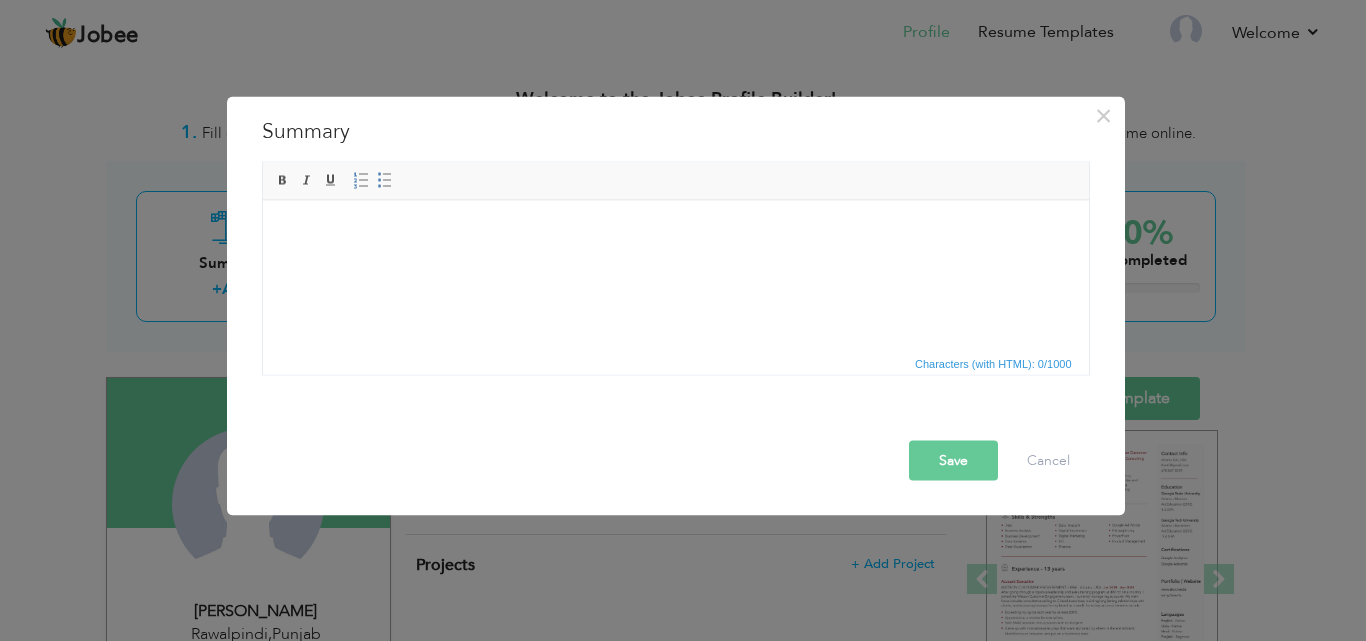 drag, startPoint x: 340, startPoint y: 340, endPoint x: 351, endPoint y: 249, distance: 91.66242 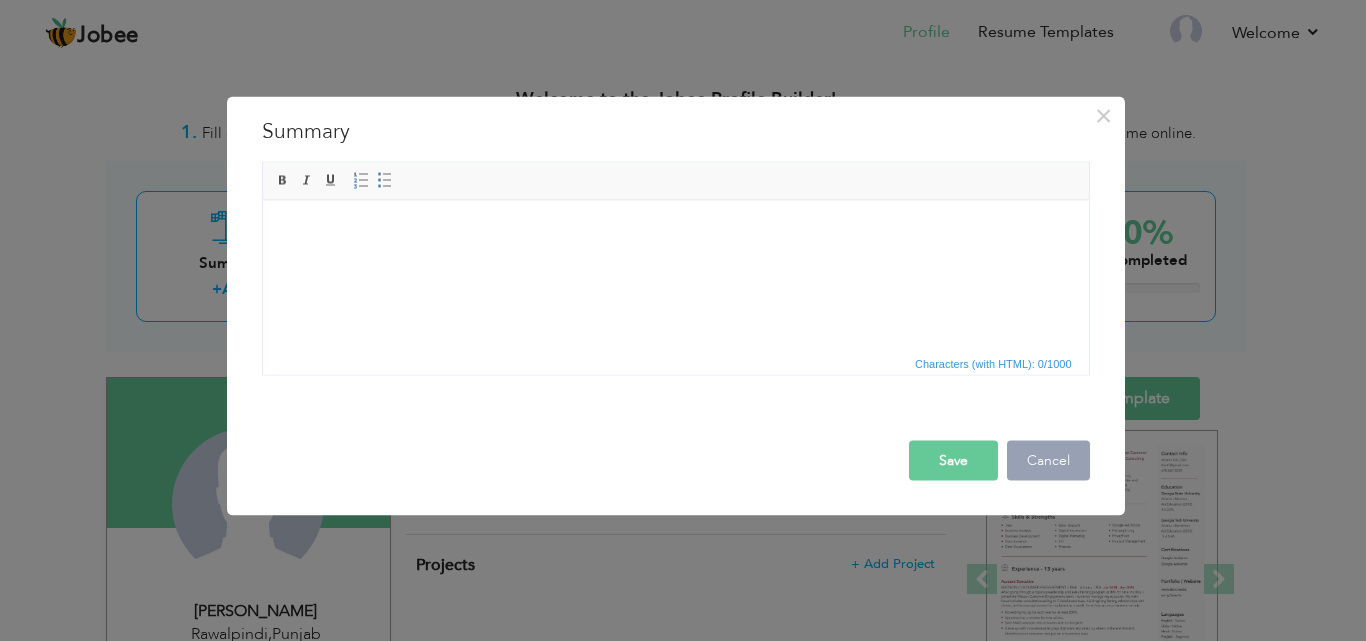 click on "Cancel" at bounding box center (1048, 460) 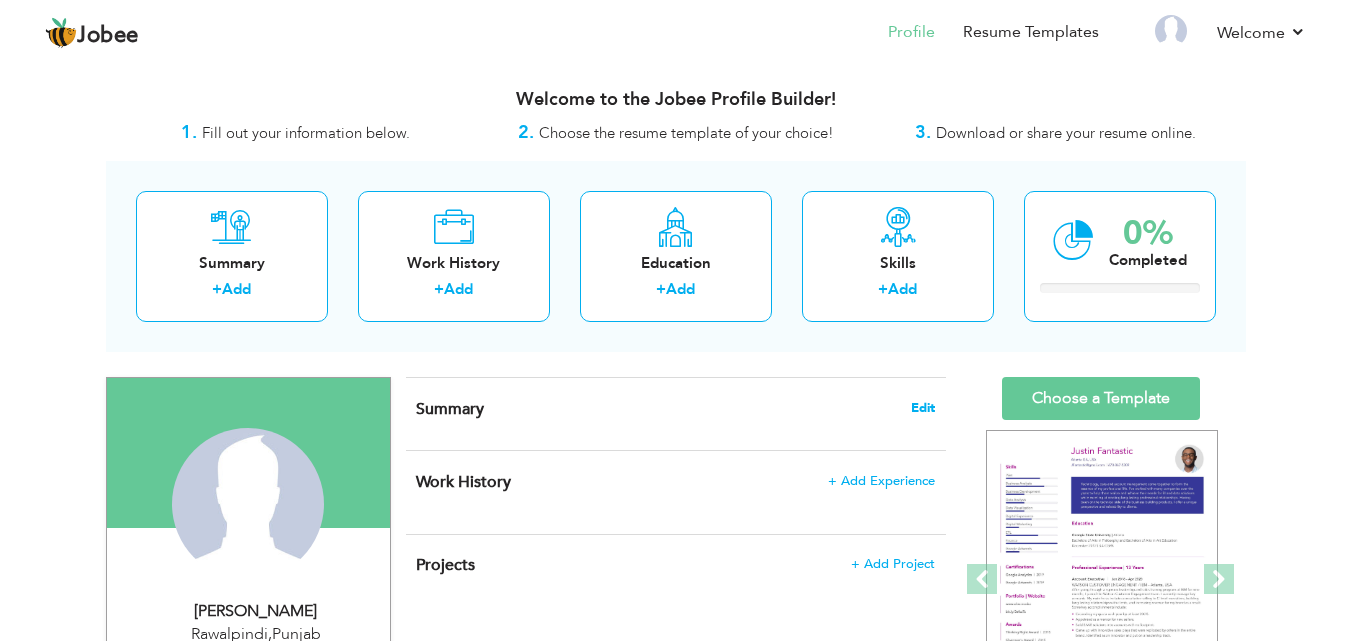 click on "Edit" at bounding box center (923, 408) 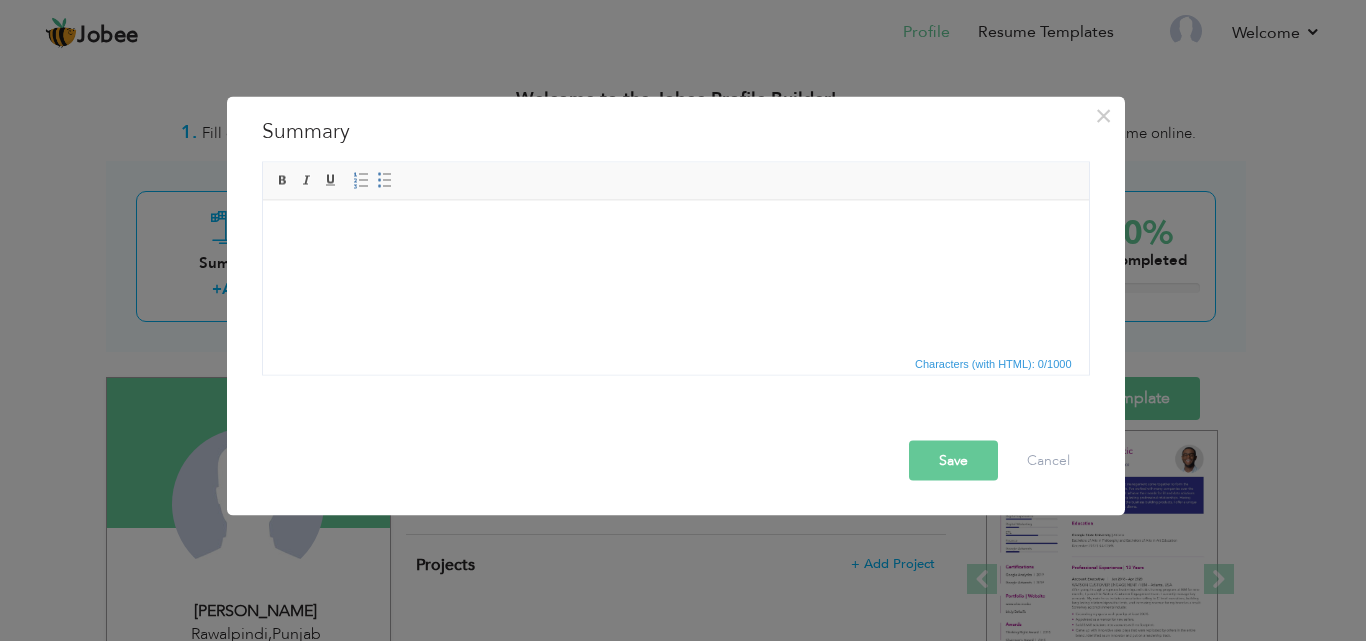 click at bounding box center [675, 230] 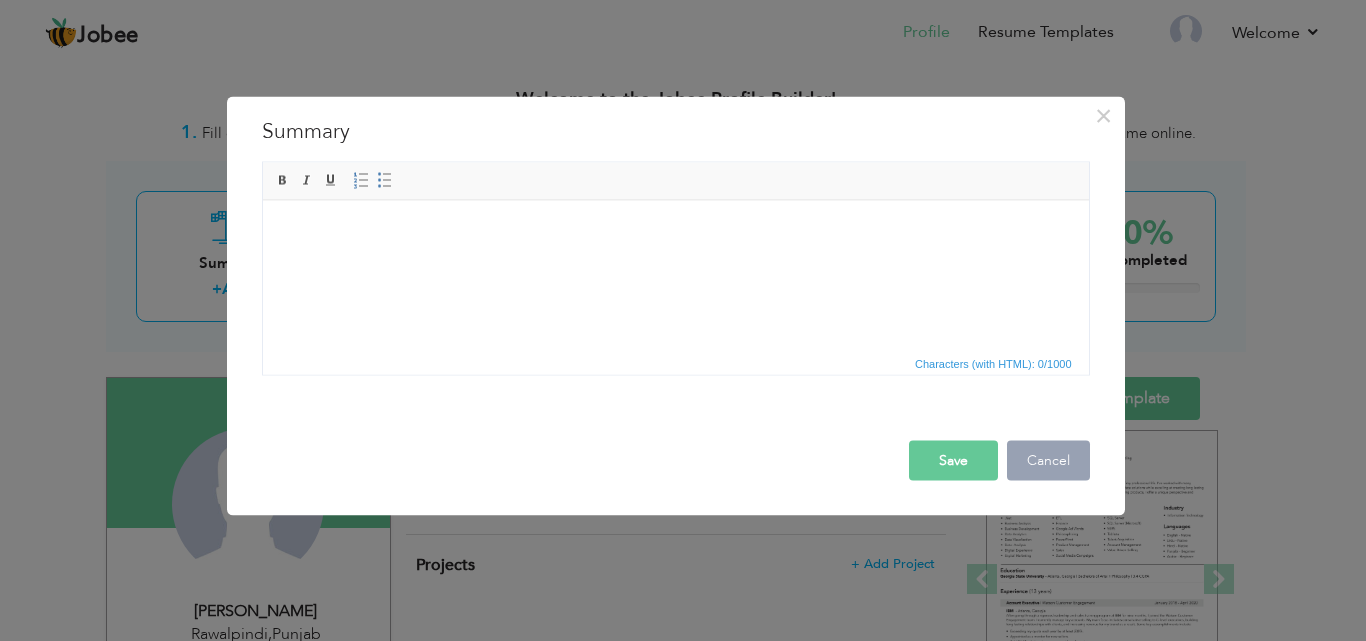click on "Cancel" at bounding box center [1048, 460] 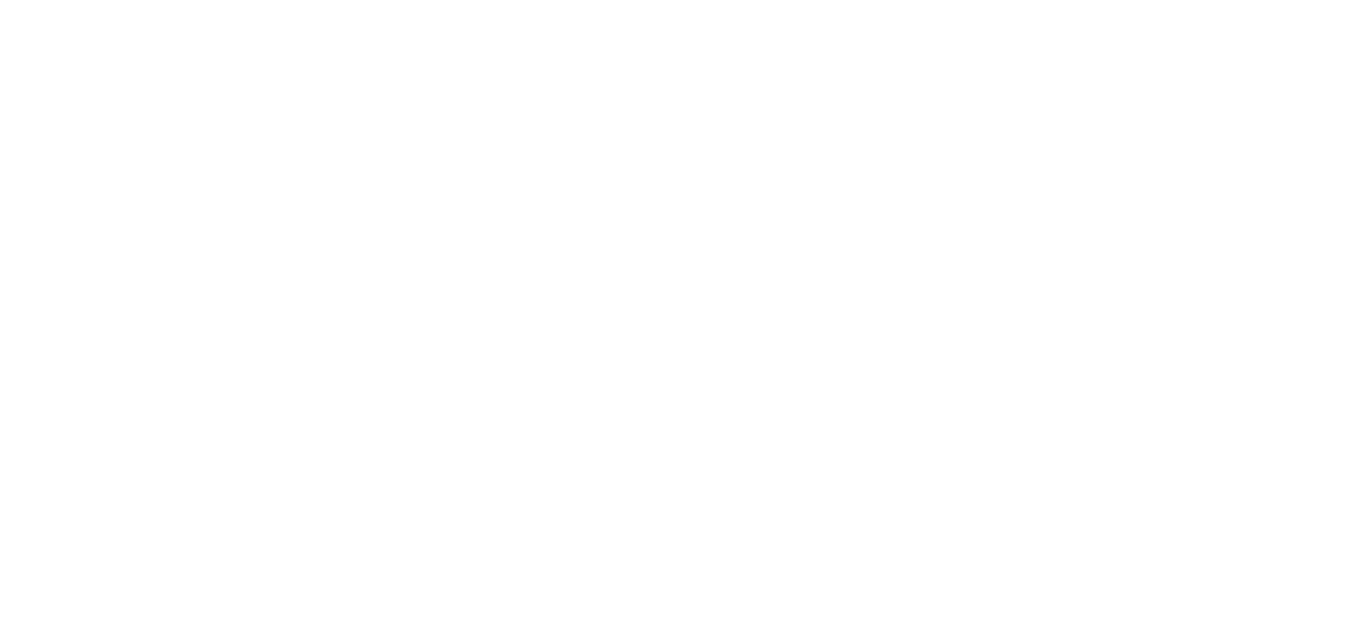 scroll, scrollTop: 0, scrollLeft: 0, axis: both 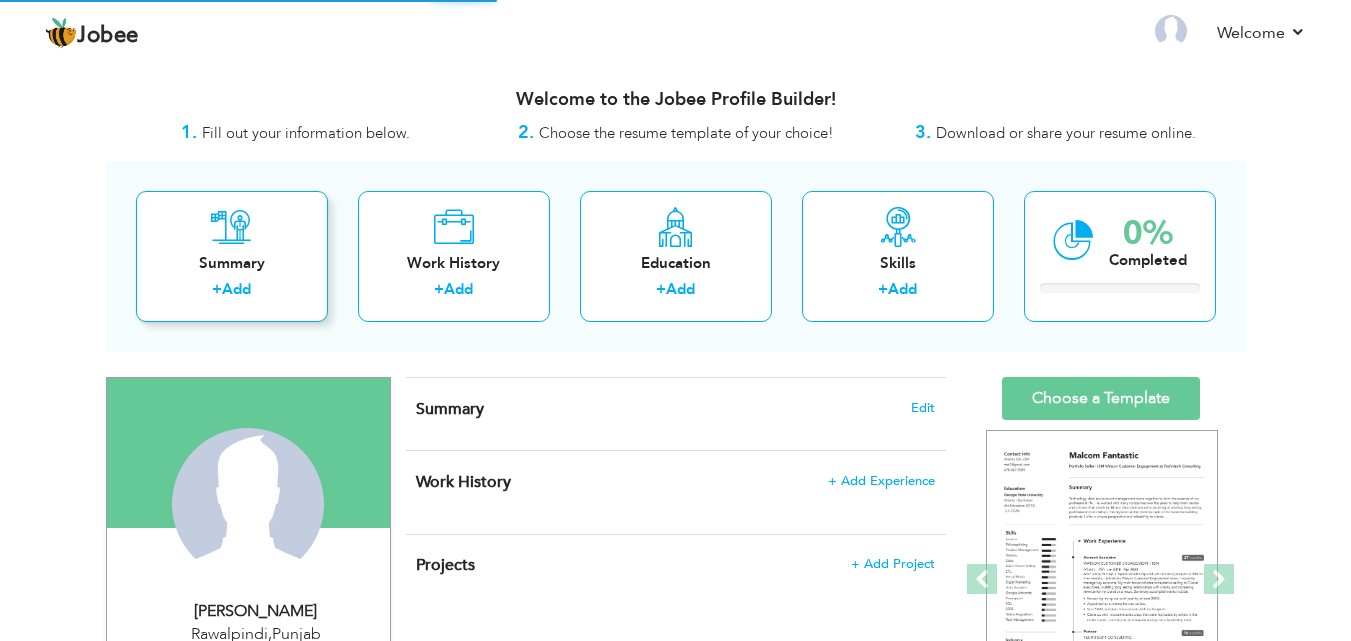 click on "Add" at bounding box center [236, 289] 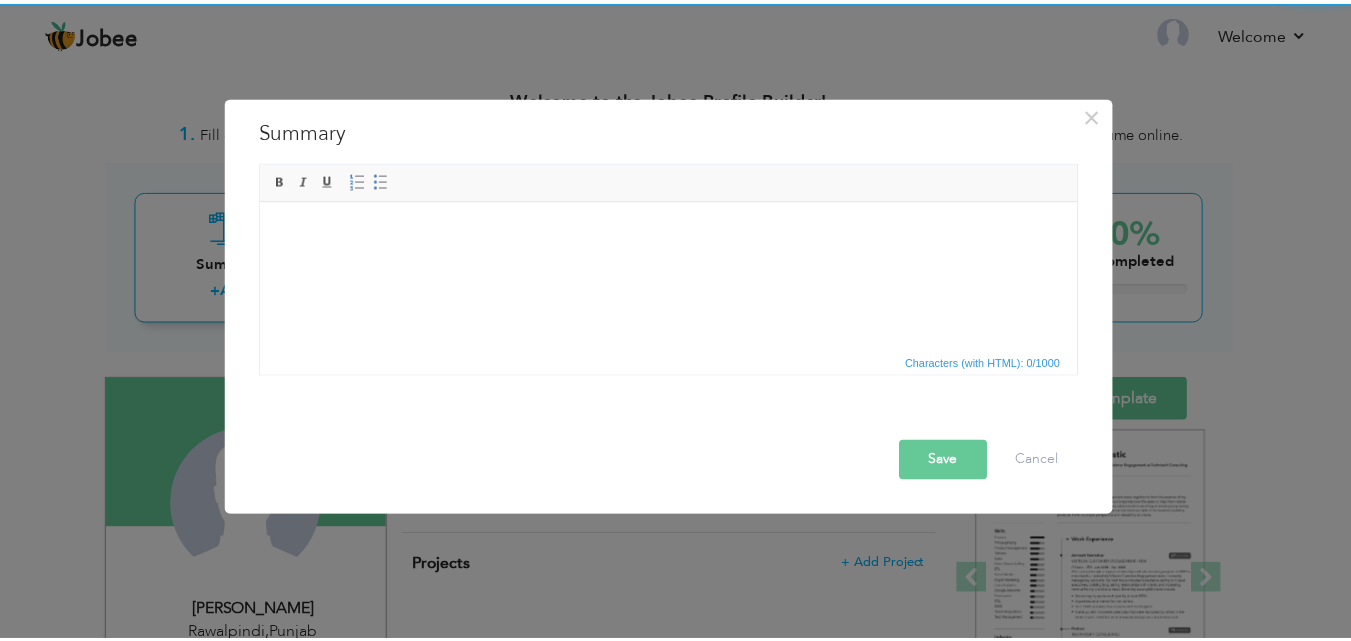 scroll, scrollTop: 0, scrollLeft: 0, axis: both 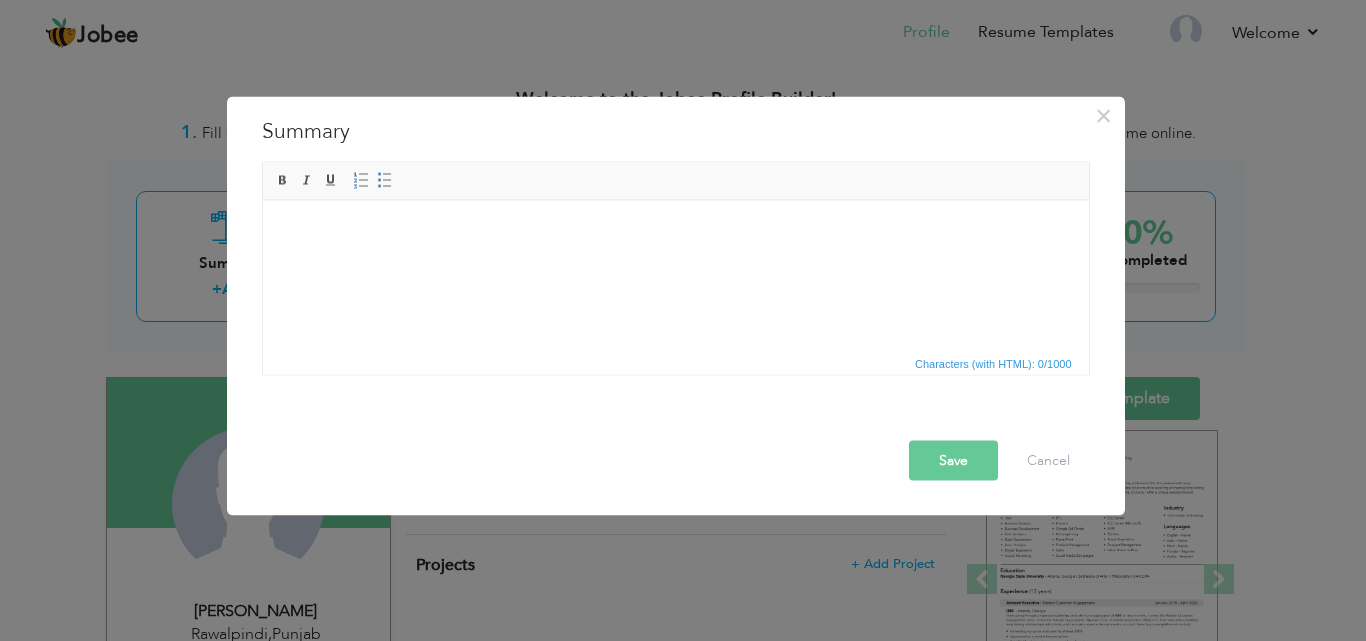 type 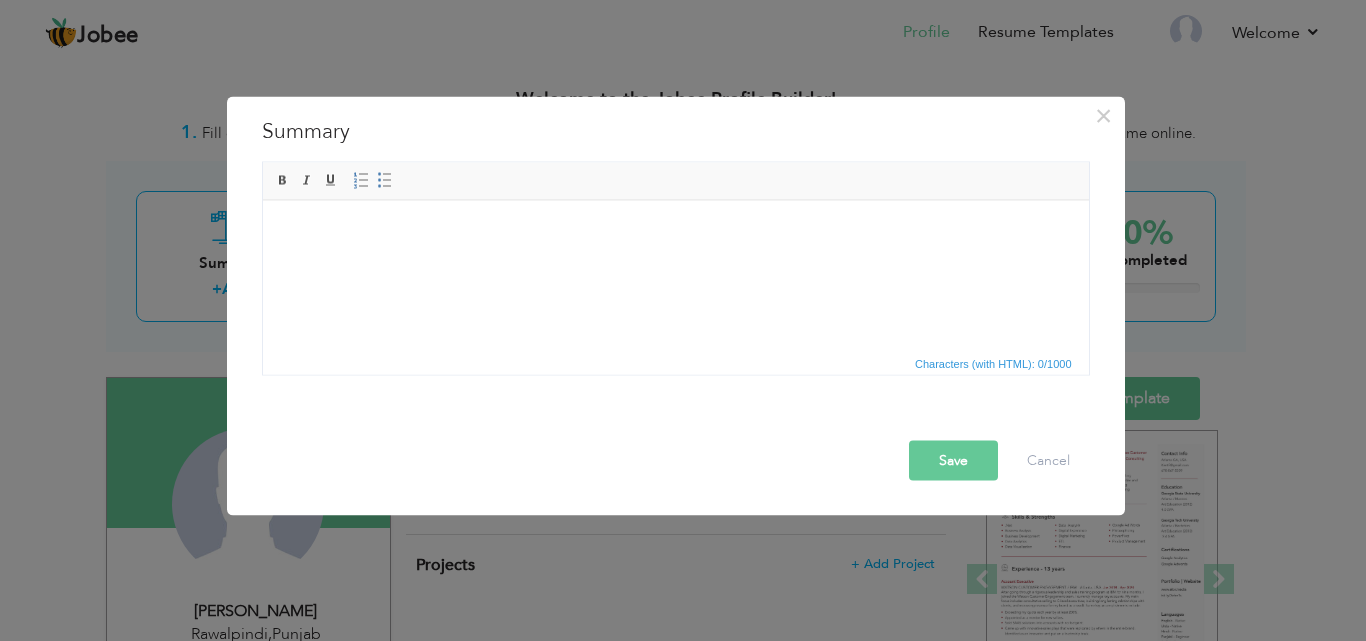 click at bounding box center (675, 230) 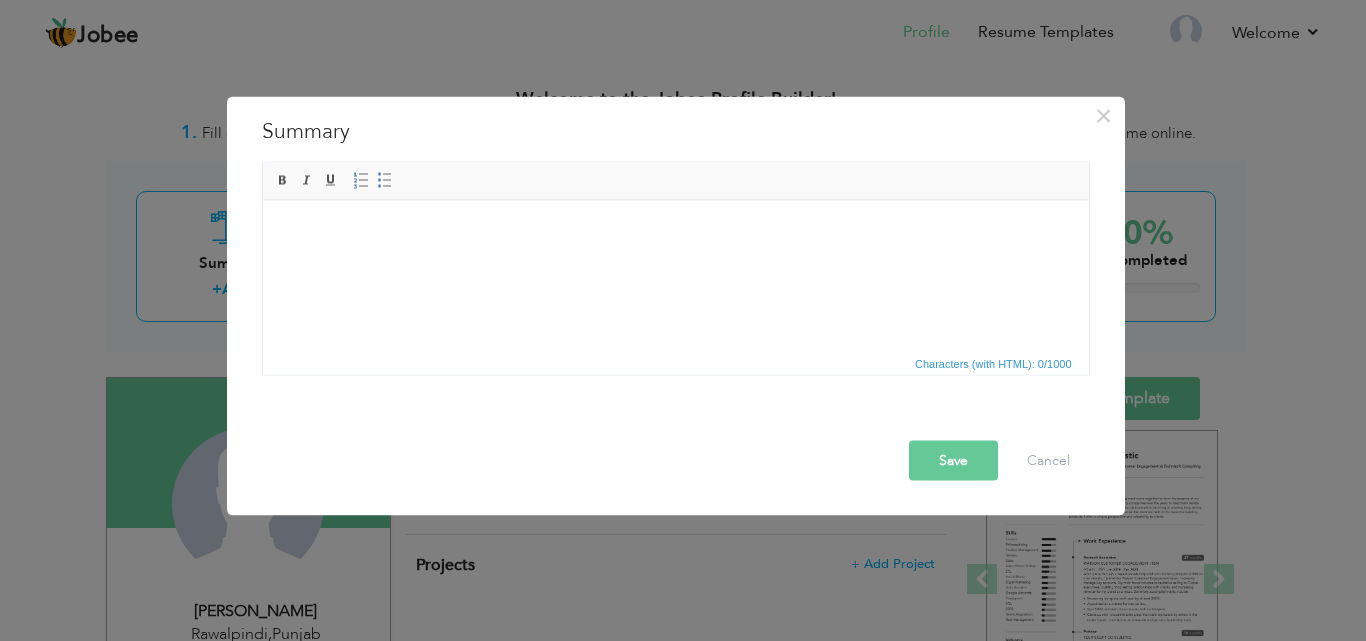 click at bounding box center (675, 230) 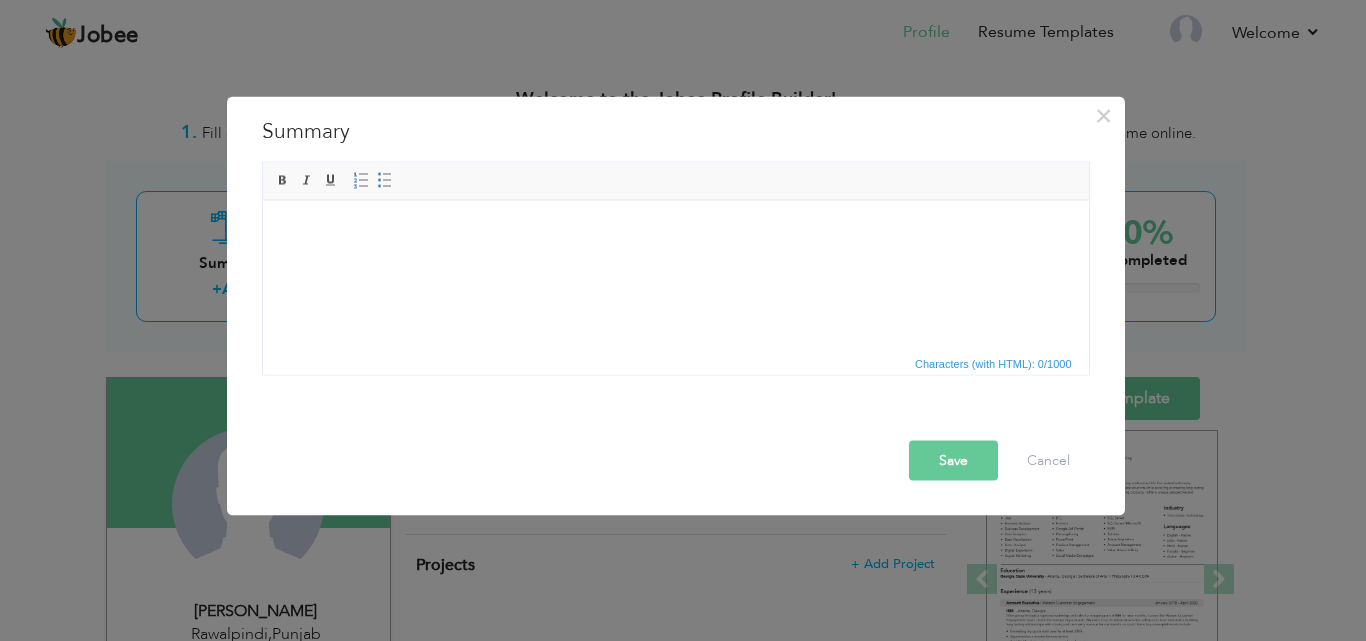 click at bounding box center [675, 230] 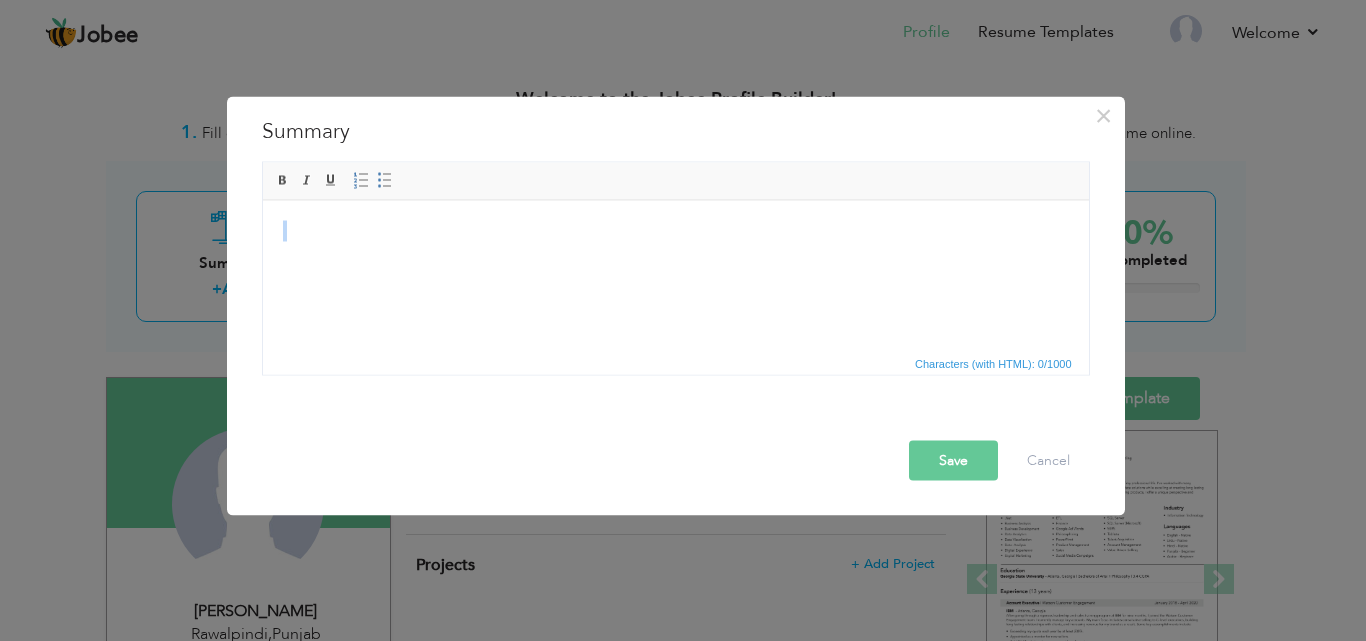 click at bounding box center (675, 230) 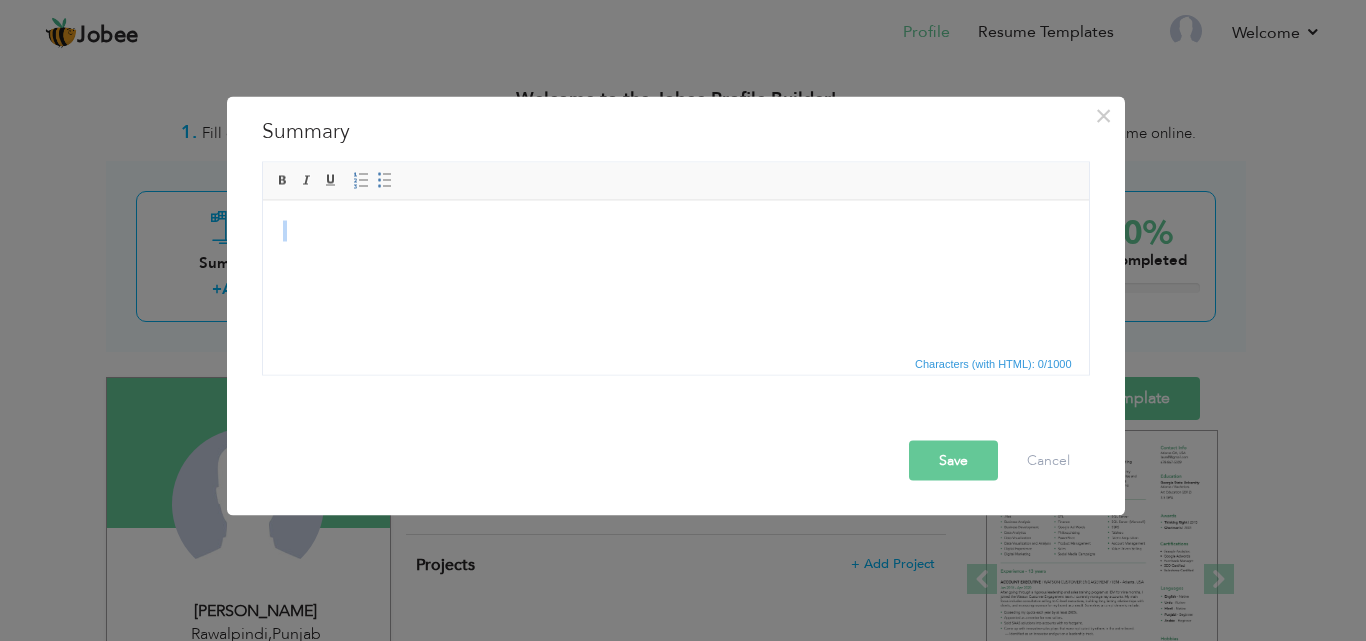click at bounding box center [675, 230] 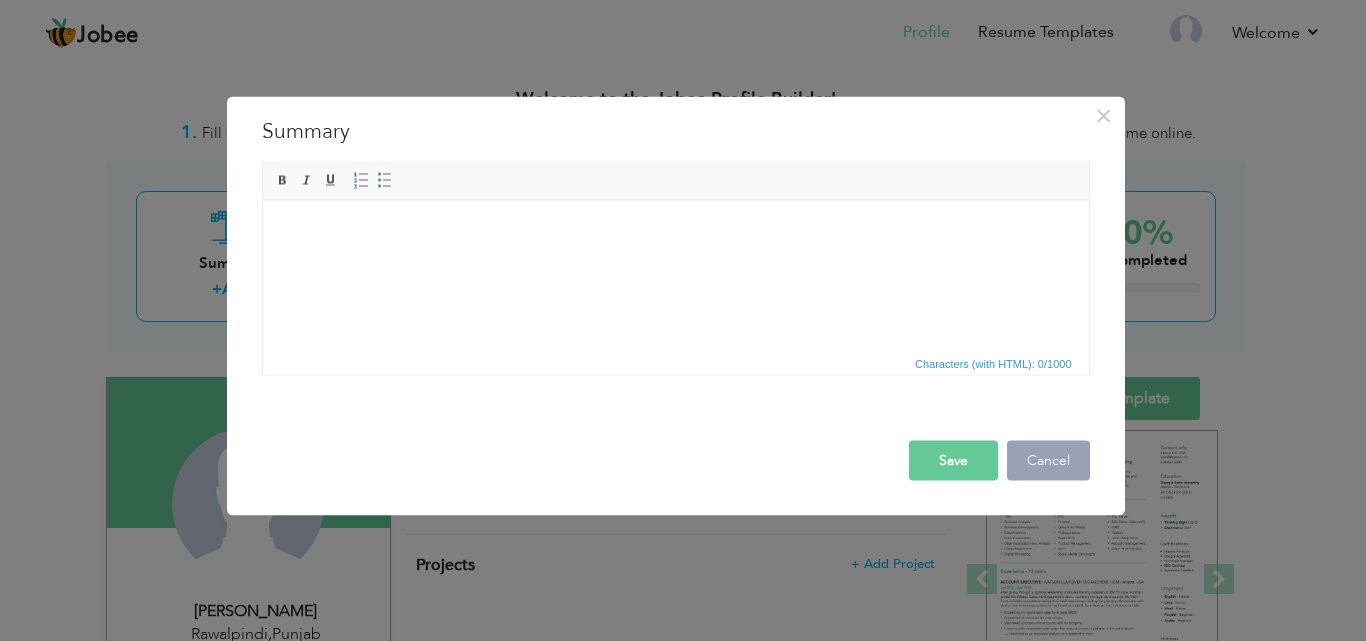 click on "Cancel" at bounding box center (1048, 460) 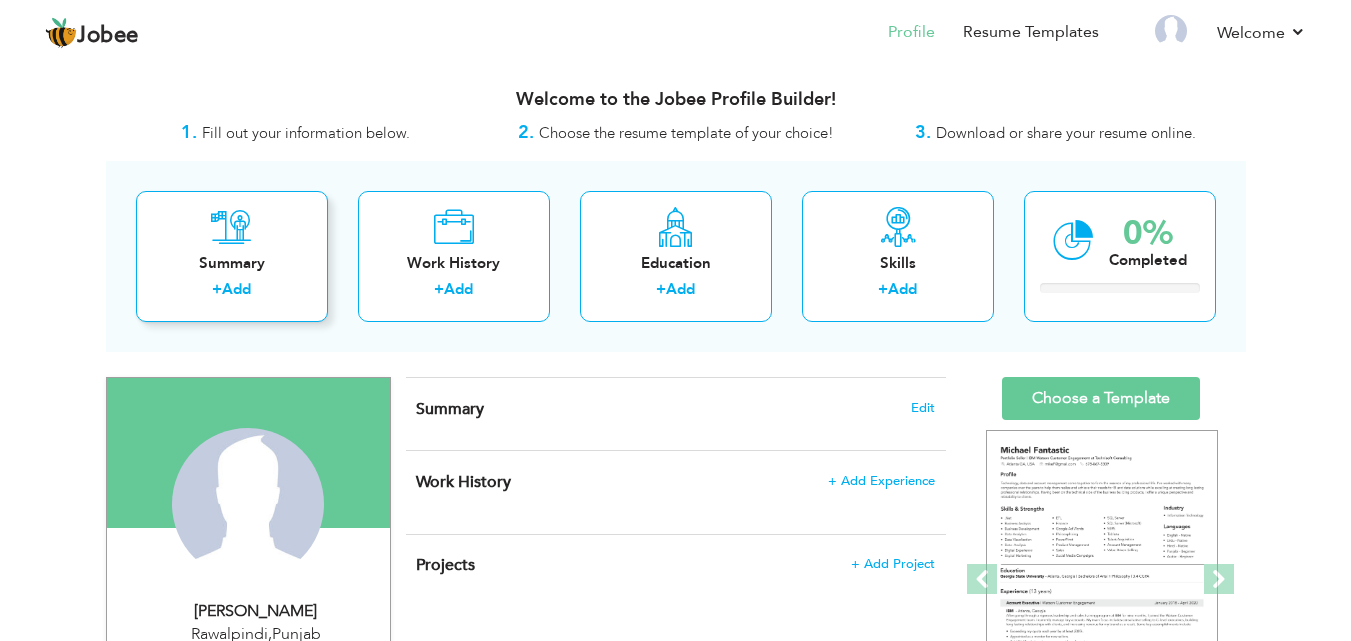 click on "Add" at bounding box center [236, 289] 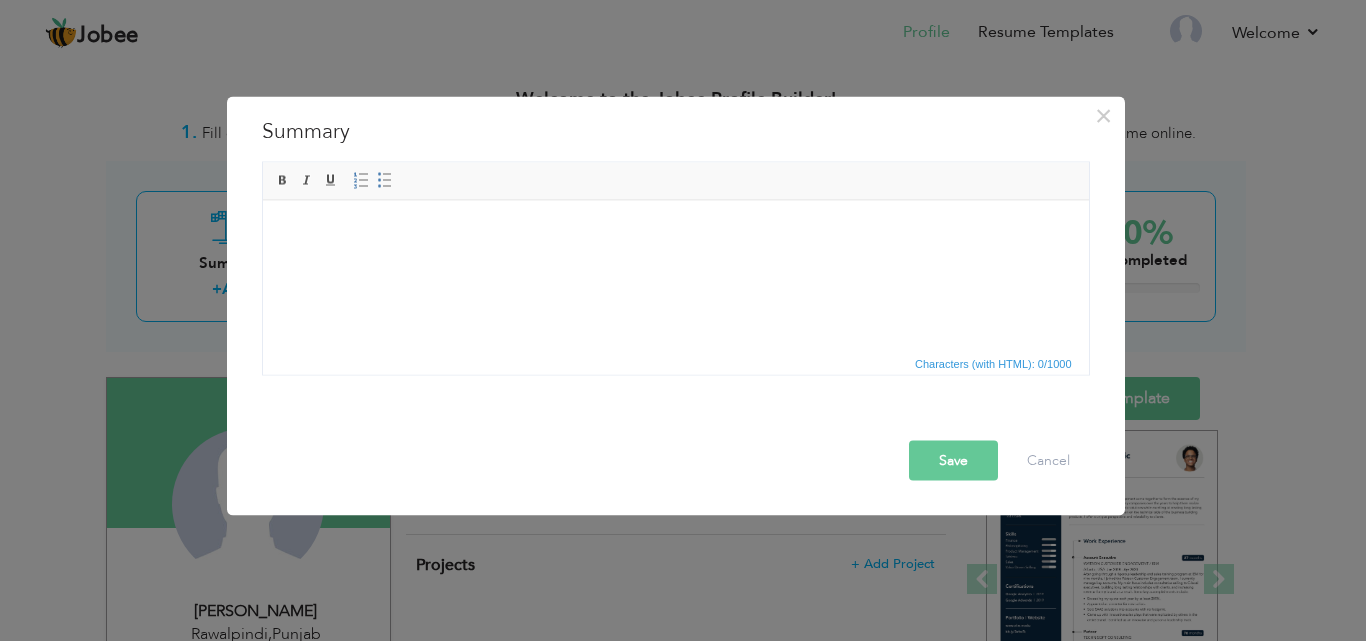click at bounding box center (675, 230) 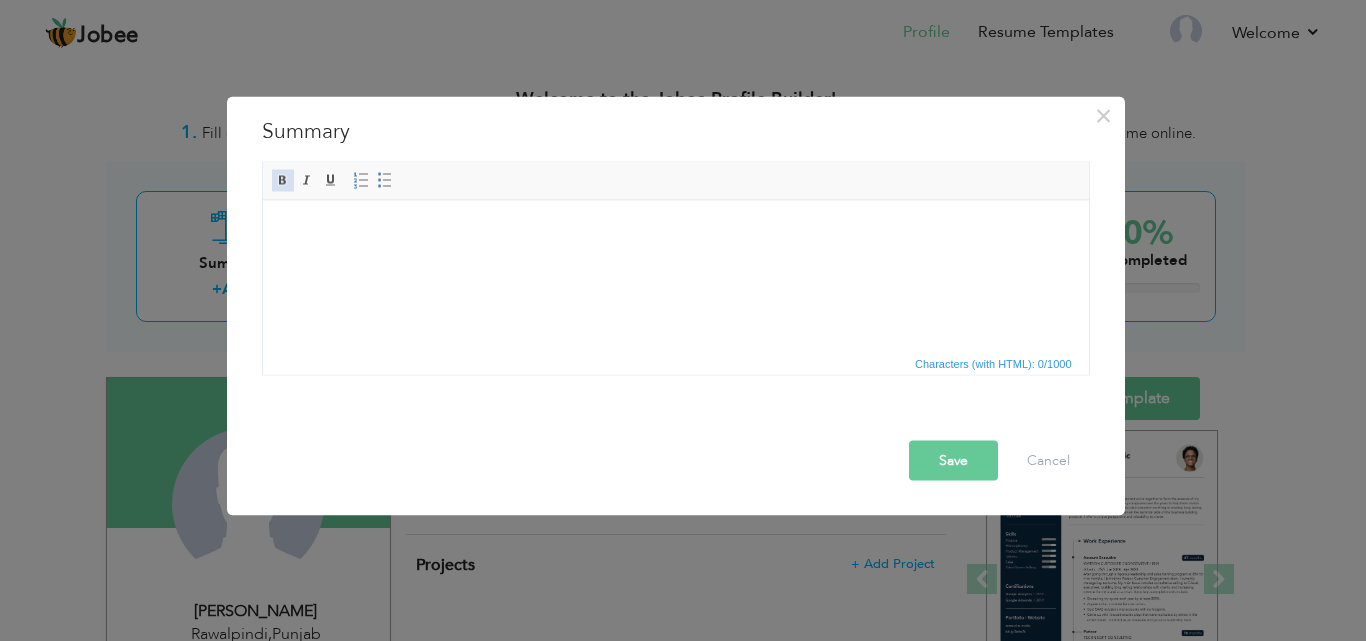 click at bounding box center [283, 180] 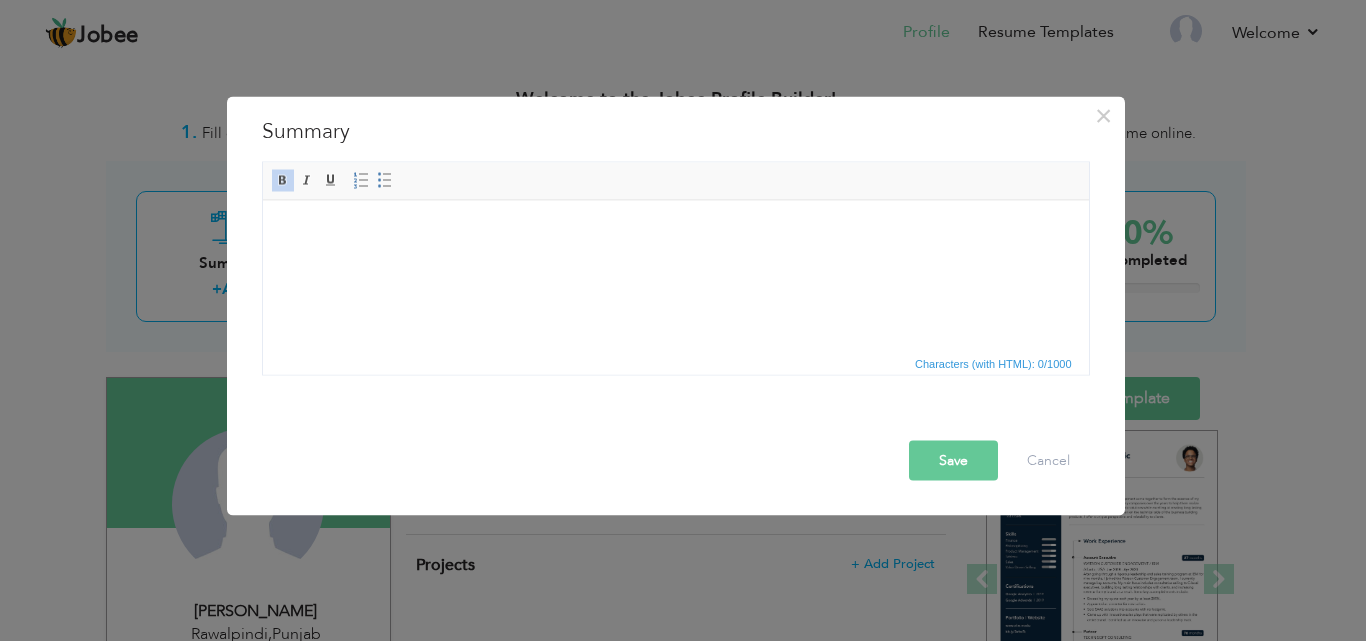 click on "​​​​​​​" at bounding box center (675, 230) 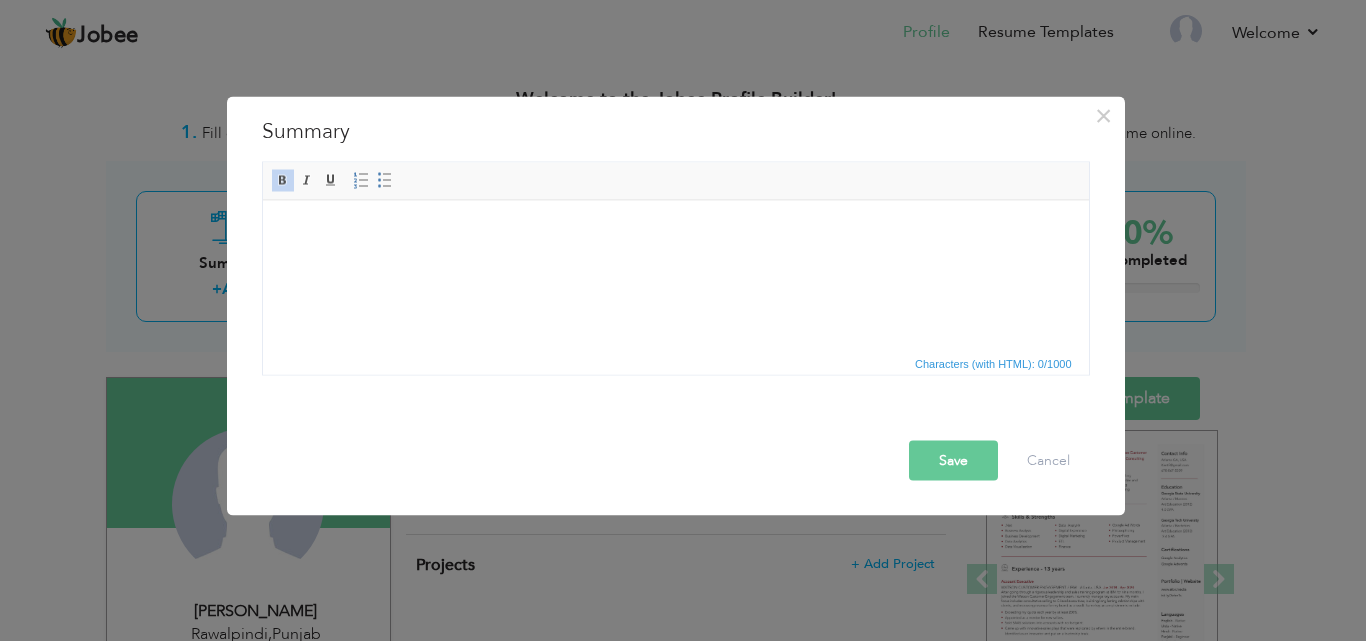 click on "Save" at bounding box center [953, 460] 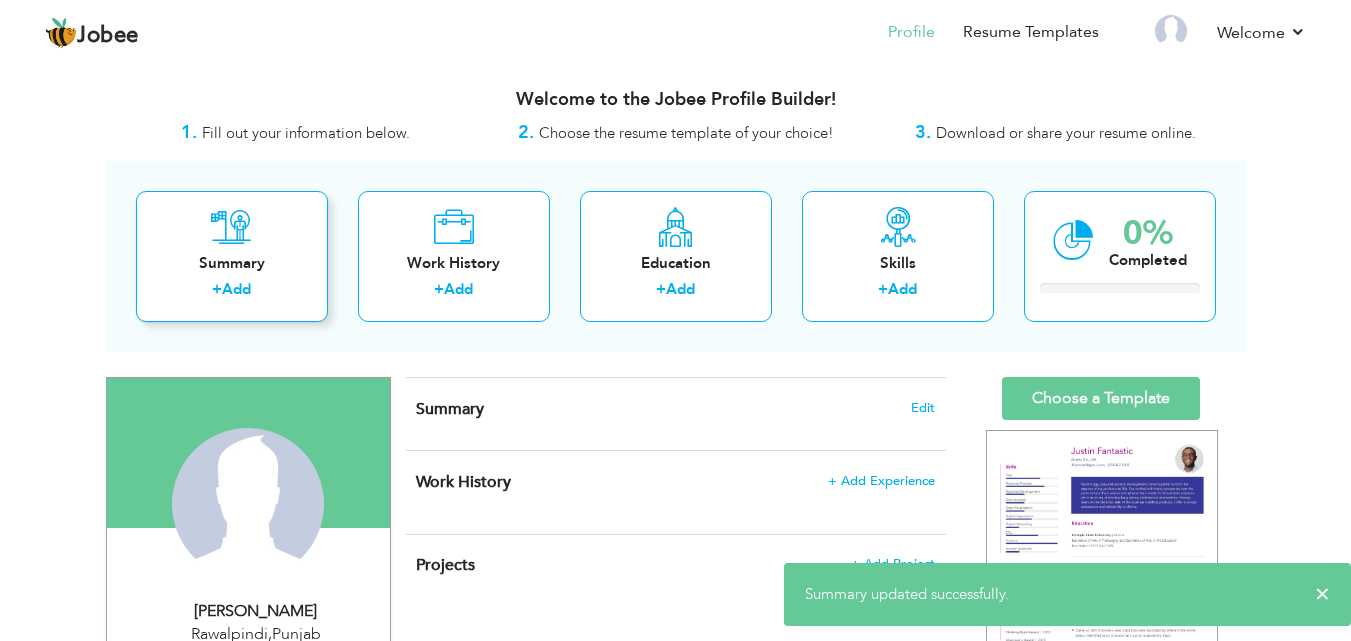 click on "Add" at bounding box center [236, 289] 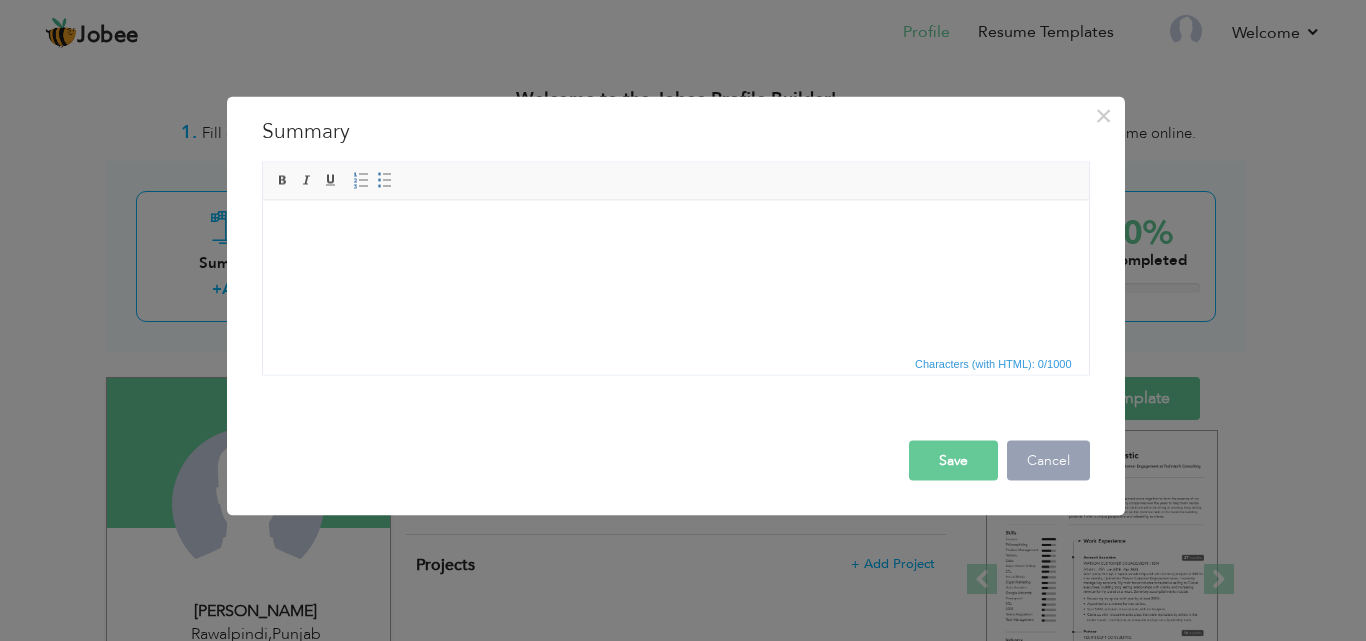 click on "Cancel" at bounding box center [1048, 460] 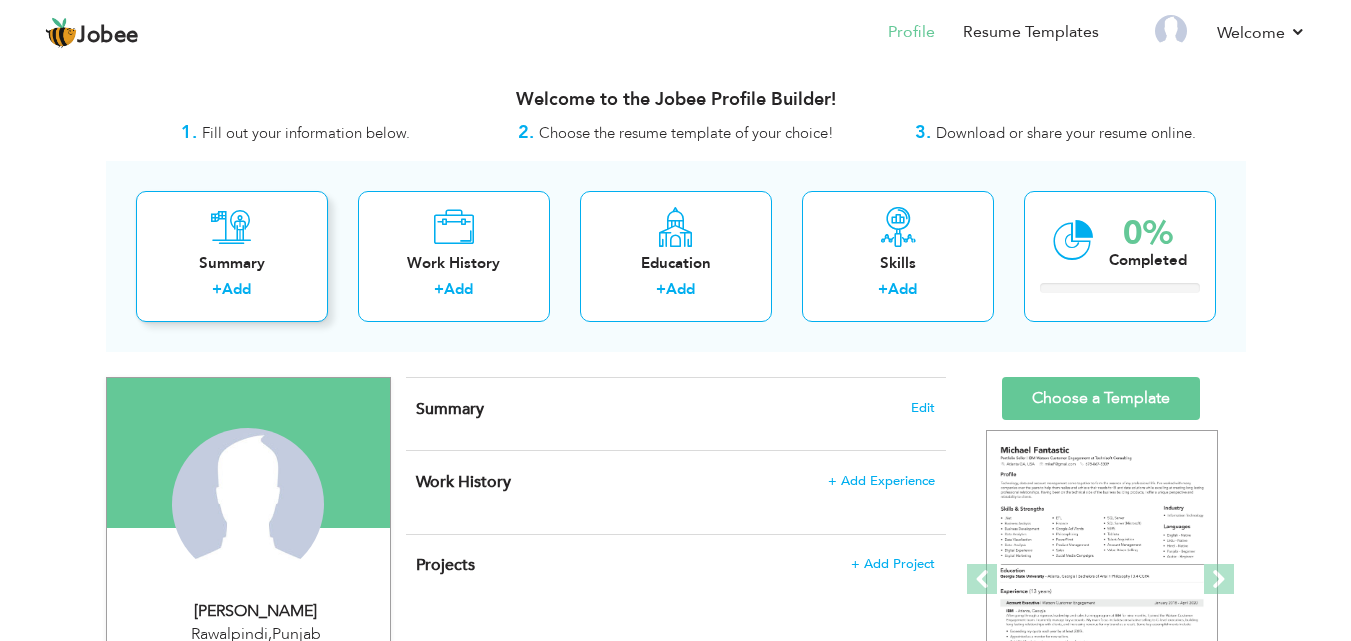 click on "Add" at bounding box center (236, 289) 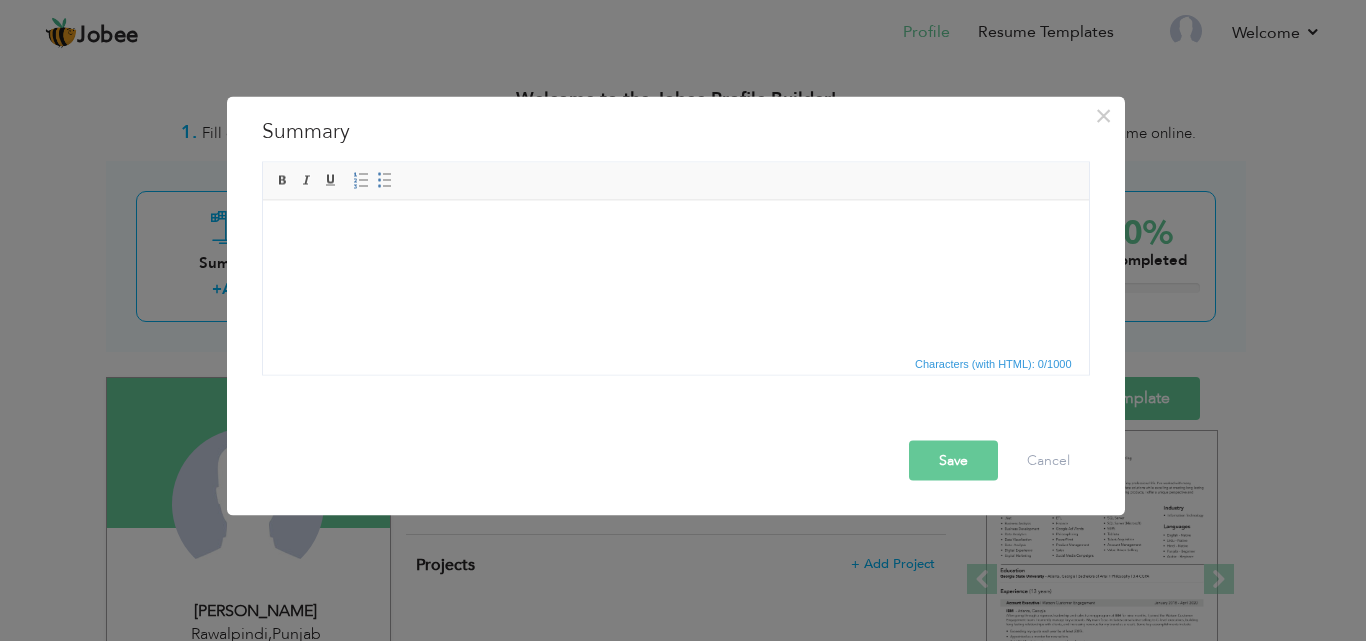click at bounding box center [675, 230] 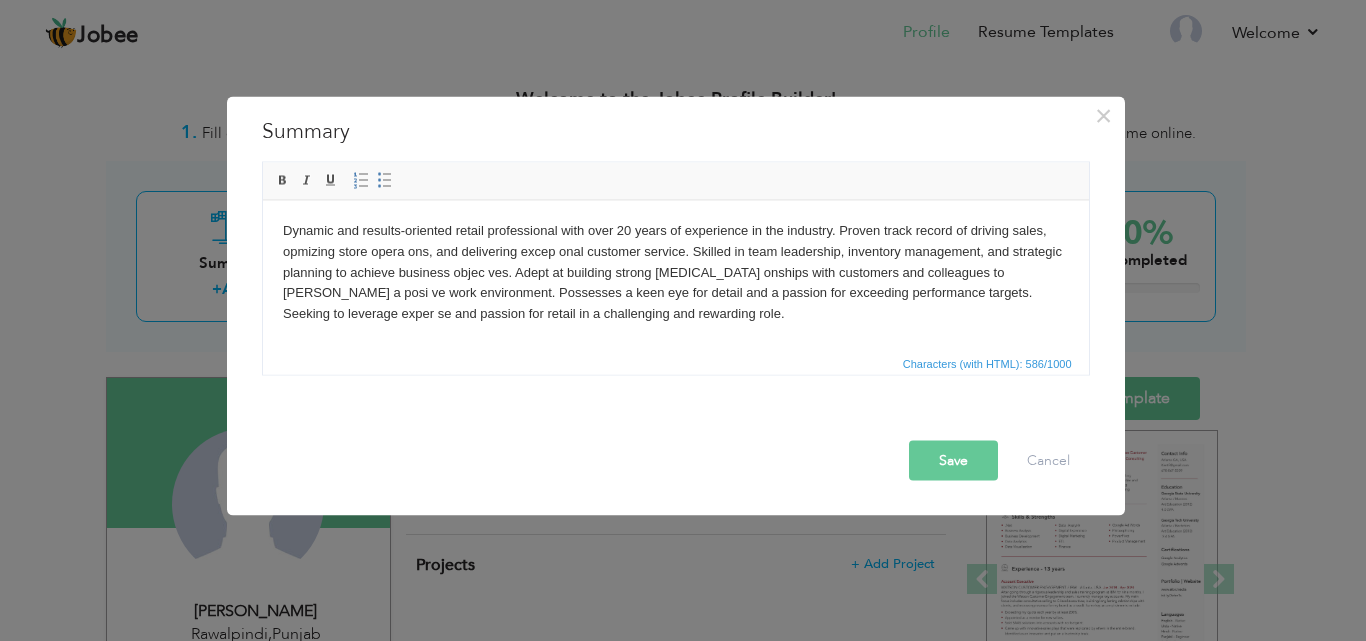 click on "Dynamic and results-oriented retail professional with over 20 years of experience in the industry. Proven track record of driving sales, opmizing store opera ons, and delivering excep onal customer service. Skilled in team leadership, inventory management, and strategic planning to achieve business objec ves. Adept at building strong rela onships with customers and colleagues to foster a posi ve work environment. Possesses a keen eye for detail and a passion for exceeding performance targets. Seeking to leverage exper se and passion for retail in a challenging and rewarding role." at bounding box center (675, 272) 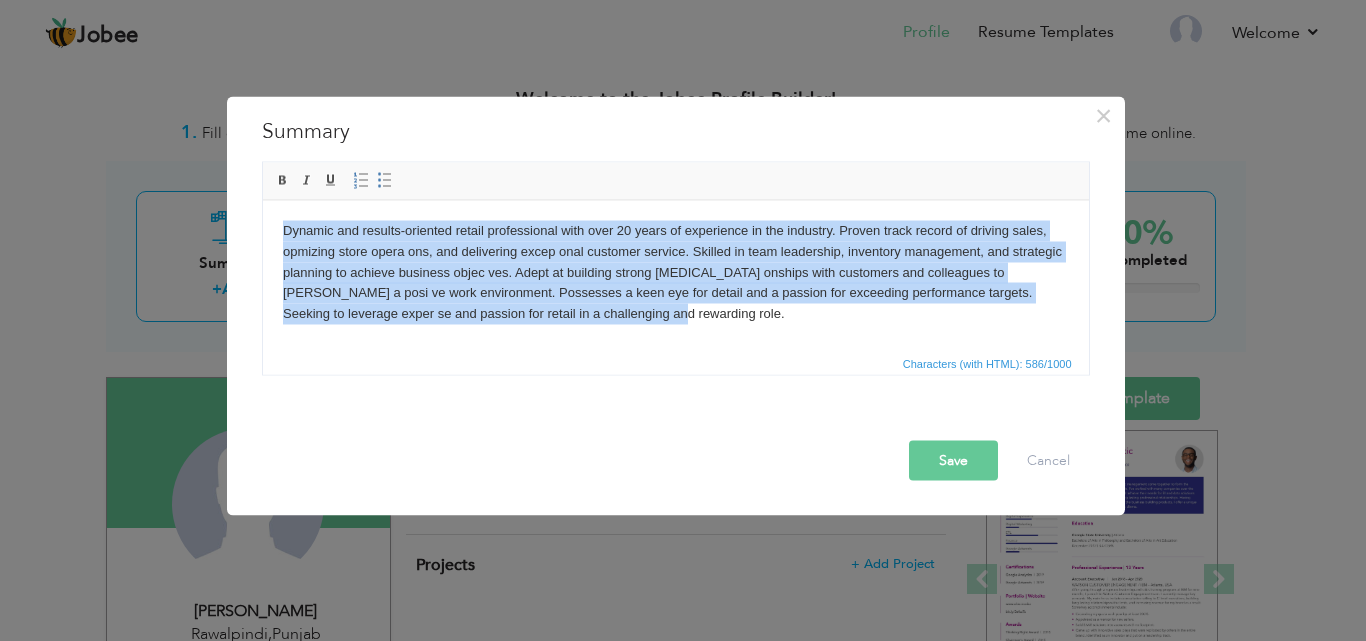 click on "Dynamic and results-oriented retail professional with over 20 years of experience in the industry. Proven track record of driving sales, opmizing store opera ons, and delivering excep onal customer service. Skilled in team leadership, inventory management, and strategic planning to achieve business objec ves. Adept at building strong rela onships with customers and colleagues to foster a posi ve work environment. Possesses a keen eye for detail and a passion for exceeding performance targets. Seeking to leverage exper se and passion for retail in a challenging and rewarding role." at bounding box center [675, 272] 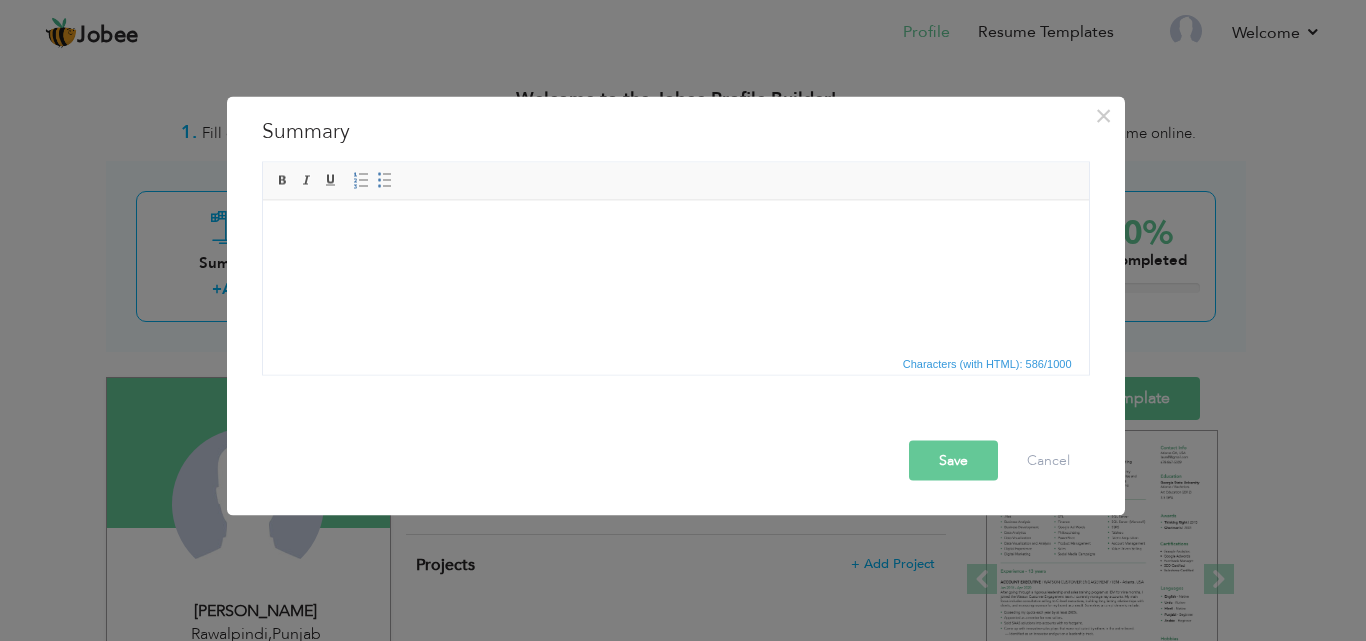click at bounding box center [675, 230] 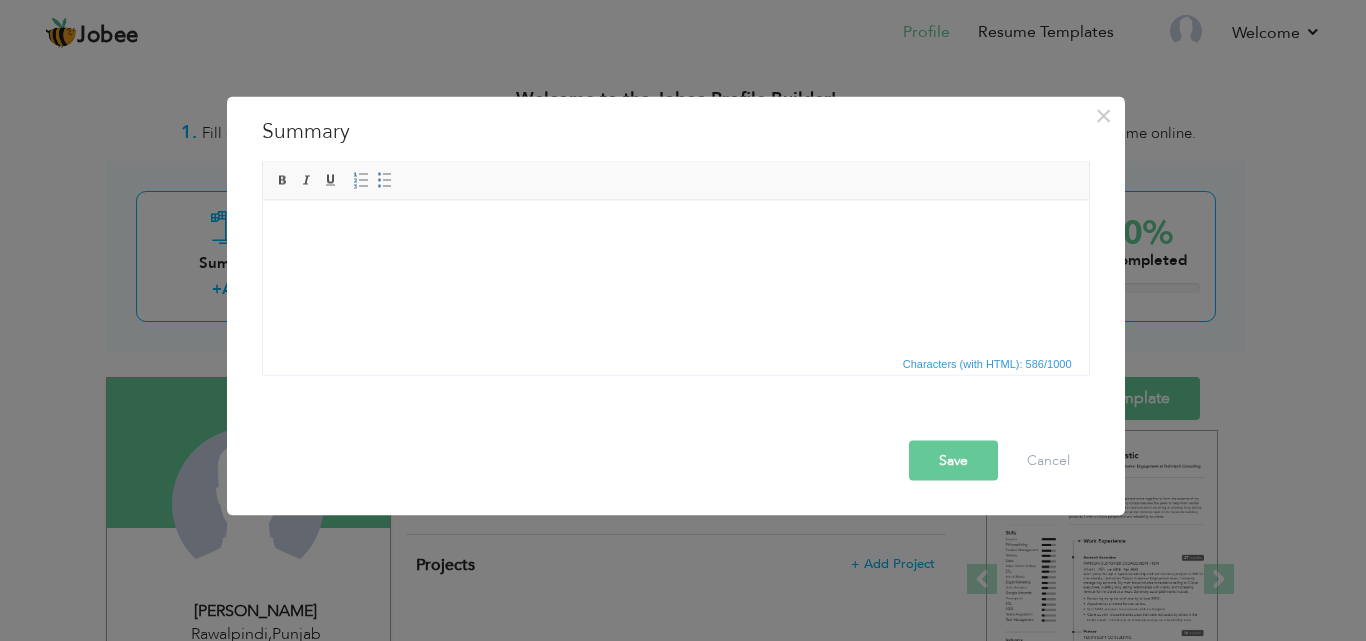 click at bounding box center [675, 230] 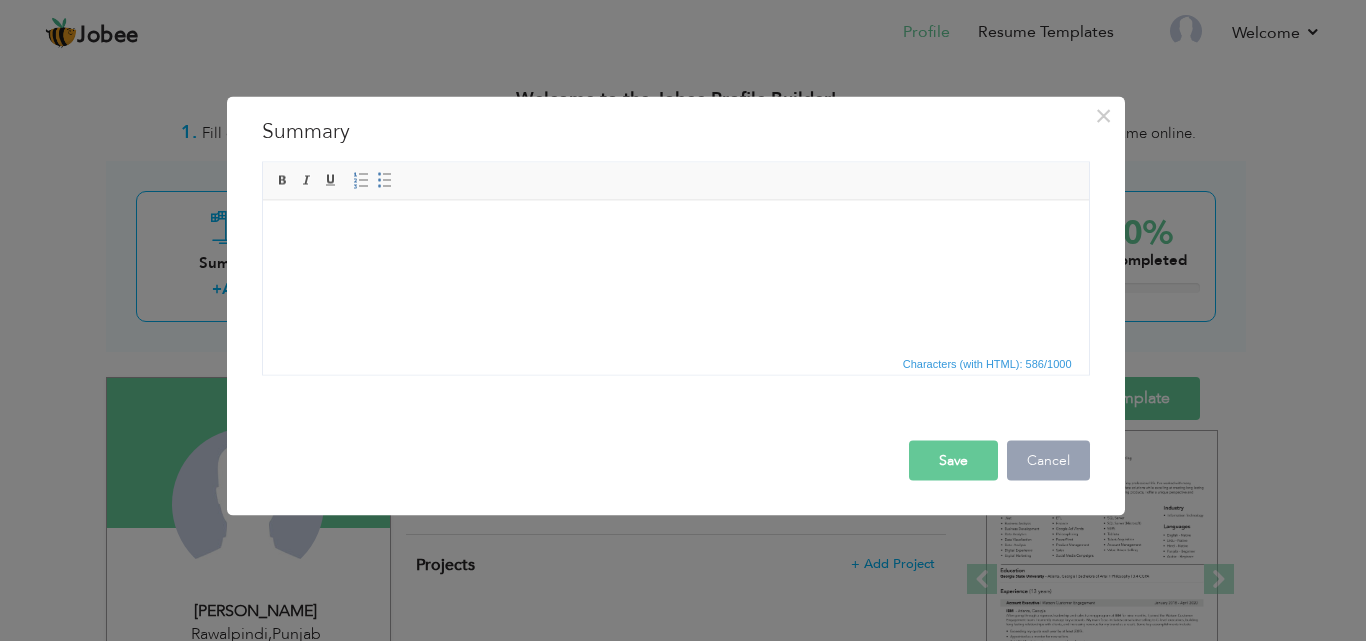 click on "Cancel" at bounding box center (1048, 460) 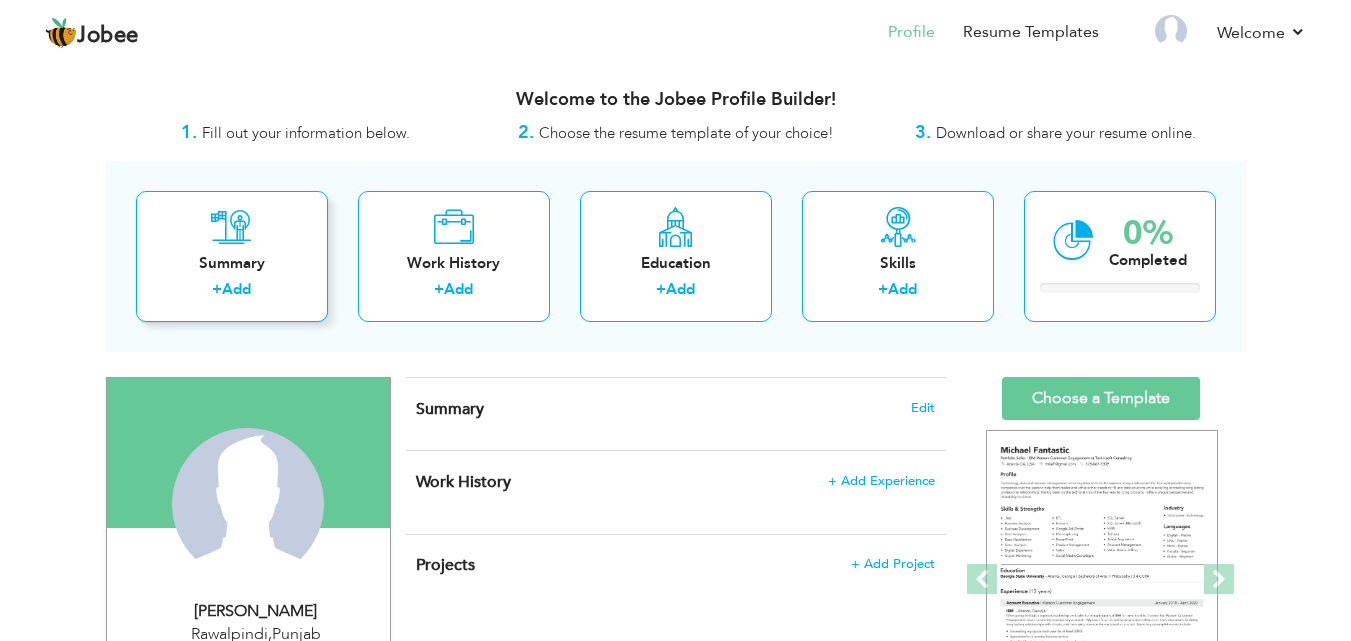 click on "Add" at bounding box center (236, 289) 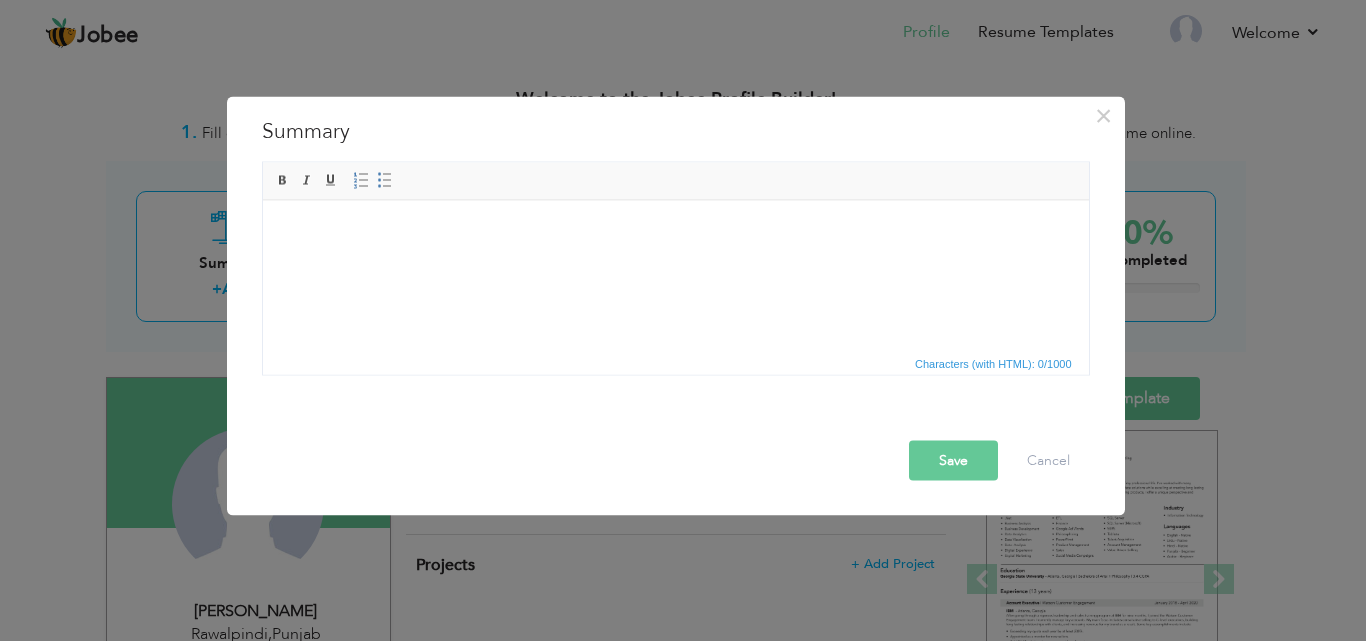 click at bounding box center (675, 230) 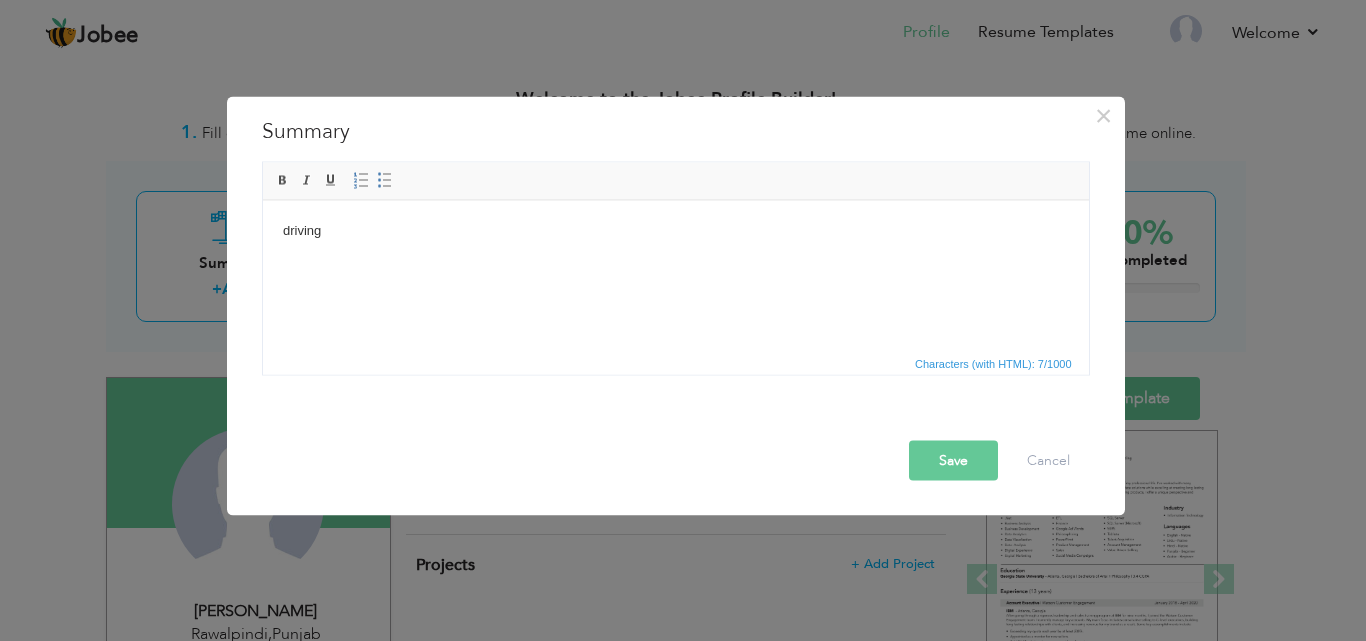 type 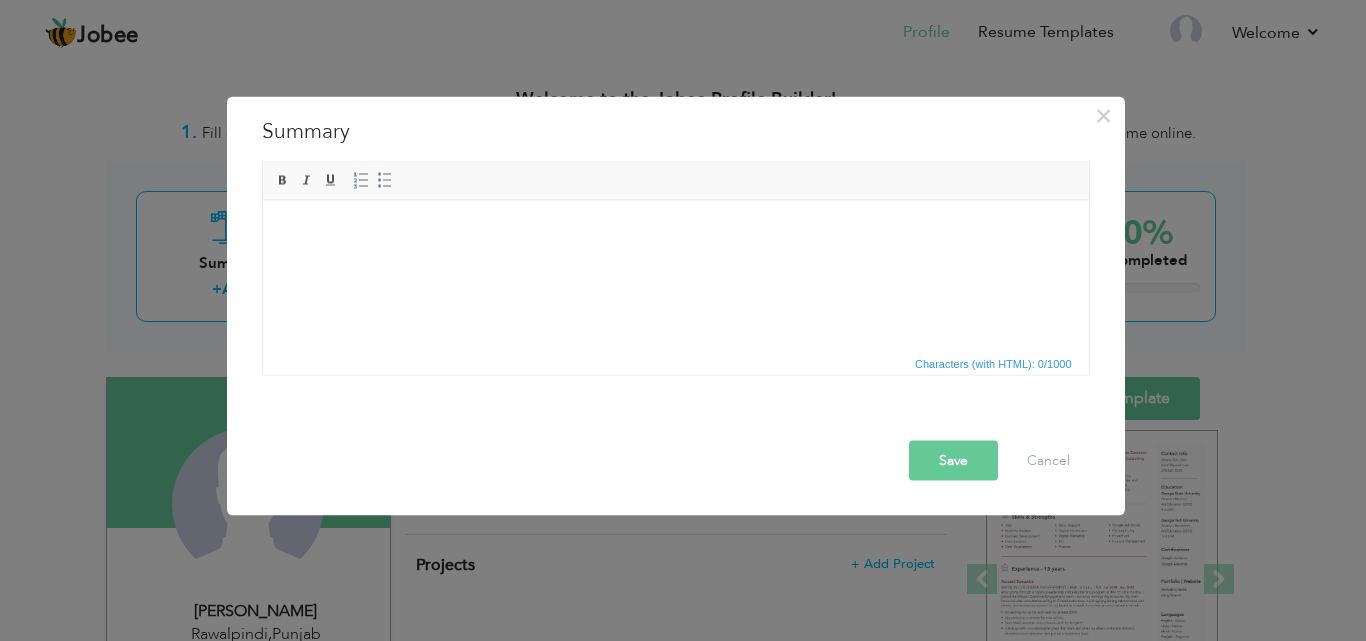 click at bounding box center [675, 230] 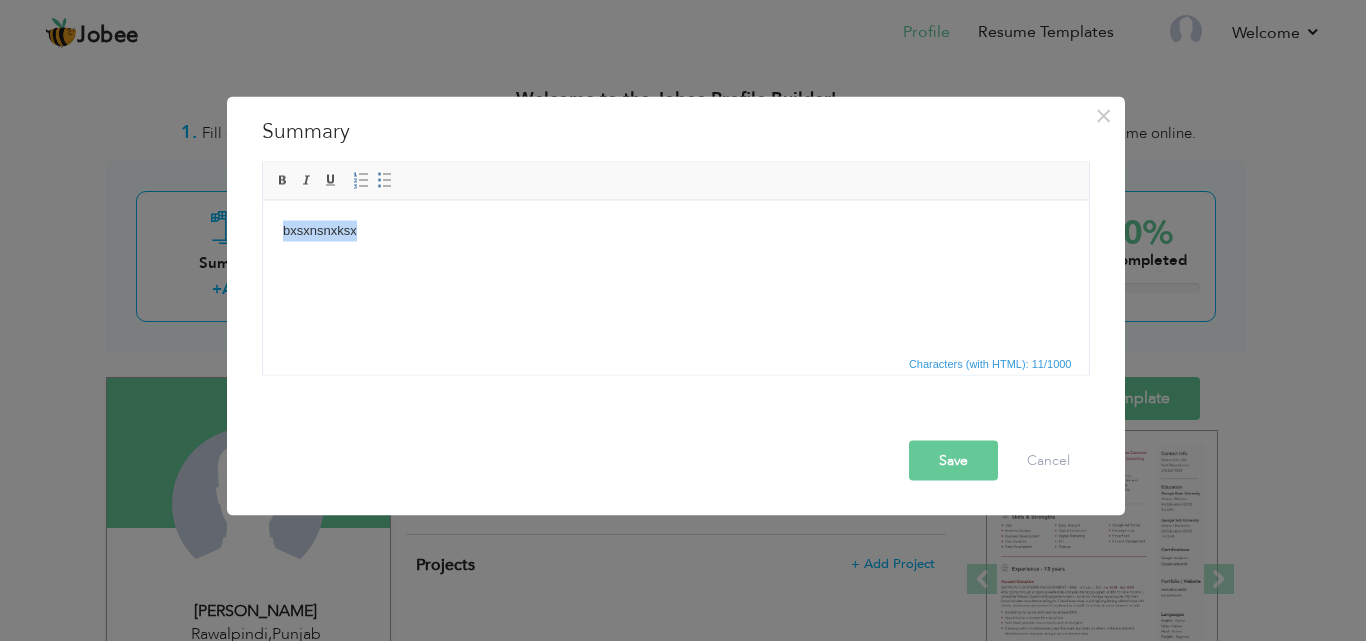 click on "bxsxnsnxksx" at bounding box center (675, 230) 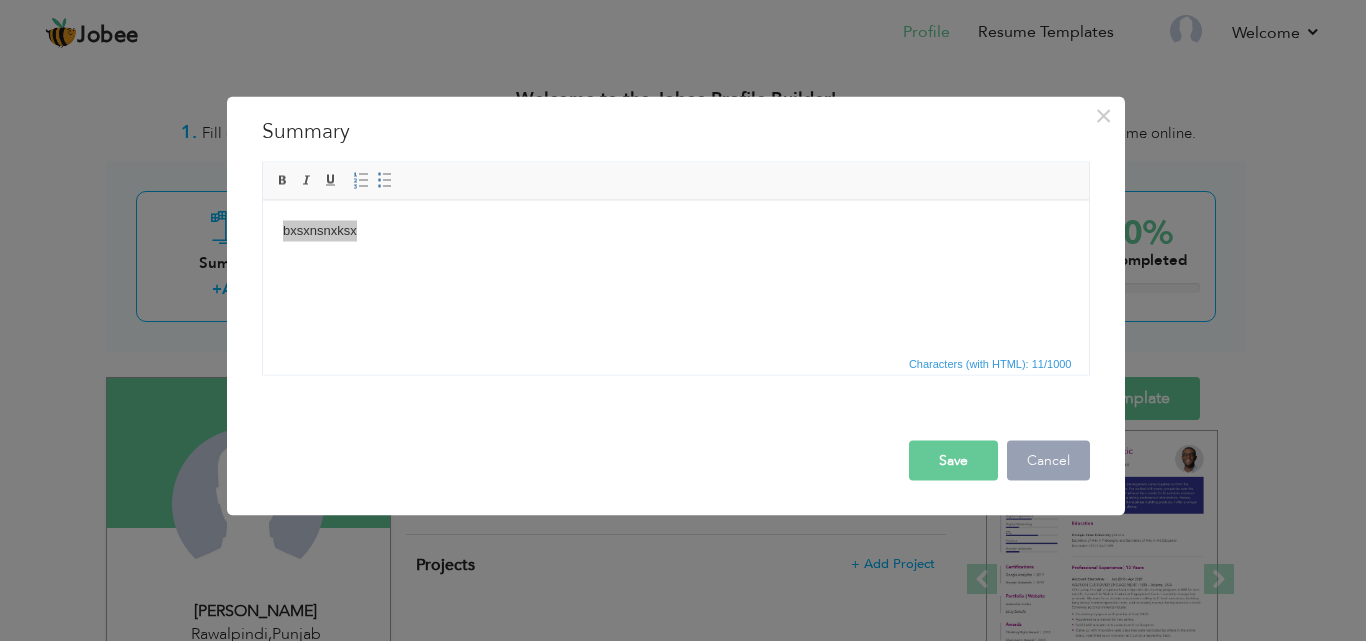 click on "Cancel" at bounding box center [1048, 460] 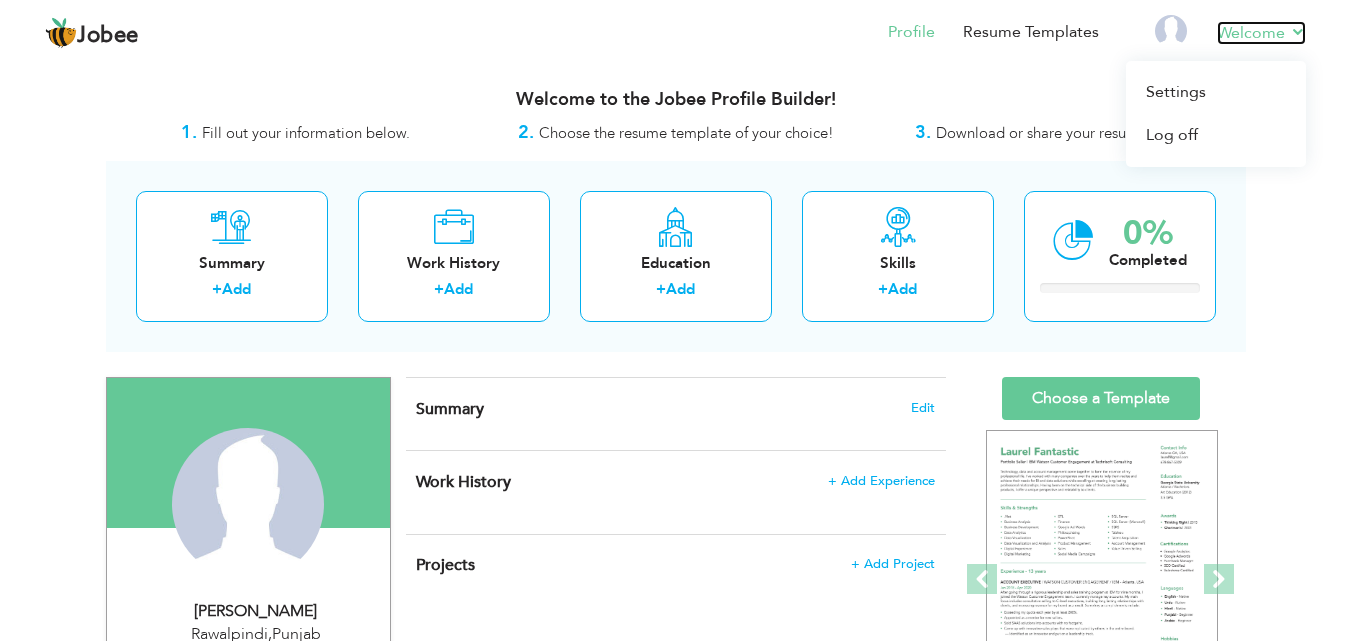 click on "Welcome" at bounding box center [1261, 33] 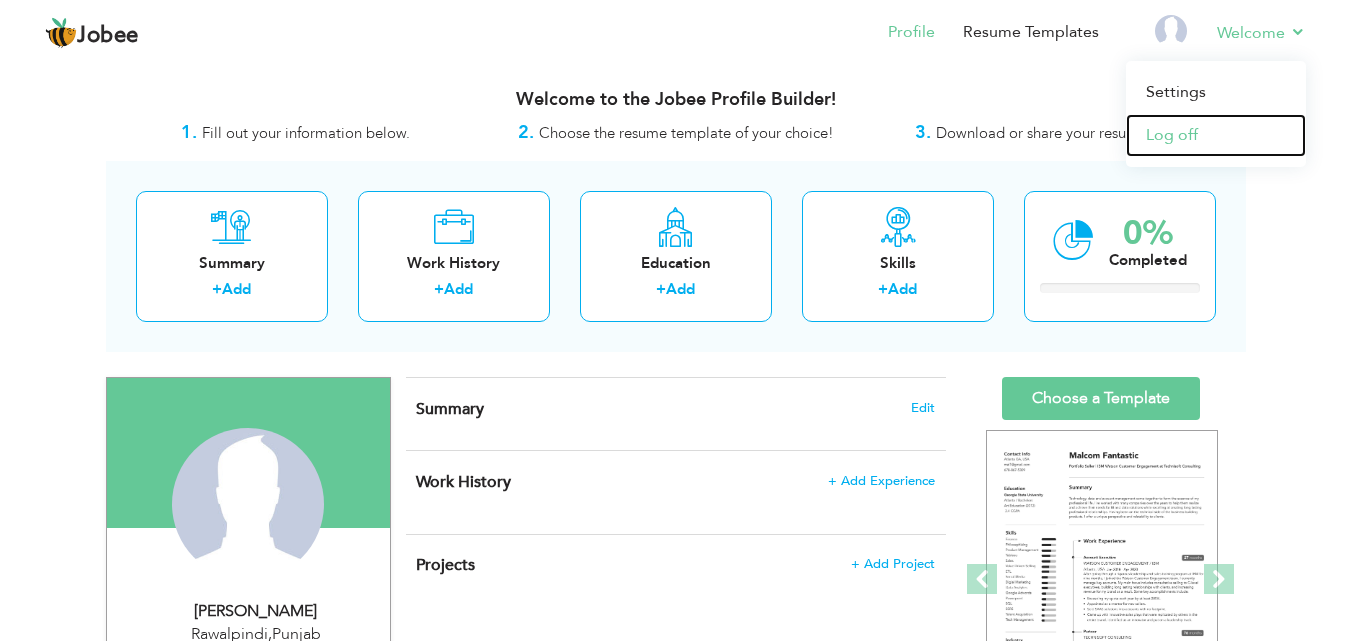 click on "Log off" at bounding box center (1216, 135) 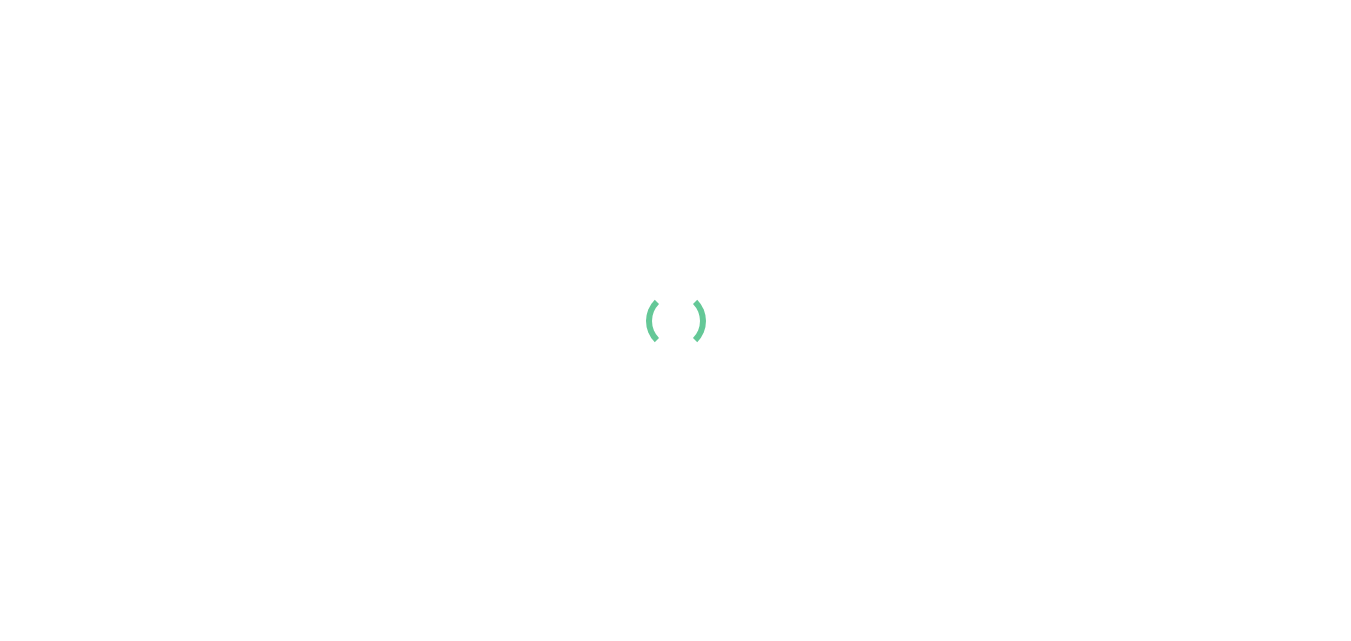 scroll, scrollTop: 0, scrollLeft: 0, axis: both 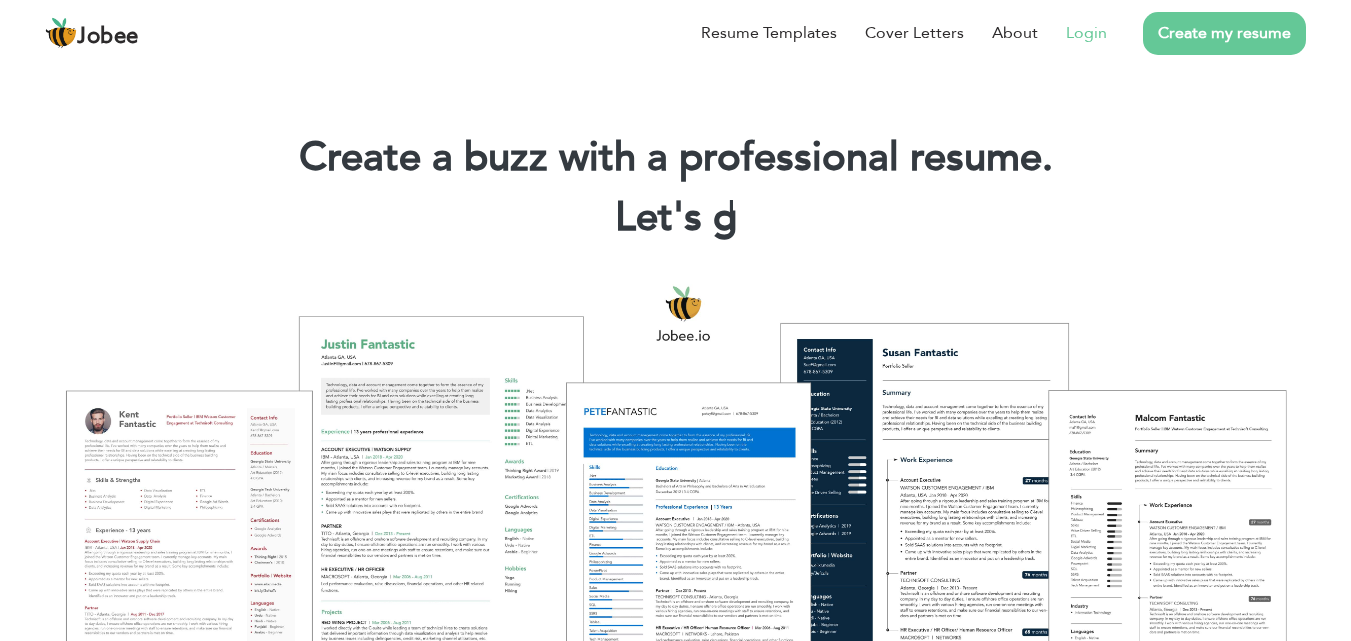 click on "Login" at bounding box center [1086, 33] 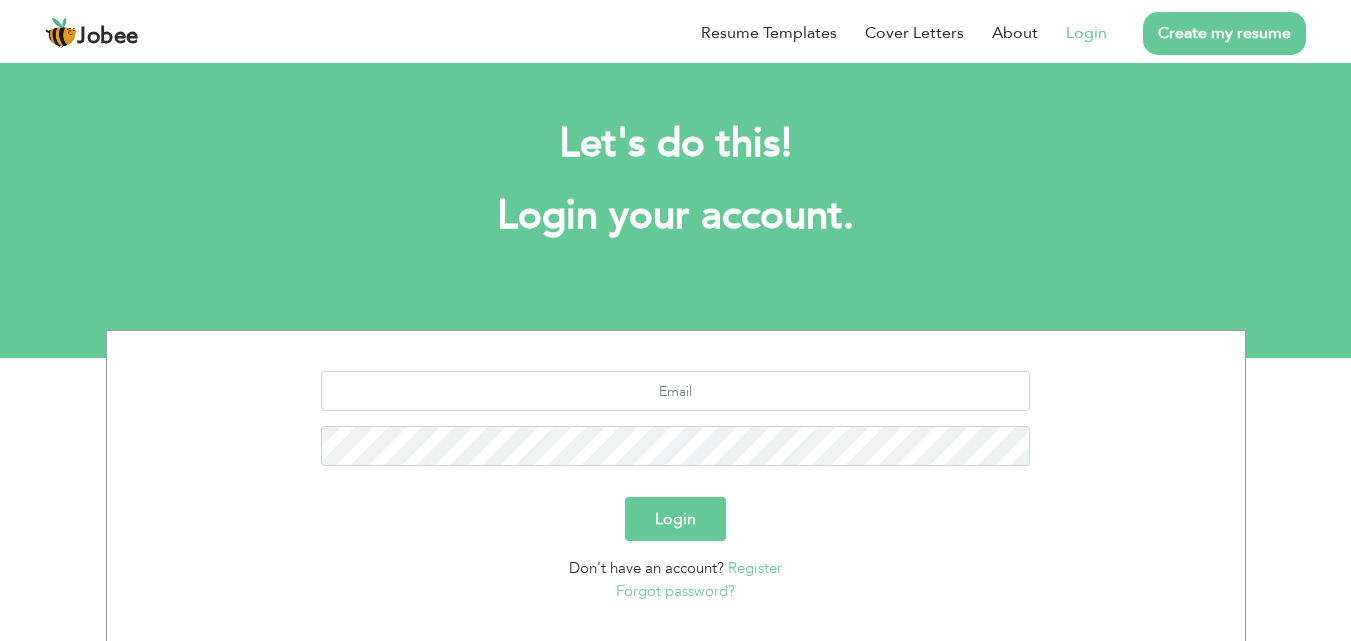 scroll, scrollTop: 0, scrollLeft: 0, axis: both 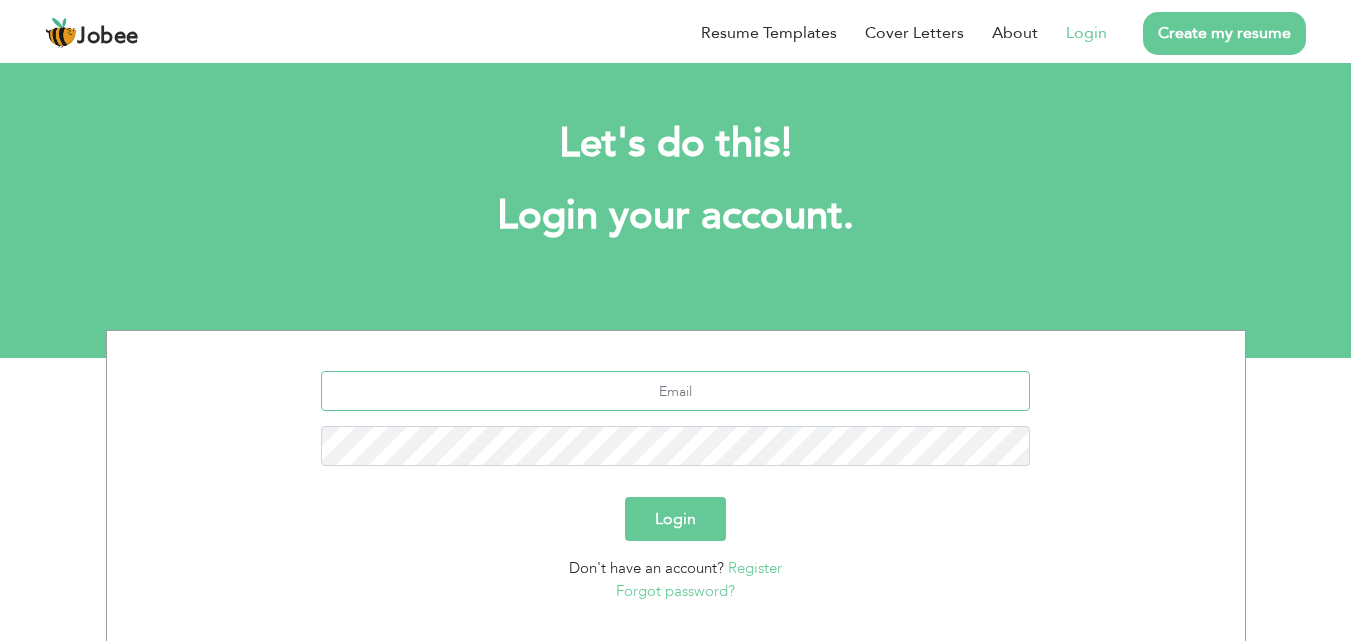 type on "[EMAIL_ADDRESS][DOMAIN_NAME]" 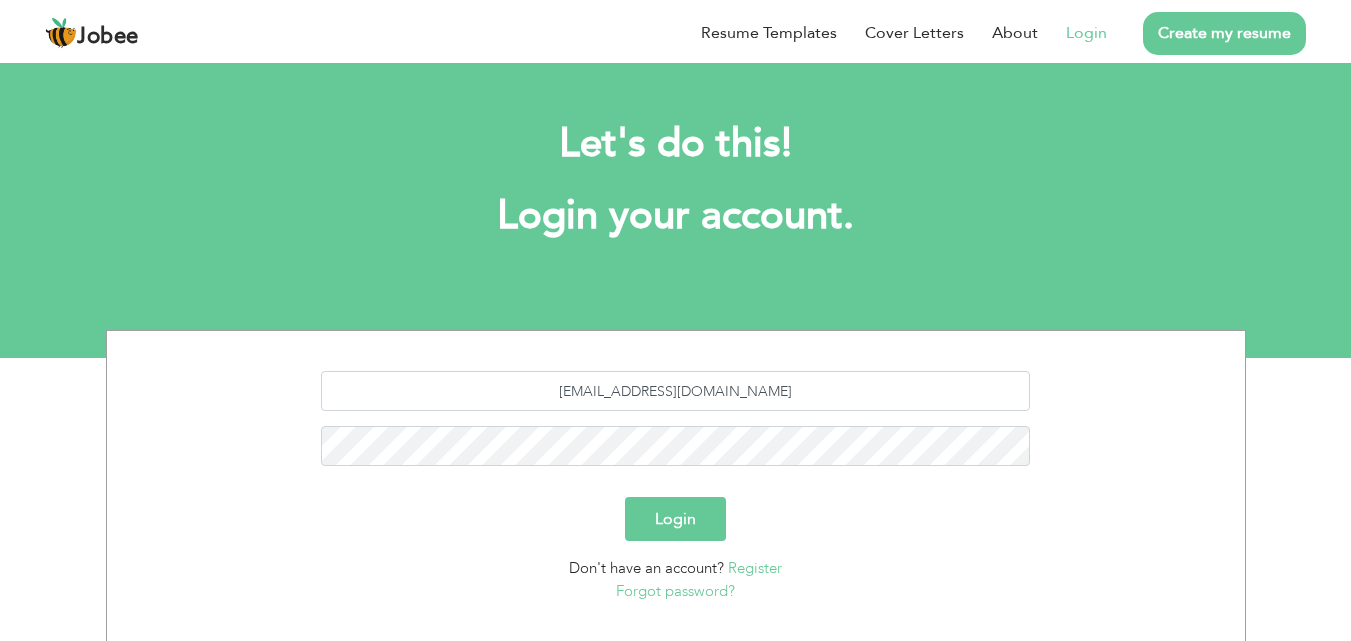 click on "Login" at bounding box center [675, 519] 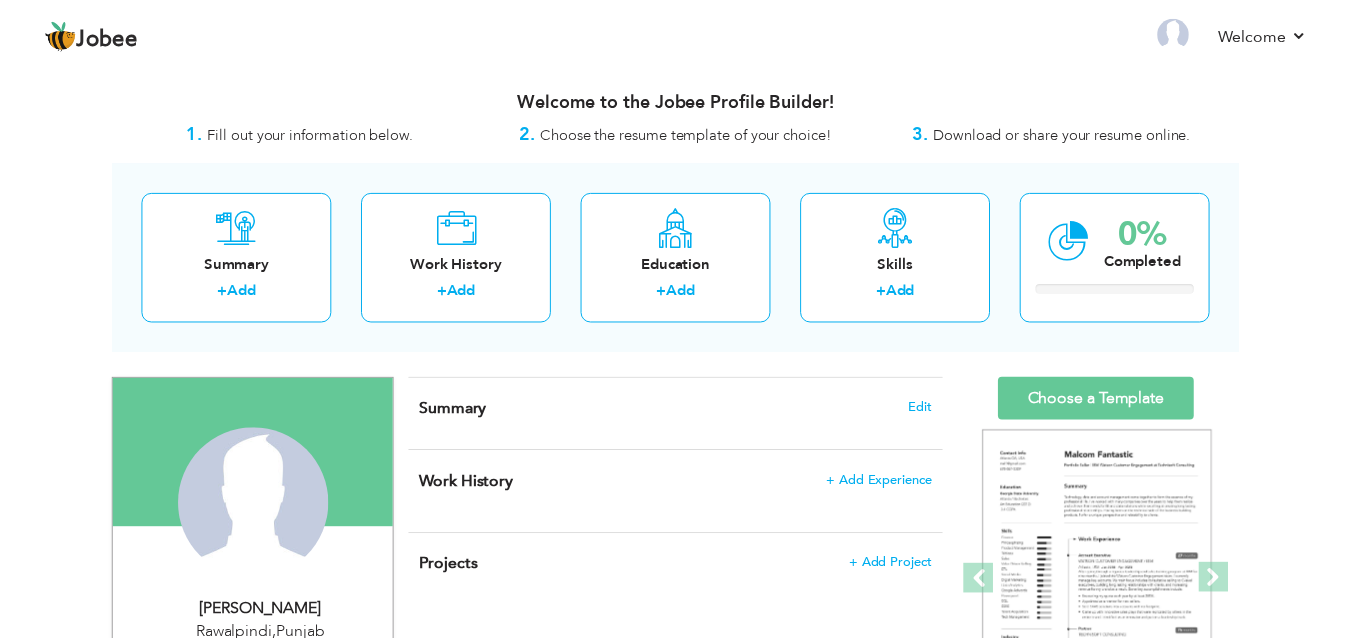 scroll, scrollTop: 0, scrollLeft: 0, axis: both 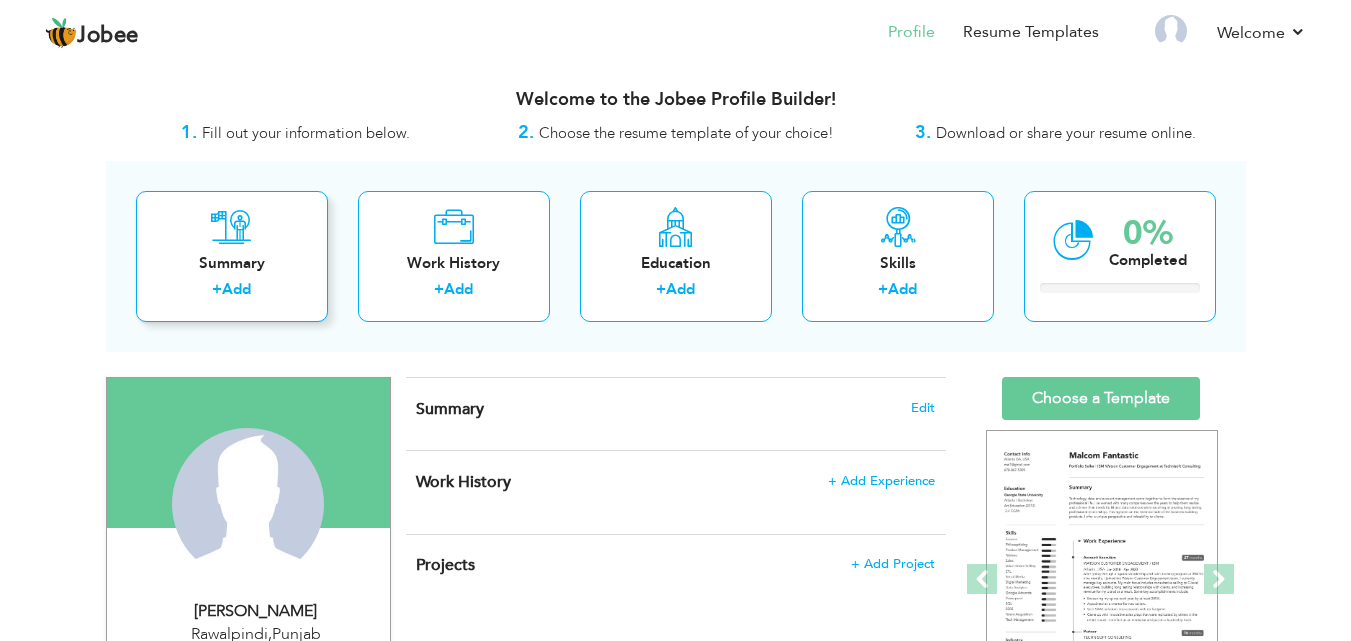 click on "Add" at bounding box center [236, 289] 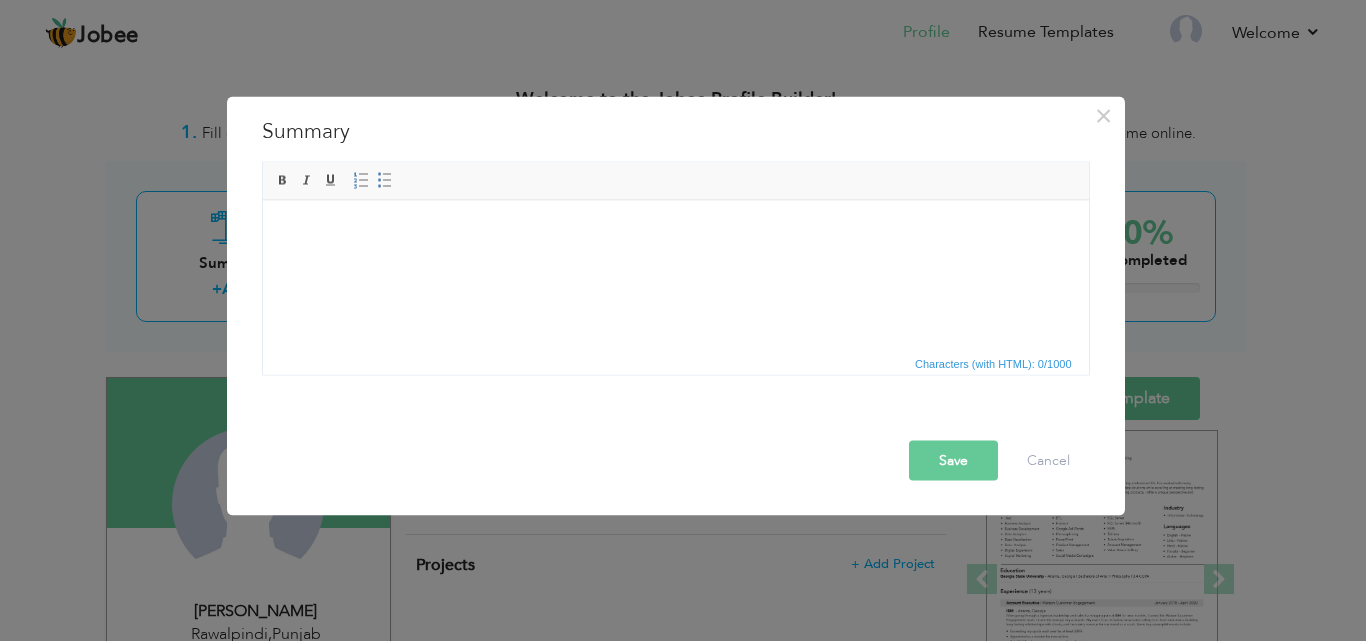 click at bounding box center [675, 230] 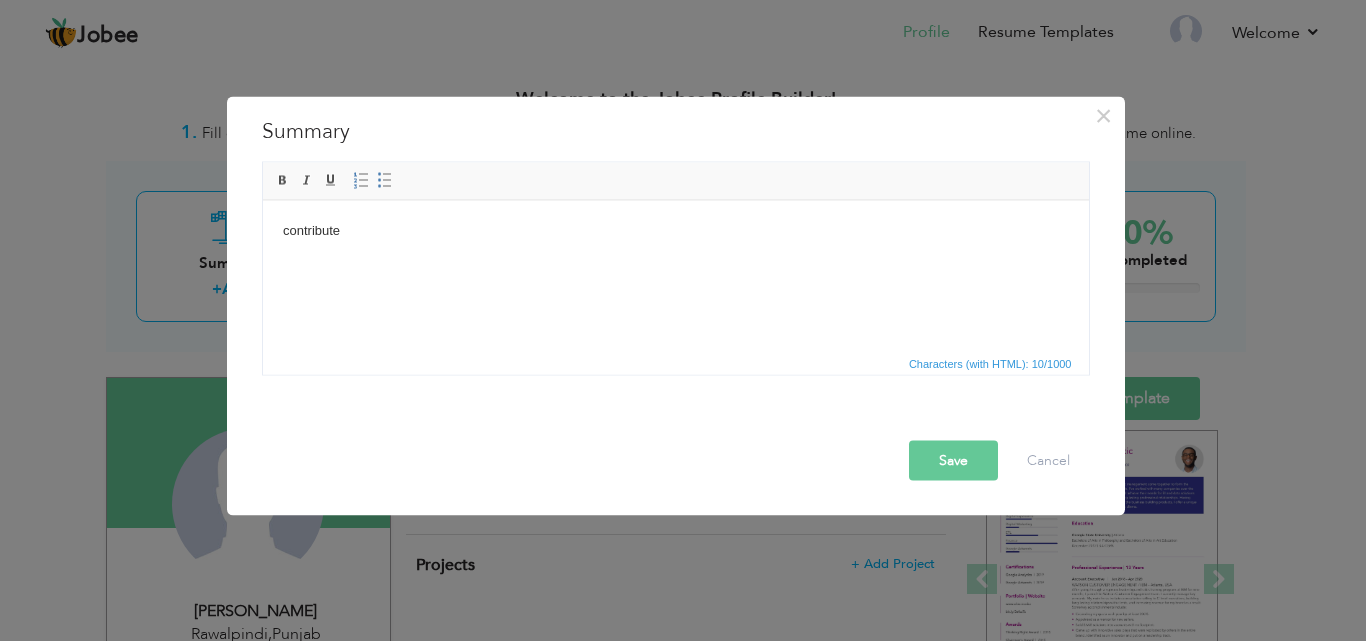 type 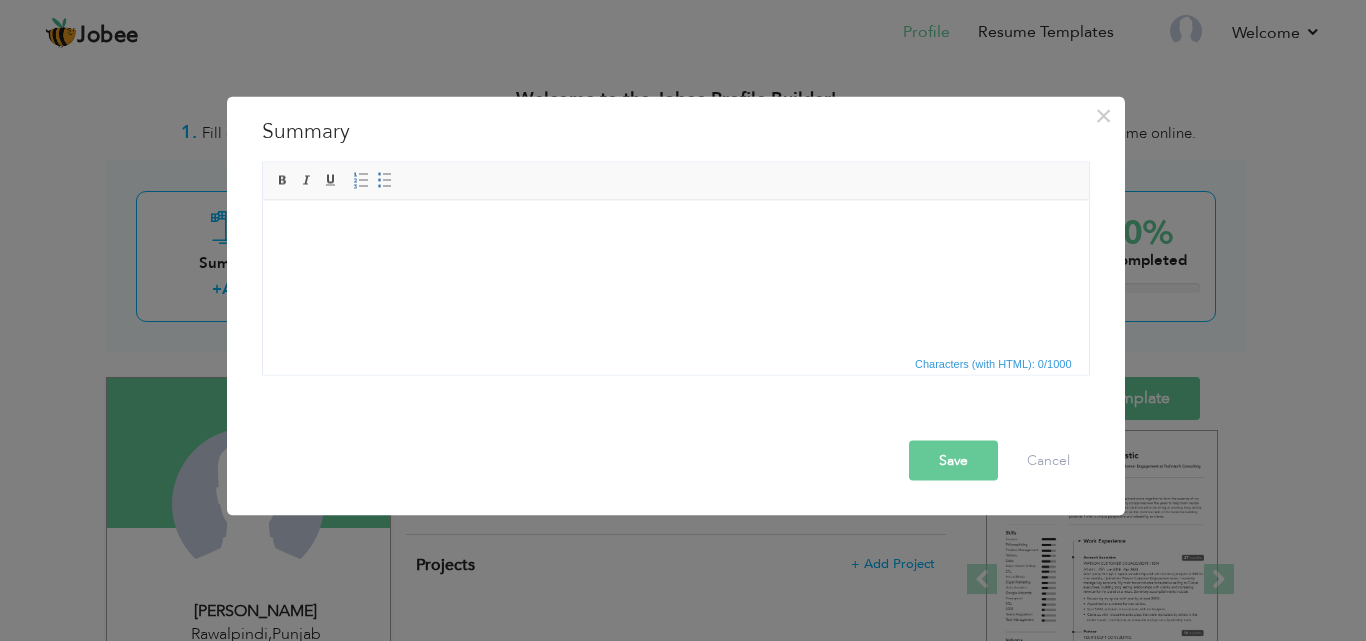click at bounding box center (675, 230) 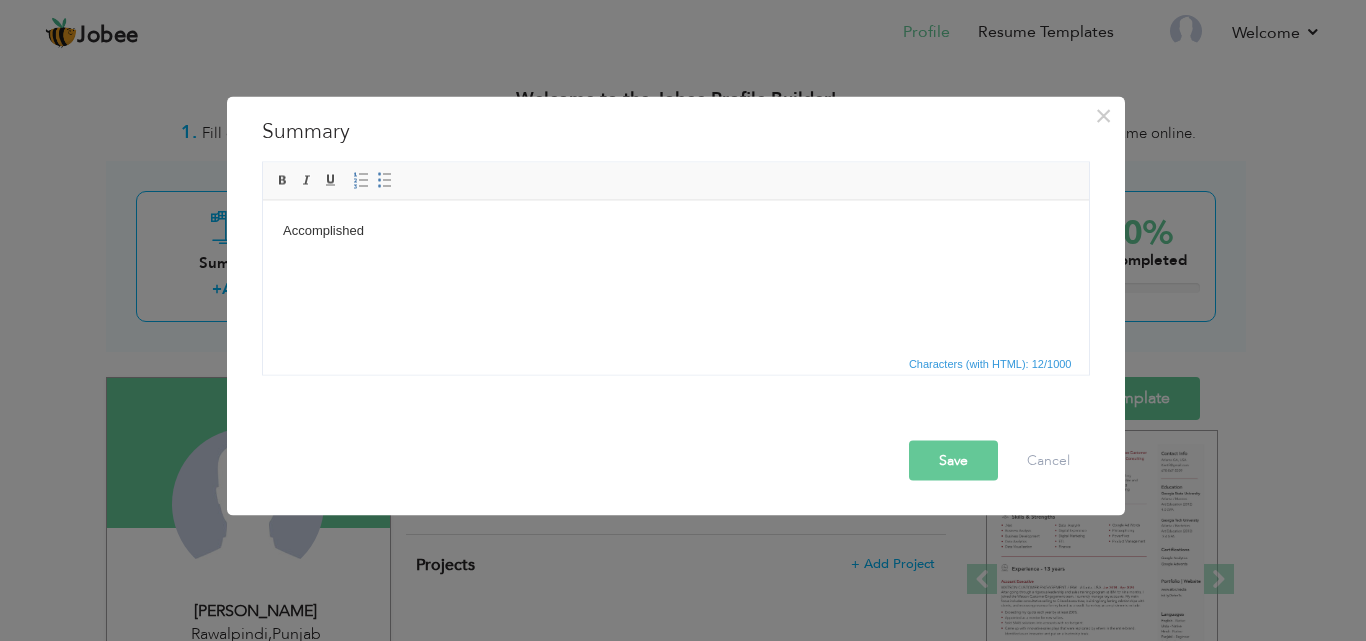 click on "Accomplished" at bounding box center [675, 230] 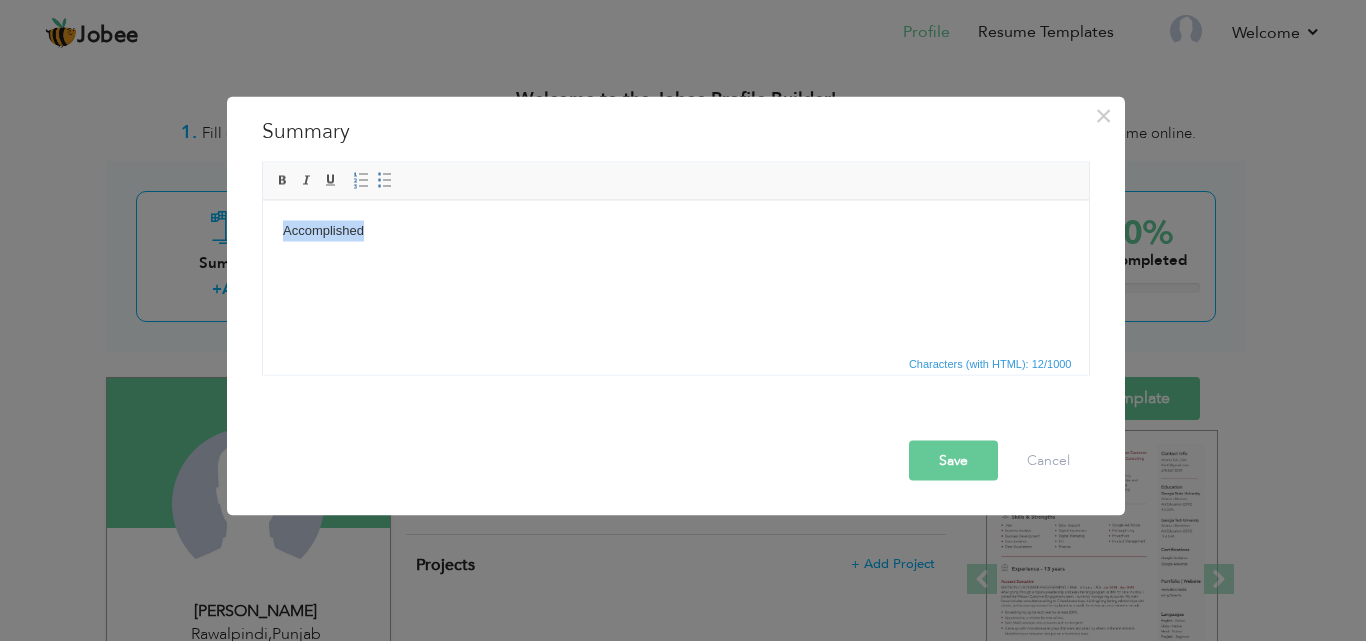 copy on "Accomplished" 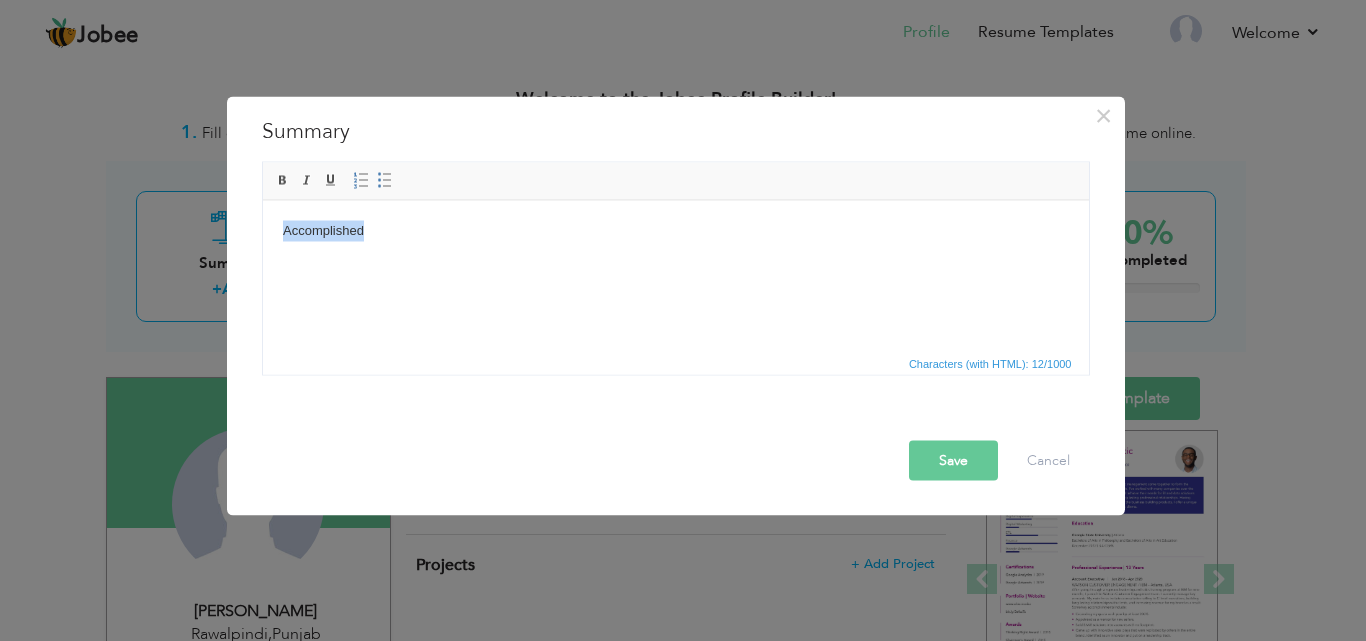 click on "Accomplished" at bounding box center (675, 230) 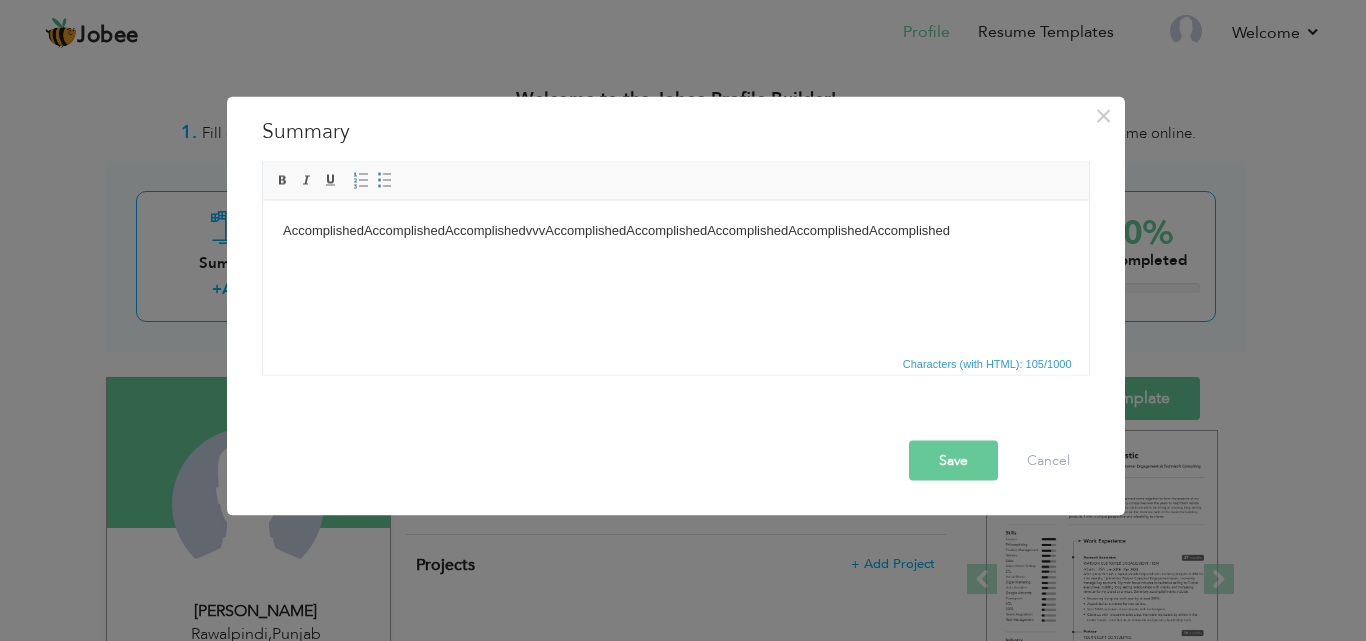 click on "Accomplished  Accomplished Accomplishedvvv Accomplished Accomplished Accomplished Accomplished Accomplished" at bounding box center (675, 230) 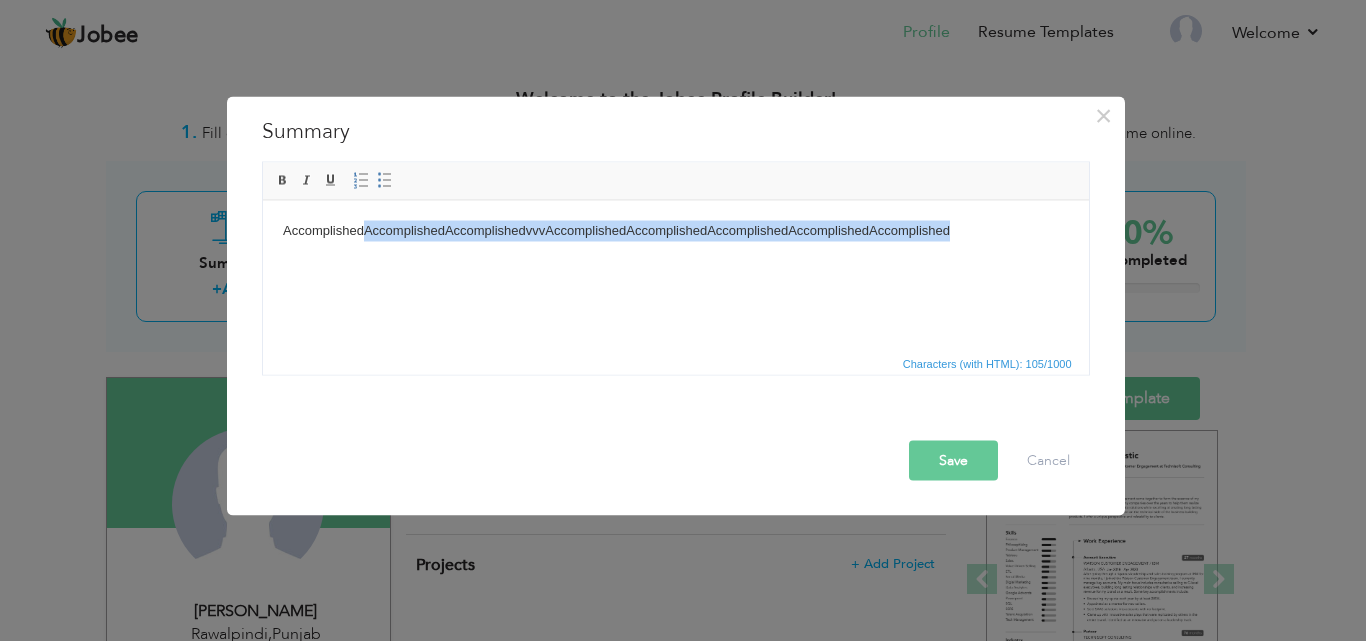 click on "Accomplished  Accomplished Accomplishedvvv Accomplished Accomplished Accomplished Accomplished Accomplished" at bounding box center [675, 230] 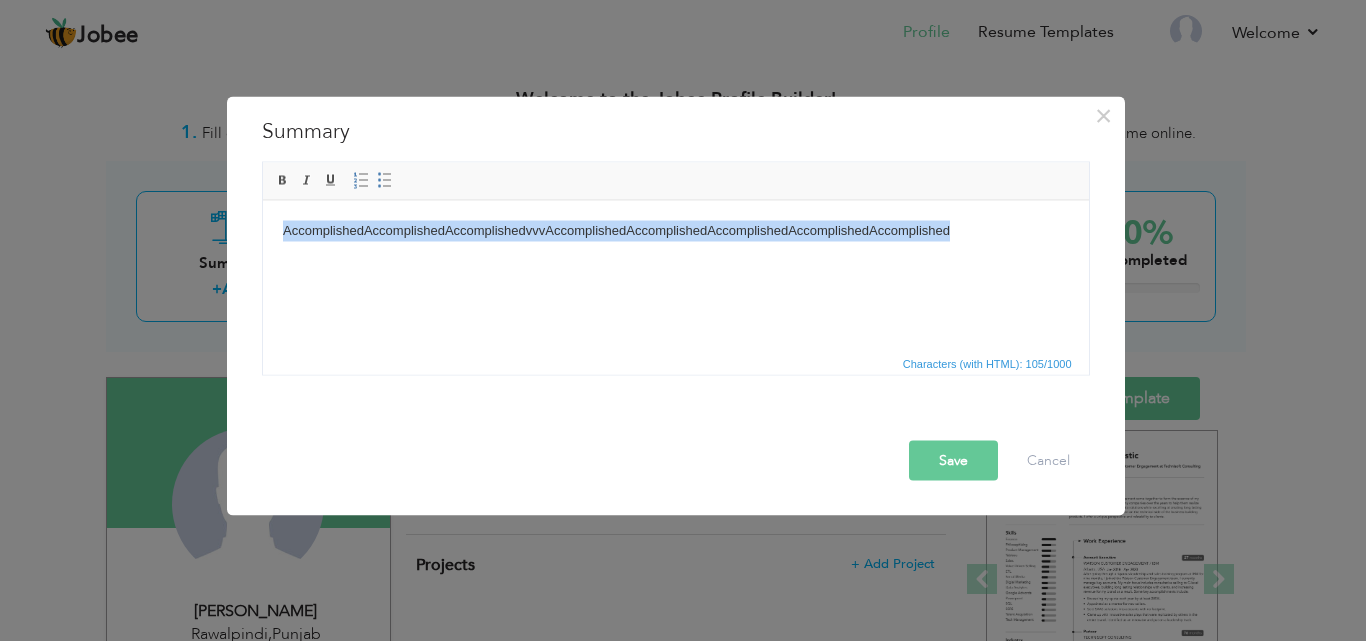 click on "Accomplished  Accomplished Accomplishedvvv Accomplished Accomplished Accomplished Accomplished Accomplished" at bounding box center [675, 230] 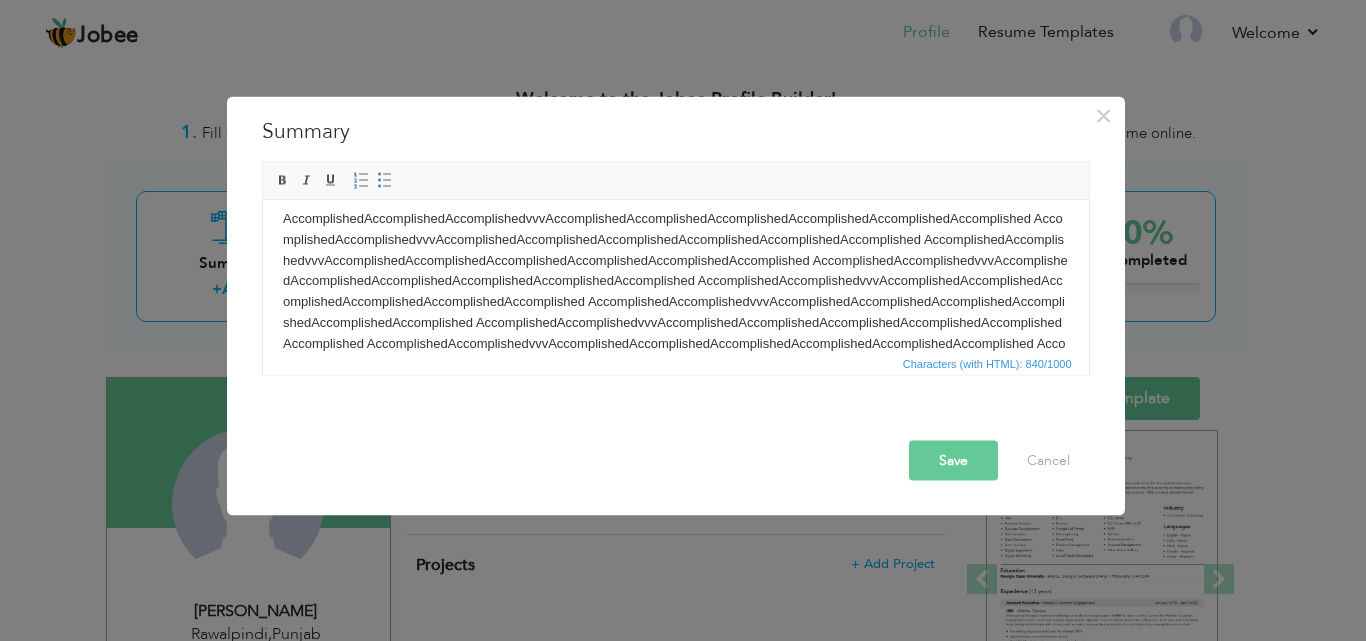 scroll, scrollTop: 33, scrollLeft: 0, axis: vertical 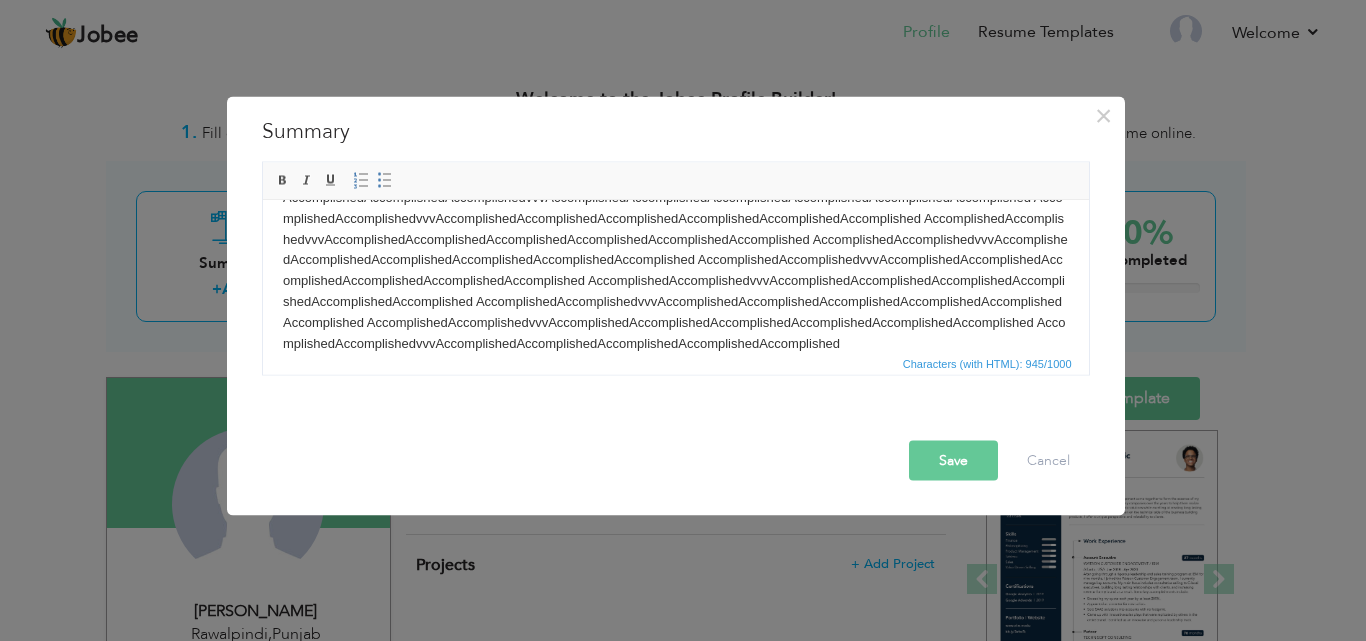 click on "Save" at bounding box center (953, 460) 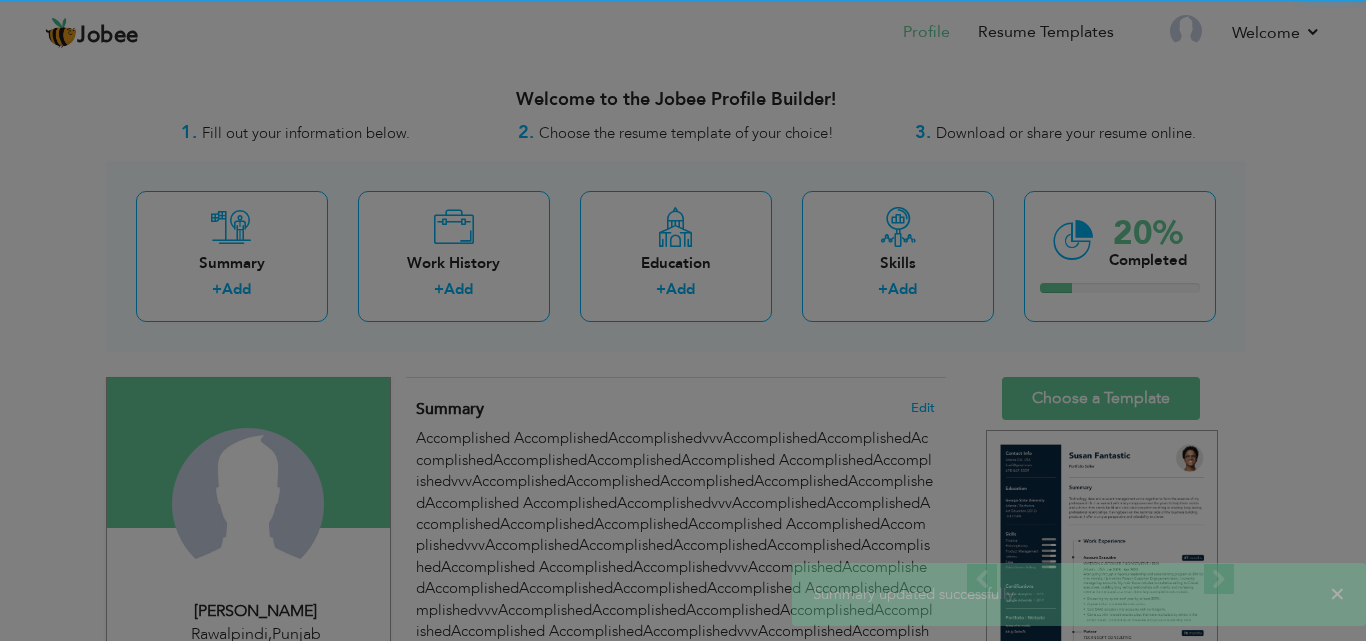 scroll, scrollTop: 0, scrollLeft: 0, axis: both 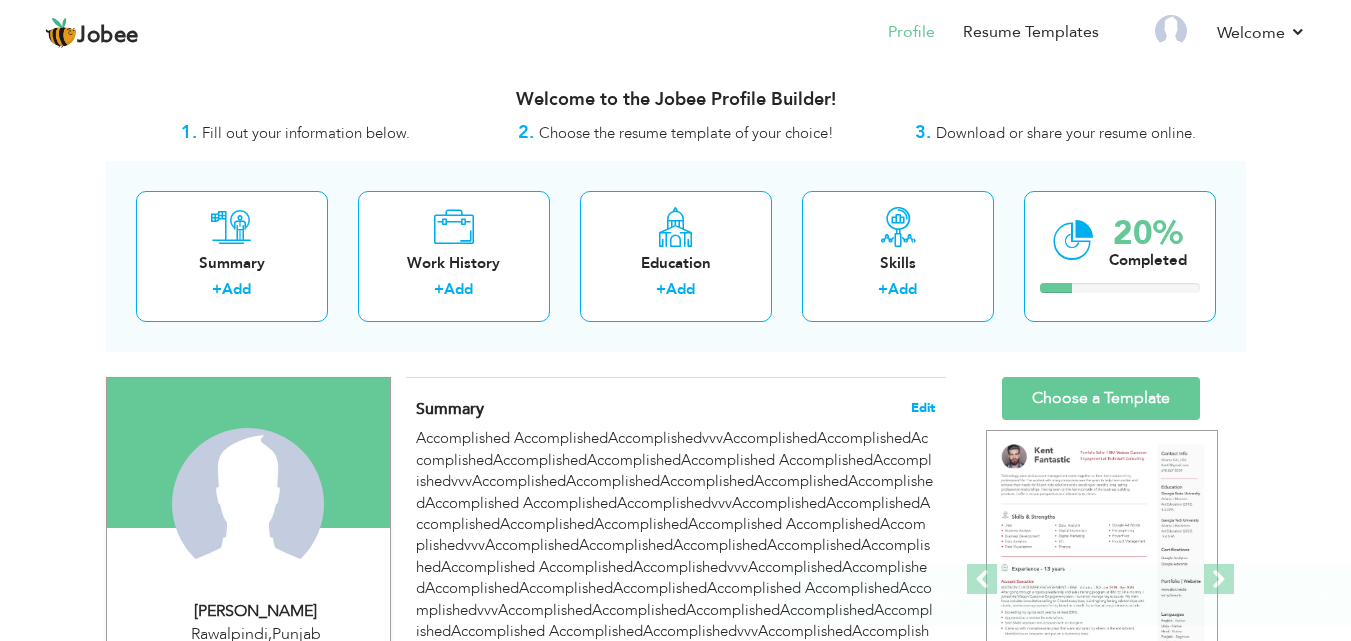 click on "Edit" at bounding box center [923, 408] 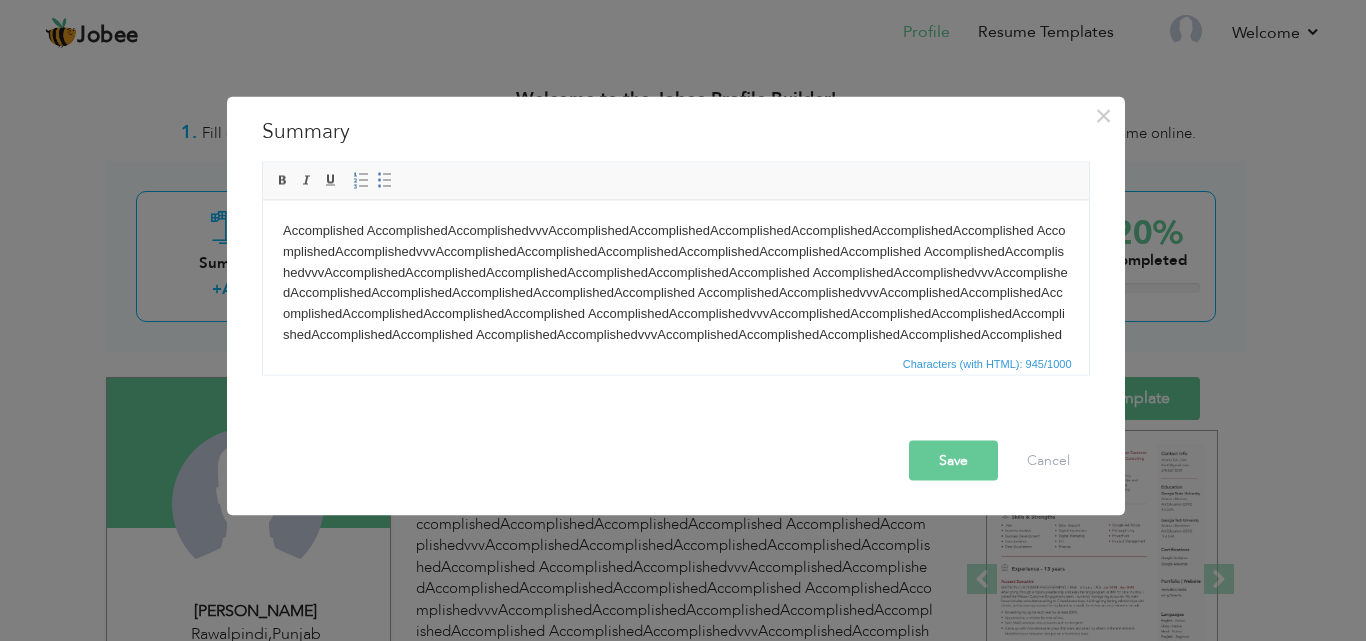 click on "Accomplished AccomplishedAccomplishedvvvAccomplishedAccomplishedAccomplishedAccomplishedAccomplishedAccomplished AccomplishedAccomplishedvvvAccomplishedAccomplishedAccomplishedAccomplishedAccomplishedAccomplished AccomplishedAccomplishedvvvAccomplishedAccomplishedAccomplishedAccomplishedAccomplishedAccomplished AccomplishedAccomplishedvvvAccomplishedAccomplishedAccomplishedAccomplishedAccomplishedAccomplished AccomplishedAccomplishedvvvAccomplishedAccomplishedAccomplishedAccomplishedAccomplishedAccomplished AccomplishedAccomplishedvvvAccomplishedAccomplishedAccomplishedAccomplishedAccomplishedAccomplished AccomplishedAccomplishedvvvAccomplishedAccomplishedAccomplishedAccomplishedAccomplishedAccomplished AccomplishedAccomplishedvvvAccomplishedAccomplishedAccomplishedAccomplishedAccomplishedAccomplished AccomplishedAccomplishedvvvAccomplishedAccomplishedAccomplishedAccomplishedAccomplished" at bounding box center (675, 303) 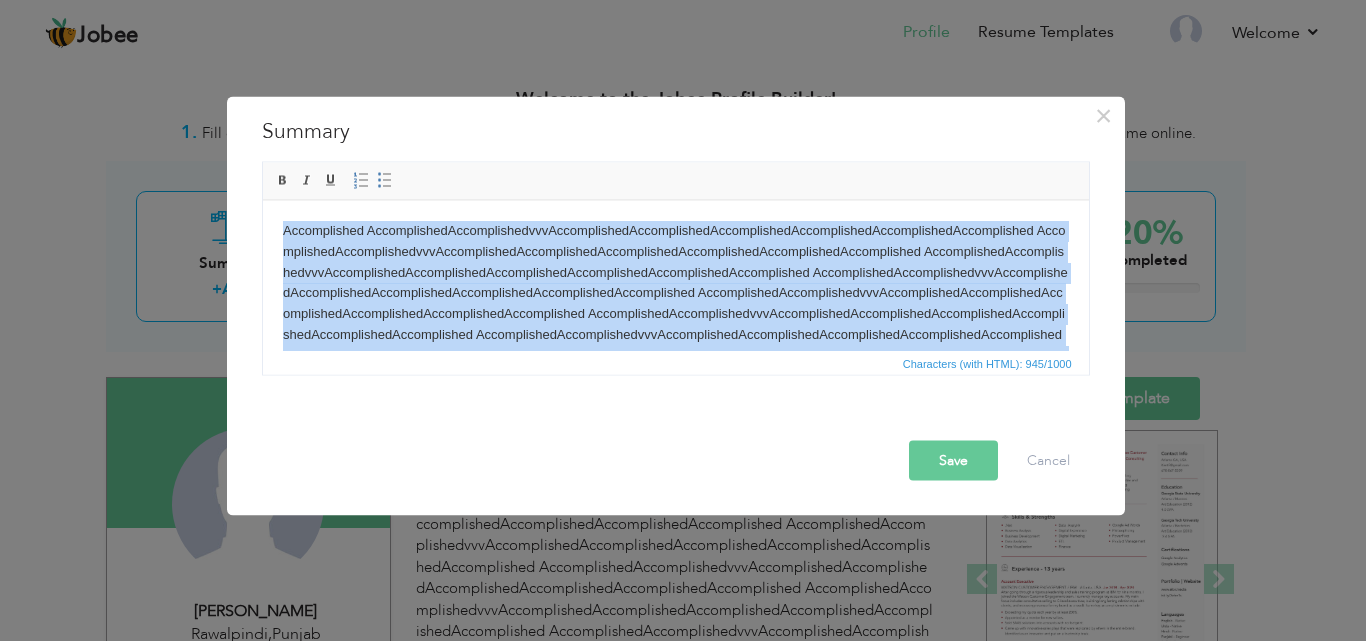 click on "Accomplished AccomplishedAccomplishedvvvAccomplishedAccomplishedAccomplishedAccomplishedAccomplishedAccomplished AccomplishedAccomplishedvvvAccomplishedAccomplishedAccomplishedAccomplishedAccomplishedAccomplished AccomplishedAccomplishedvvvAccomplishedAccomplishedAccomplishedAccomplishedAccomplishedAccomplished AccomplishedAccomplishedvvvAccomplishedAccomplishedAccomplishedAccomplishedAccomplishedAccomplished AccomplishedAccomplishedvvvAccomplishedAccomplishedAccomplishedAccomplishedAccomplishedAccomplished AccomplishedAccomplishedvvvAccomplishedAccomplishedAccomplishedAccomplishedAccomplishedAccomplished AccomplishedAccomplishedvvvAccomplishedAccomplishedAccomplishedAccomplishedAccomplishedAccomplished AccomplishedAccomplishedvvvAccomplishedAccomplishedAccomplishedAccomplishedAccomplishedAccomplished AccomplishedAccomplishedvvvAccomplishedAccomplishedAccomplishedAccomplishedAccomplished" at bounding box center [675, 303] 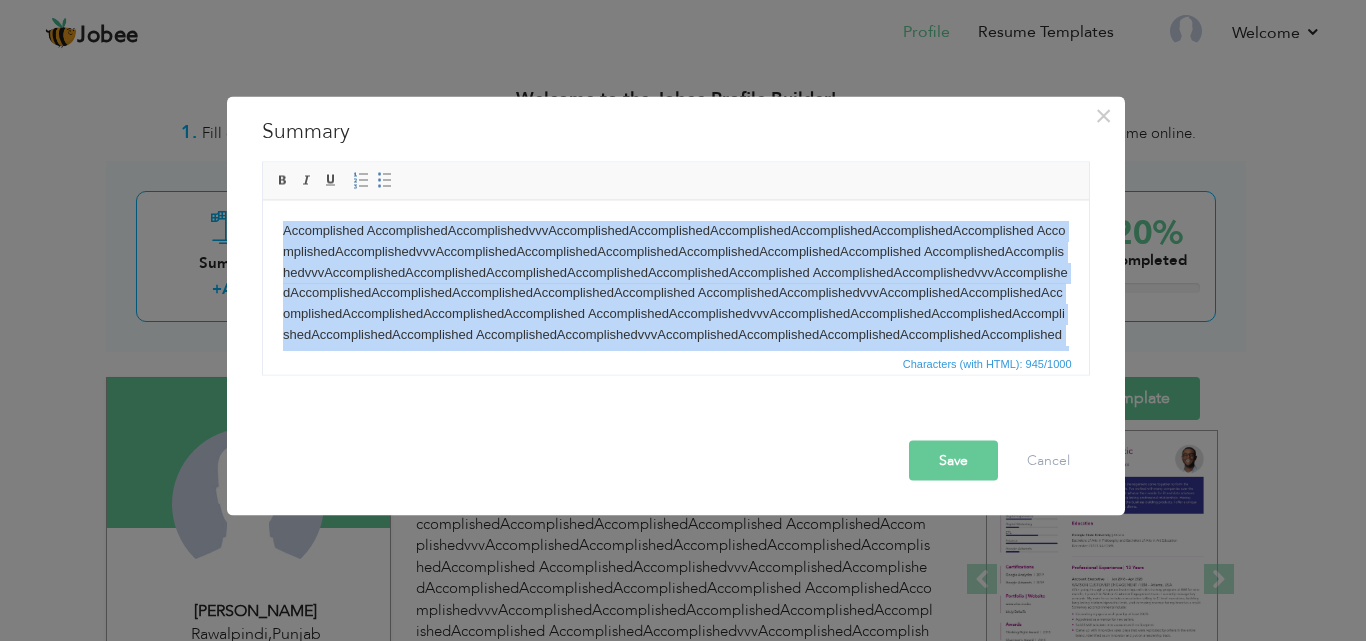 paste 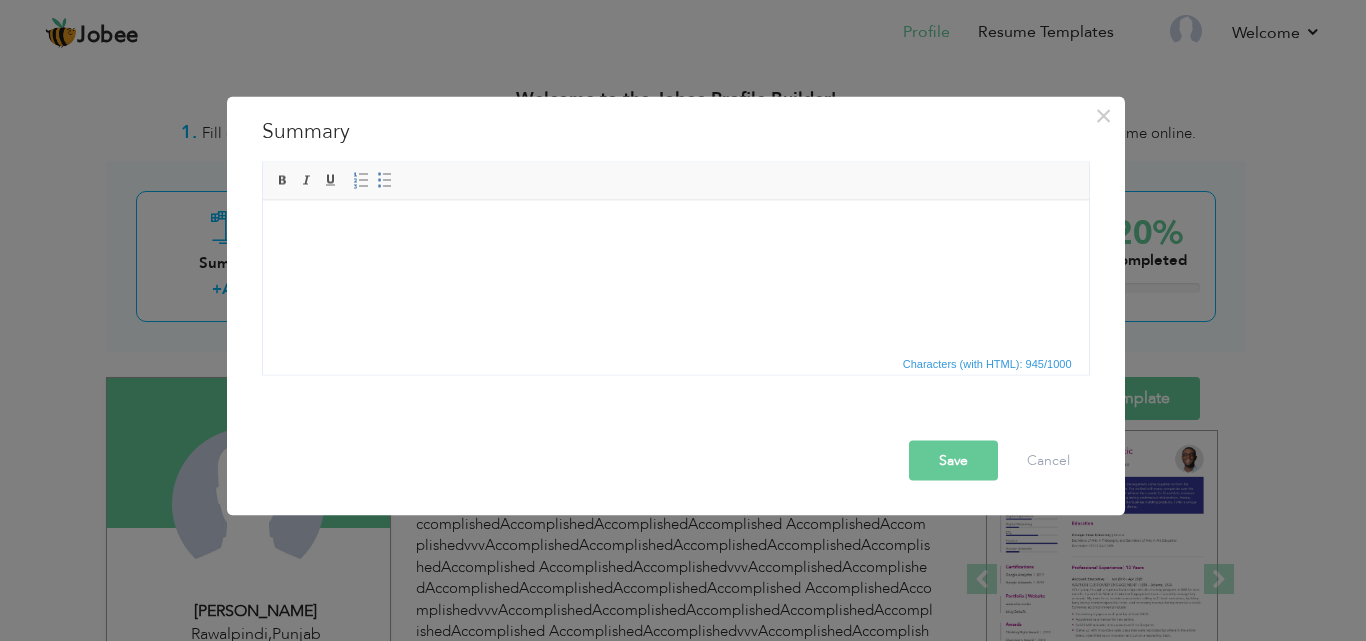 click on "Save" at bounding box center [953, 460] 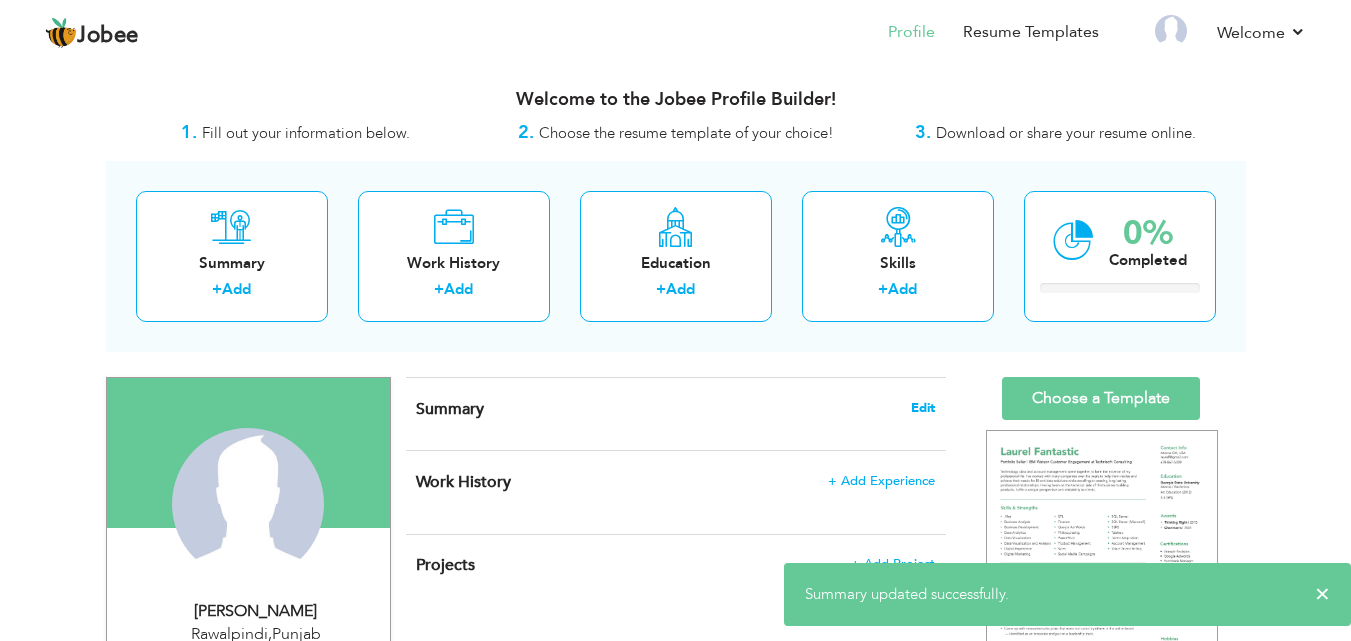 click on "Edit" at bounding box center (923, 408) 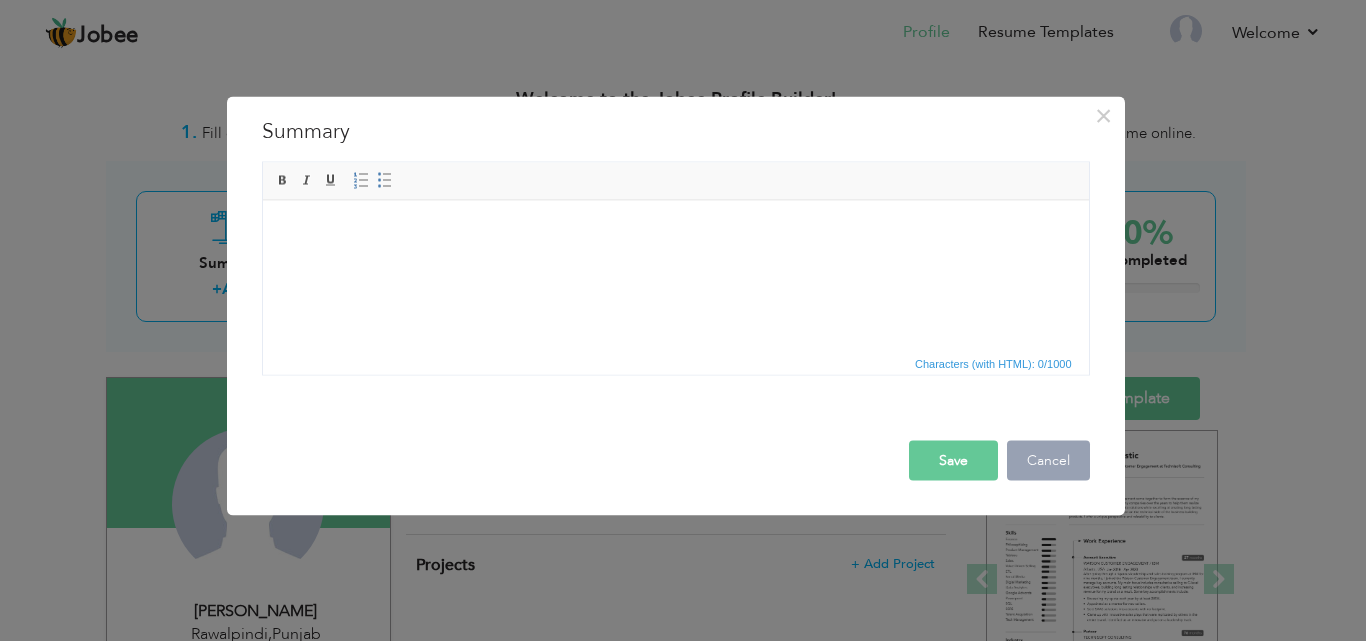 click on "Cancel" at bounding box center [1048, 460] 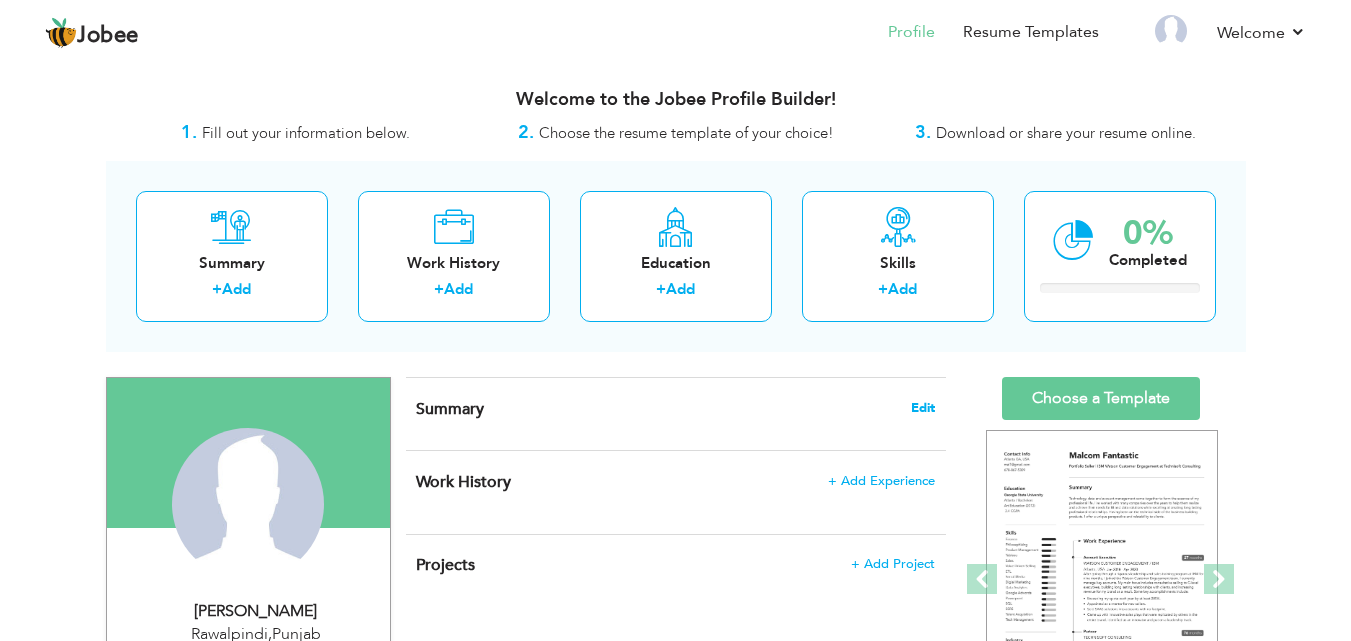 click on "Edit" at bounding box center (923, 408) 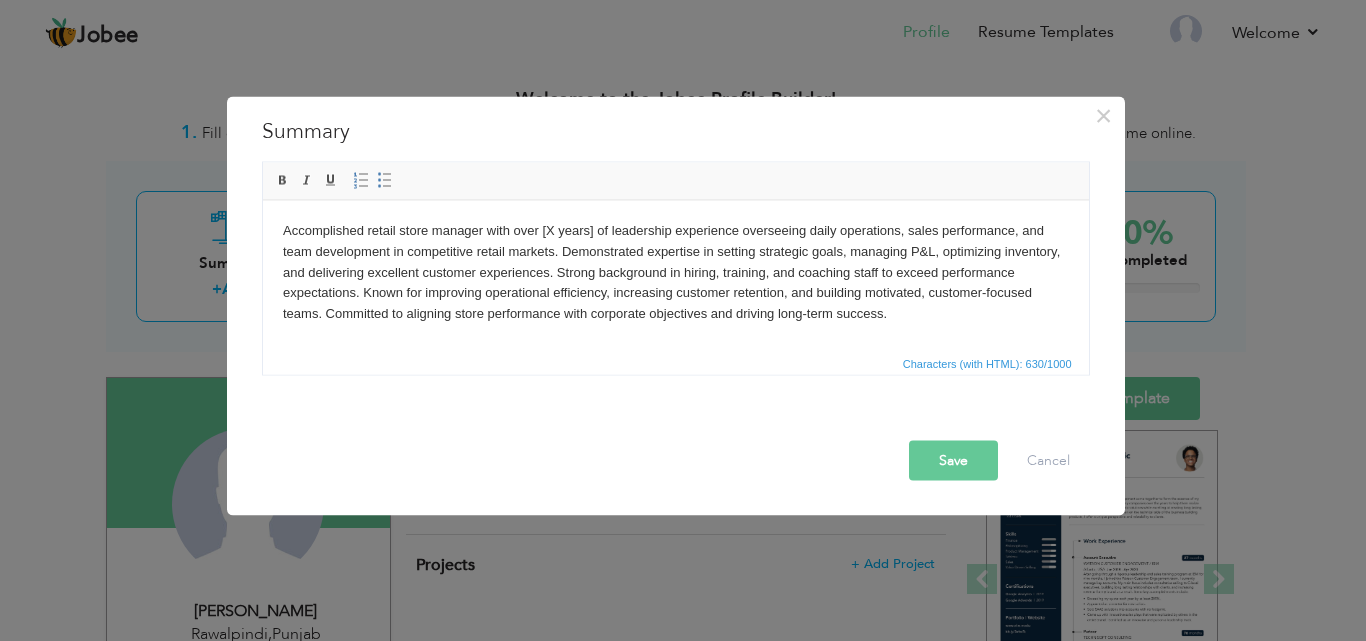 click on "Accomplished retail store manager with over [X years] of leadership experience overseeing daily operations, sales performance, and team development in competitive retail markets. Demonstrated expertise in setting strategic goals, managing P&L, optimizing inventory, and delivering excellent customer experiences. Strong background in hiring, training, and coaching staff to exceed performance expectations. Known for improving operational efficiency, increasing customer retention, and building motivated, customer-focused teams. Committed to aligning store performance with corporate objectives and driving long-term success." at bounding box center [675, 272] 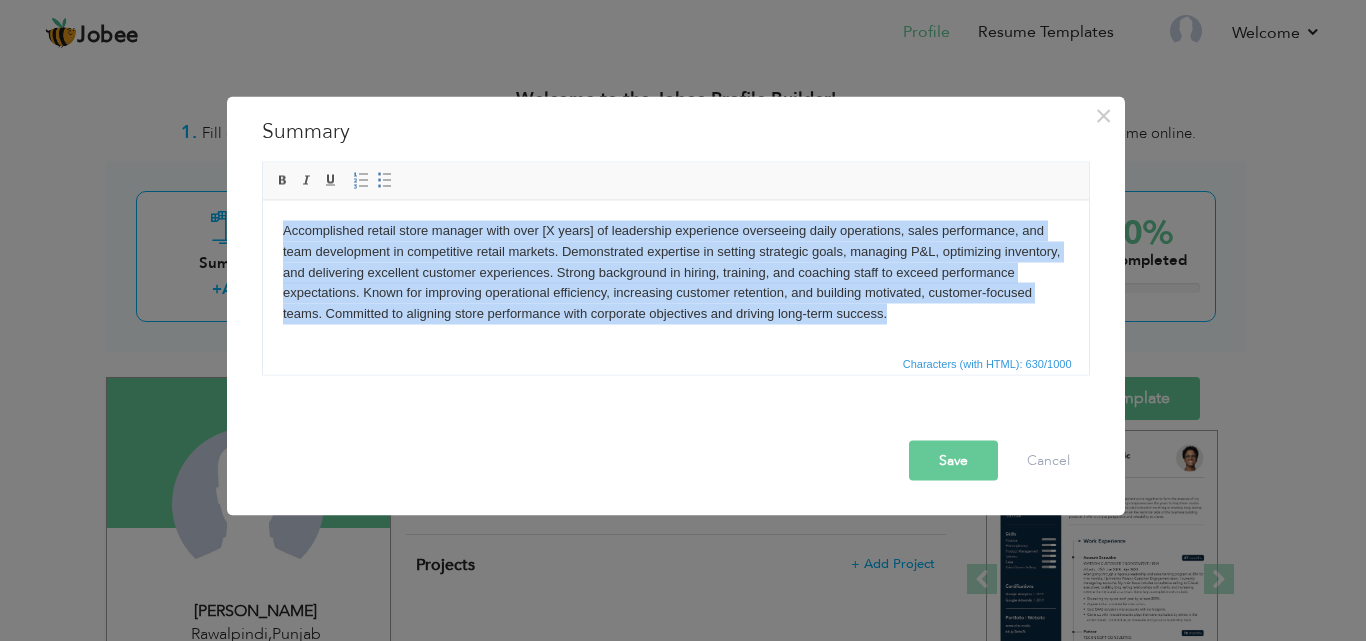 click on "Accomplished retail store manager with over [X years] of leadership experience overseeing daily operations, sales performance, and team development in competitive retail markets. Demonstrated expertise in setting strategic goals, managing P&L, optimizing inventory, and delivering excellent customer experiences. Strong background in hiring, training, and coaching staff to exceed performance expectations. Known for improving operational efficiency, increasing customer retention, and building motivated, customer-focused teams. Committed to aligning store performance with corporate objectives and driving long-term success." at bounding box center (675, 272) 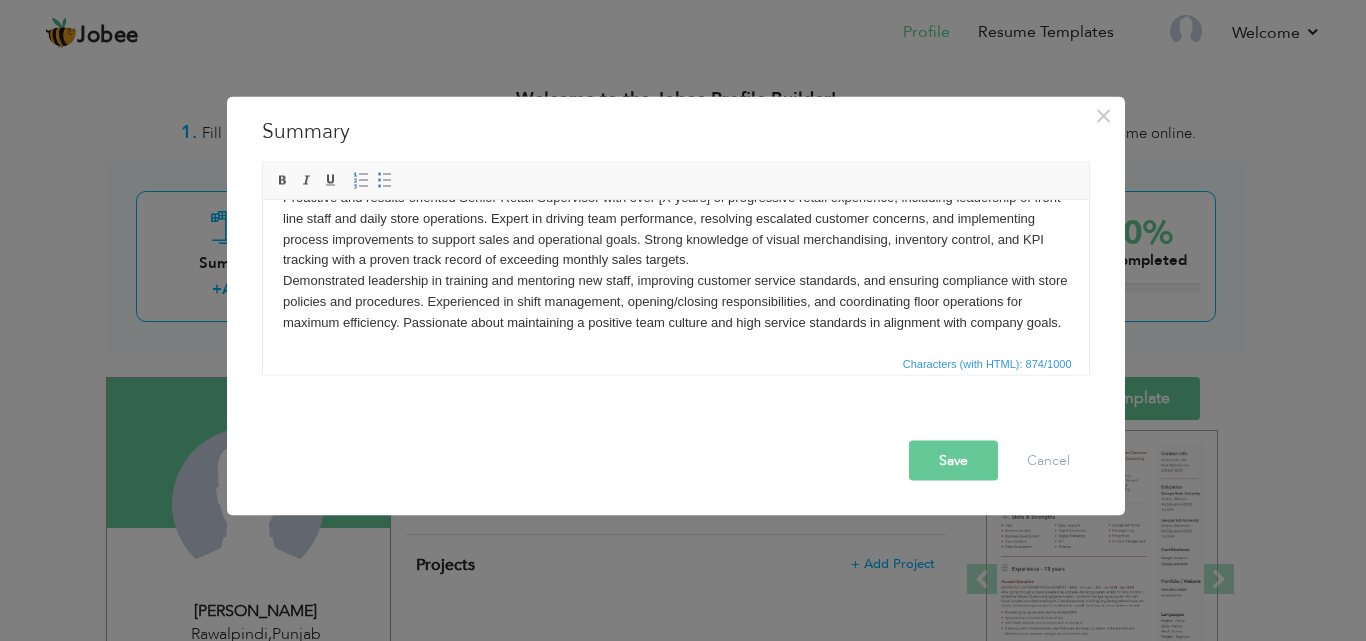 scroll, scrollTop: 22, scrollLeft: 0, axis: vertical 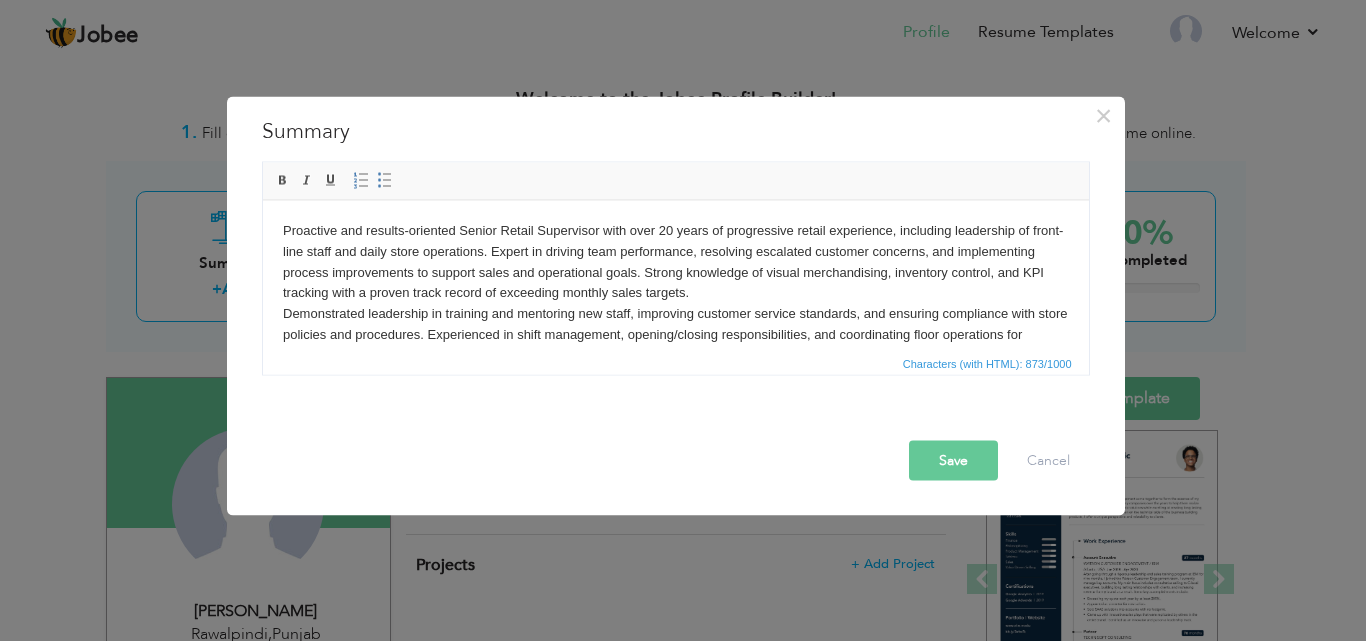 click on "Save" at bounding box center (953, 460) 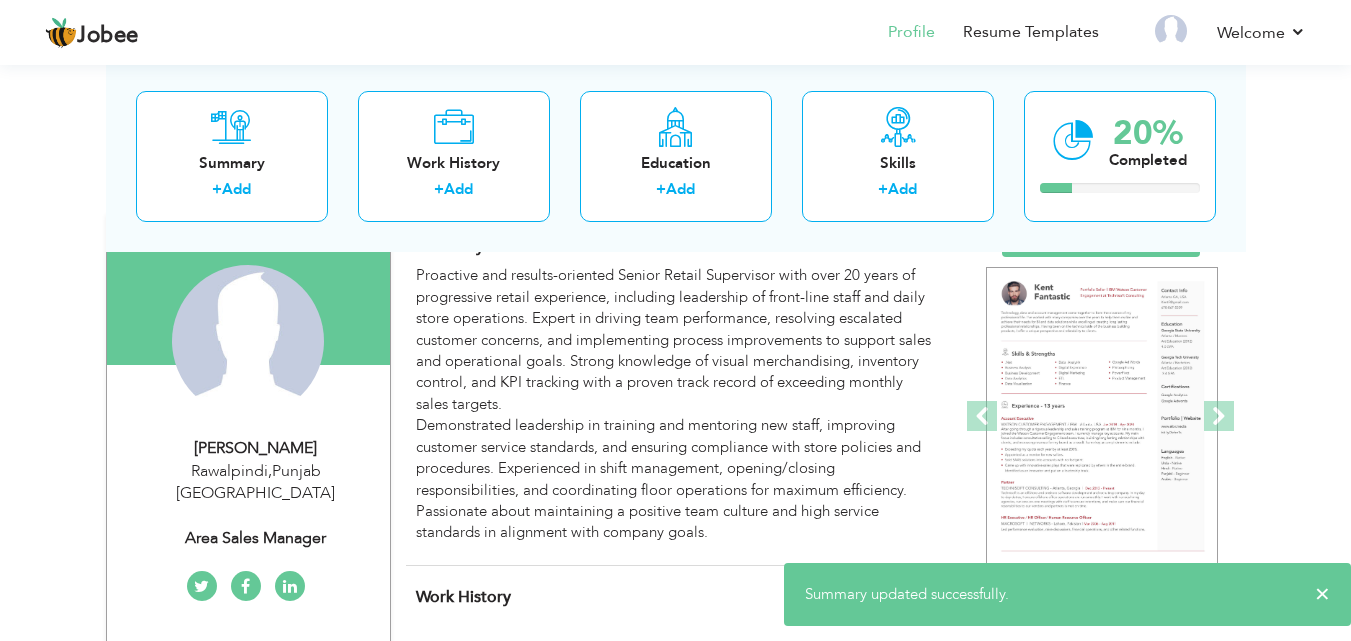 scroll, scrollTop: 165, scrollLeft: 0, axis: vertical 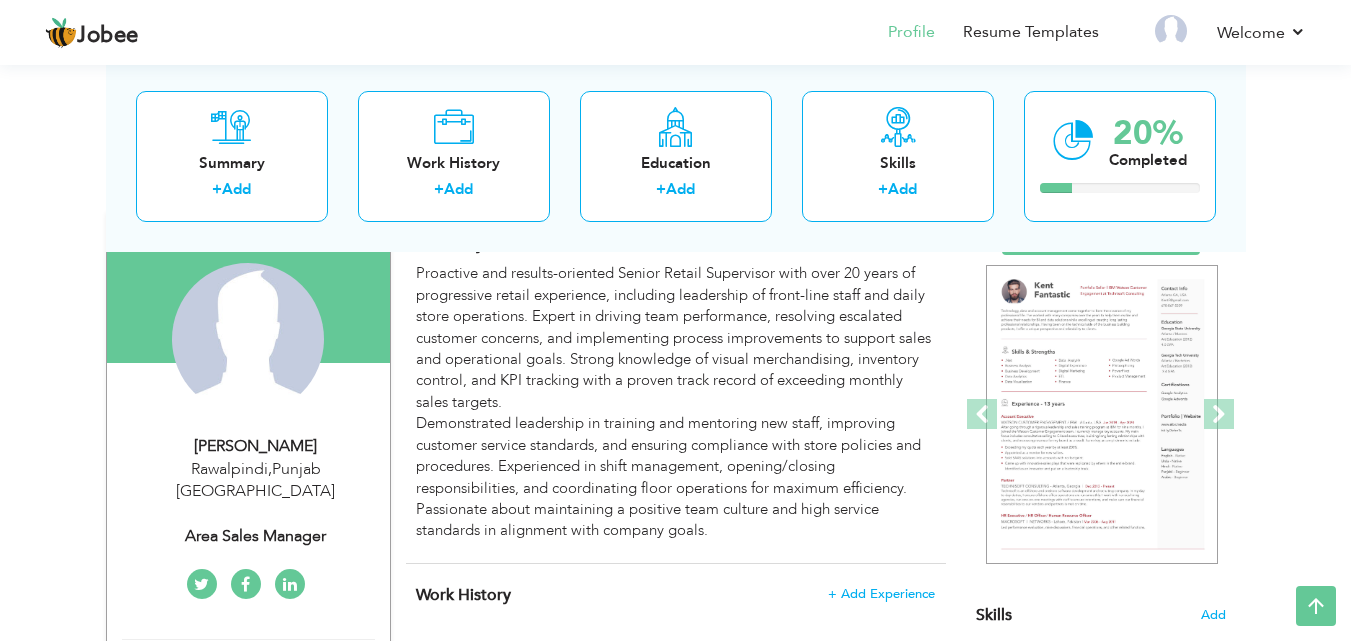 click on "View Resume
Export PDF
Profile
Summary
Public Link
Experience
Education
Awards
Work Histroy
Projects
Certifications
Skills
Preferred Job City" at bounding box center (675, 560) 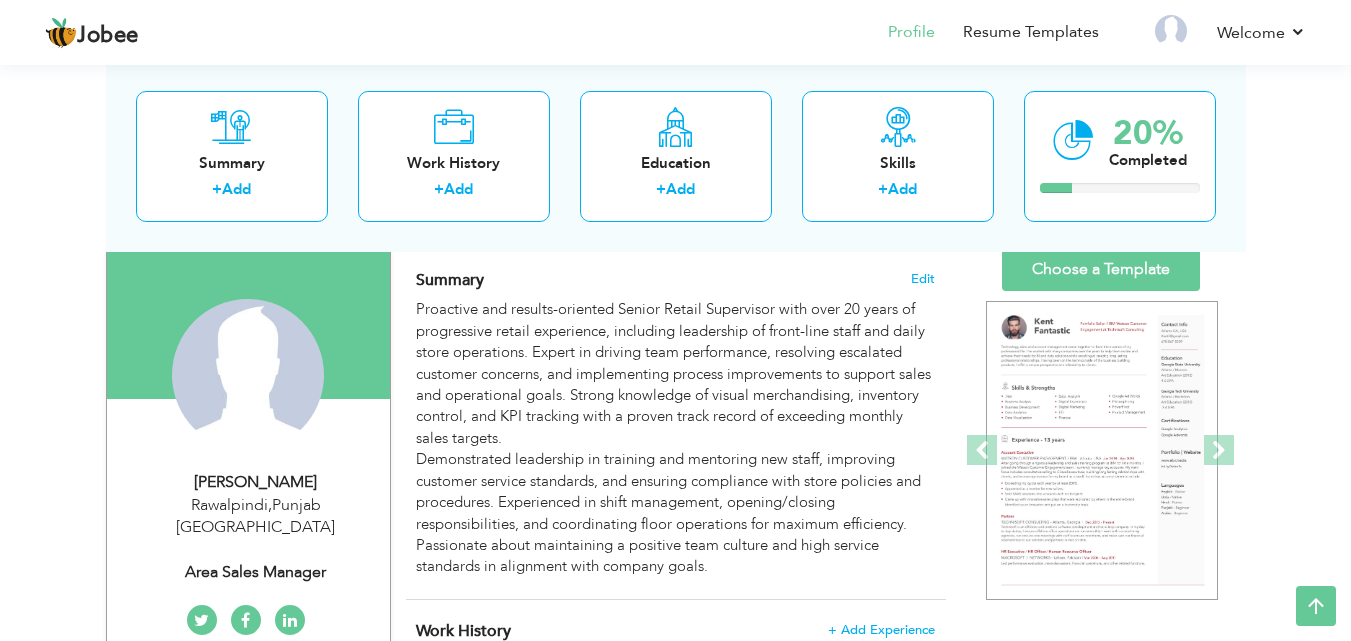 scroll, scrollTop: 125, scrollLeft: 0, axis: vertical 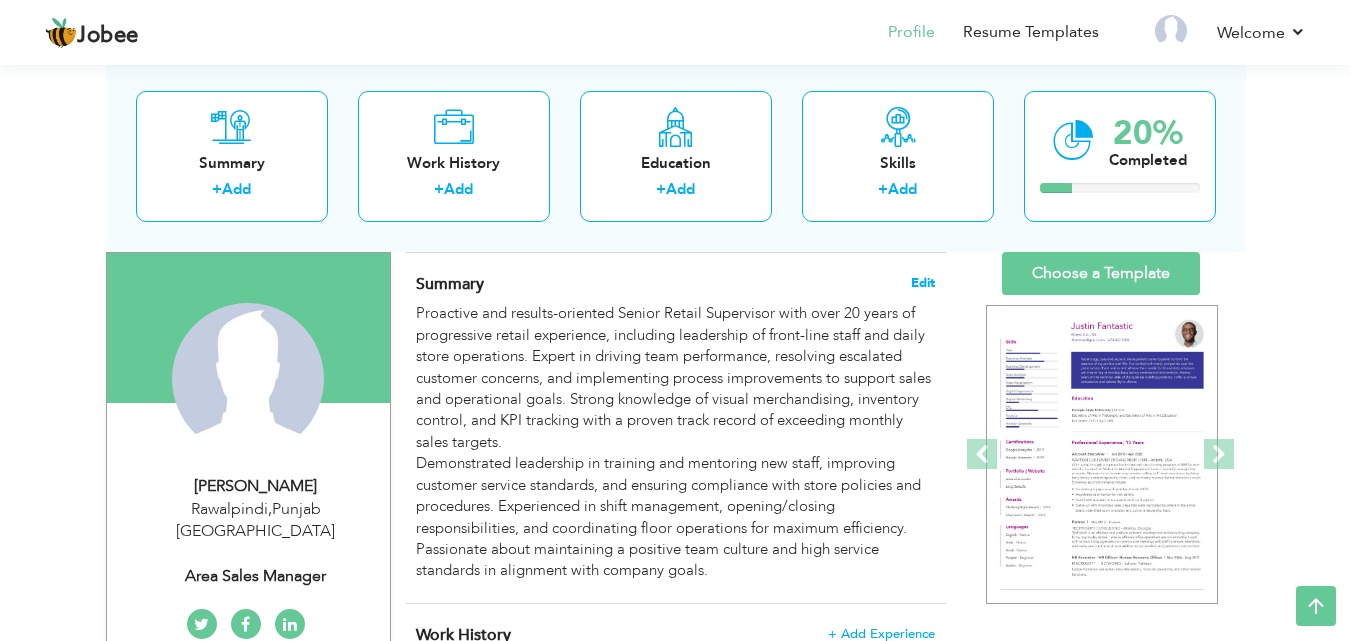 click on "Edit" at bounding box center [923, 283] 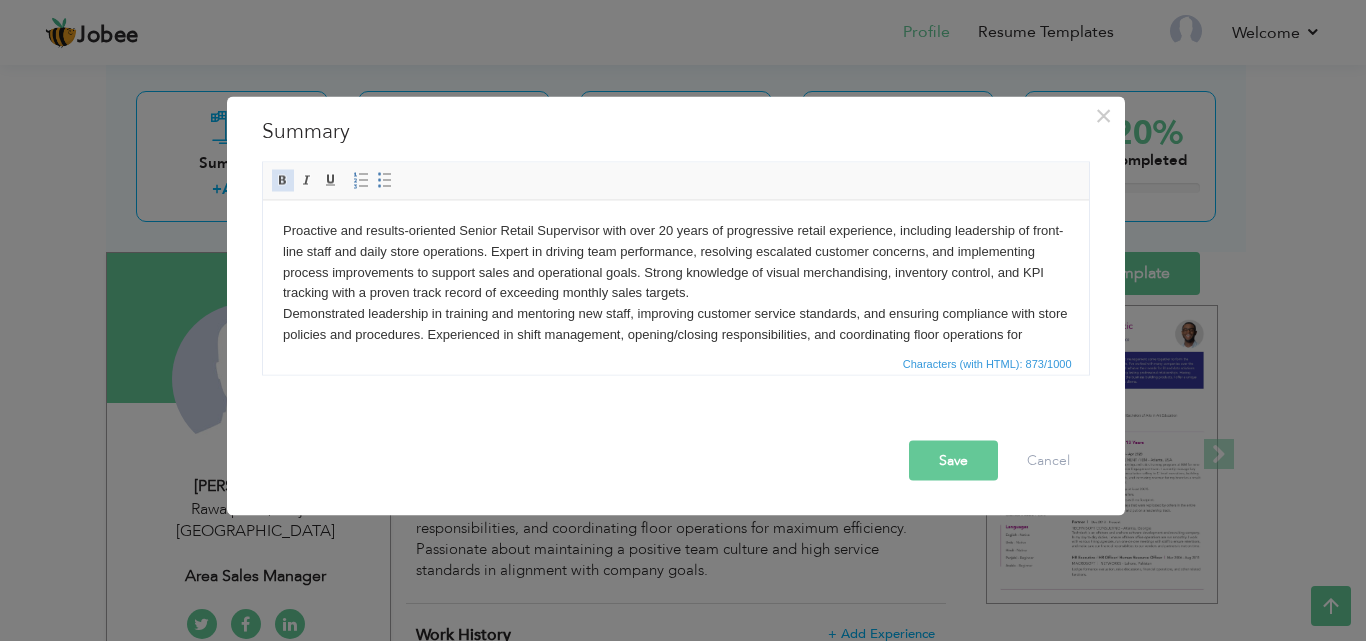 click at bounding box center [283, 180] 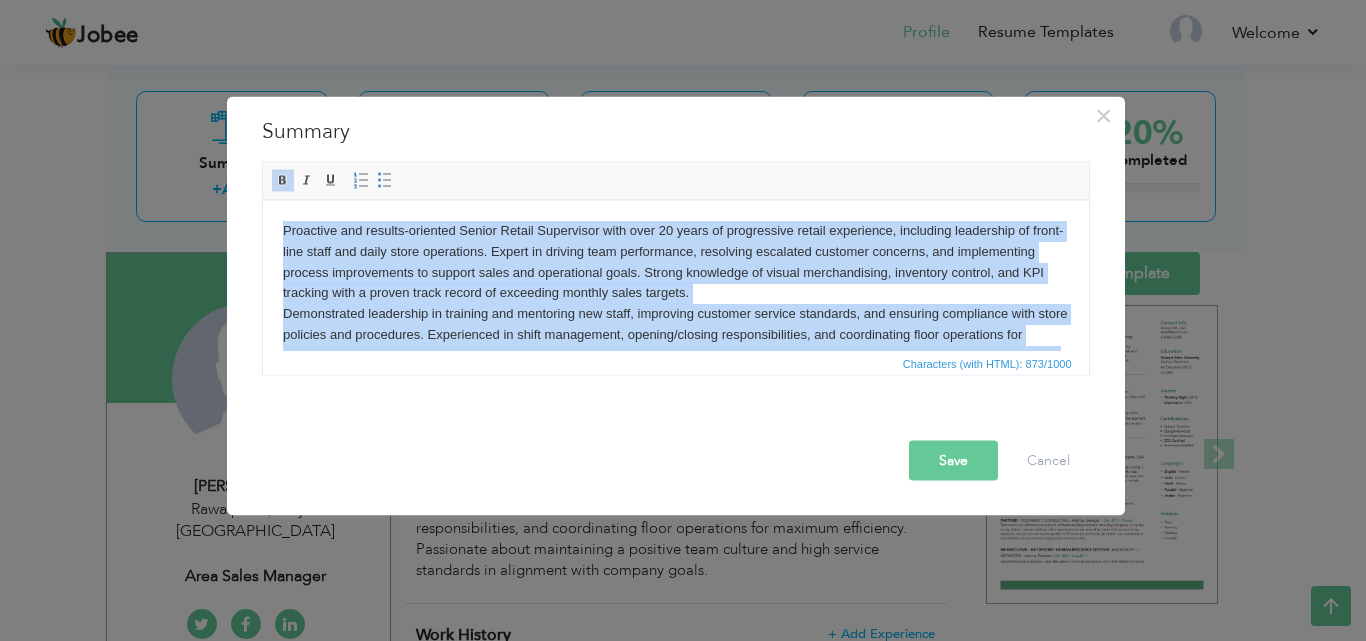 click at bounding box center [283, 180] 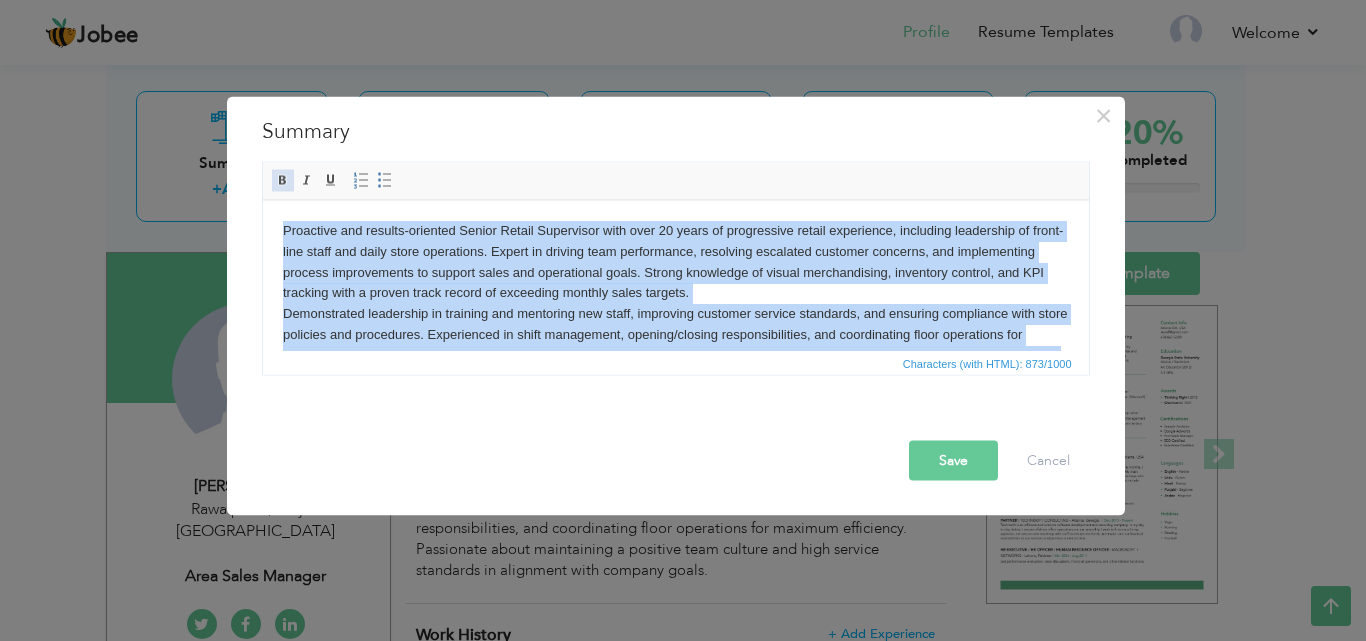 click at bounding box center [283, 180] 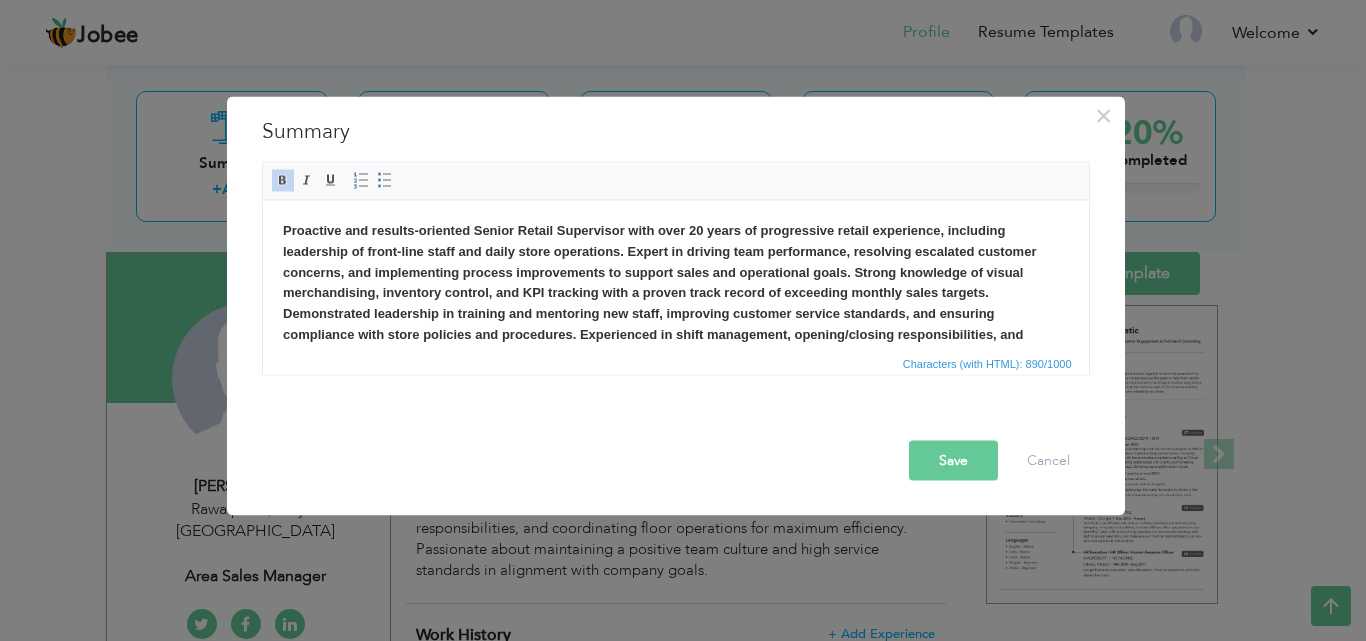click on "Save" at bounding box center [953, 460] 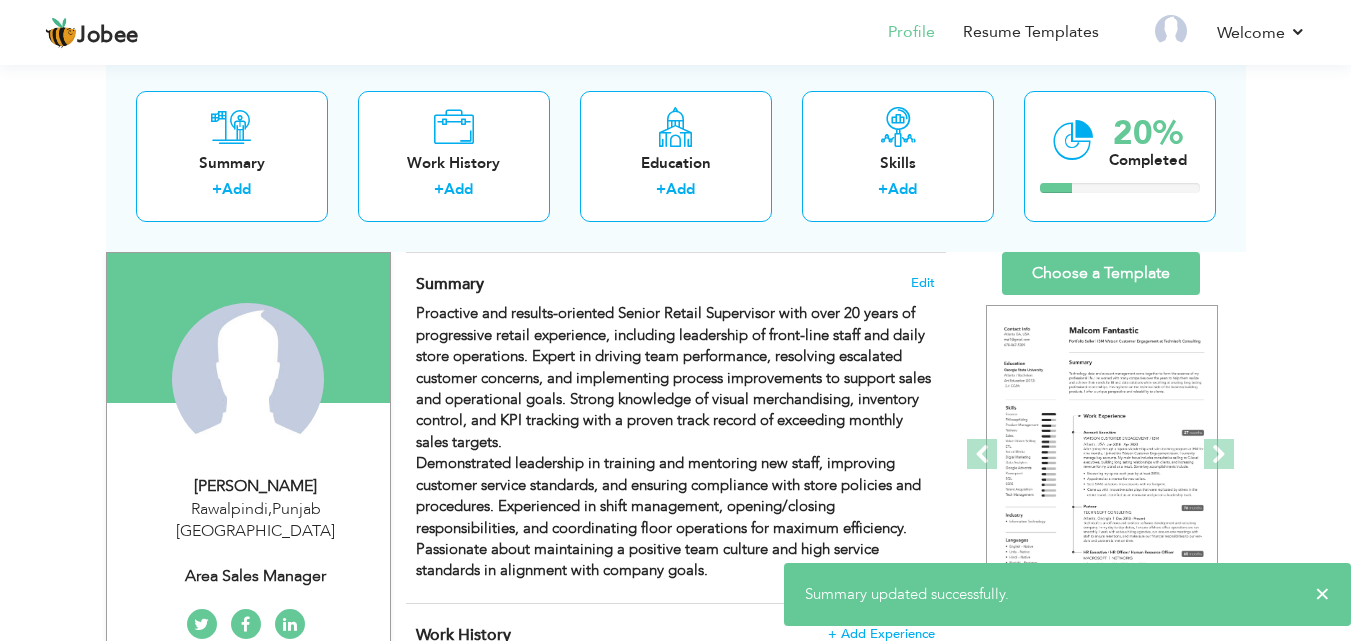 click on "CV Import
Profile Strength
0%
Select an Item from right menu
Work History
* Job Title Tools" at bounding box center [676, 731] 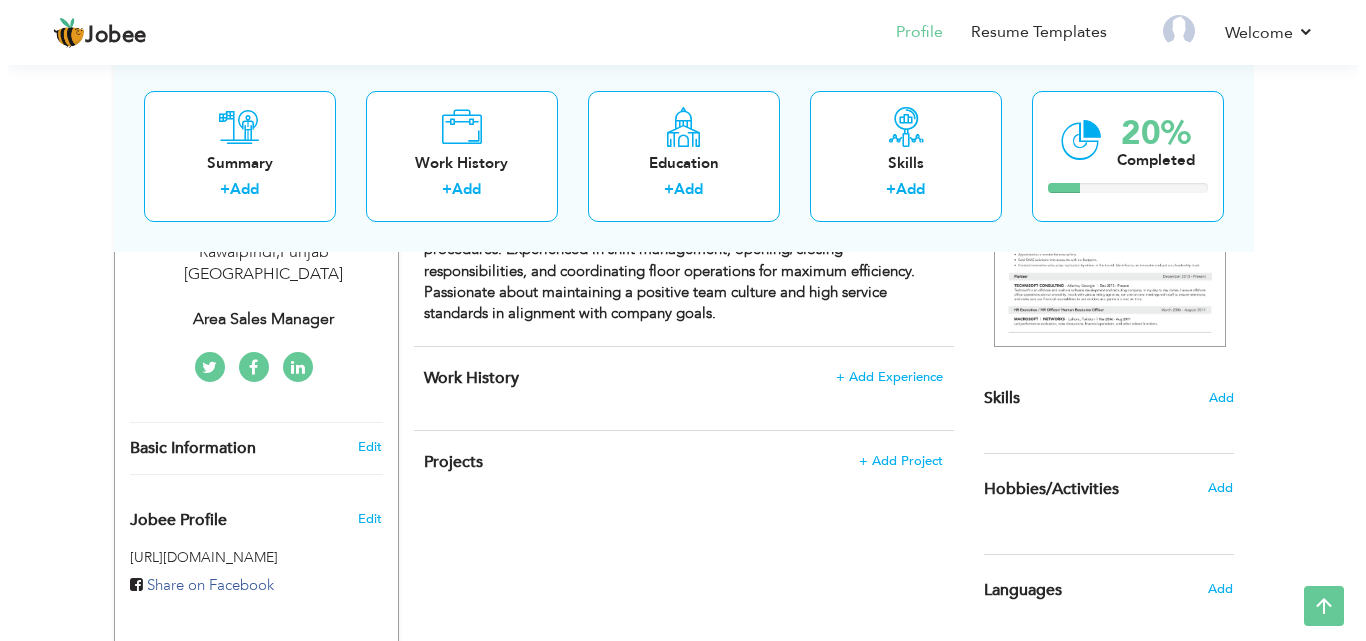scroll, scrollTop: 387, scrollLeft: 0, axis: vertical 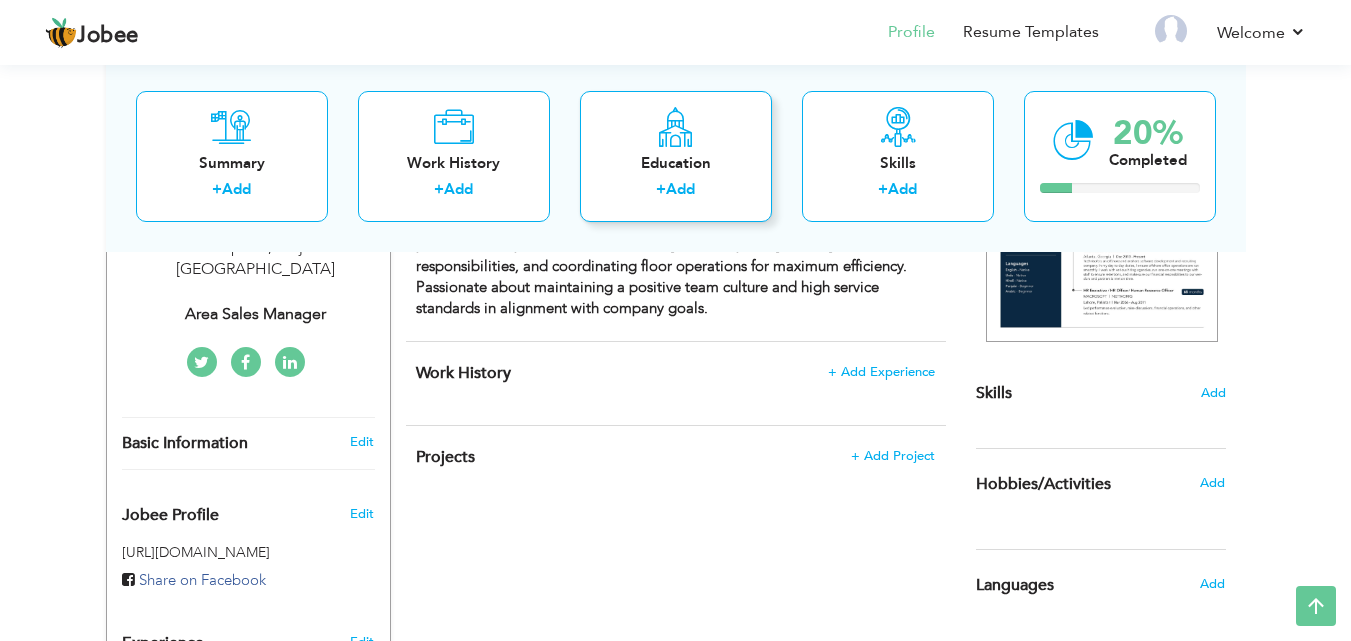 click on "Add" at bounding box center [680, 189] 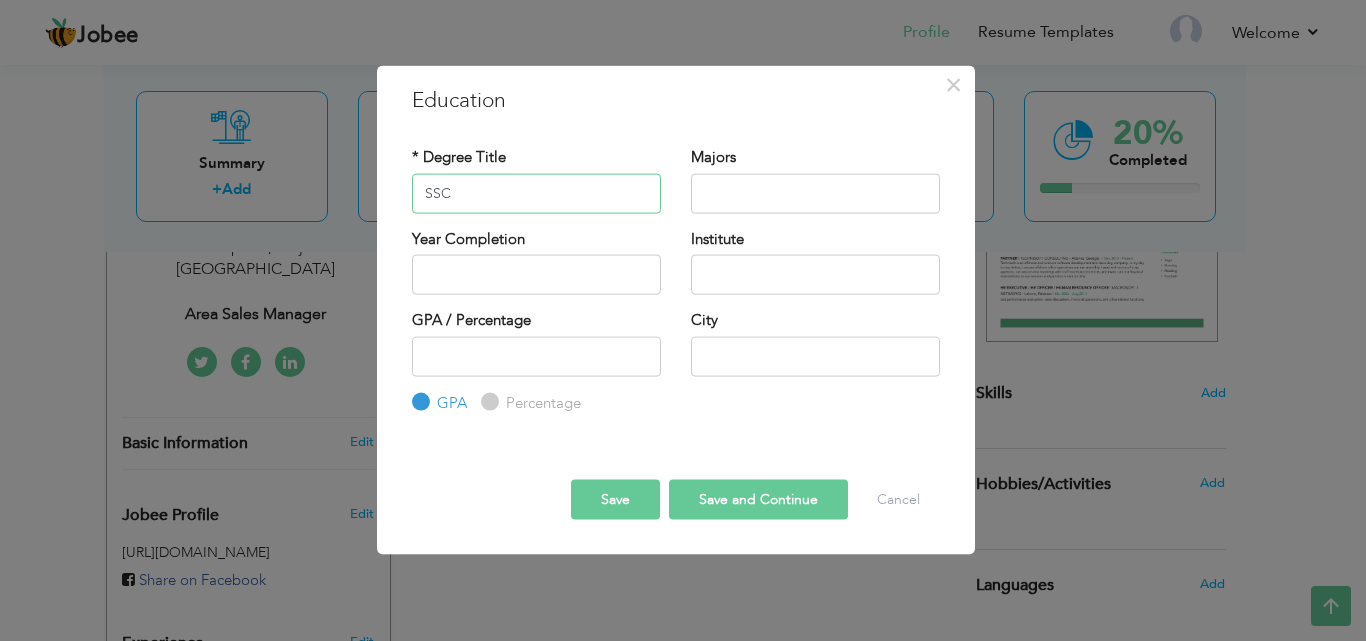 type on "SSC" 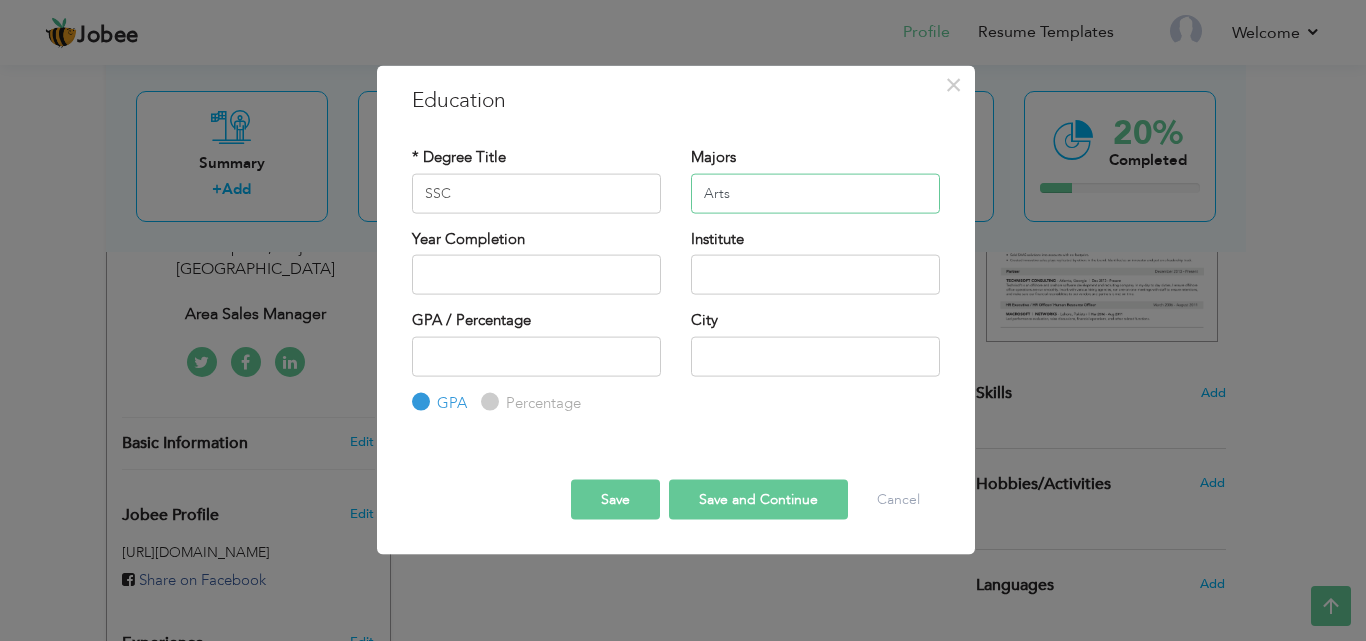type on "Arts" 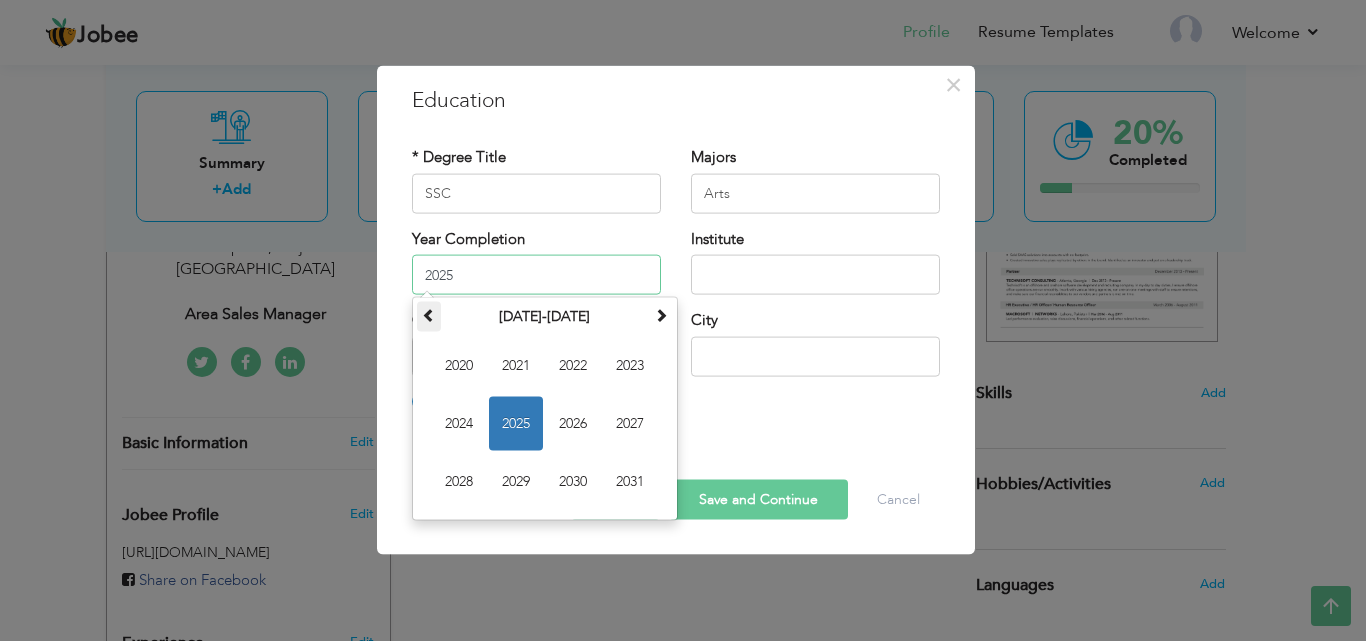 click at bounding box center (429, 315) 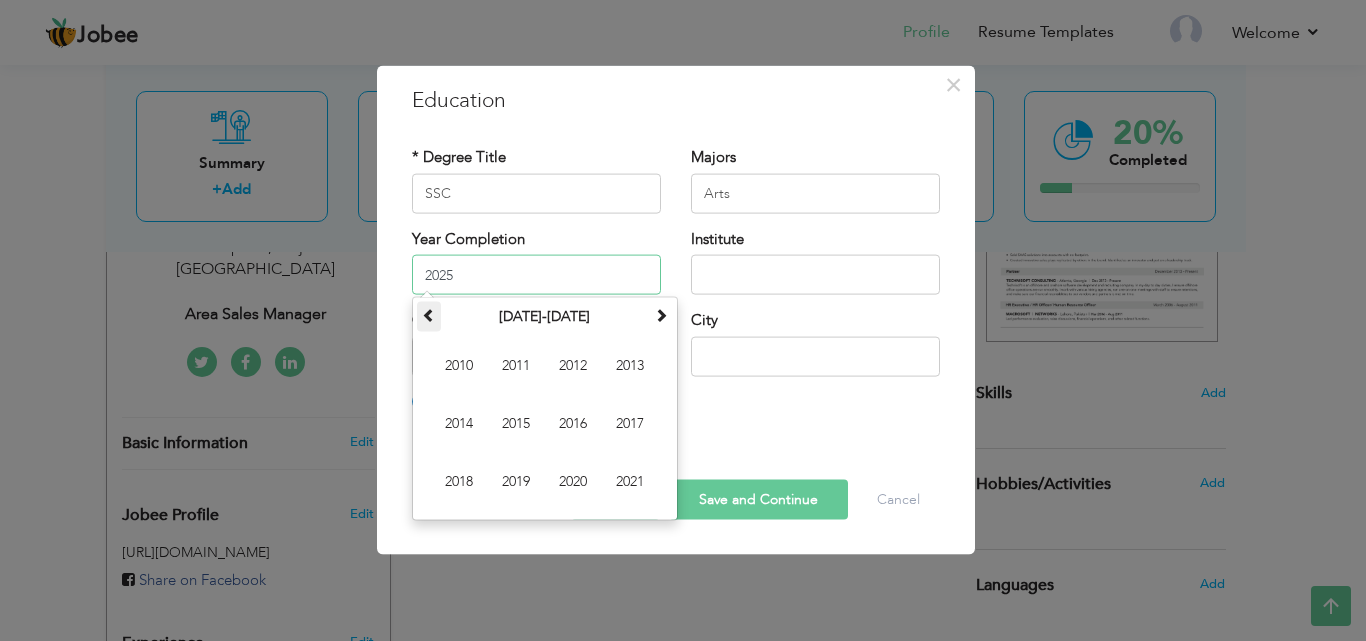 click at bounding box center [429, 315] 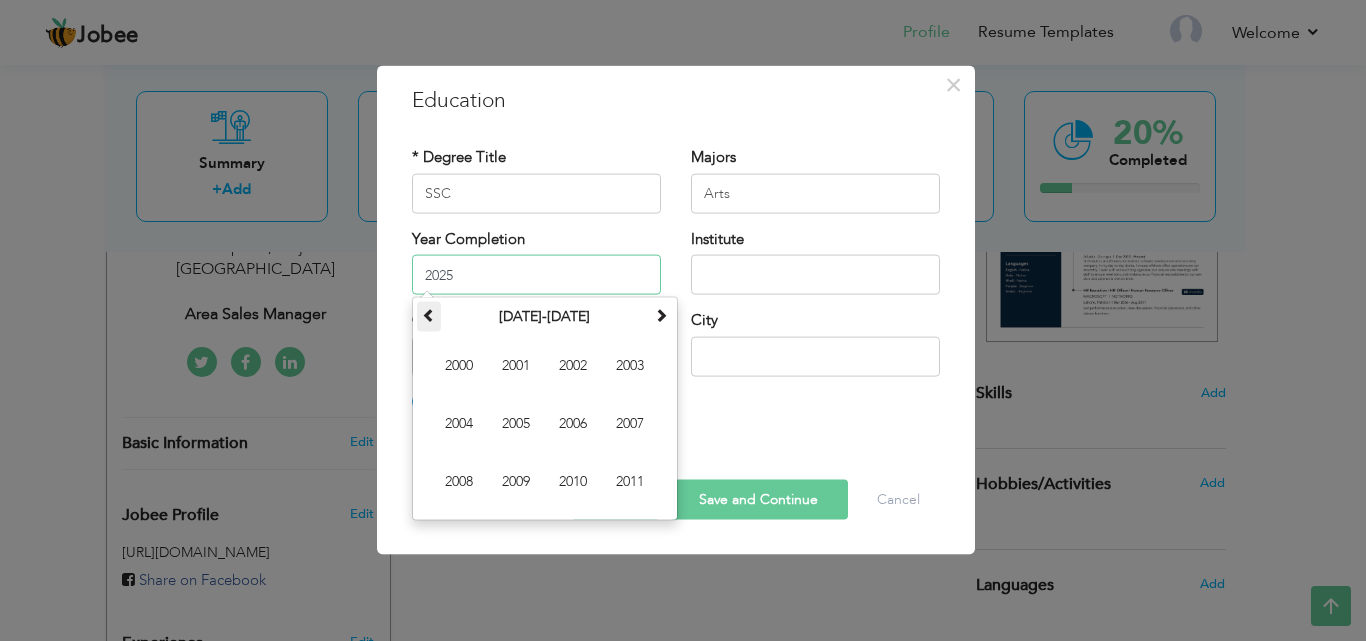 click at bounding box center (429, 315) 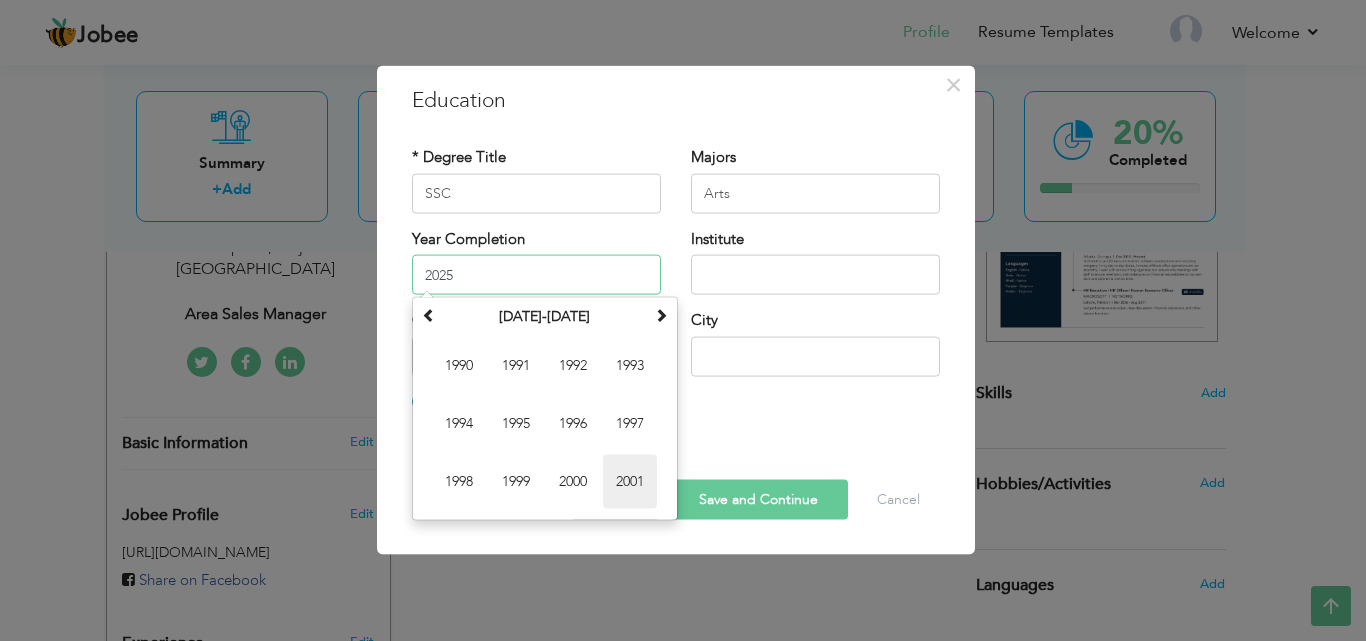 click on "2001" at bounding box center (630, 482) 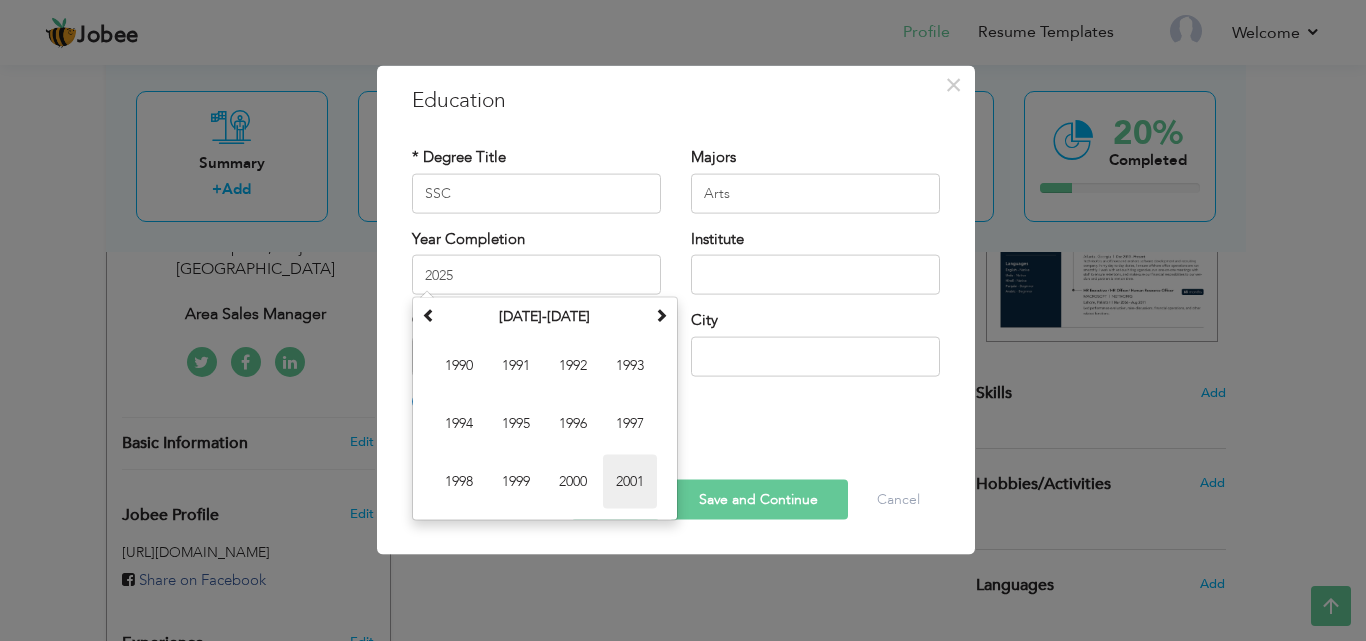 type on "2001" 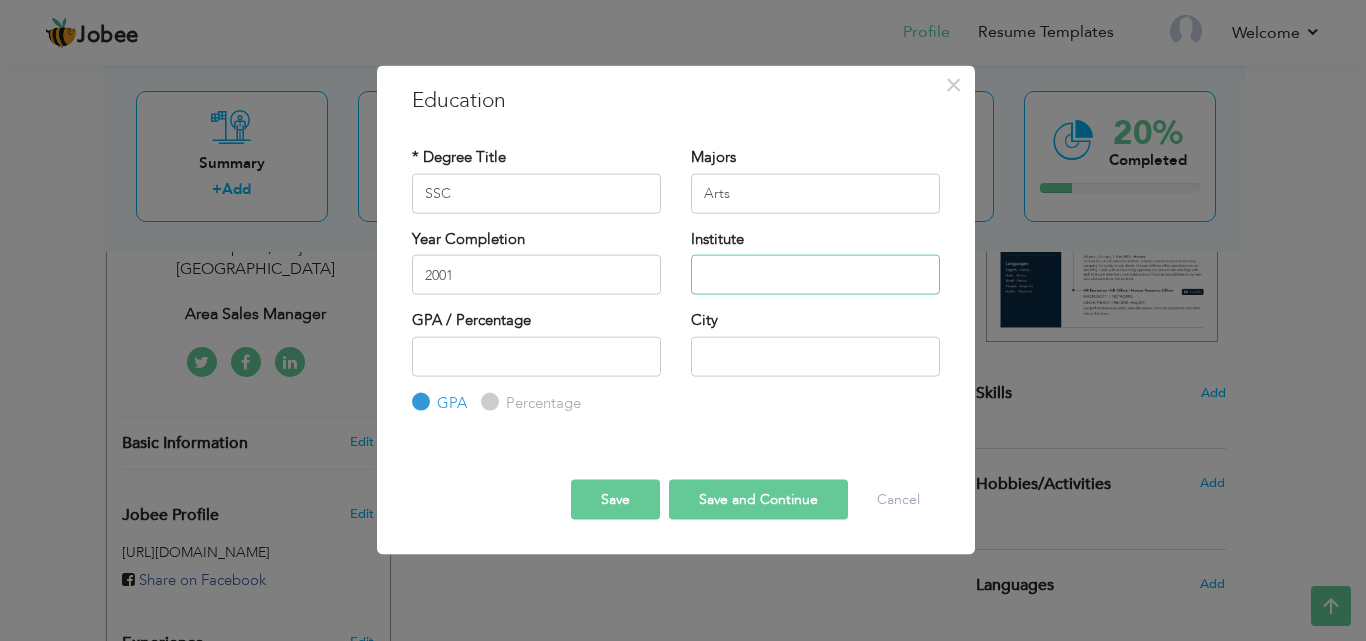 click at bounding box center (815, 275) 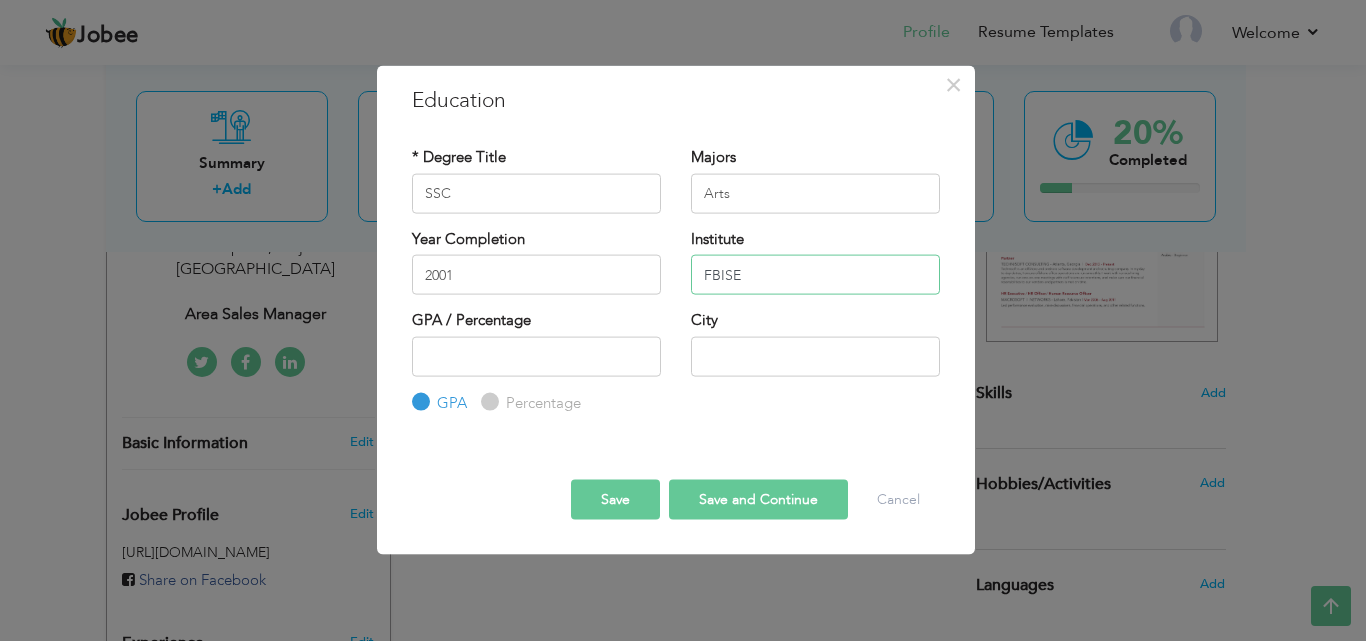 type on "FBISE" 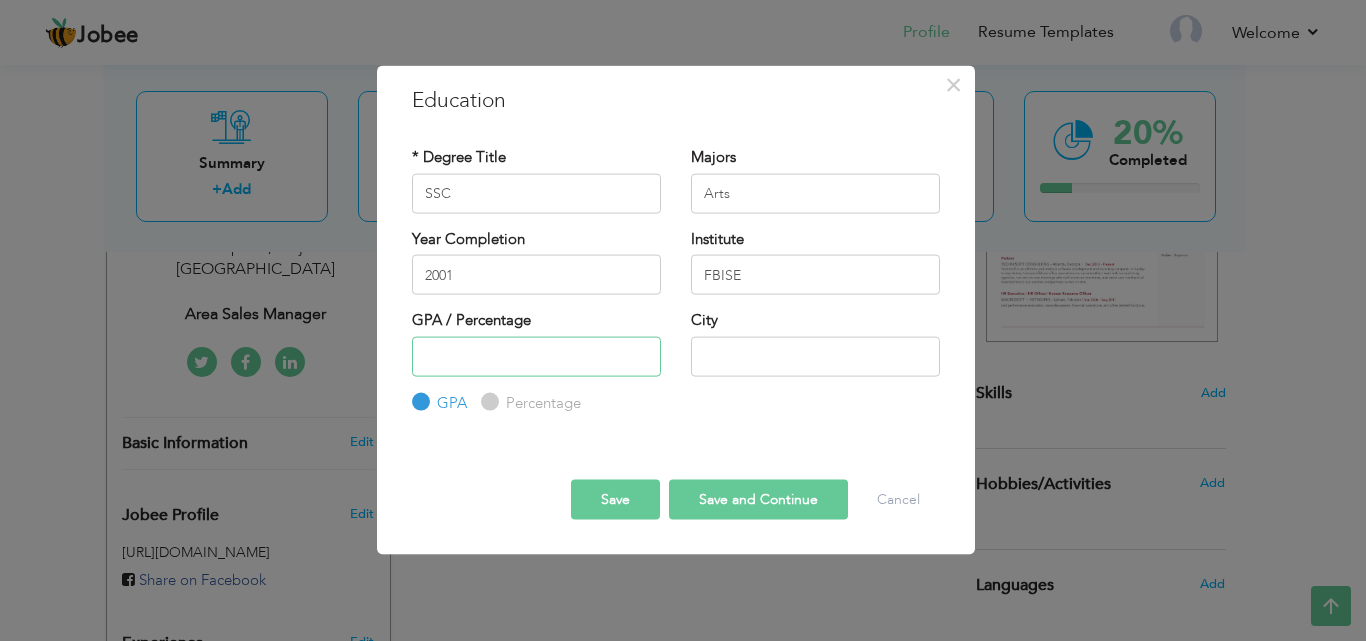 click at bounding box center (536, 356) 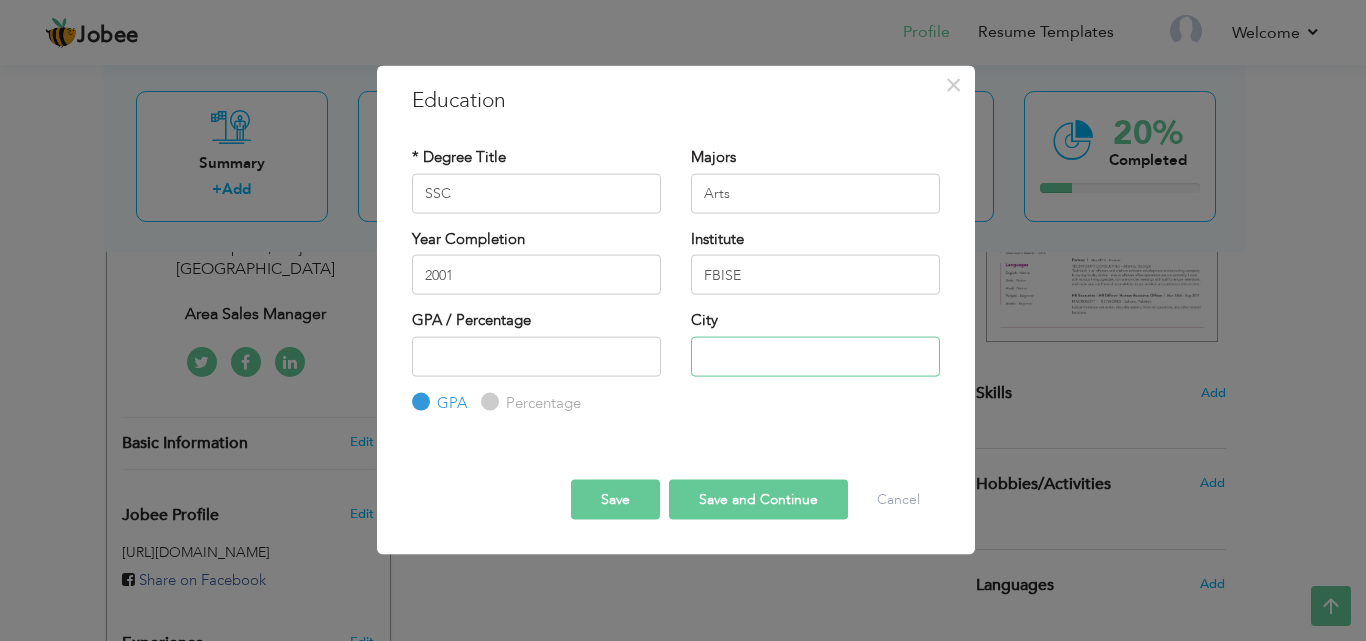 click at bounding box center [815, 356] 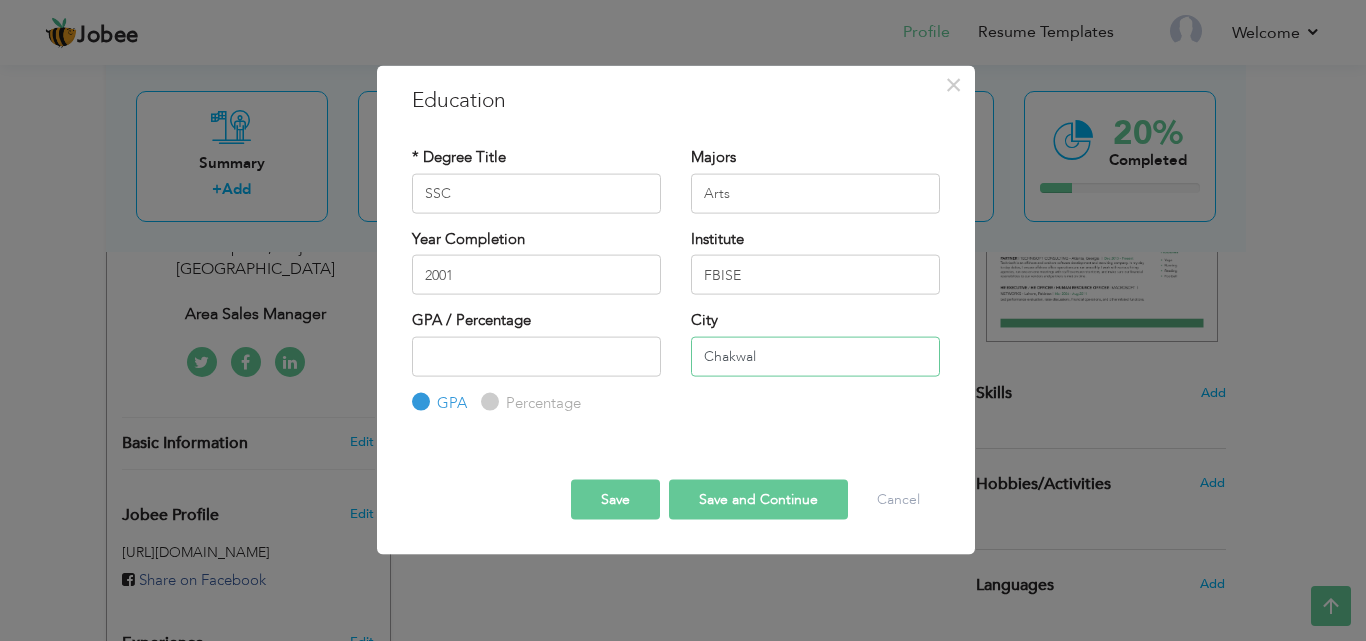type on "Chakwal" 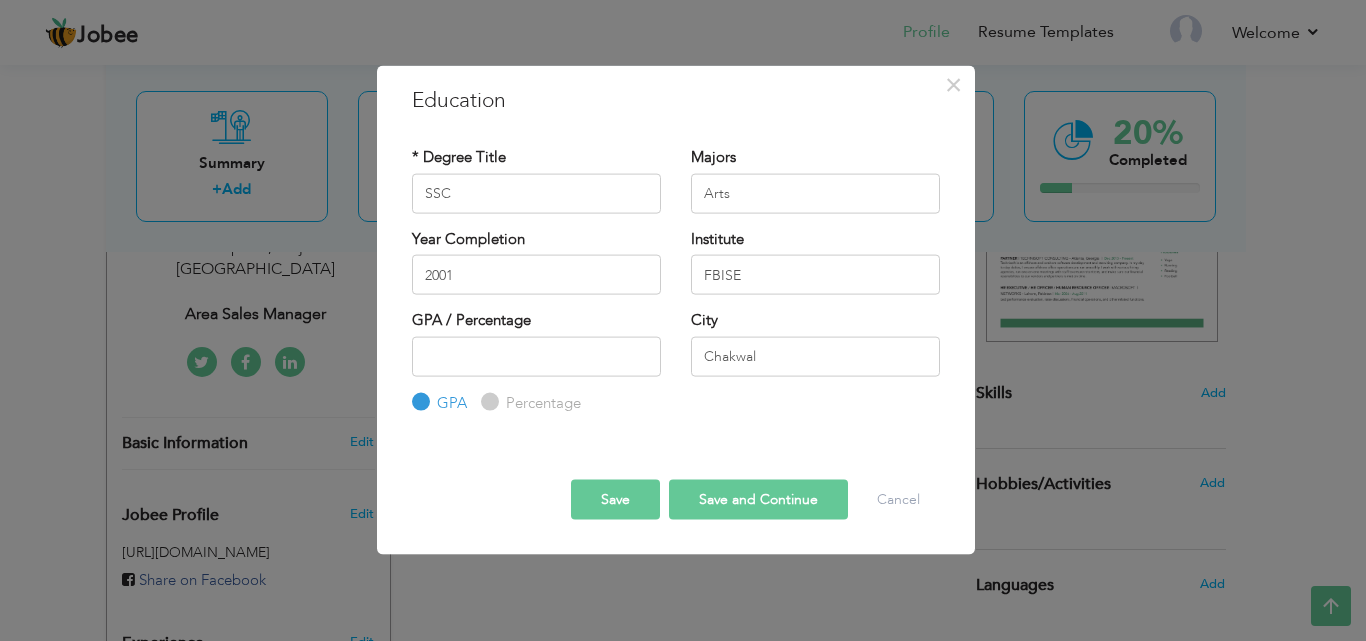 click on "Save and Continue" at bounding box center (758, 500) 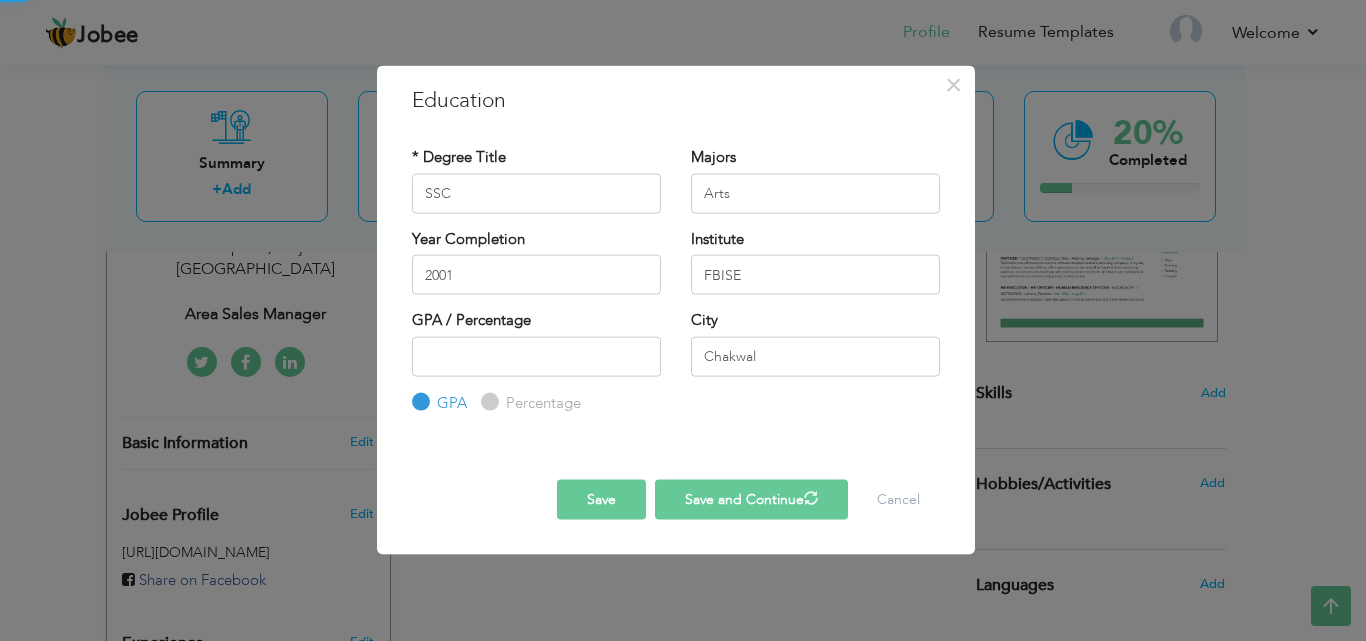 type 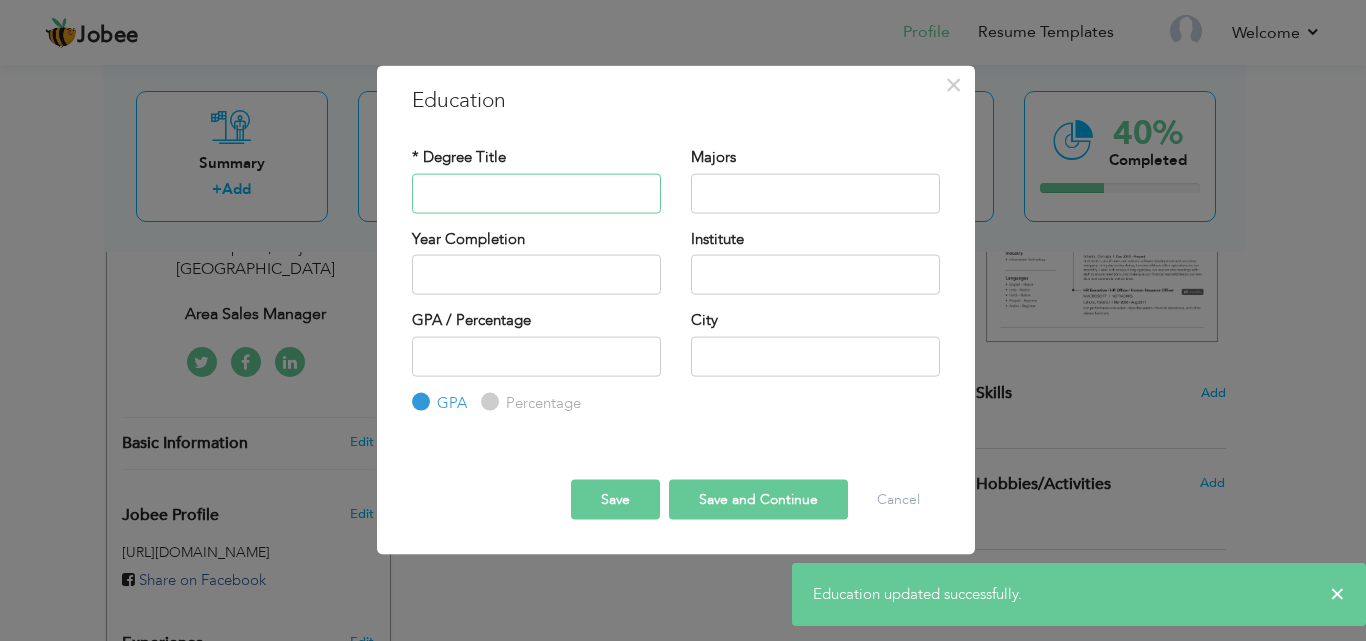 click at bounding box center (536, 193) 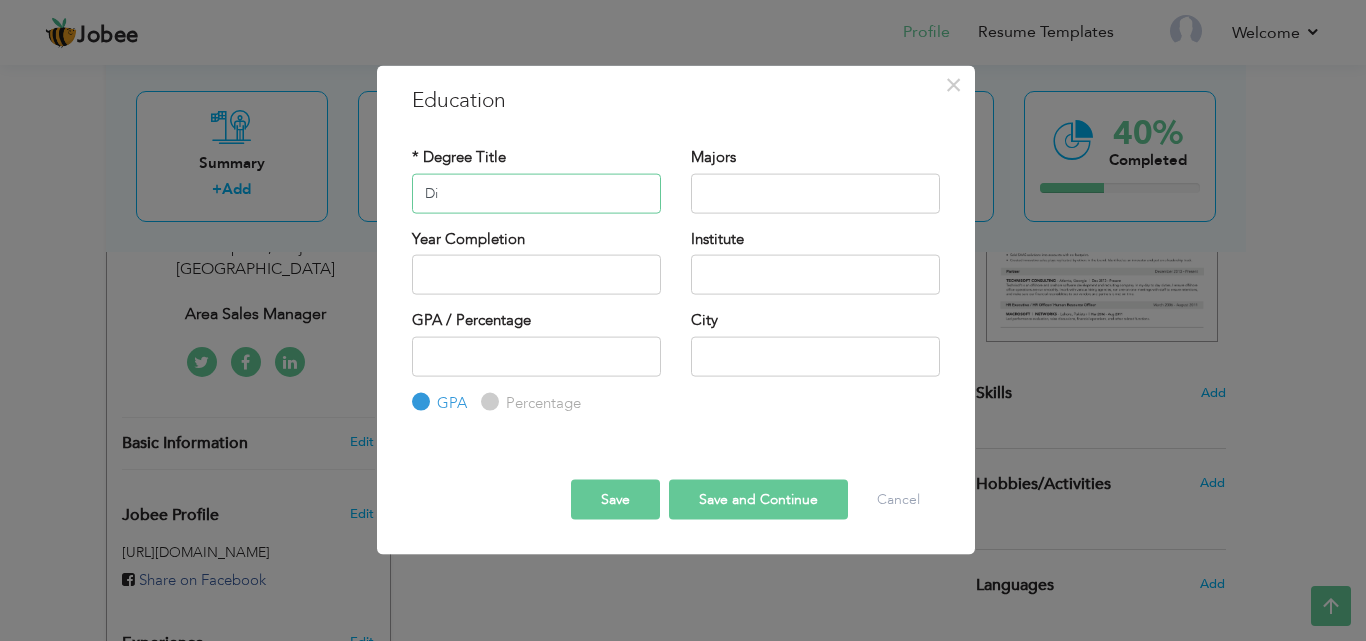 type on "D" 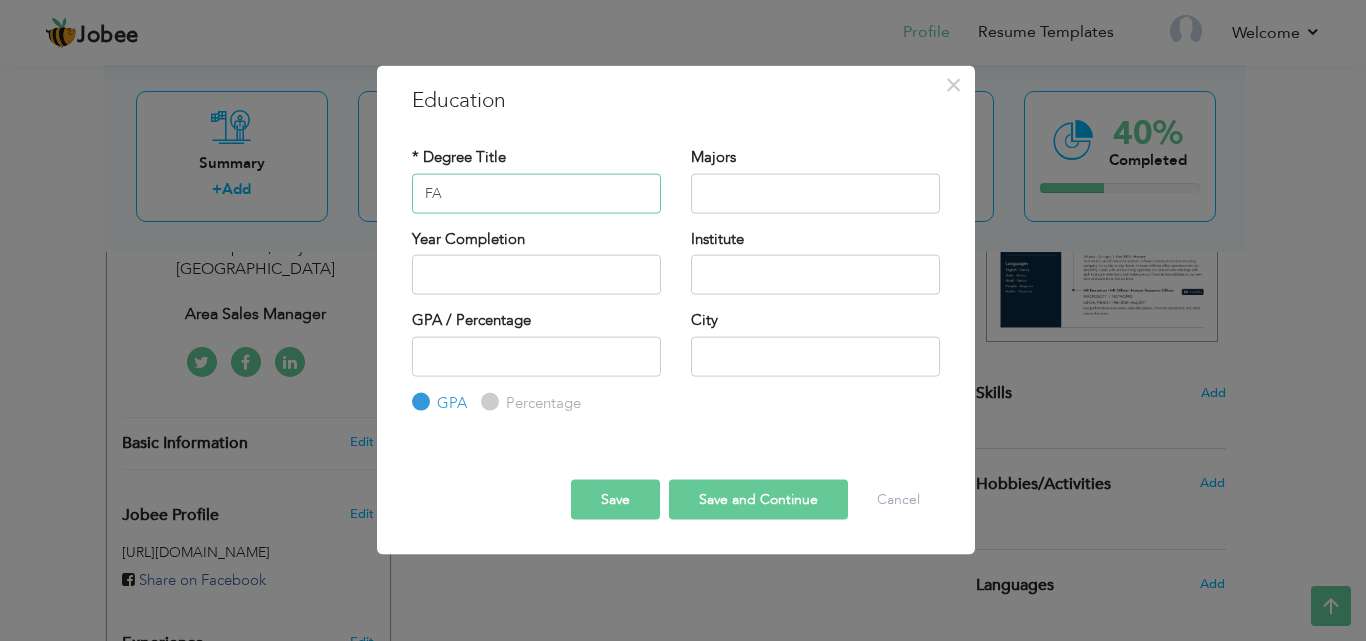type on "FA" 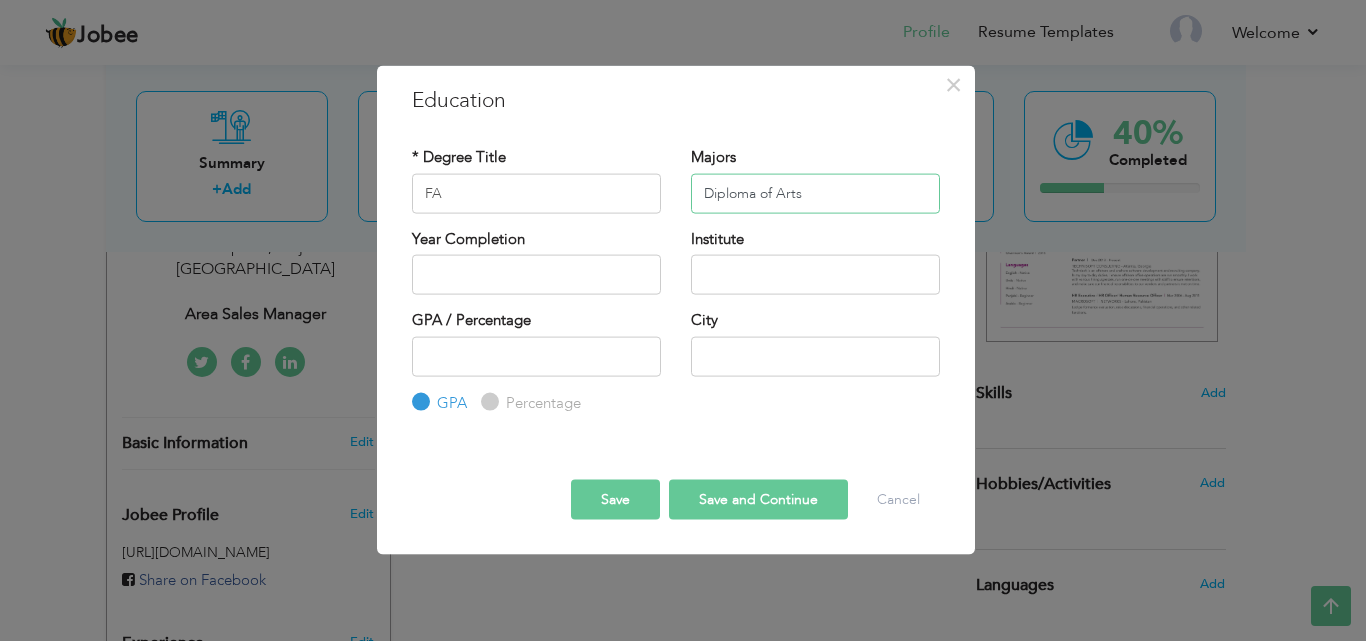 click on "Diploma of Arts" at bounding box center [815, 193] 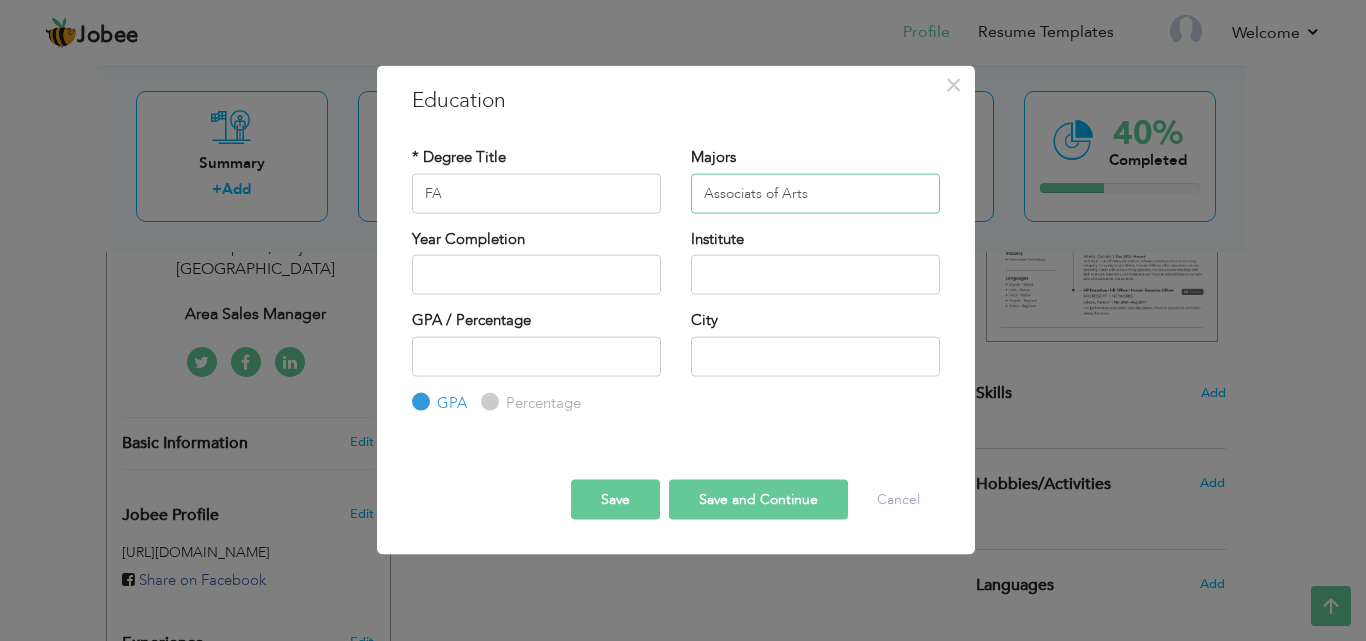 click on "Associats of Arts" at bounding box center (815, 193) 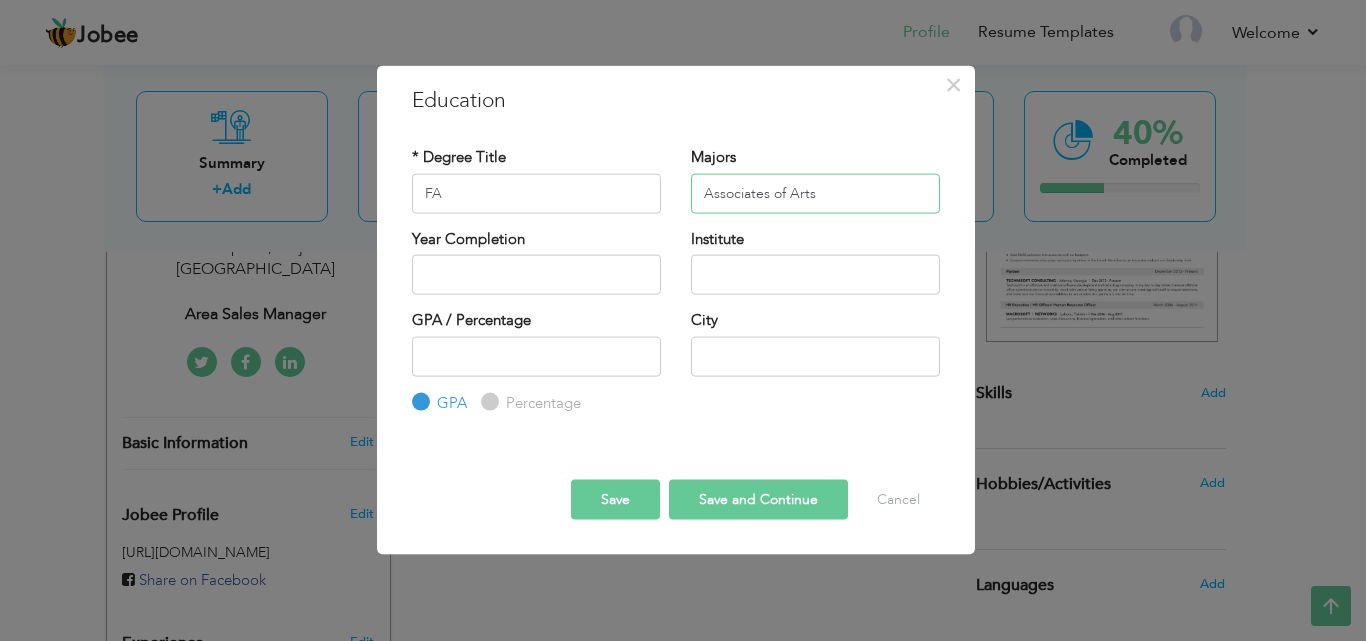 type on "Associates of Arts" 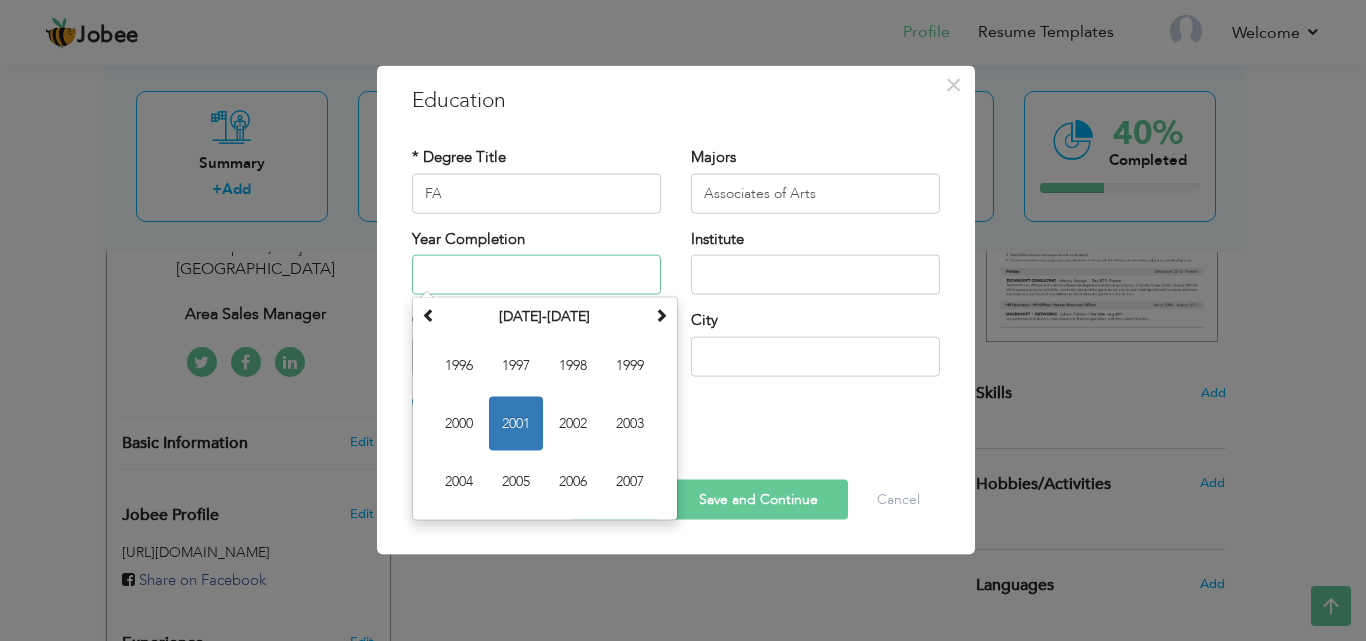 click at bounding box center (536, 275) 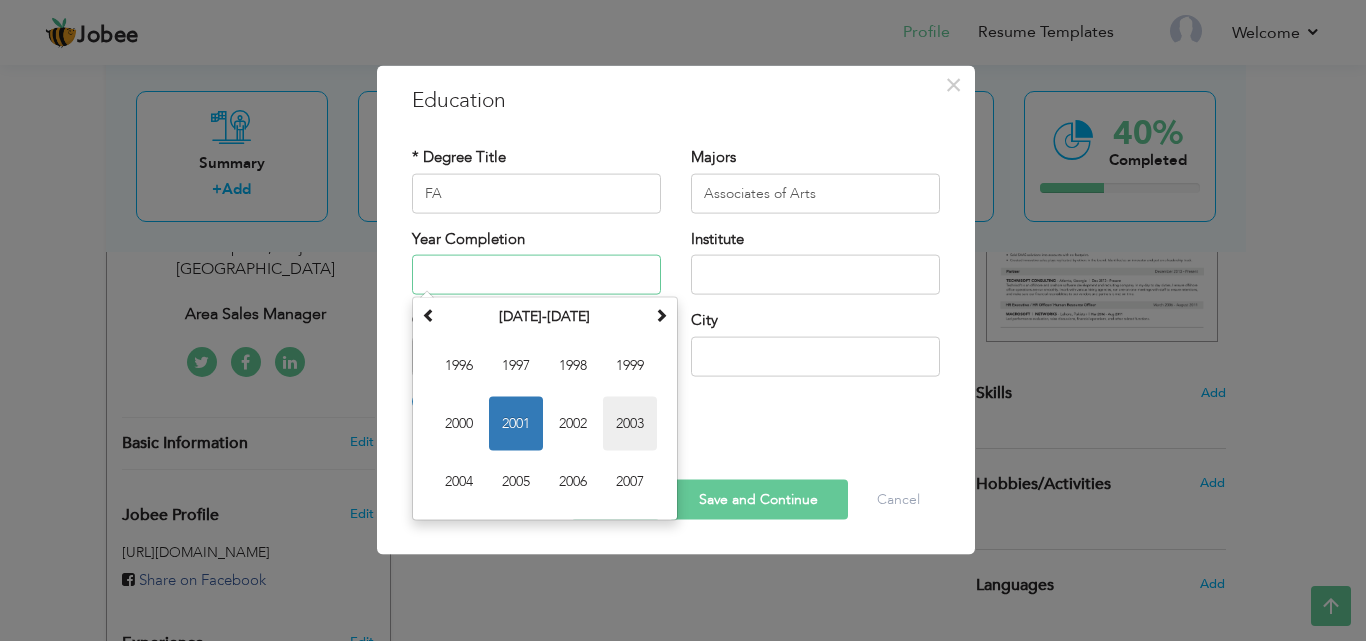 click on "2003" at bounding box center [630, 424] 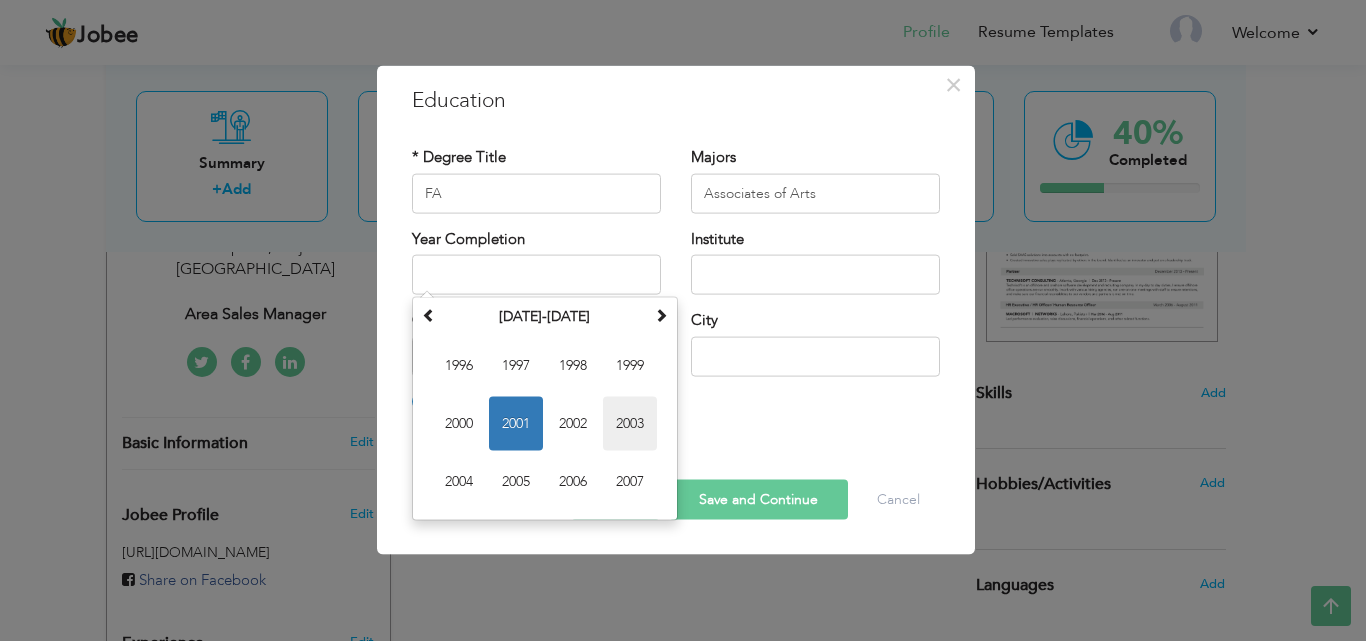 type on "2003" 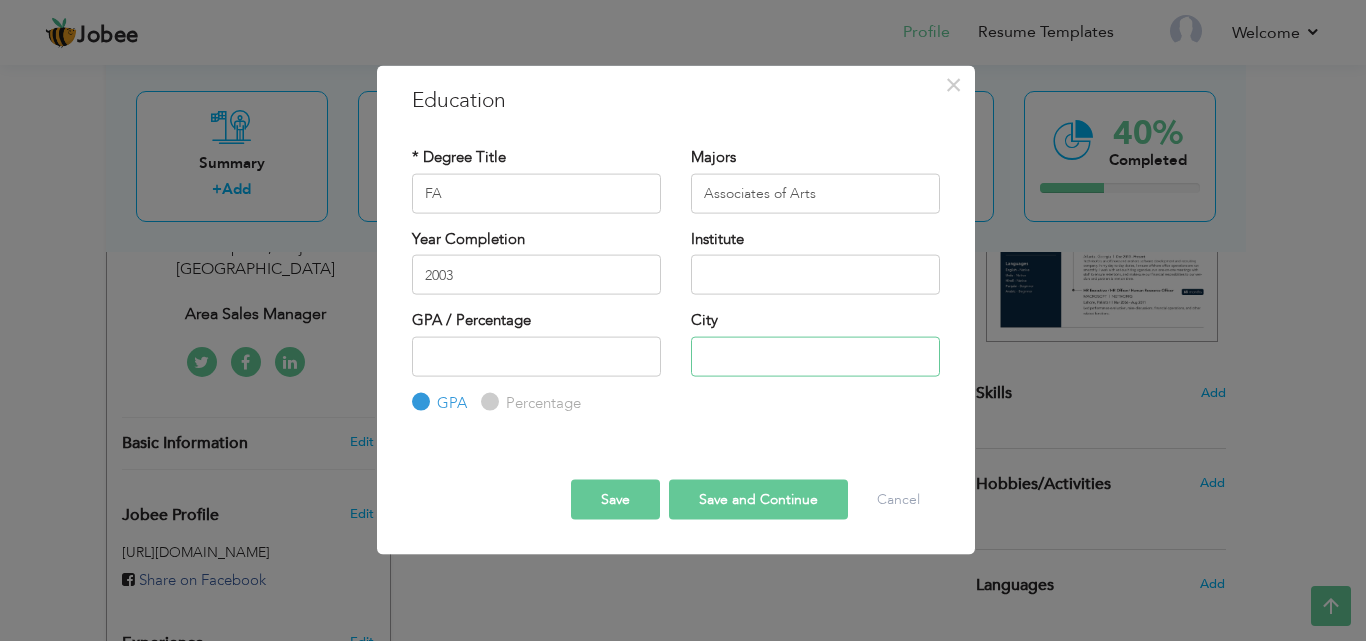 click at bounding box center (815, 356) 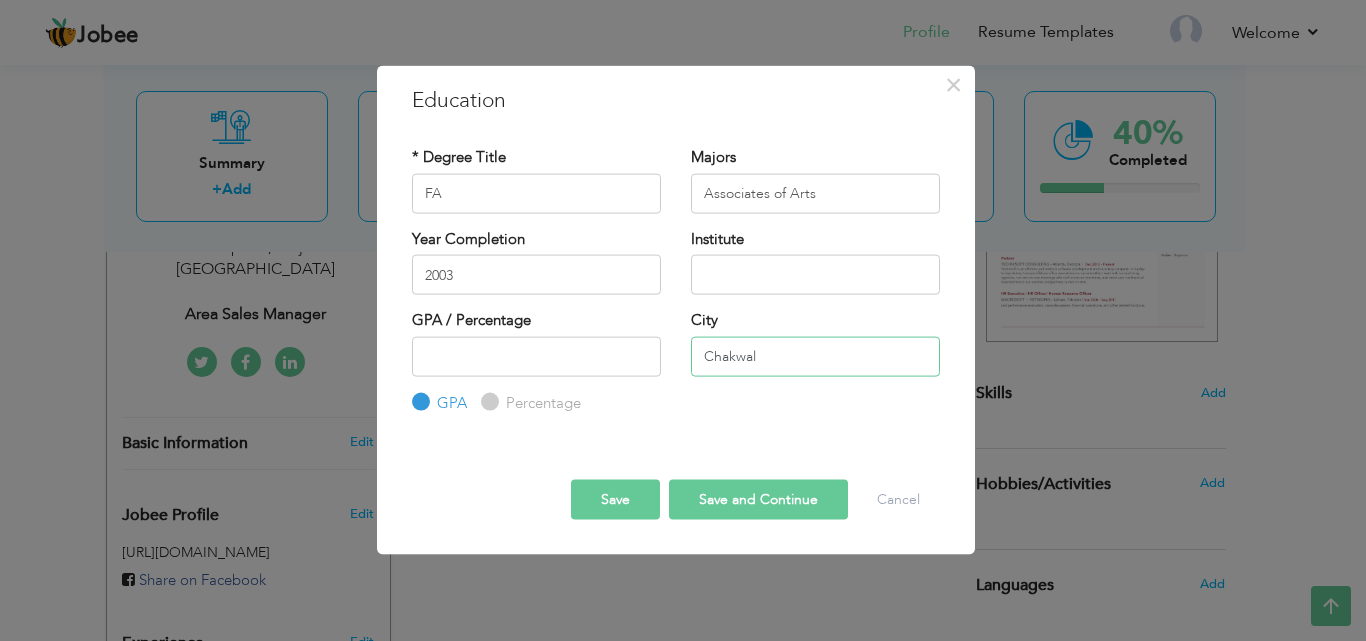 type on "Chakwal" 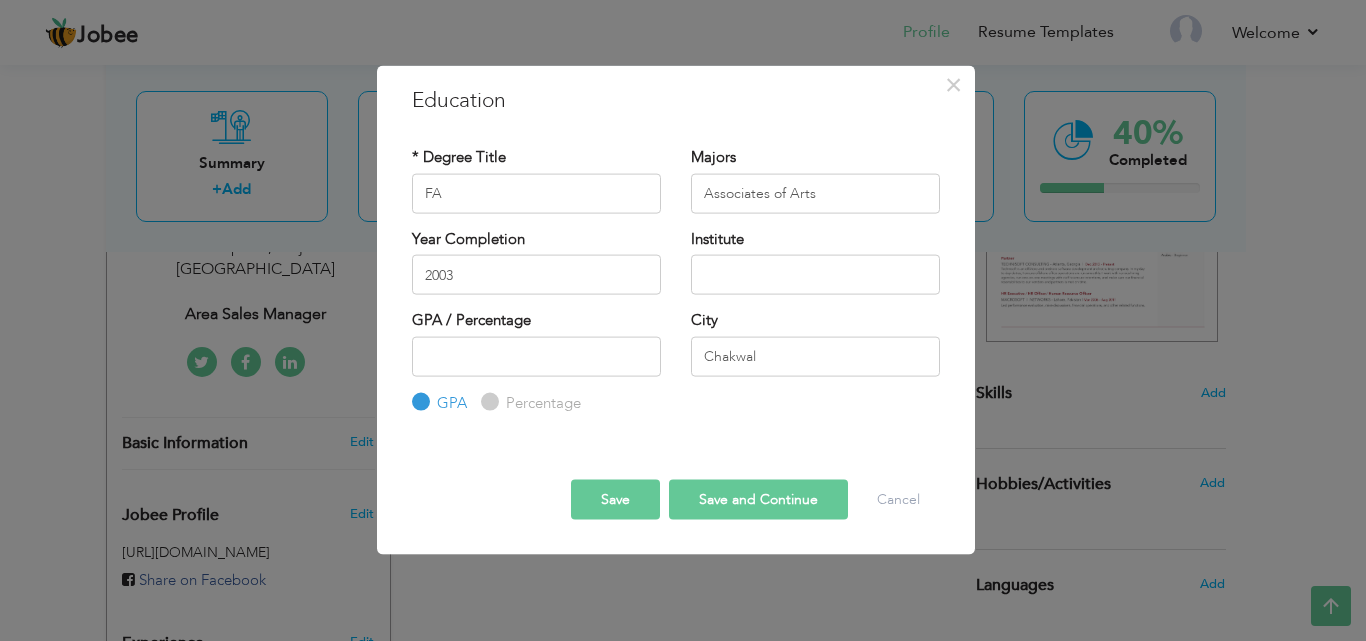 click on "Save" at bounding box center [615, 500] 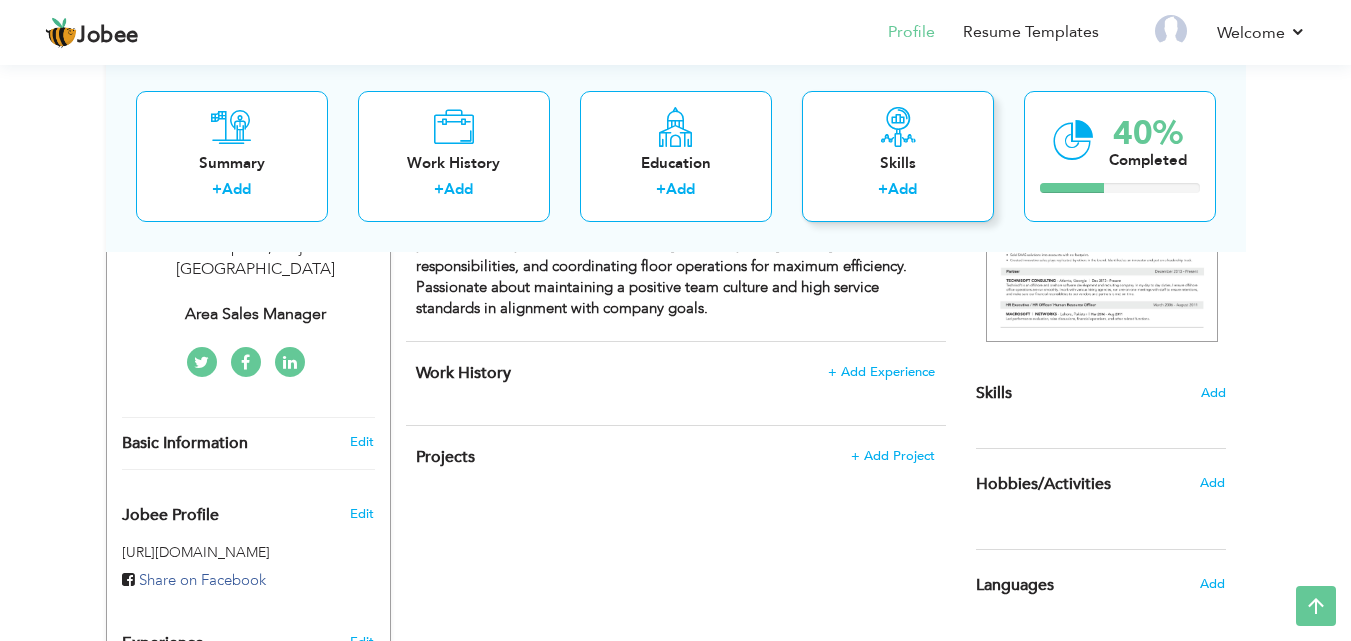 click on "Add" at bounding box center [902, 189] 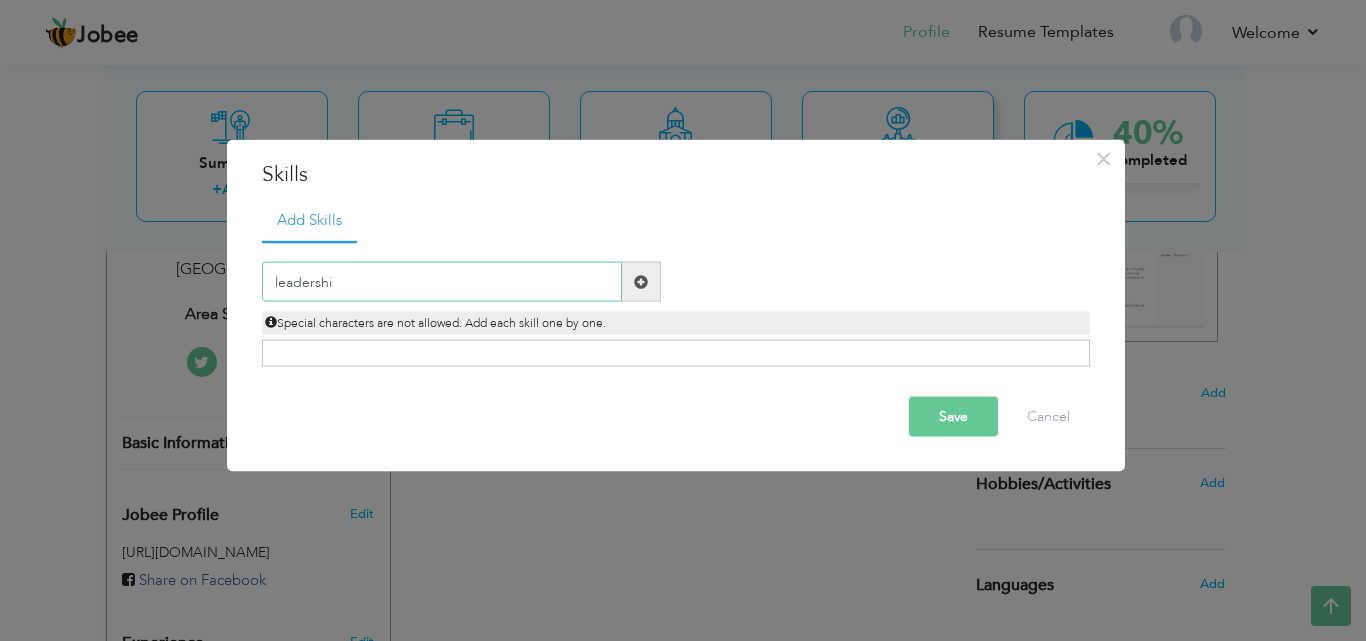 type on "leadership" 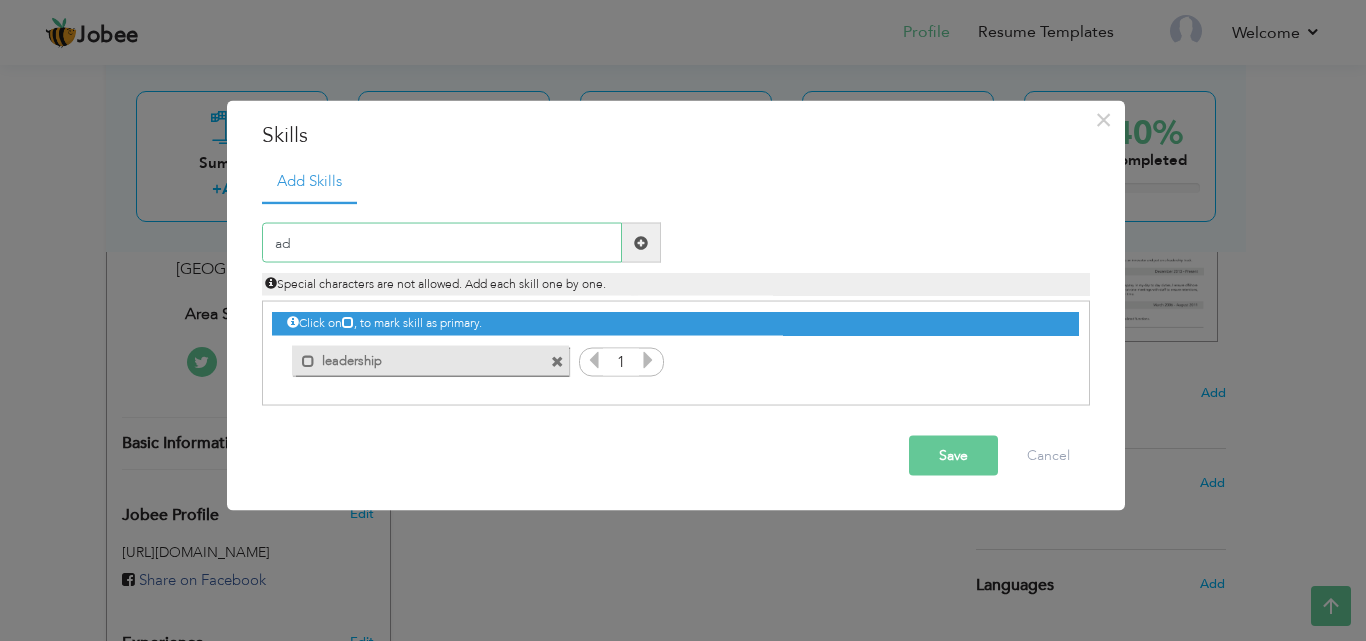type on "a" 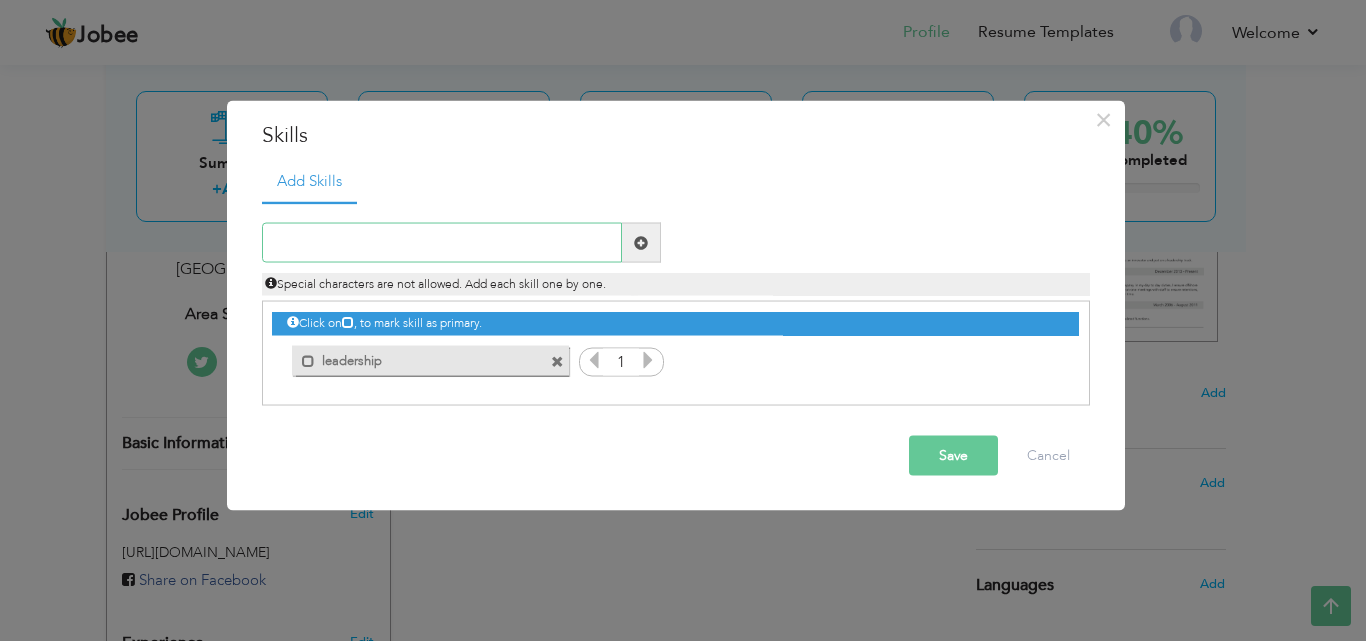 paste on "TIME MANAGEMENT" 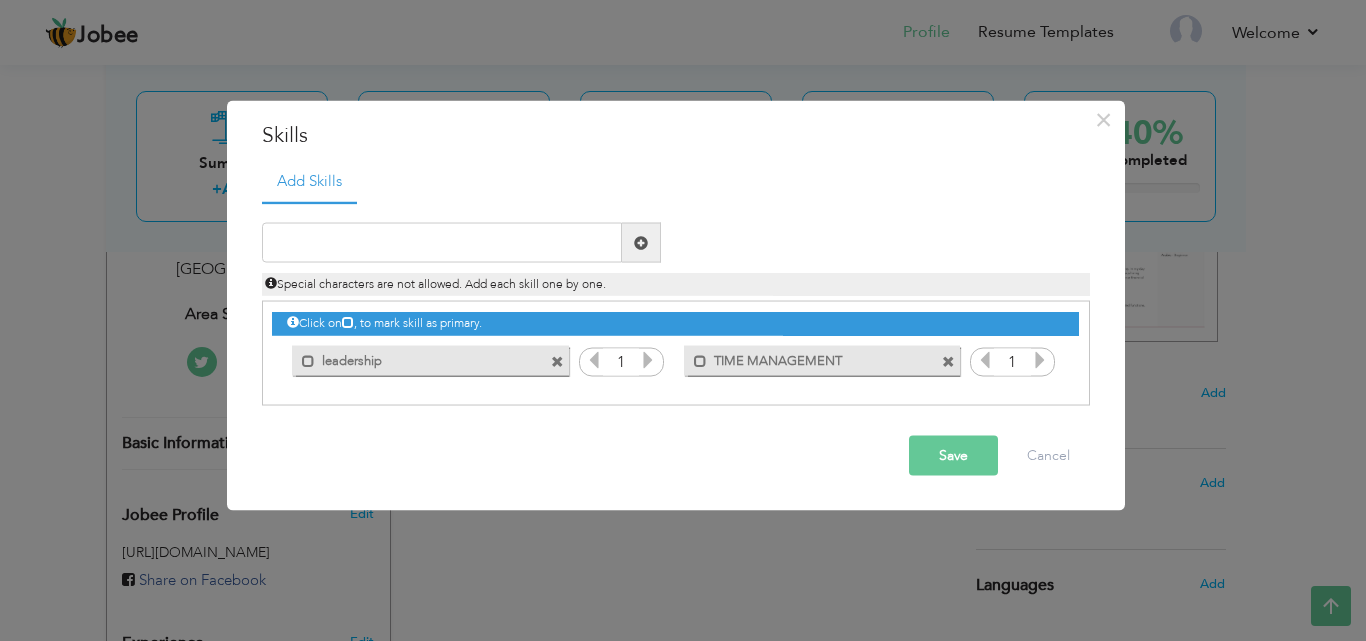click at bounding box center [557, 361] 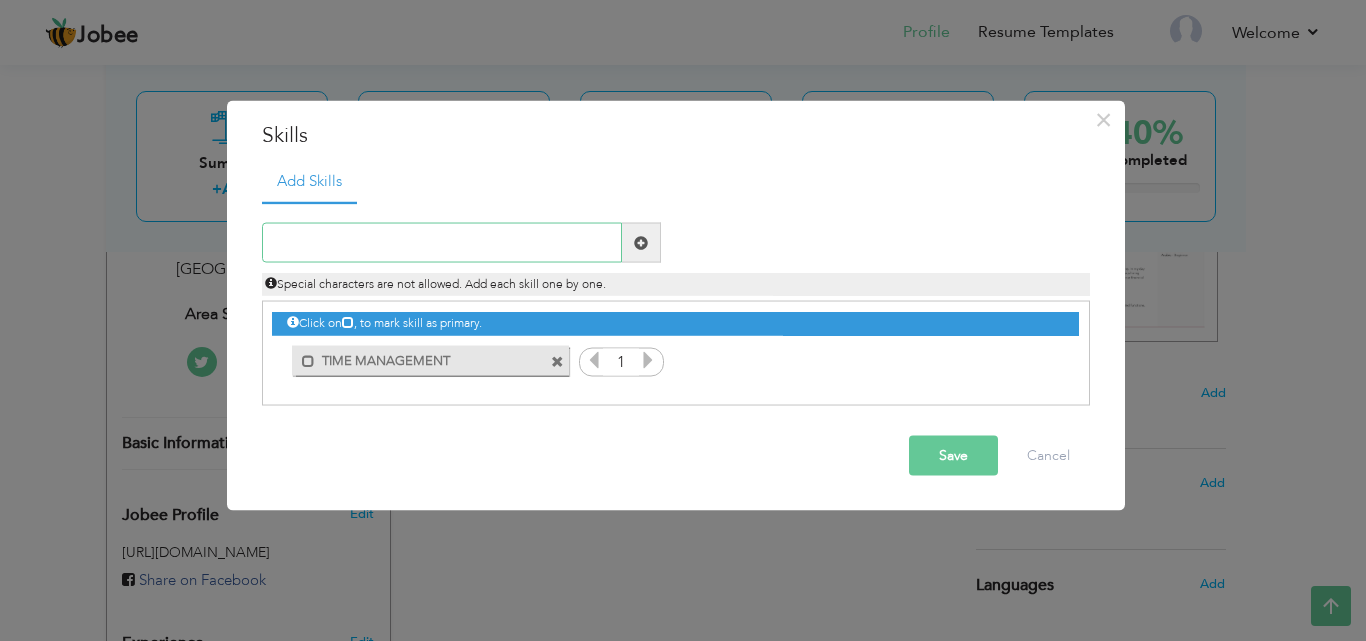 click at bounding box center [442, 243] 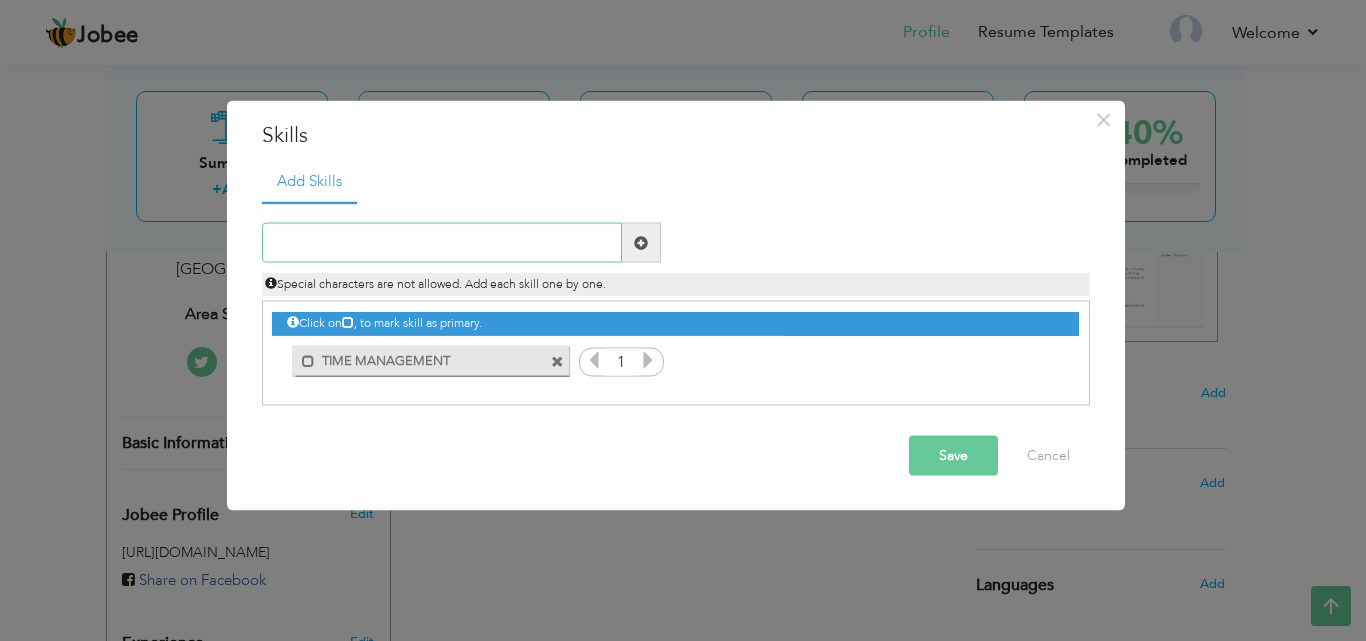 paste on "LEADERSHIP" 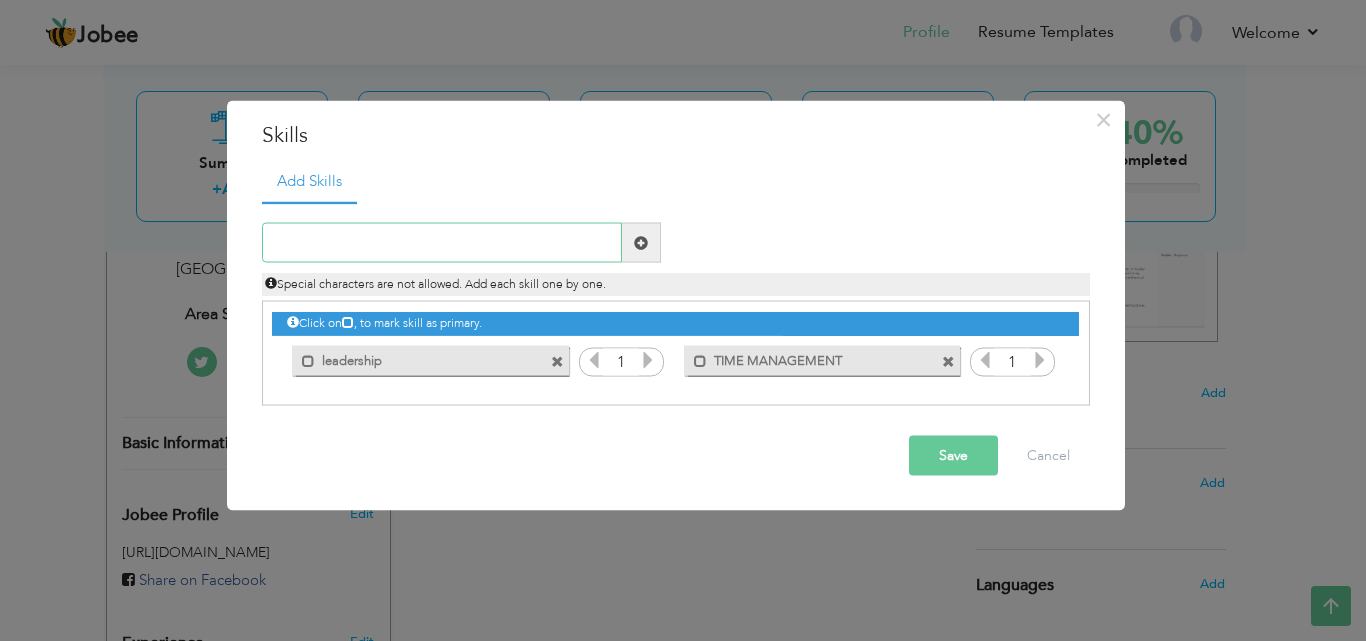 paste on "ADAPTABILITY" 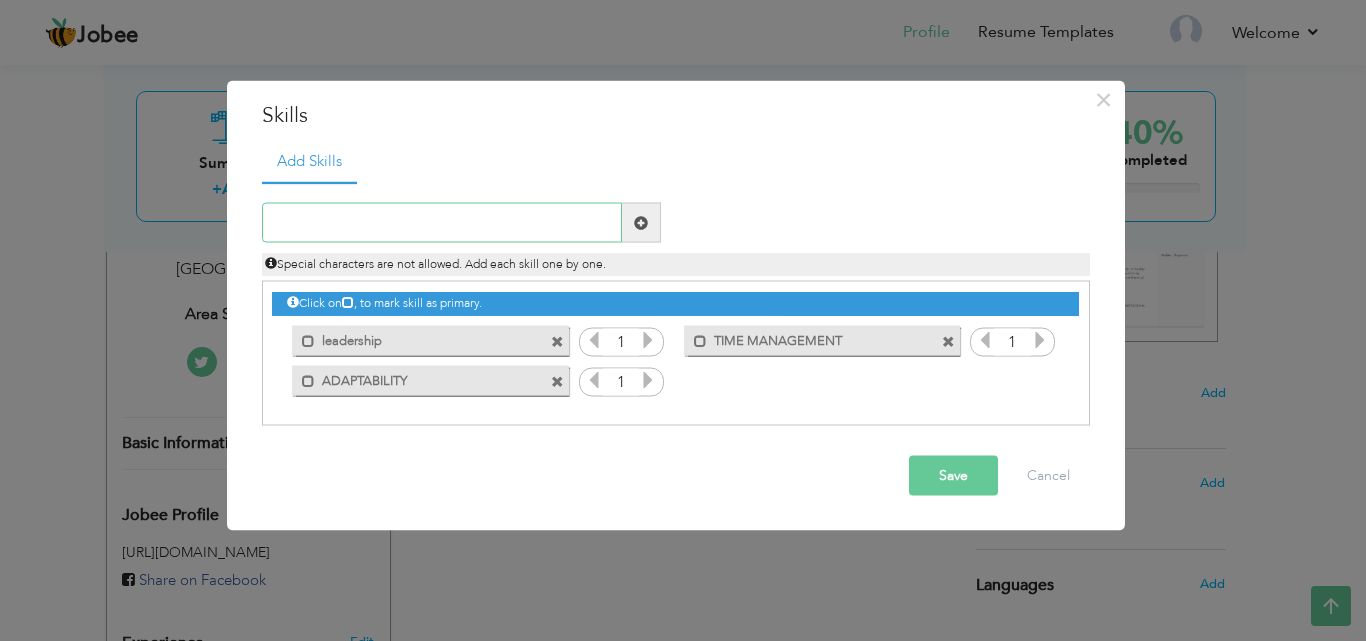 paste on "COMMUNICATION" 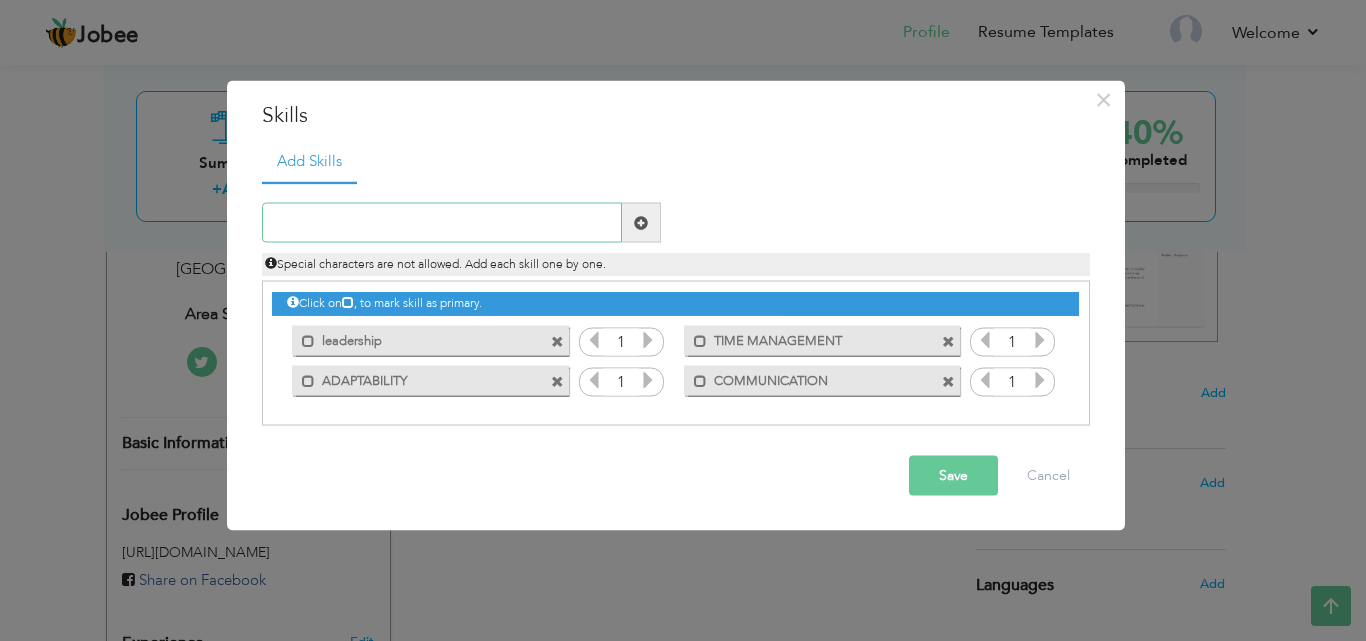 paste on "PROBLEM-SOLVING" 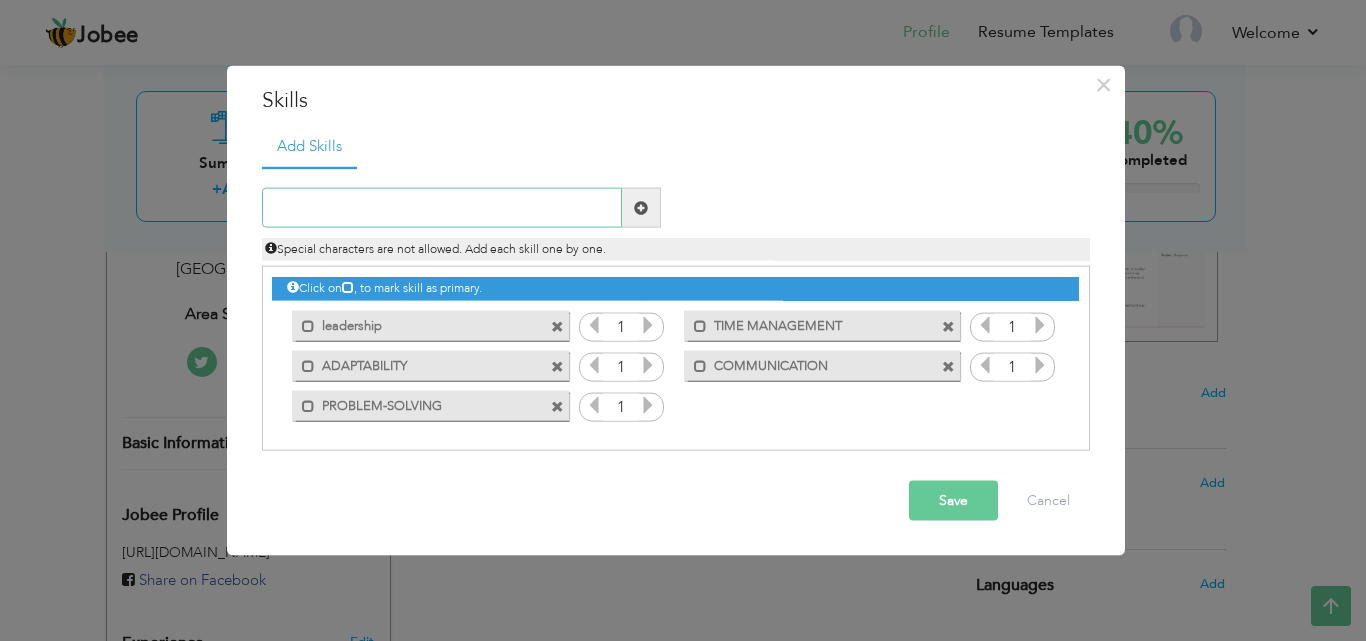 paste on "SALES MANAGEMENT" 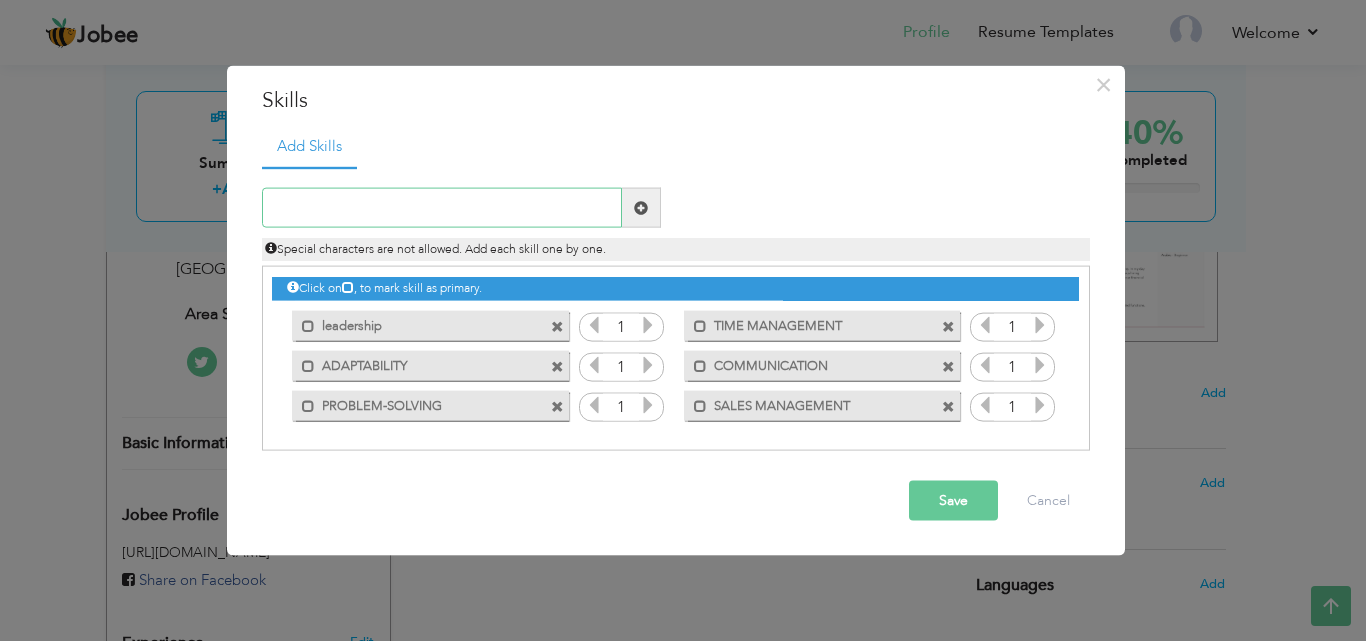 paste on "CUSTOMER SERVICE" 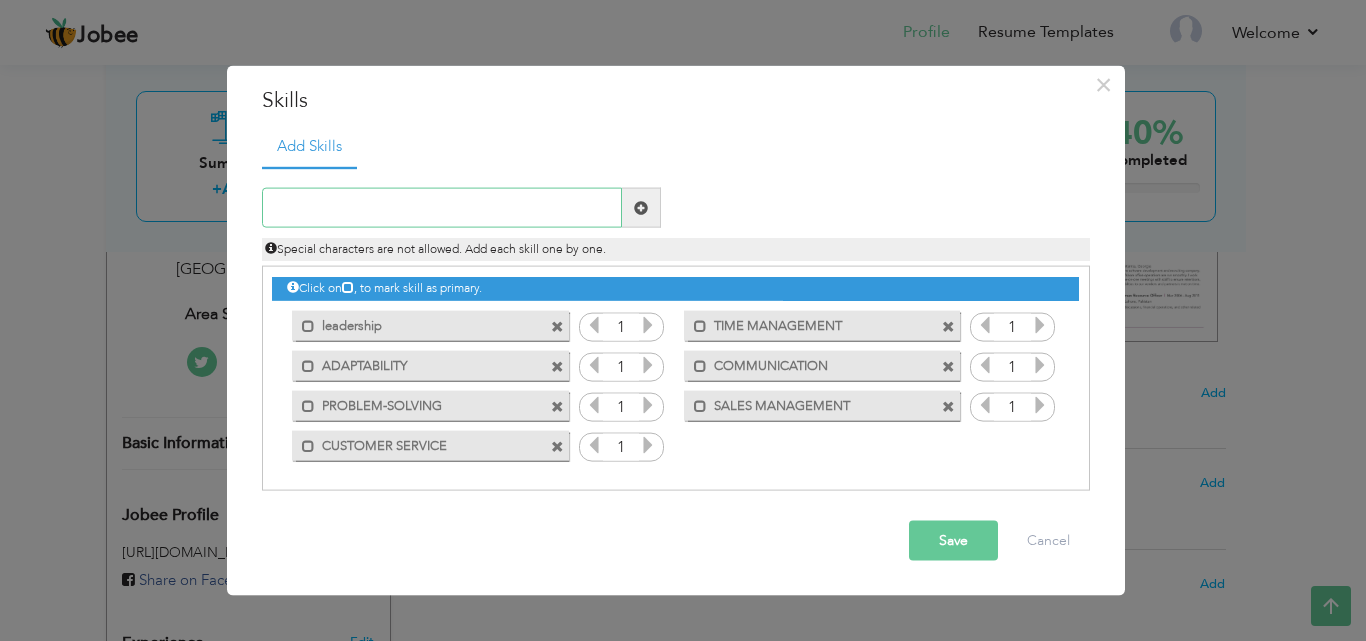 paste on "STRATEGIC THINKING" 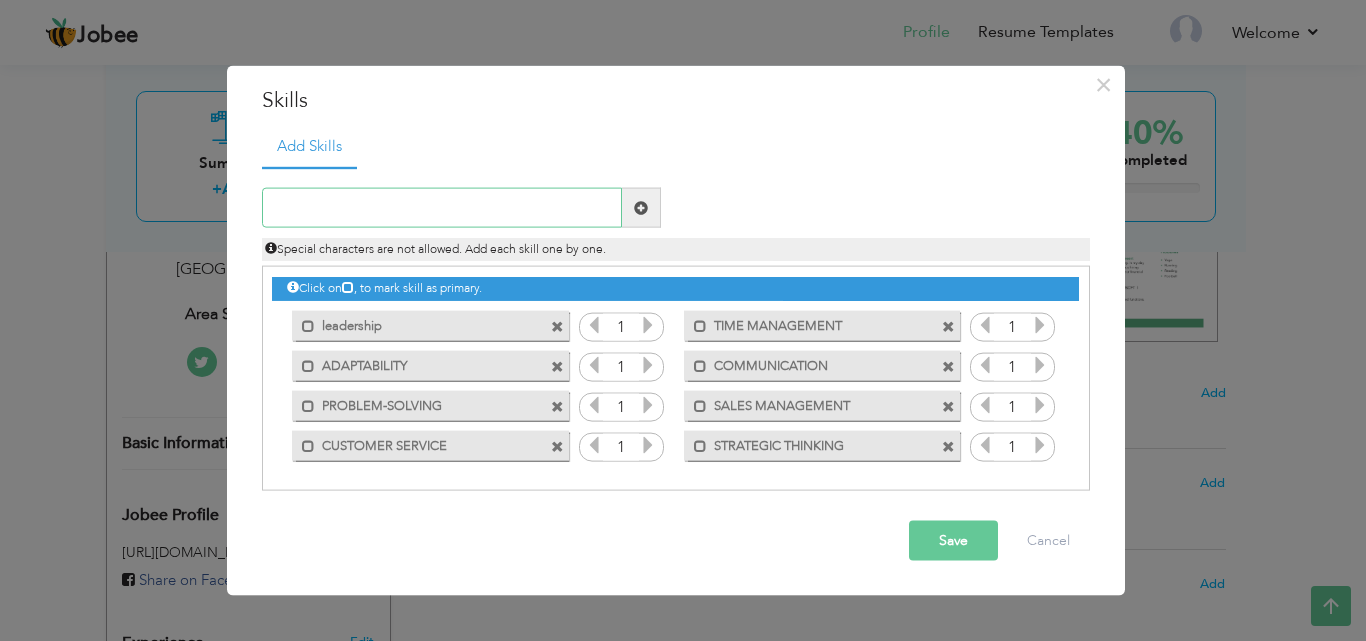 paste on "GOAL ORIENTATION" 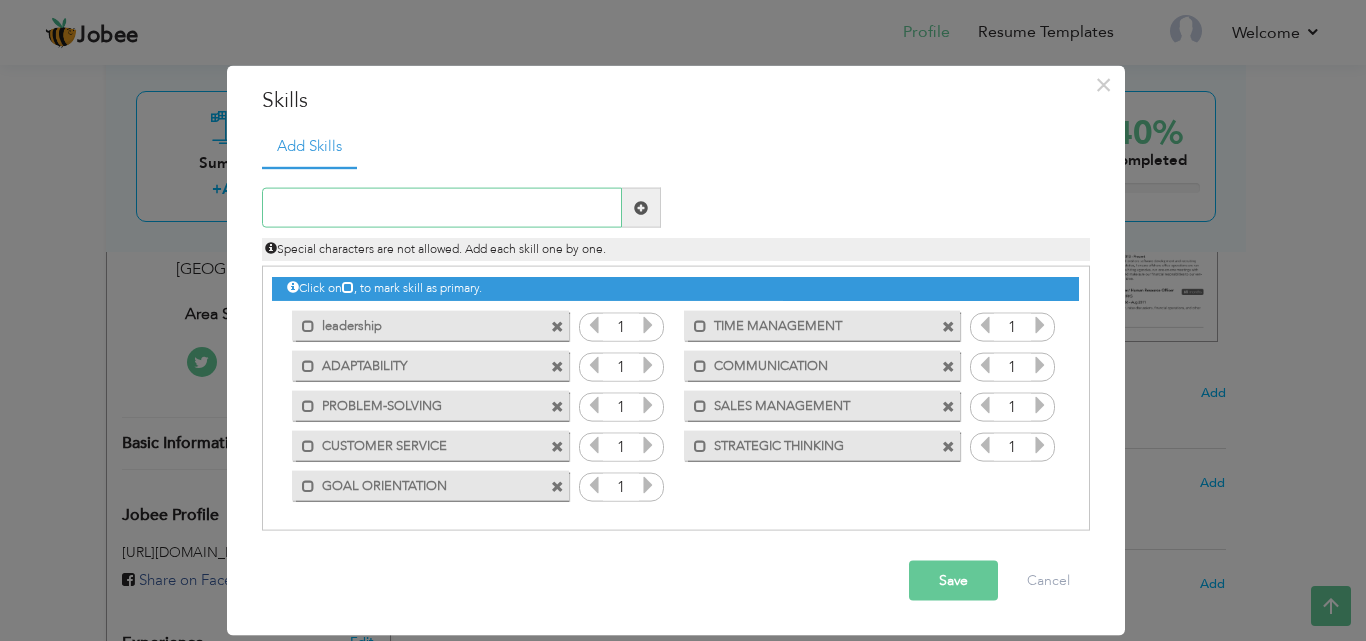 paste on "ANALYTICAL SKILLS" 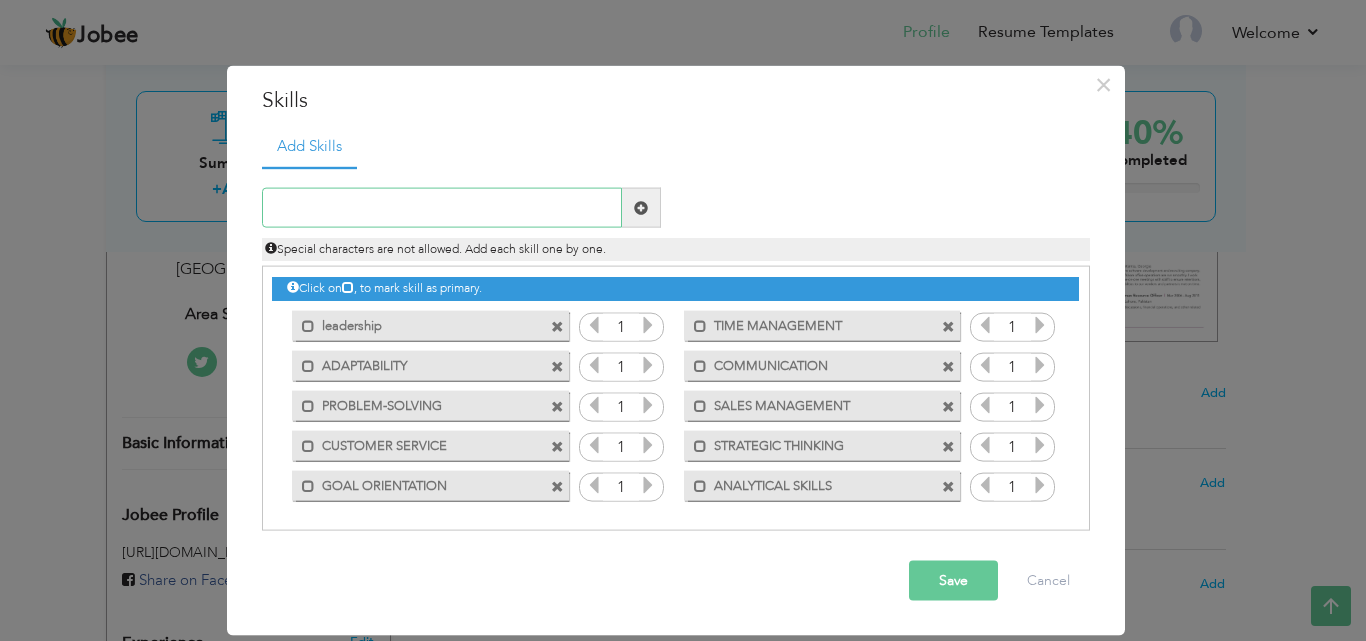 paste on "PERFORMANCE MANAGEMENT" 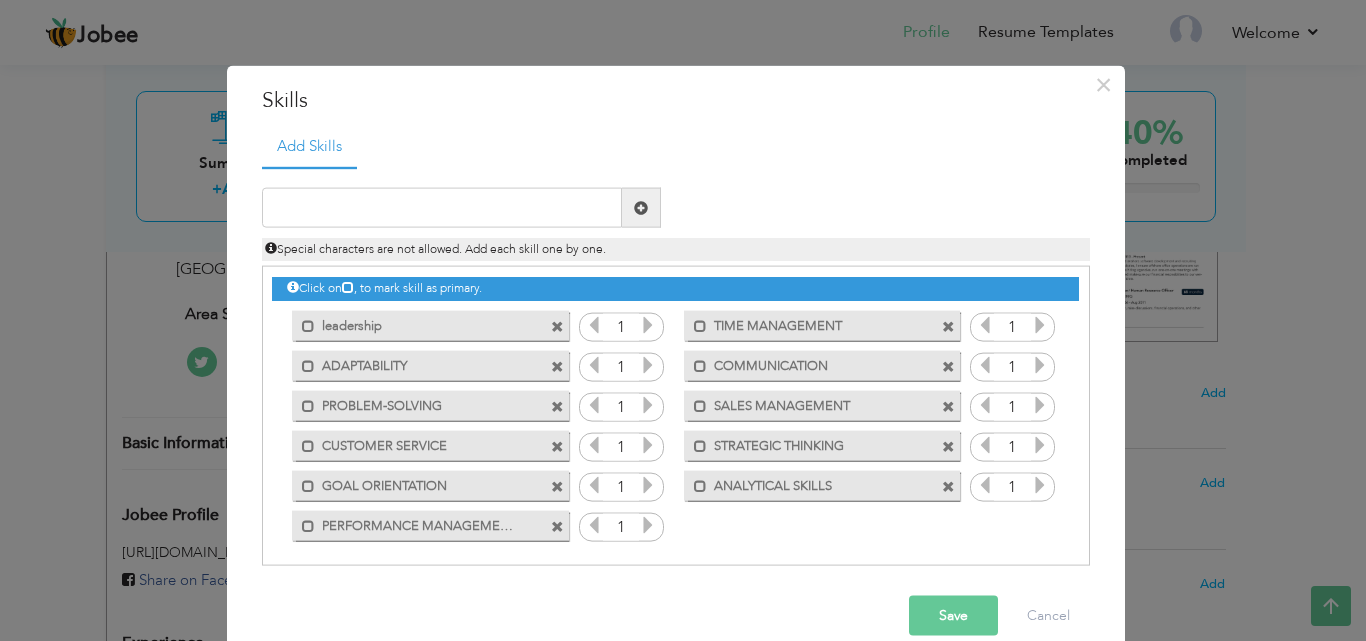 click at bounding box center [557, 326] 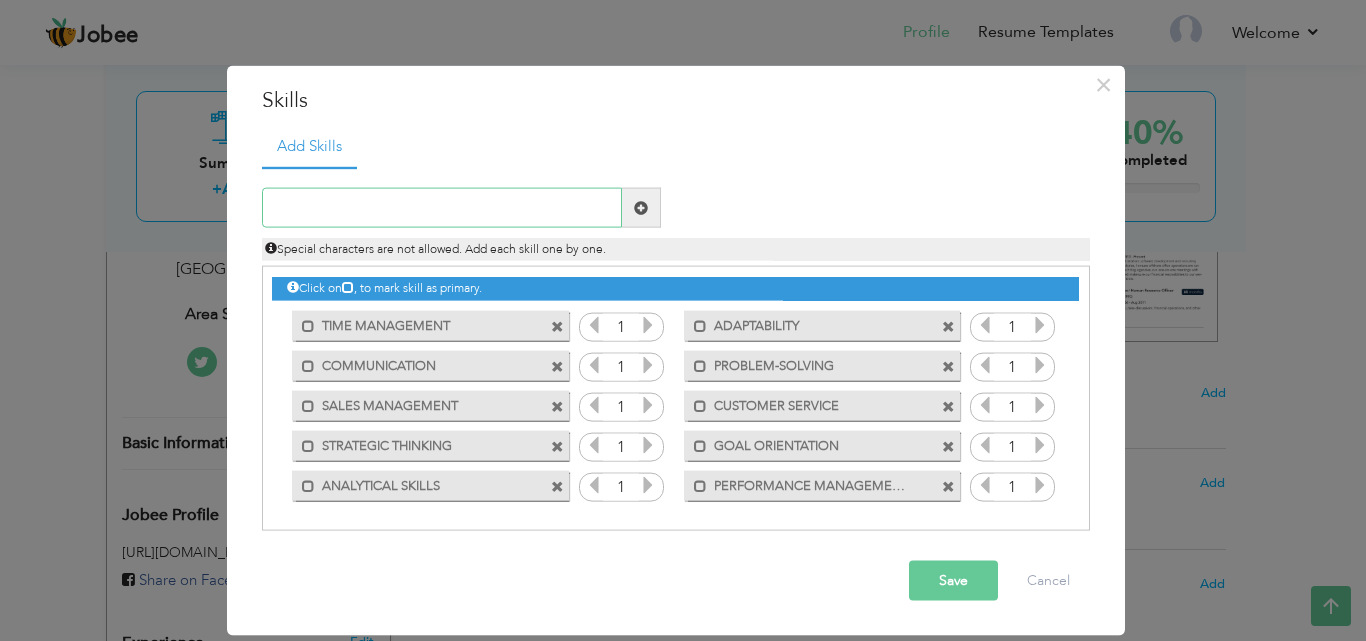click at bounding box center [442, 208] 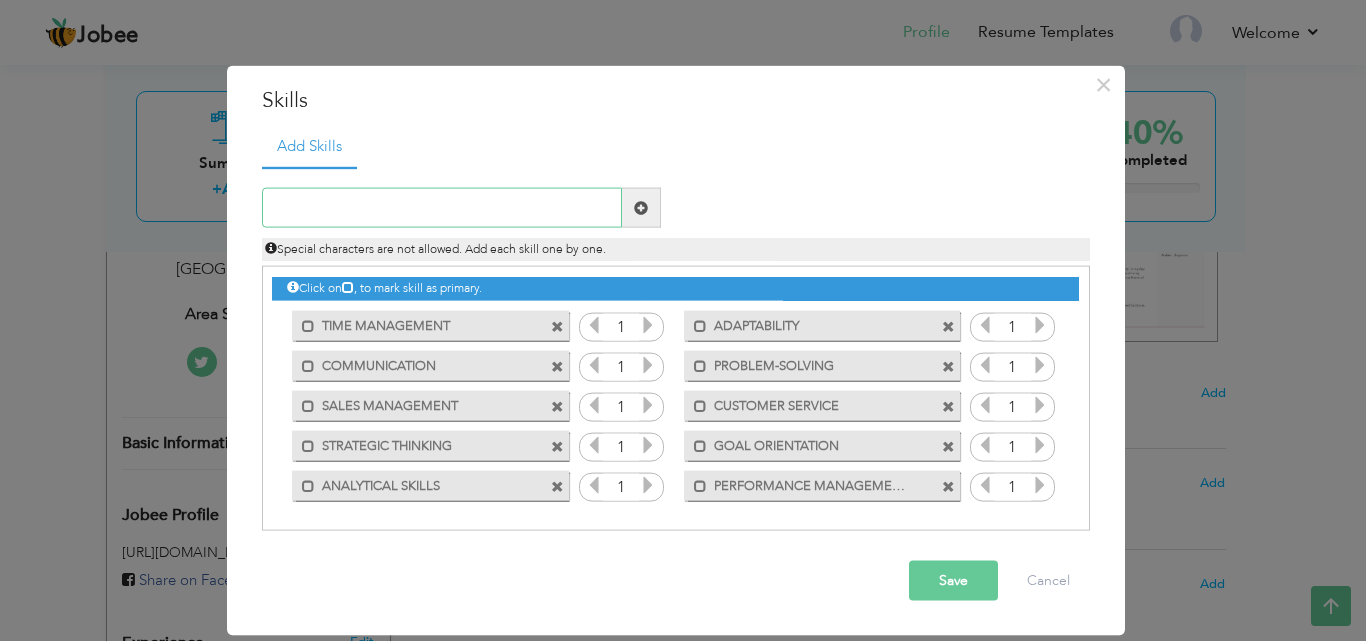 paste on "LEADERSHIP" 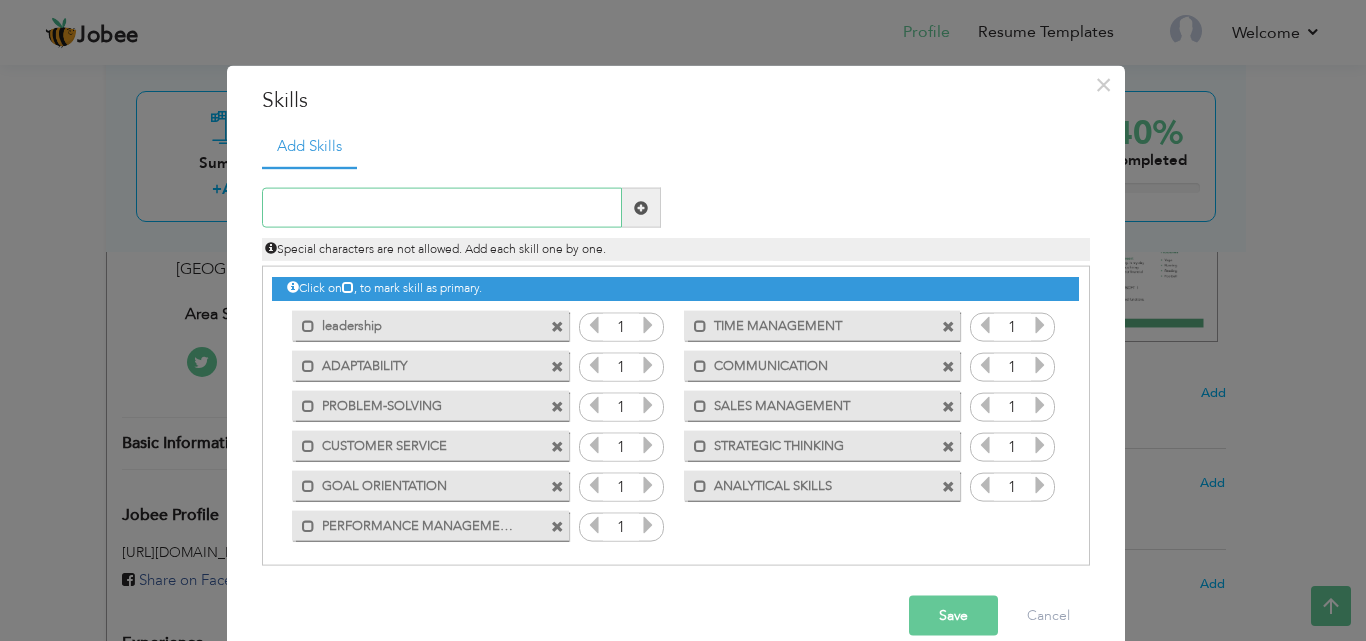 paste on "STAFF TRAINING" 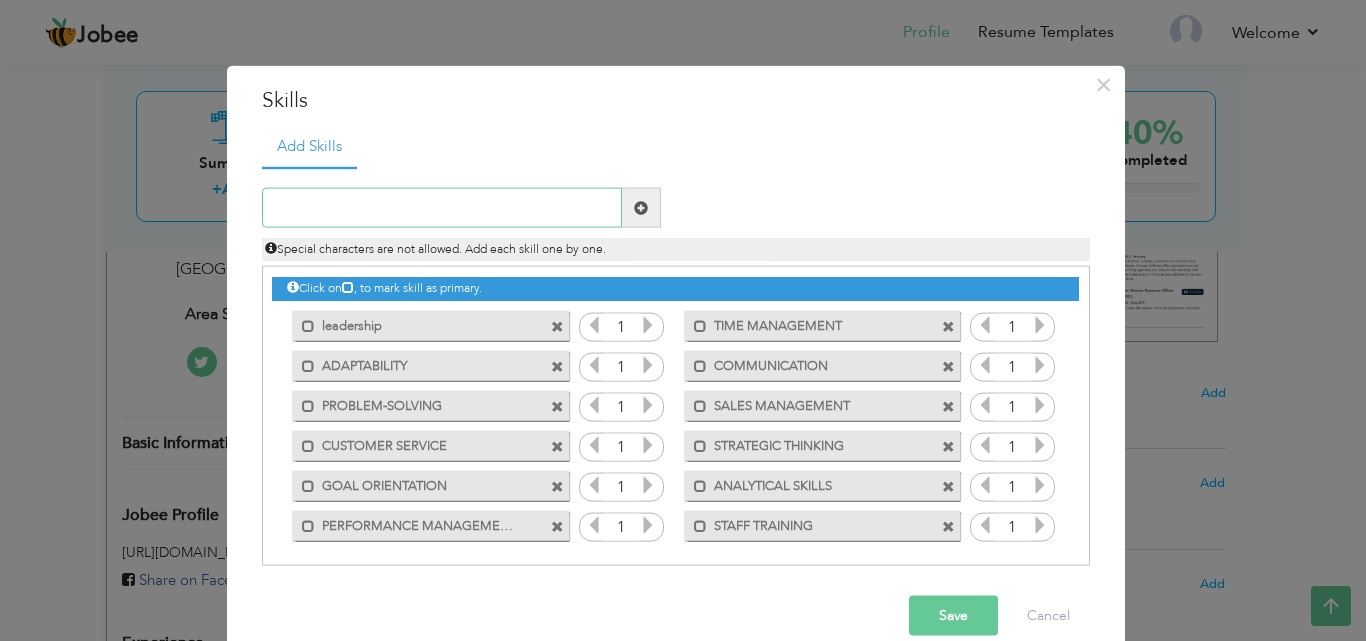 paste on "POSITIVE ATTITUDE" 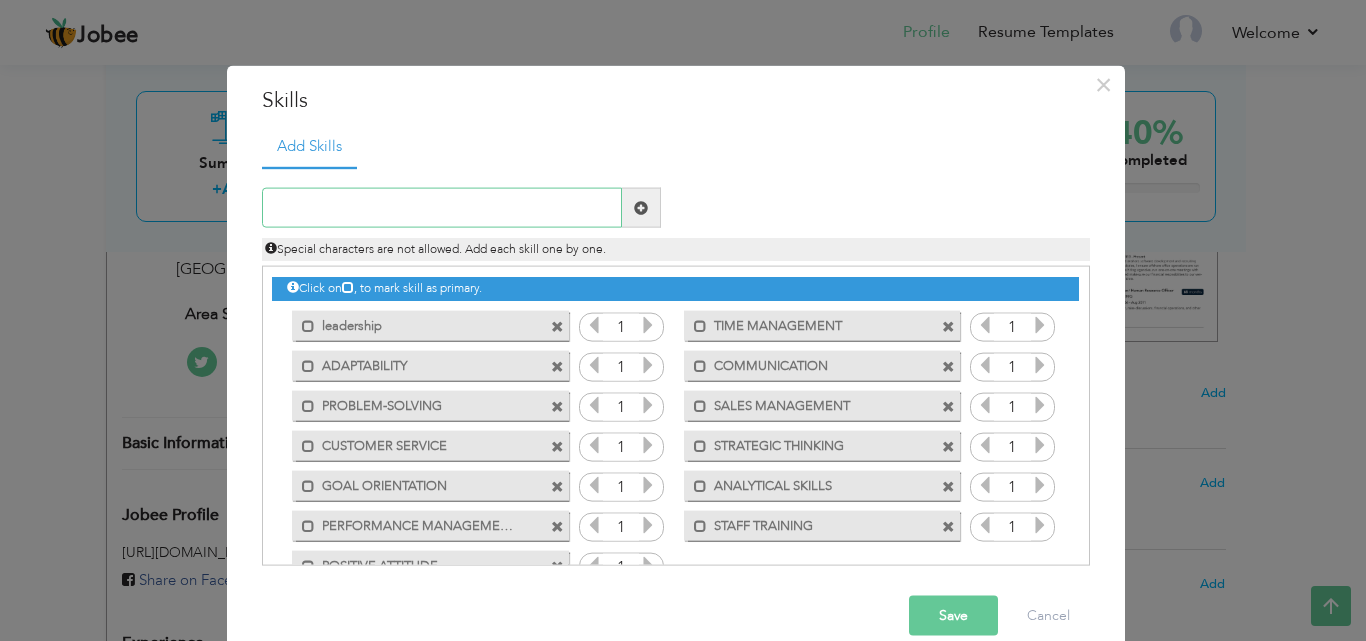 paste on "SAFETY RULES" 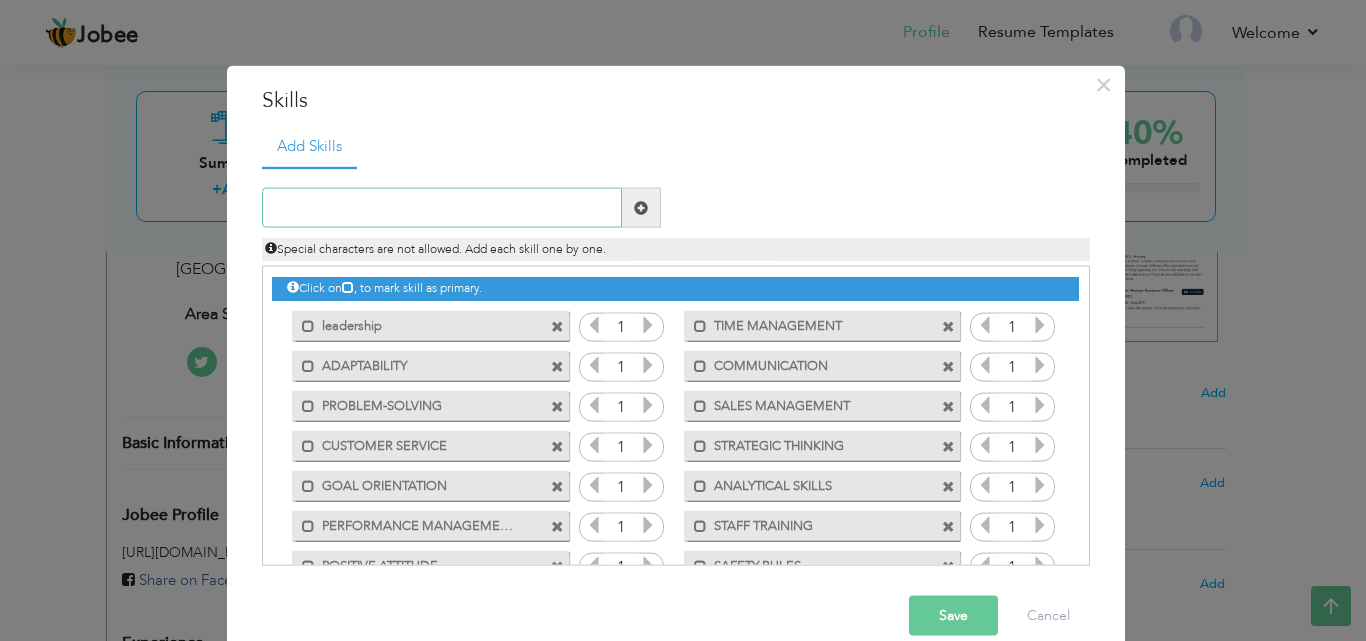 paste on "WORKFLOW COORDINATION" 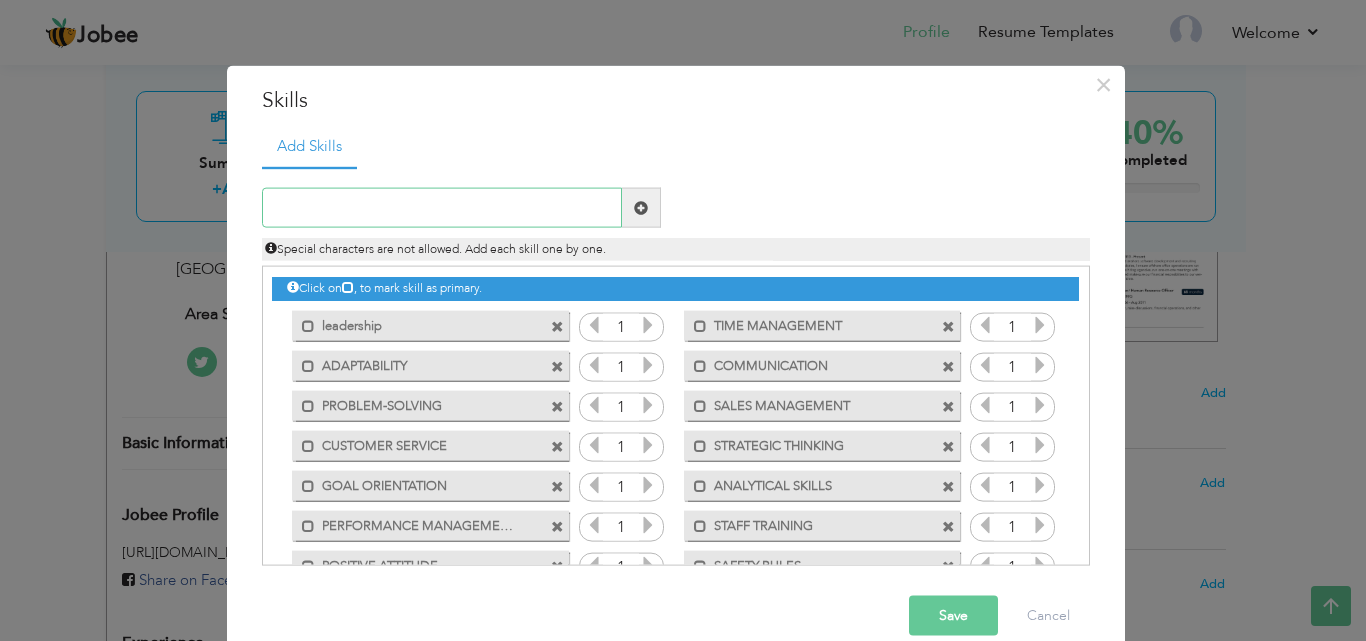 paste on "TEAM LEADERSHIP" 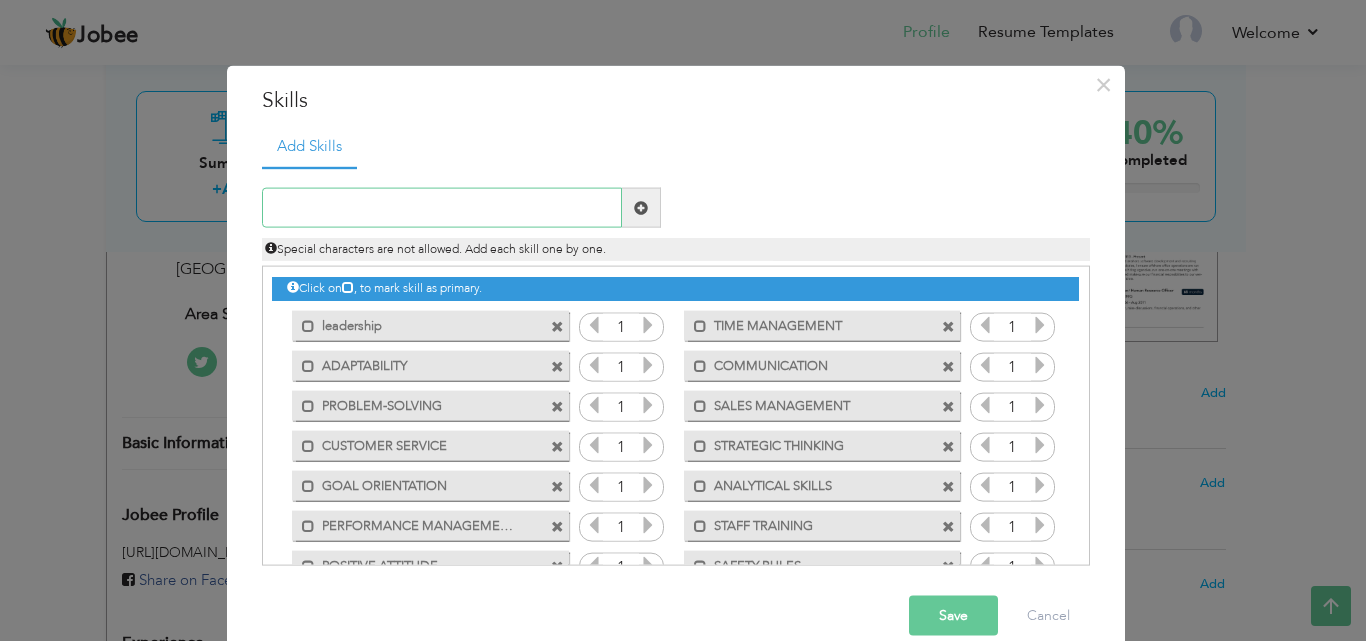 paste on "RETAIL MERCHANDISING" 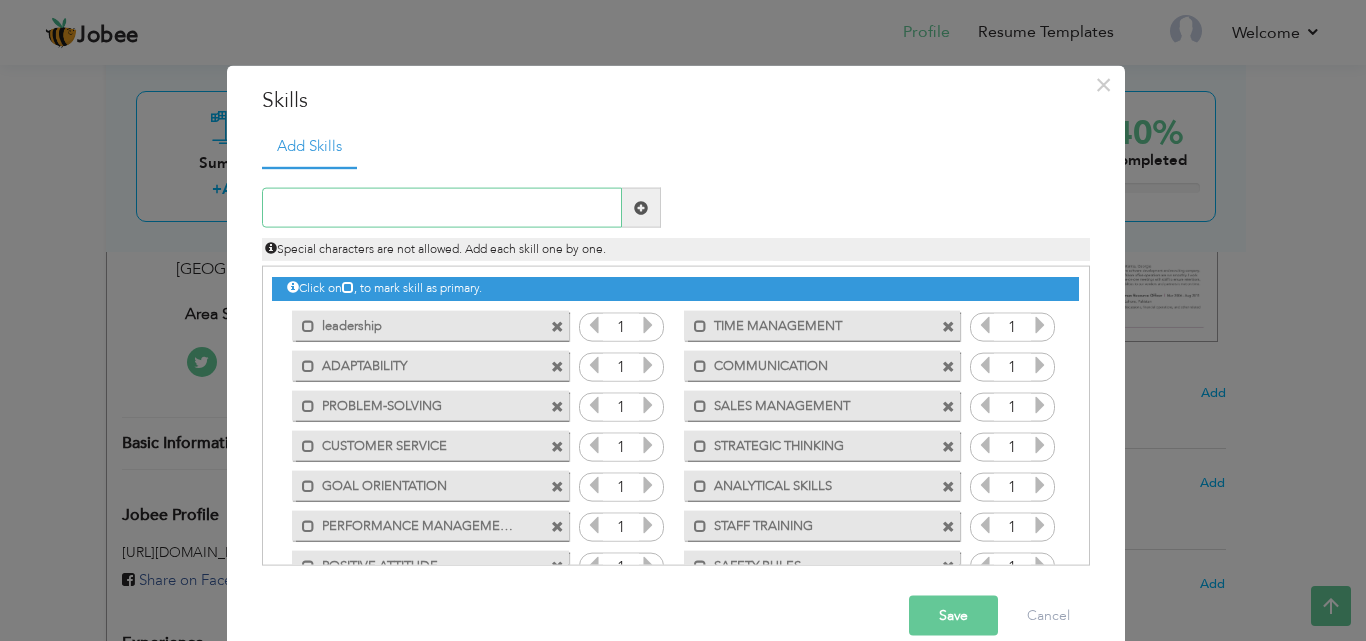 paste on "TEAM COLLABORATION" 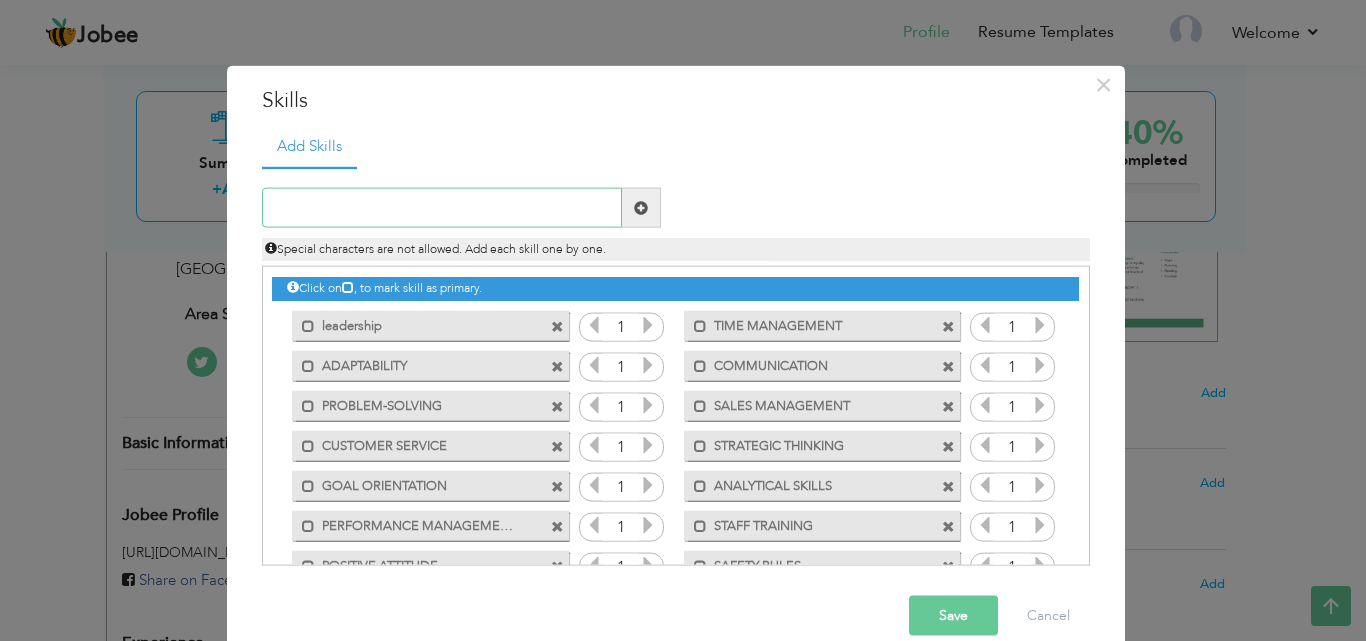paste on "EMPLOYEE SCHEDULING" 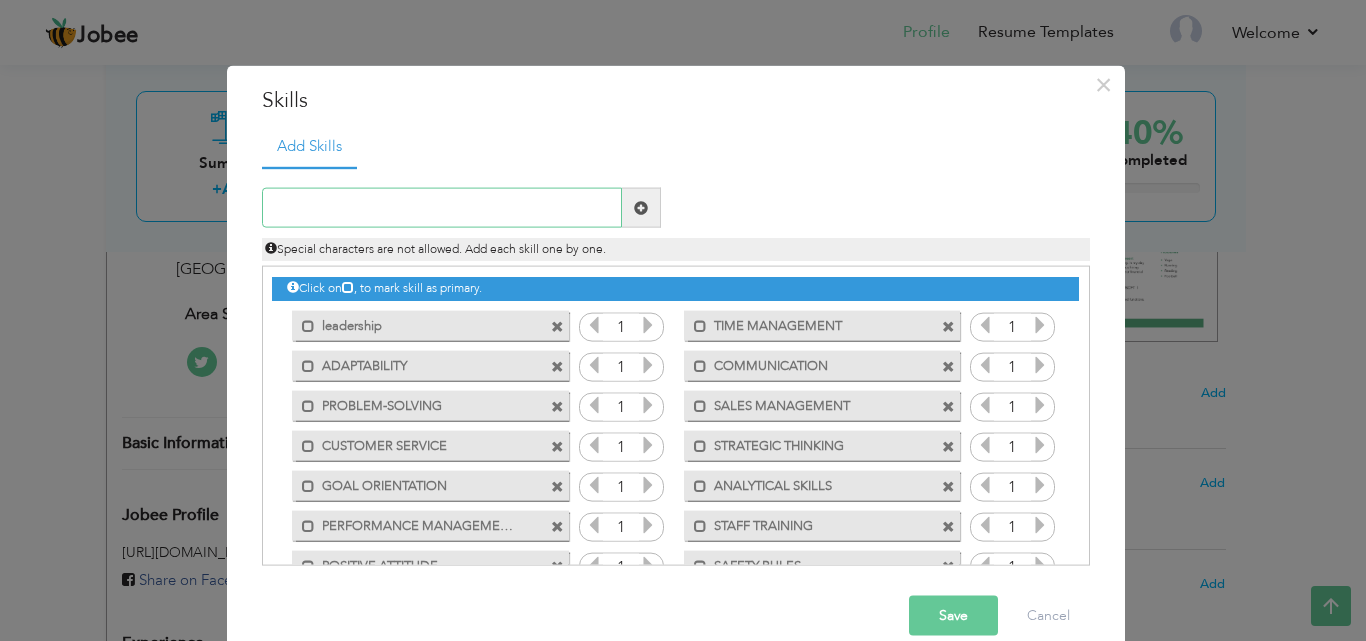 paste on "DRAWER MANAGEMENT" 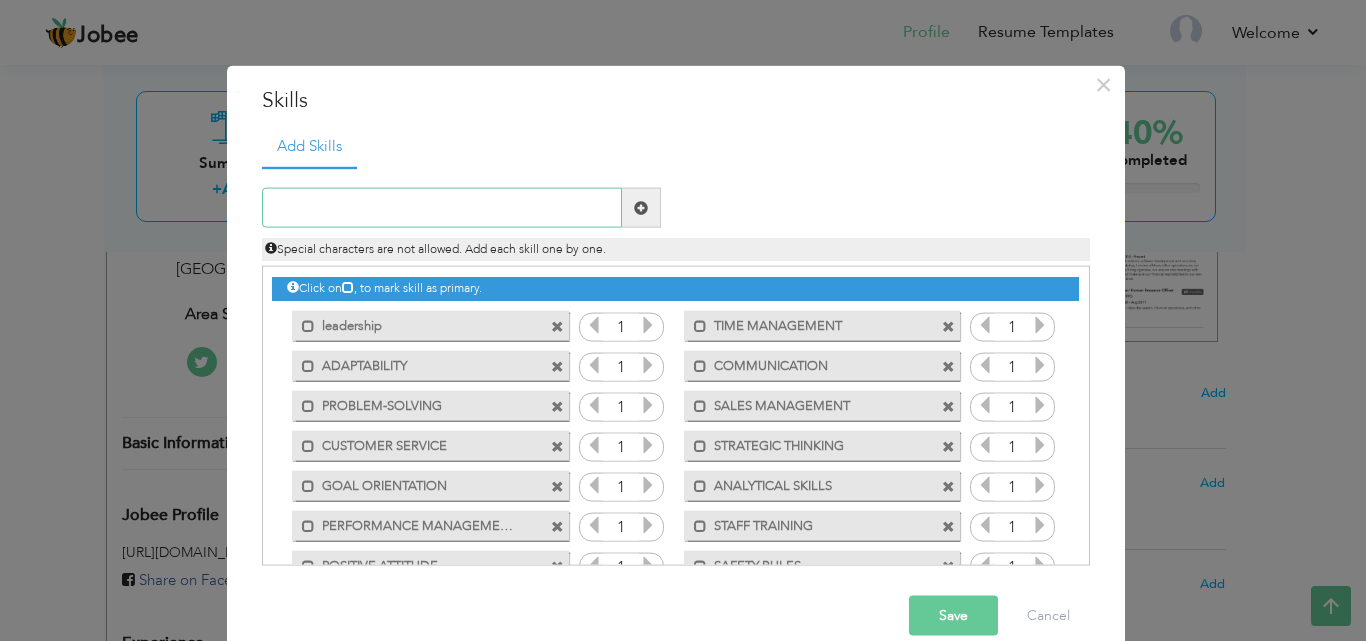 paste on "FINANCIAL SHORTAGE ANALYSIS" 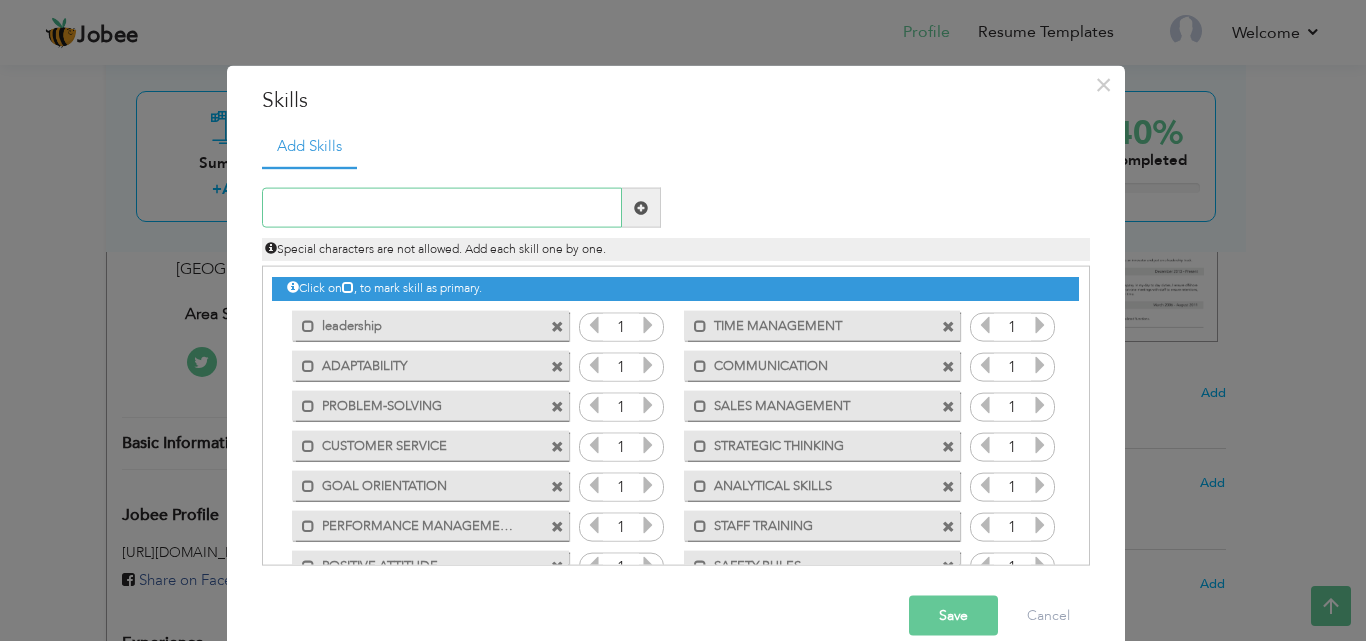 paste on "MULTI-TASKING SKILL" 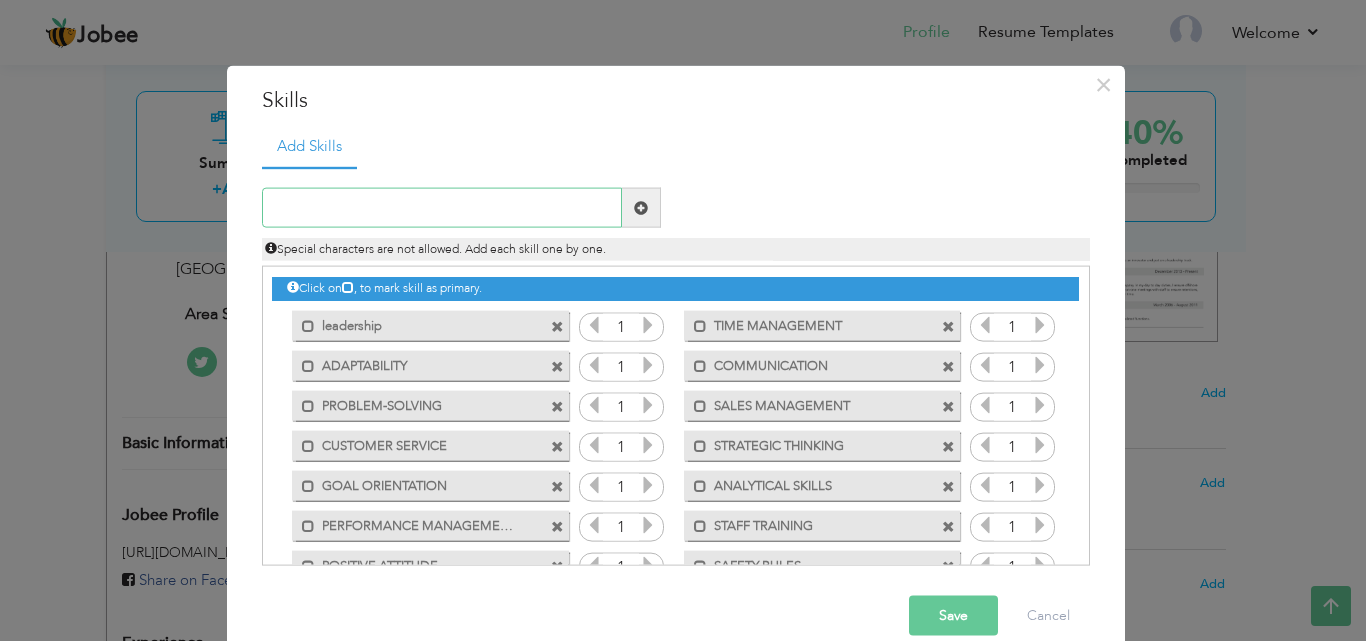 paste on "STOCK MANAGEMENT" 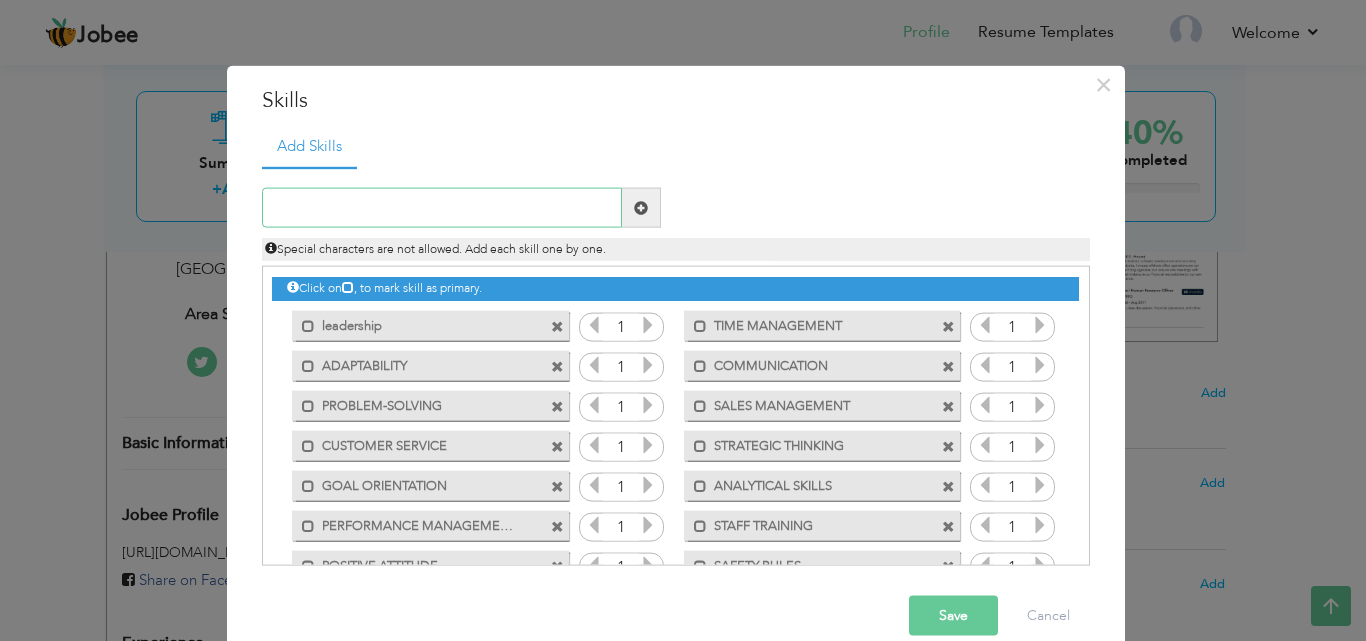 click at bounding box center [442, 208] 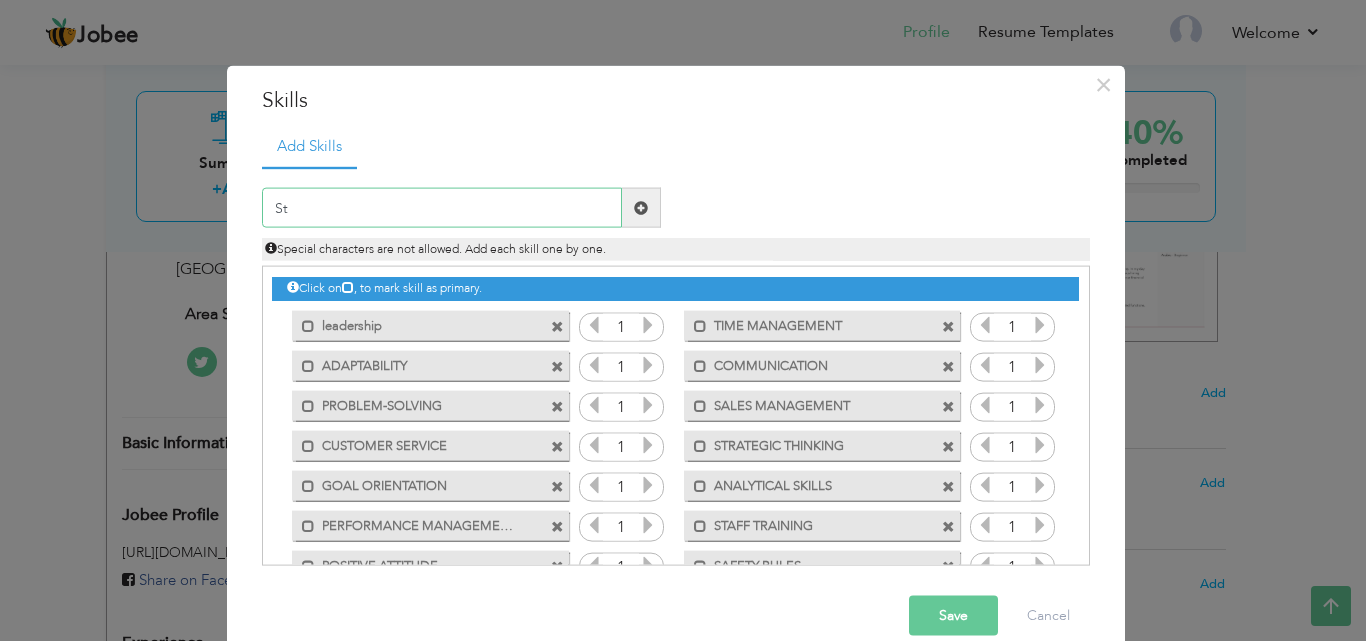 type on "S" 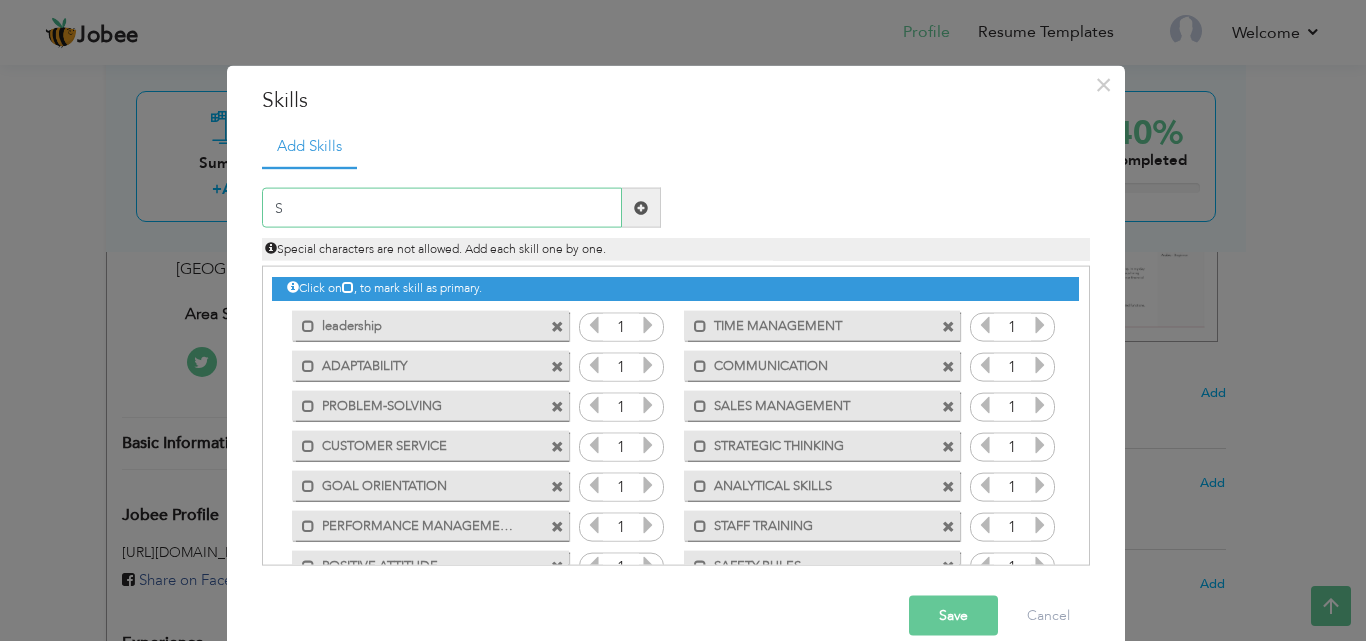 type 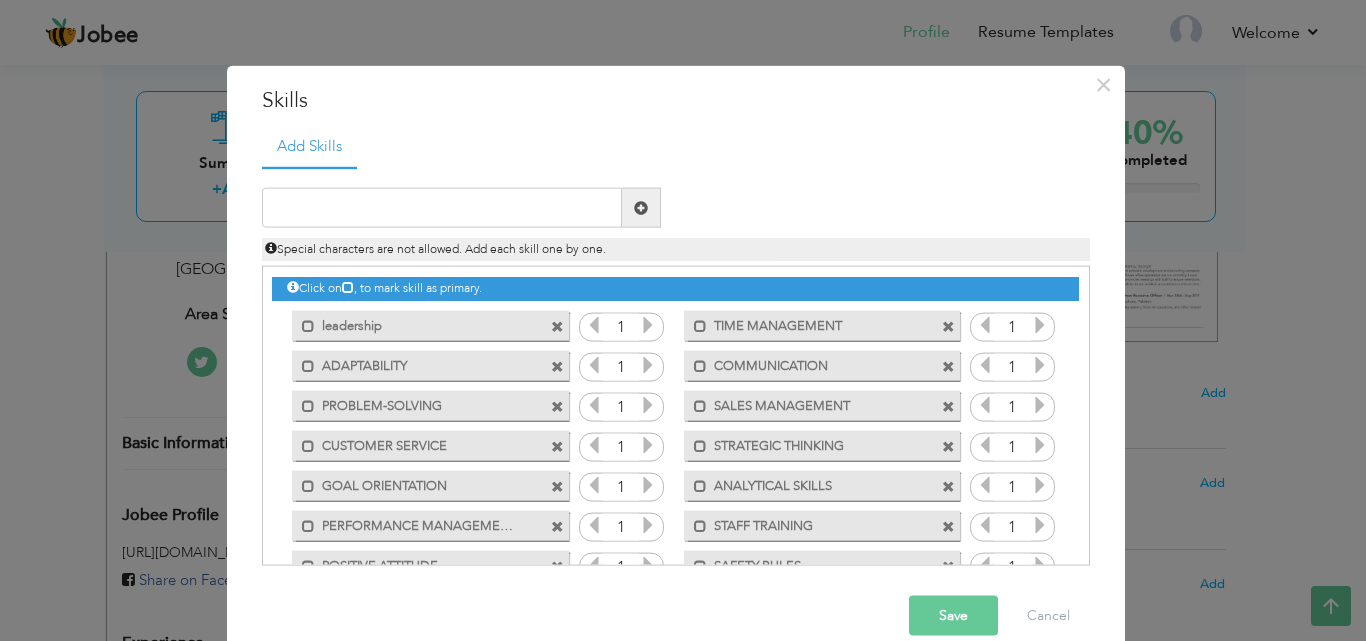 click at bounding box center [648, 325] 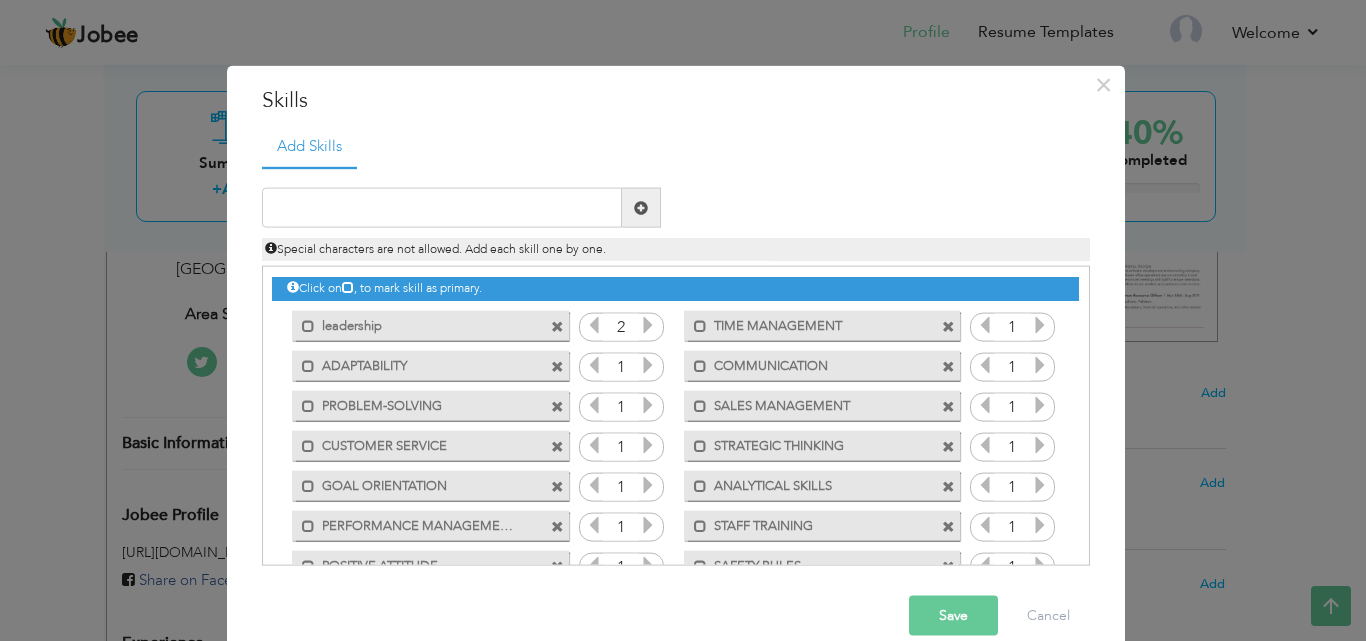 click at bounding box center (648, 325) 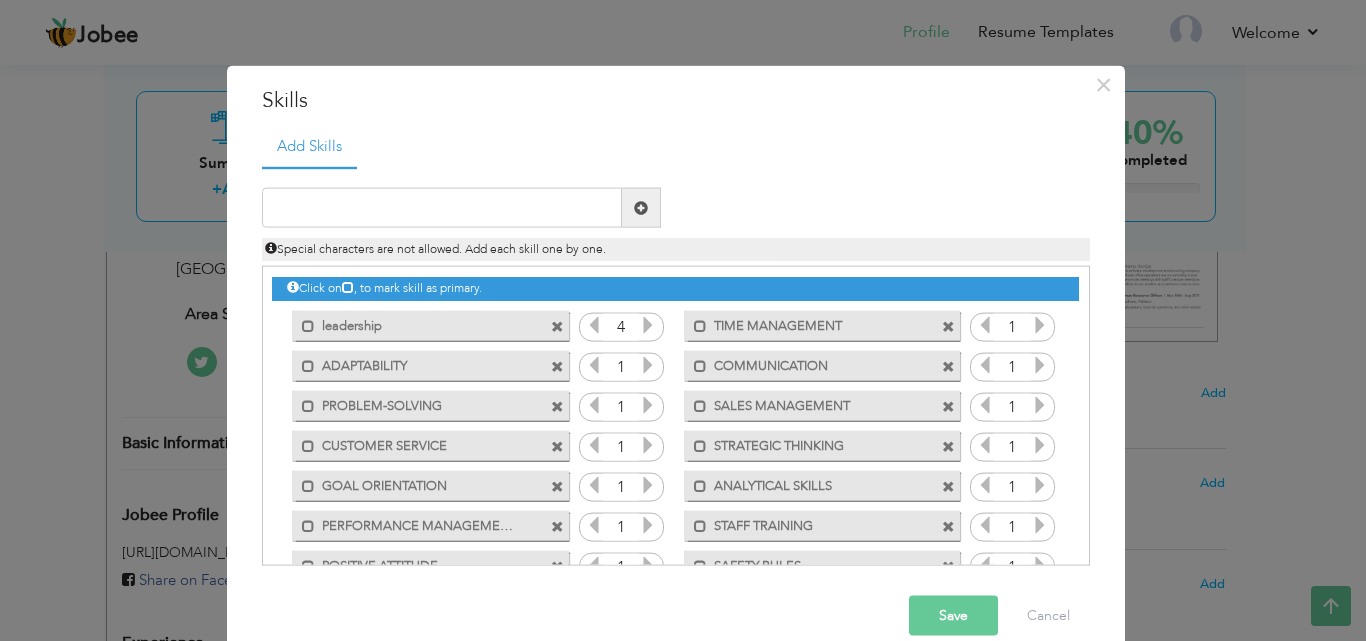 click at bounding box center (648, 325) 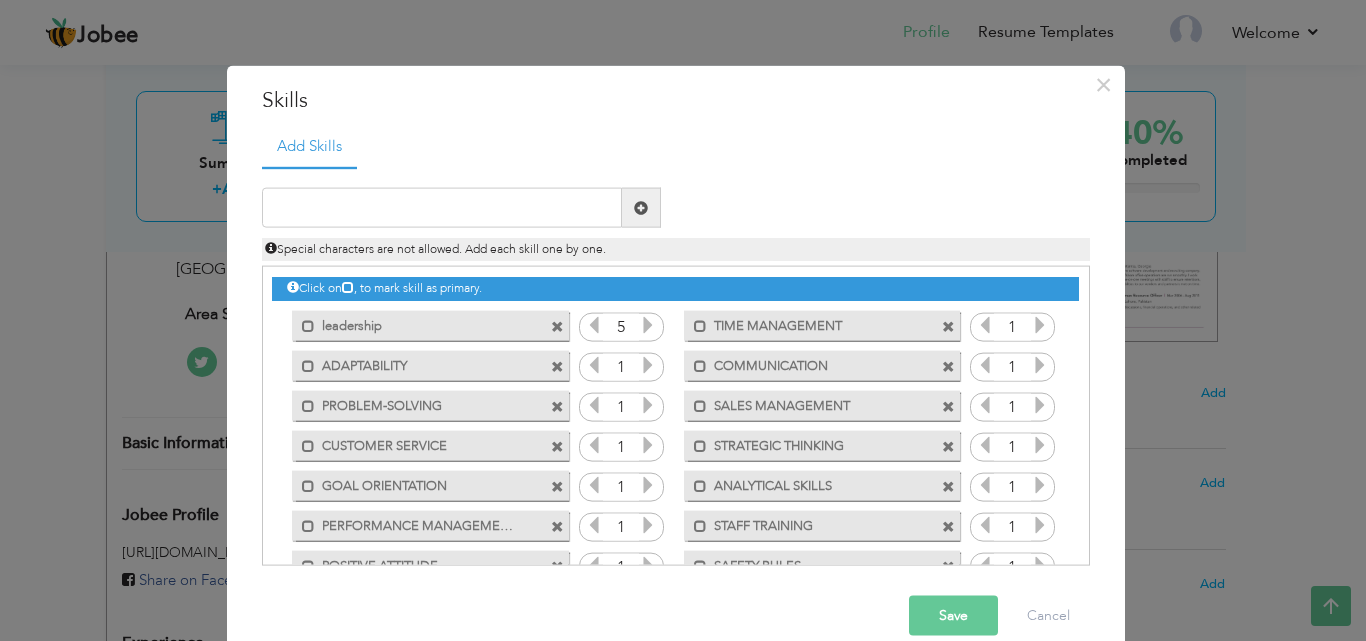 click at bounding box center (648, 325) 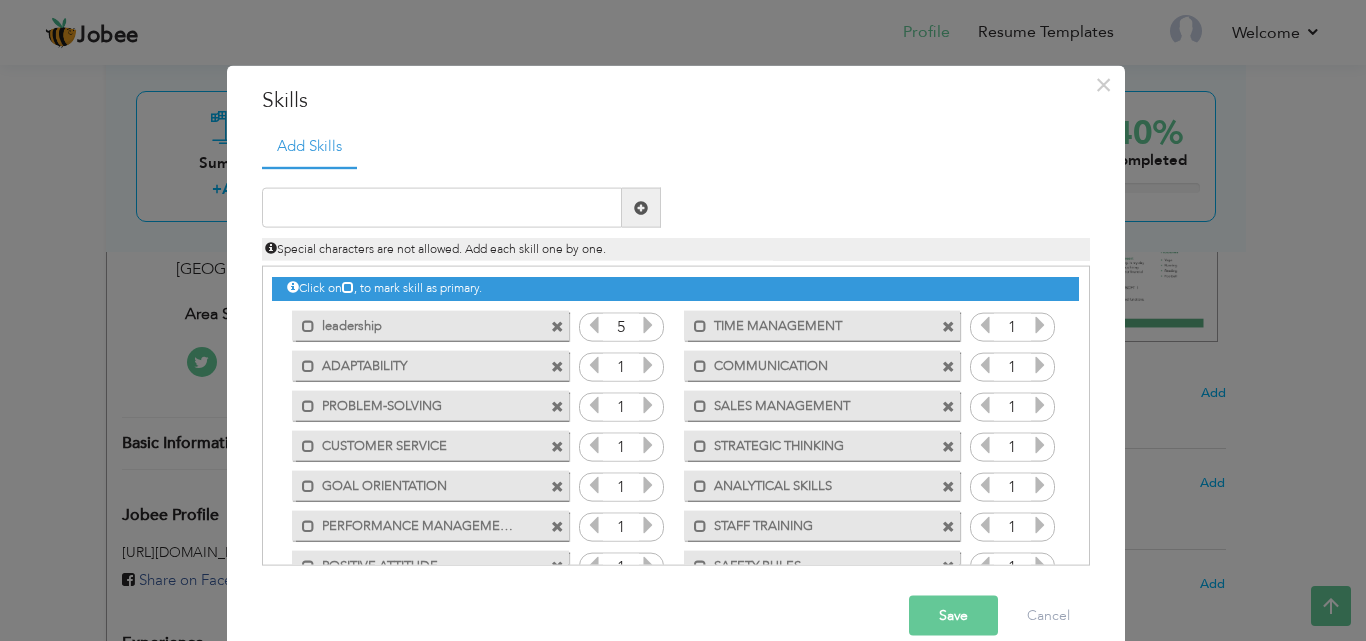 click at bounding box center (1040, 325) 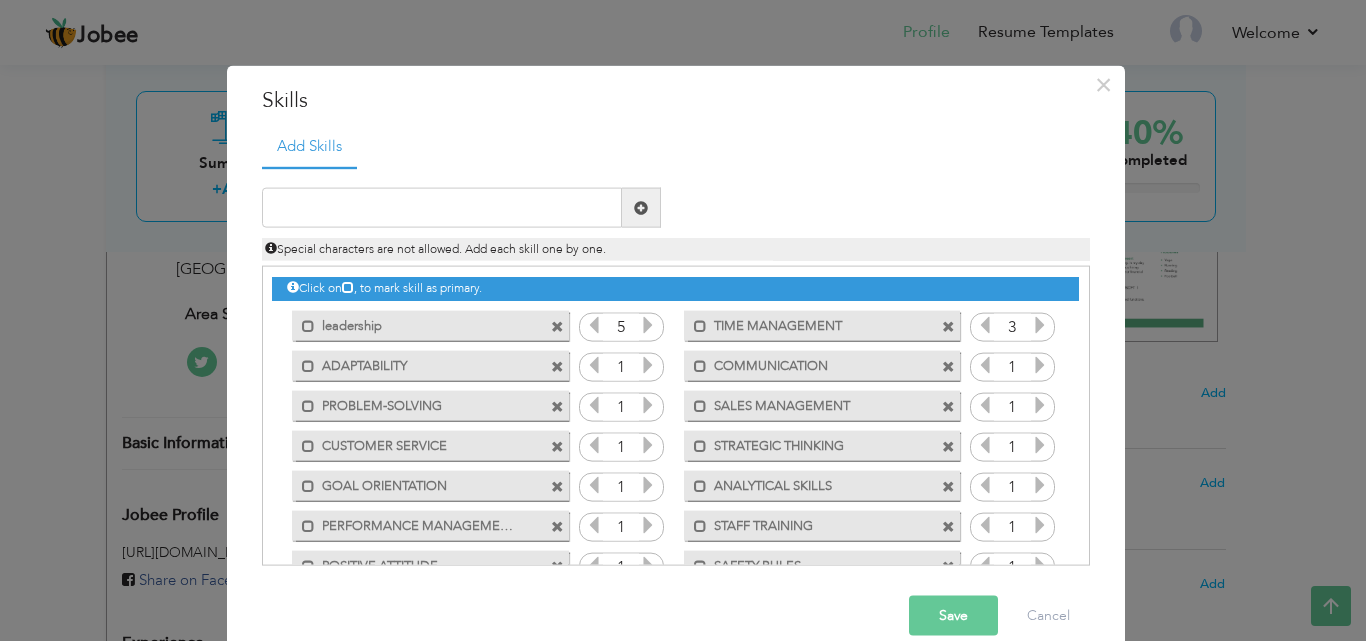 click at bounding box center [1040, 325] 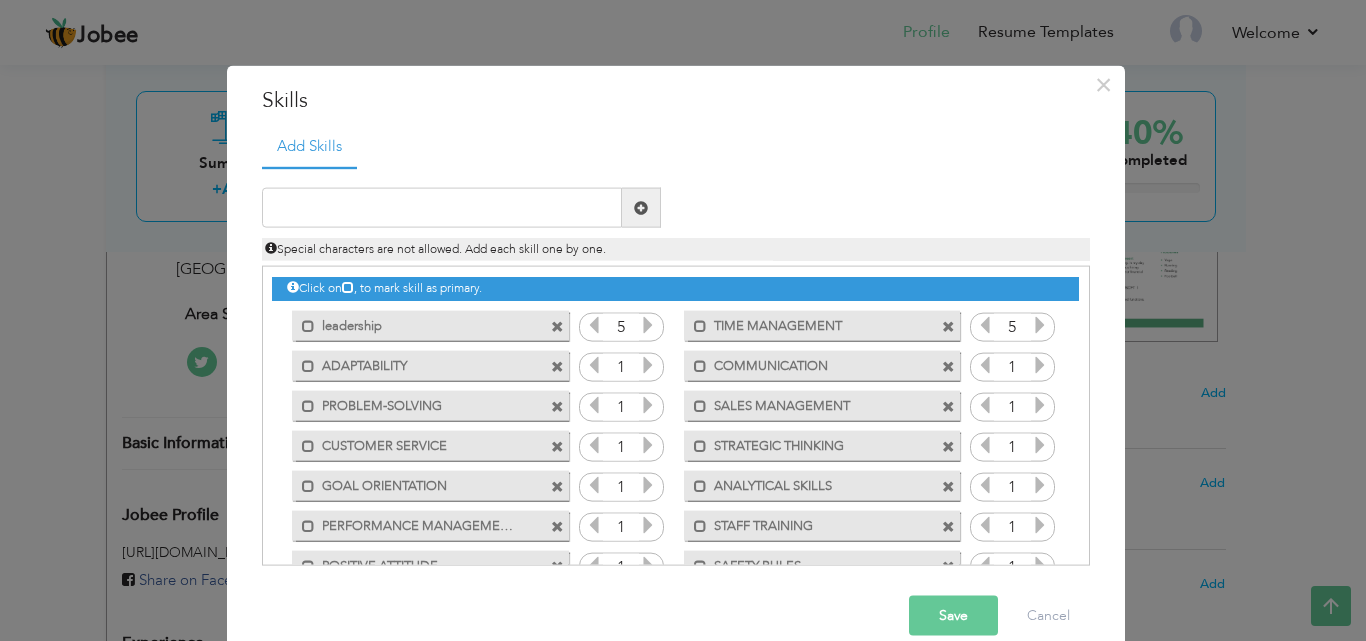 click at bounding box center (1040, 325) 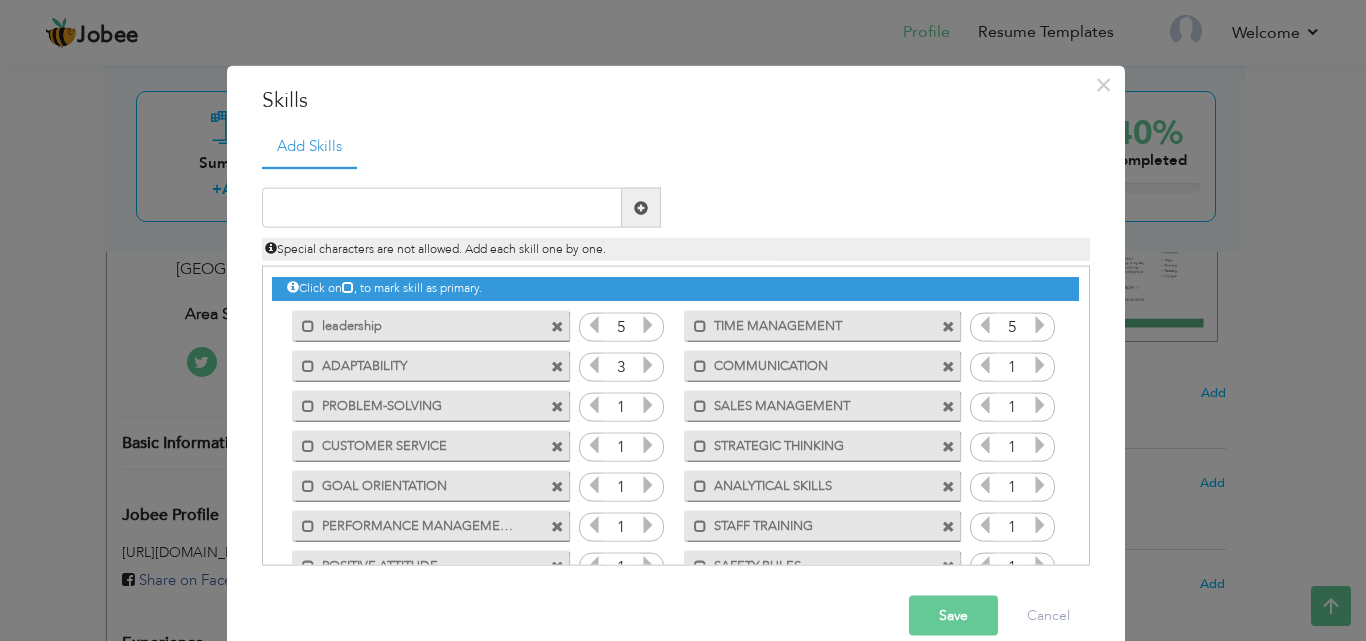 click at bounding box center (648, 365) 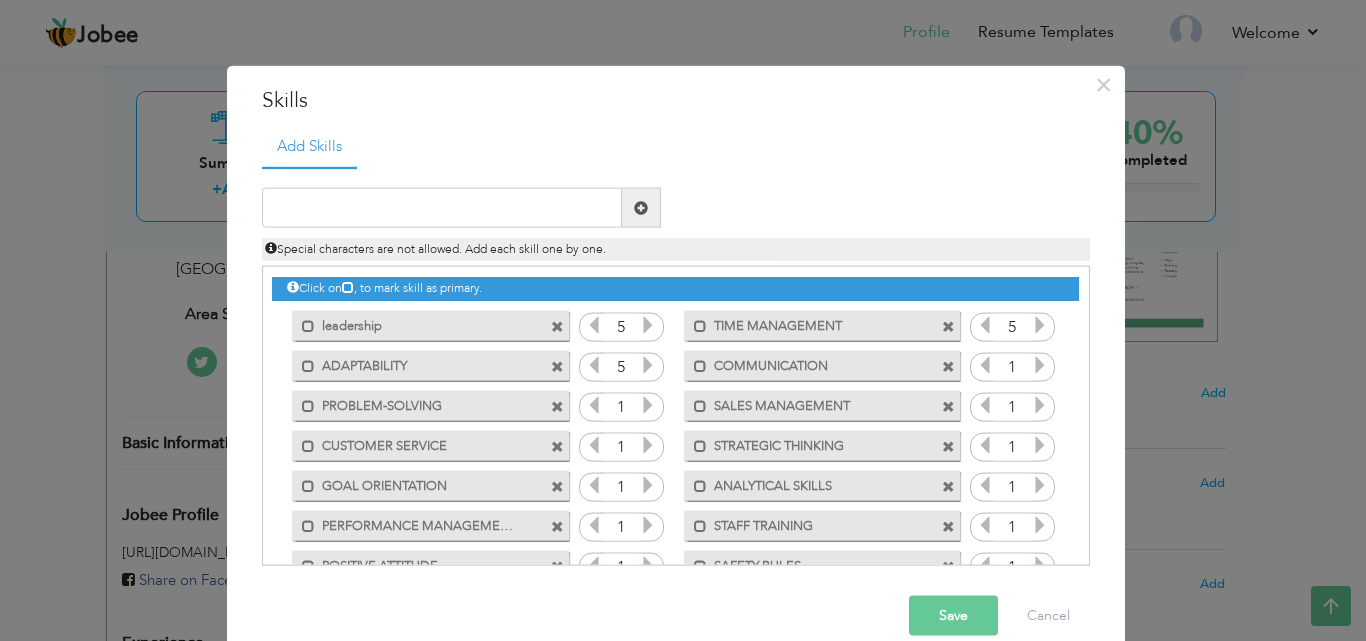click at bounding box center [648, 365] 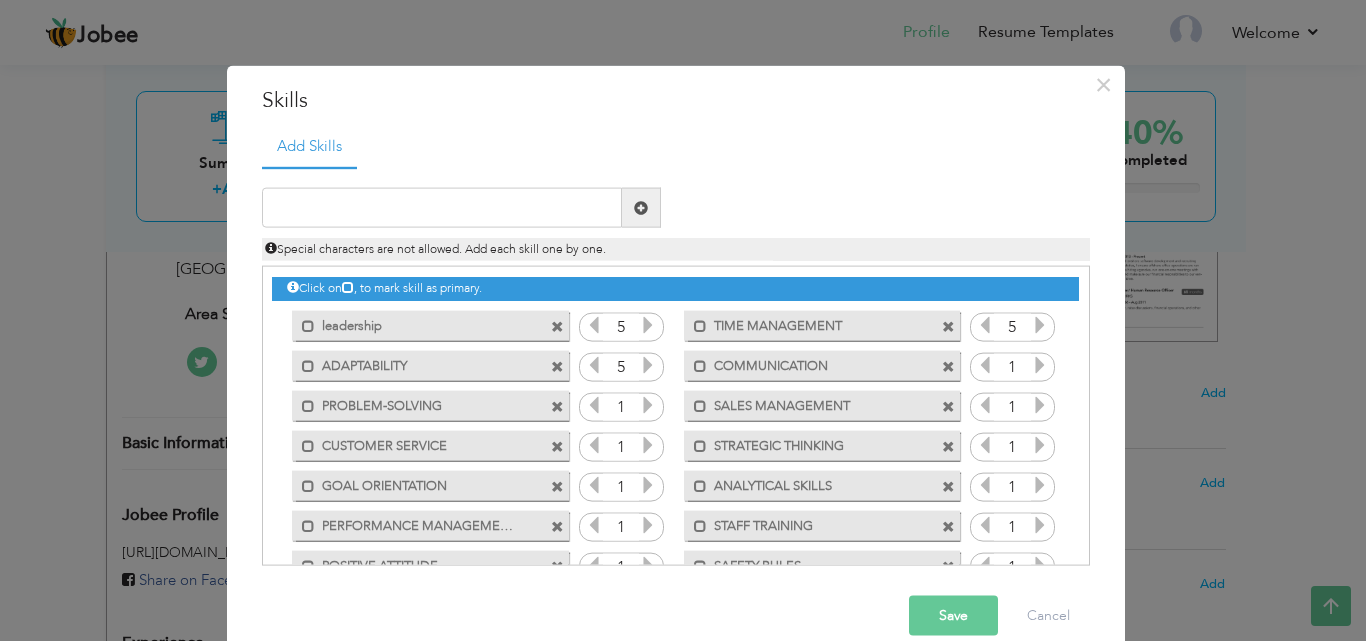 click at bounding box center [594, 365] 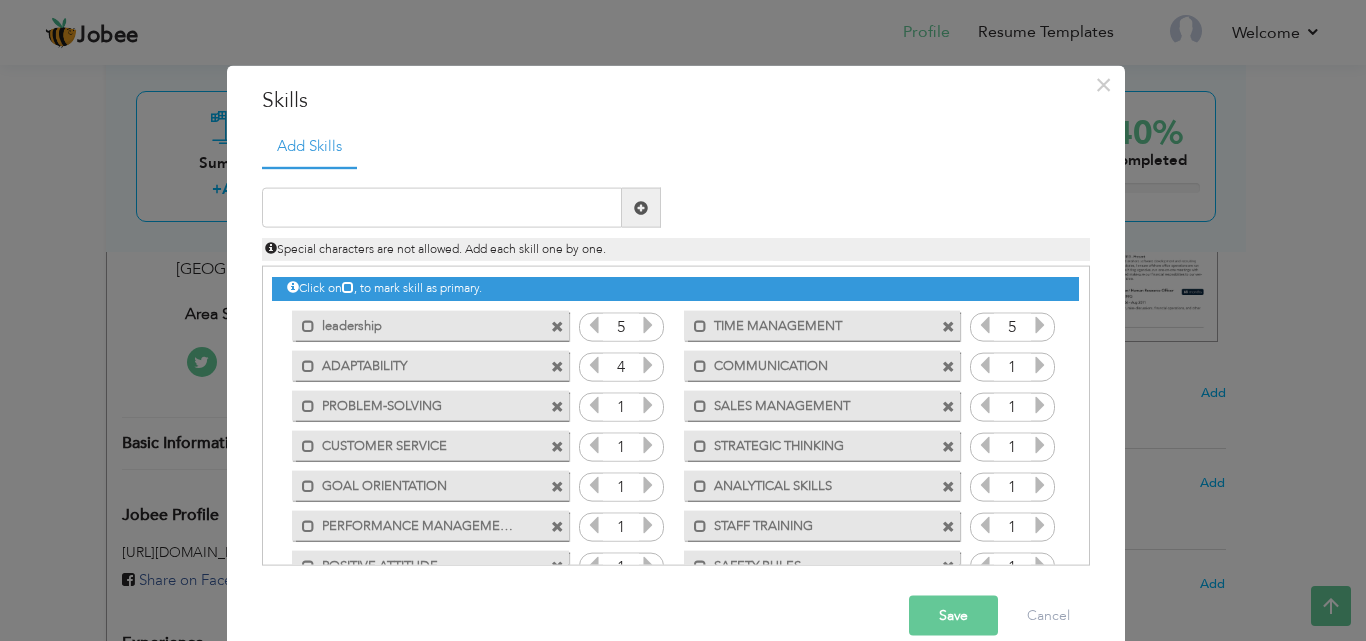click at bounding box center [1040, 365] 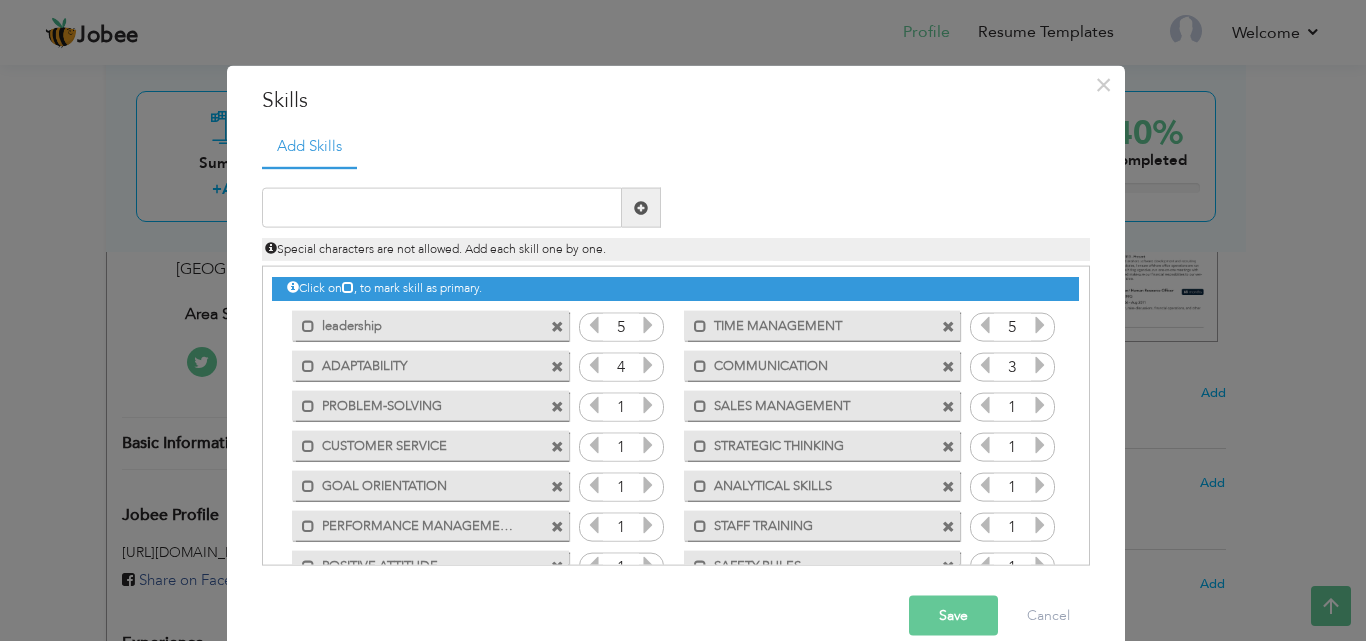 click at bounding box center [1040, 365] 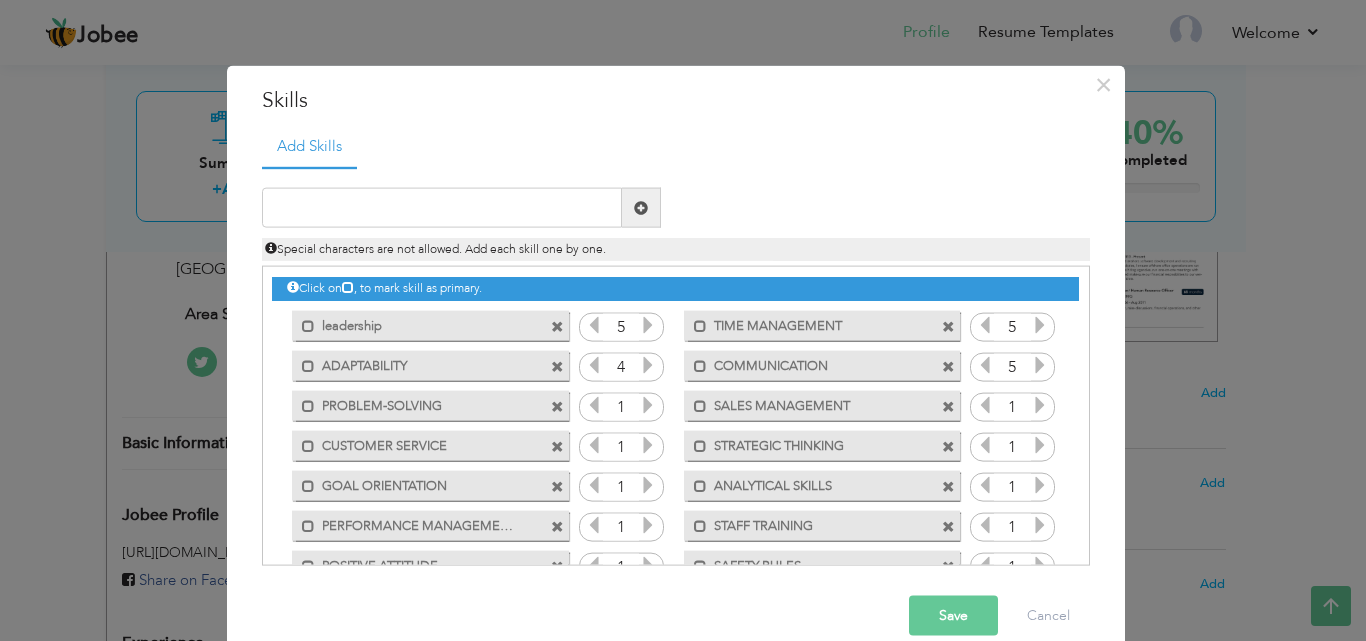click at bounding box center [1040, 365] 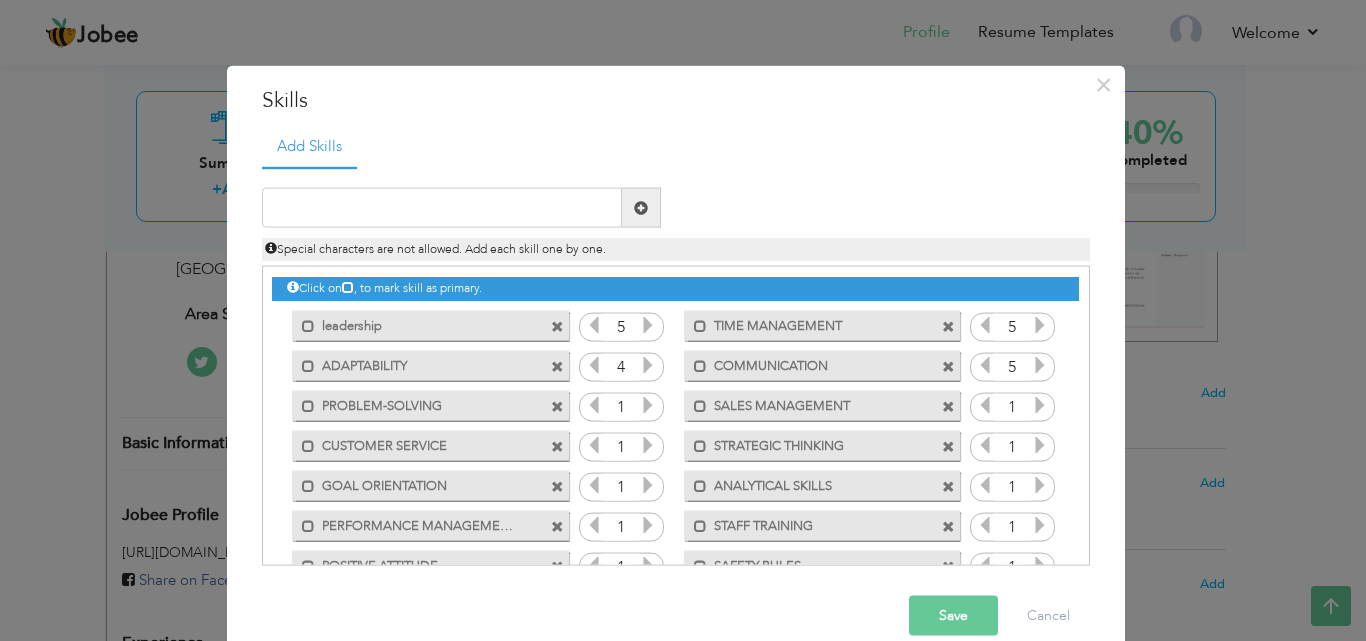 click at bounding box center (648, 405) 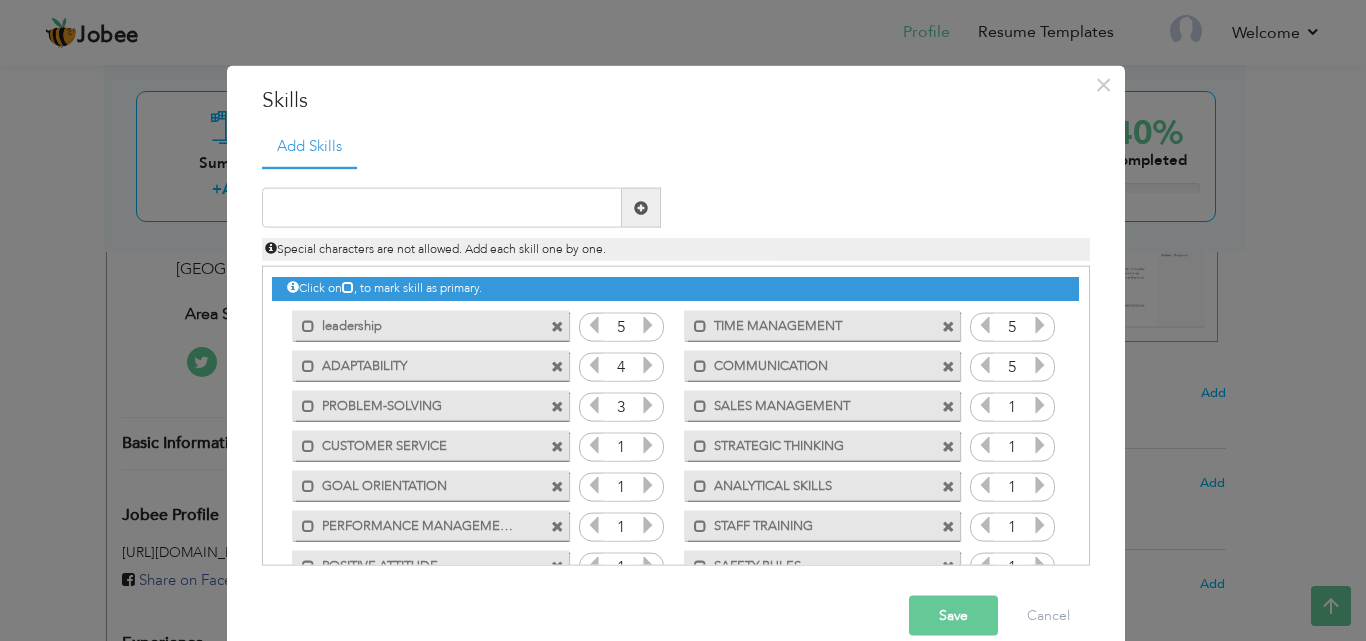 click at bounding box center [648, 405] 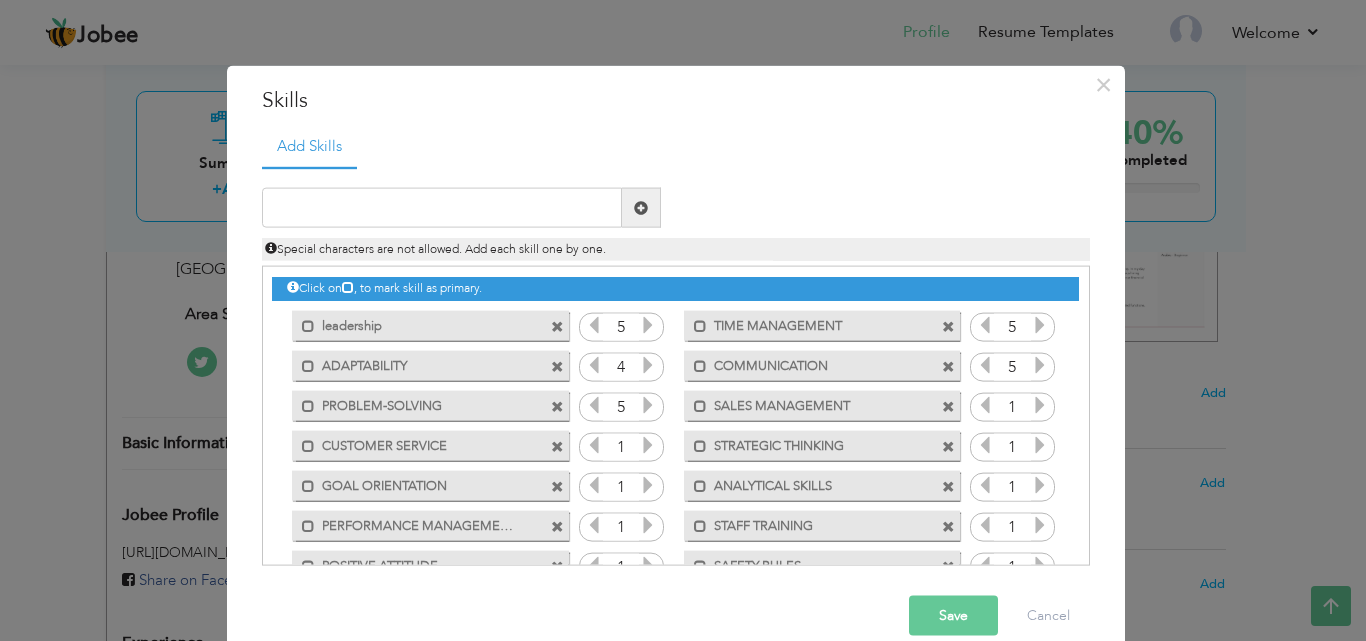 click at bounding box center [1040, 405] 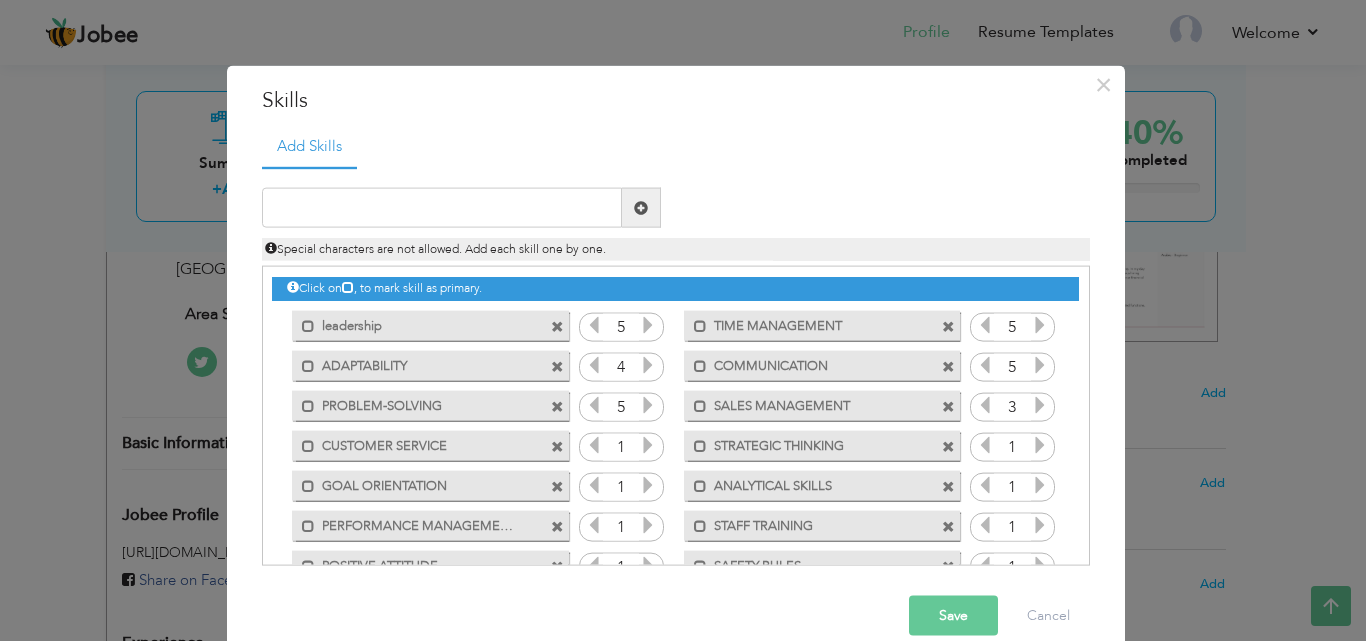click at bounding box center [1040, 405] 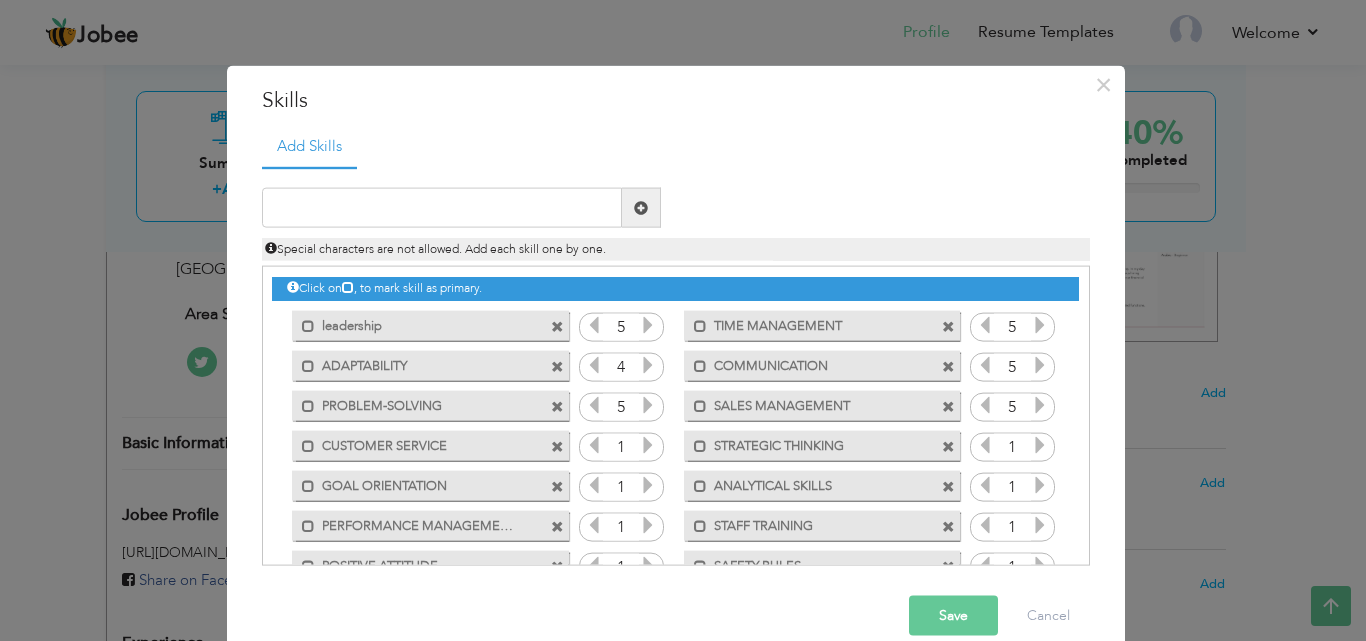 click at bounding box center [1040, 405] 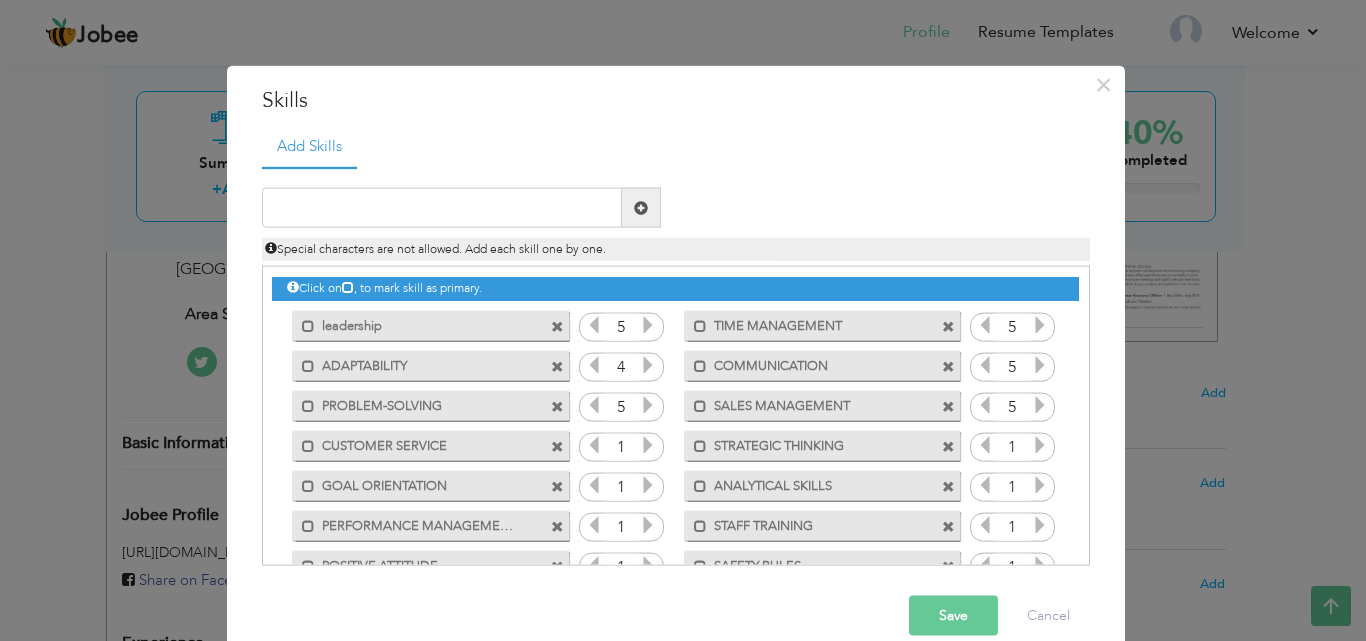 click at bounding box center (648, 445) 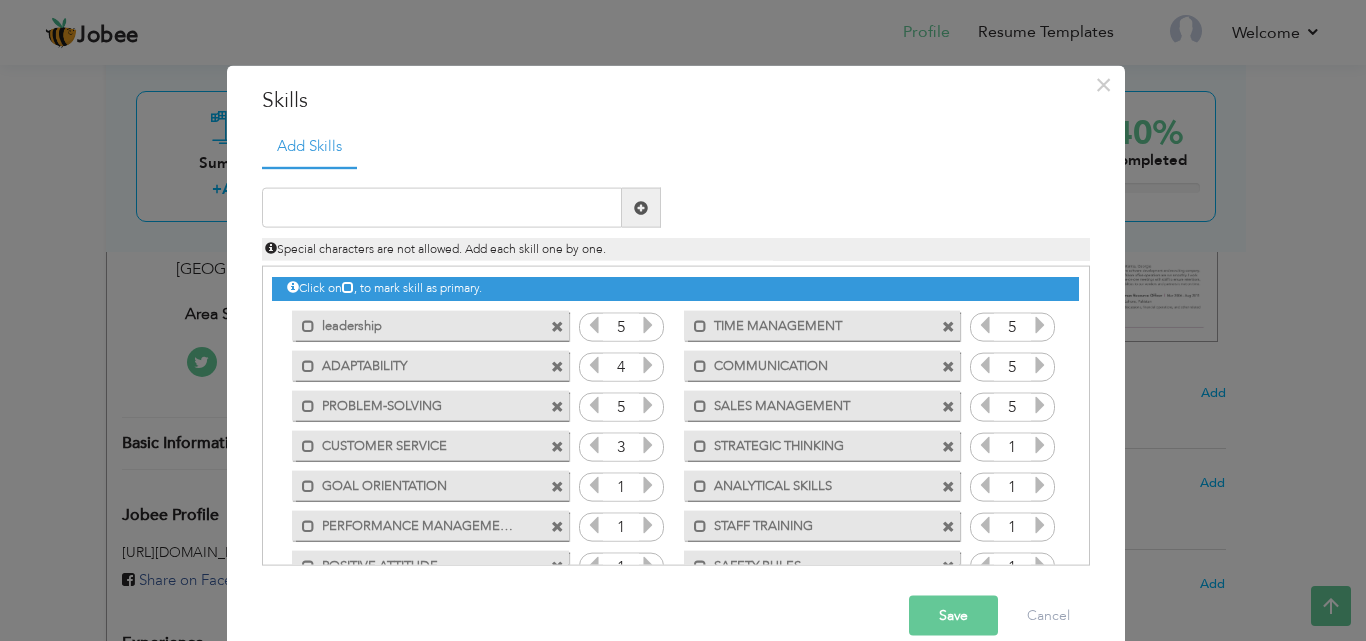 click at bounding box center [648, 445] 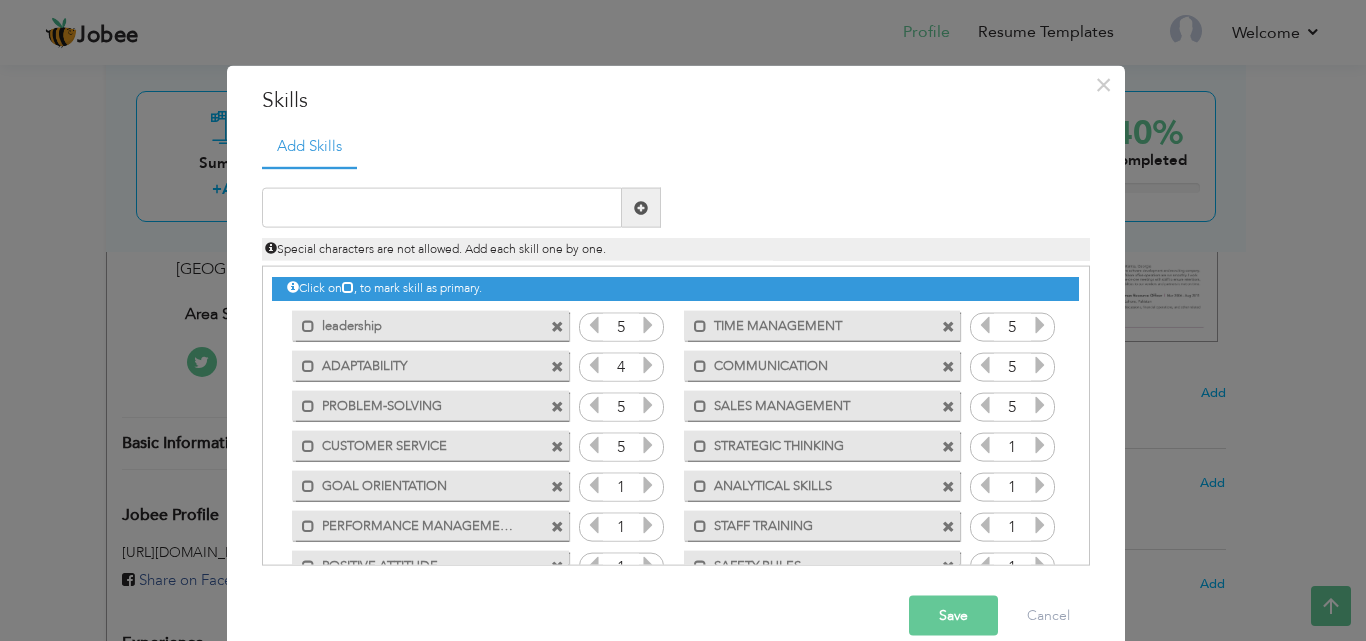 click at bounding box center [648, 445] 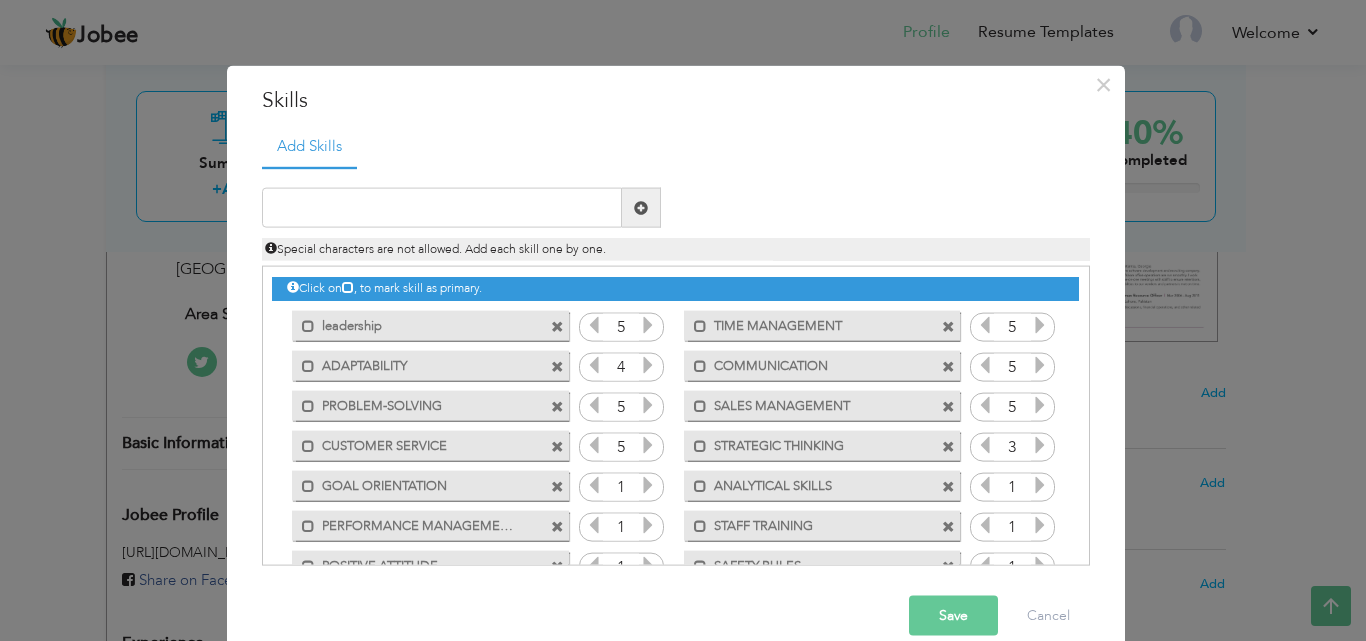 click at bounding box center [1040, 445] 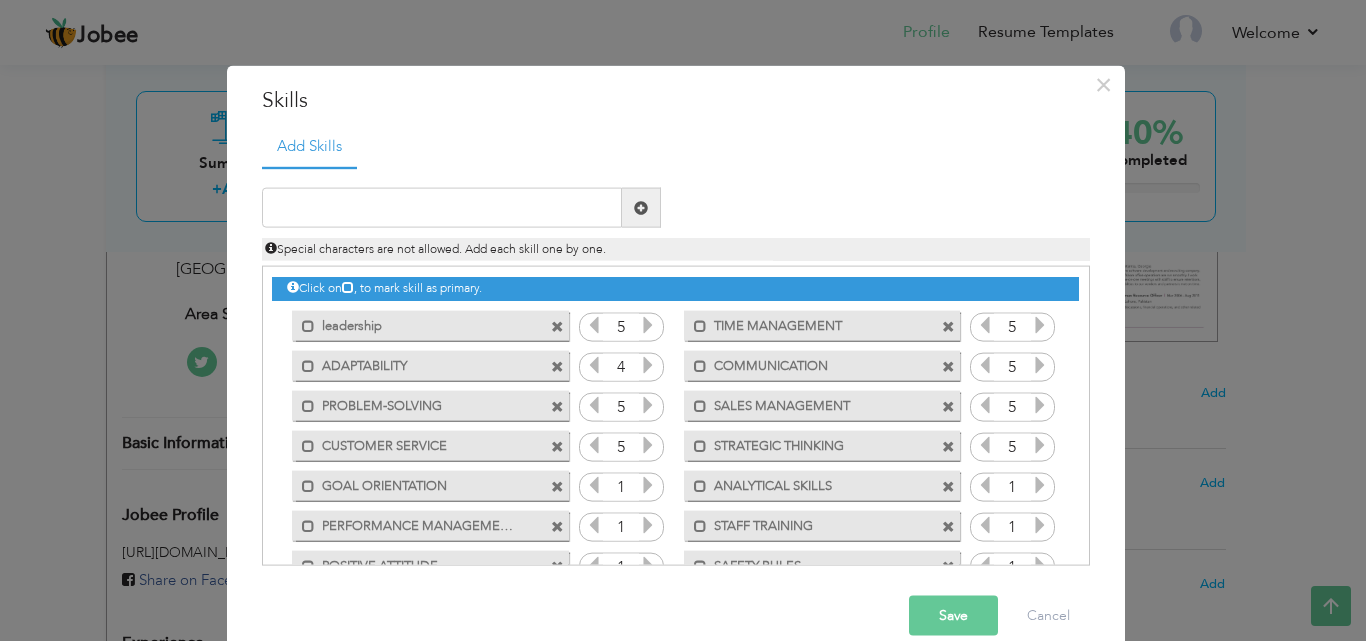 click at bounding box center (1040, 445) 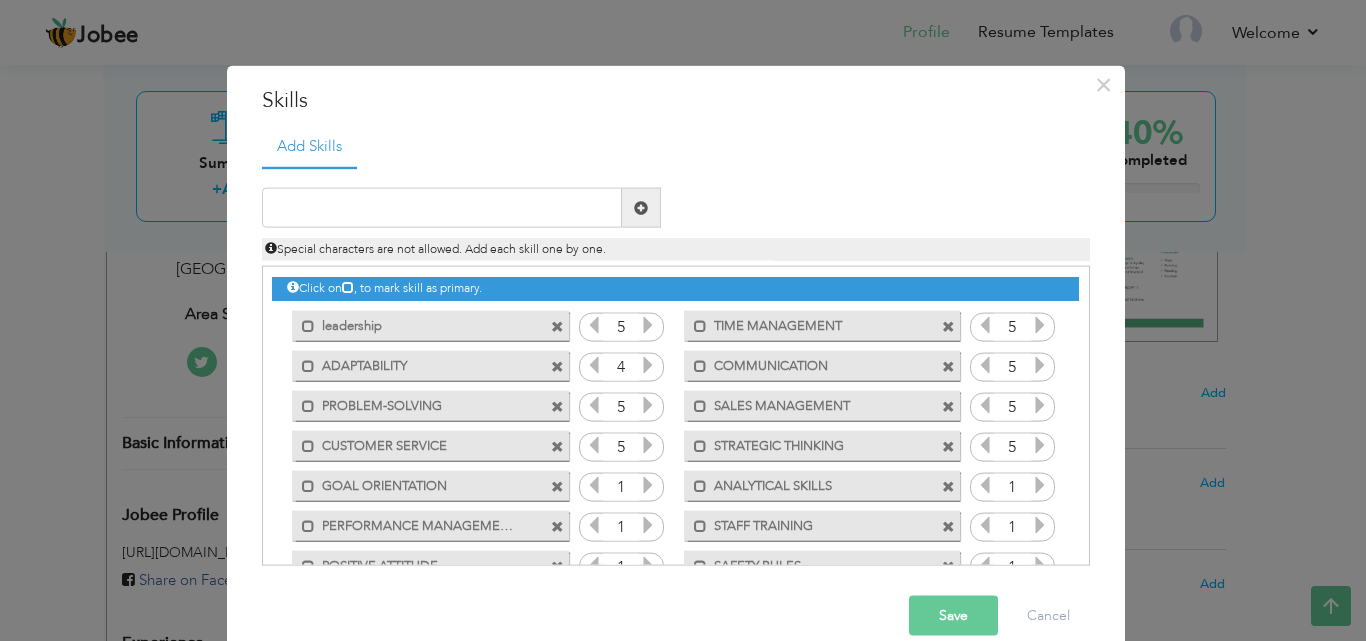 click at bounding box center (648, 485) 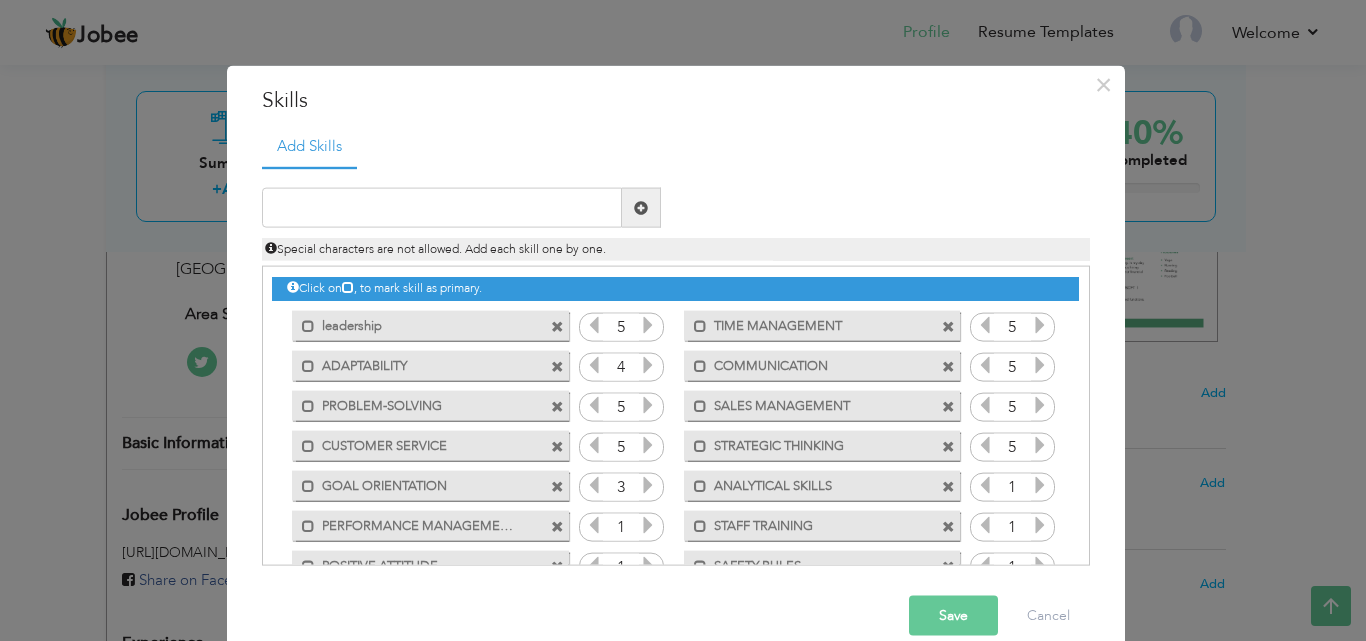 click at bounding box center [648, 485] 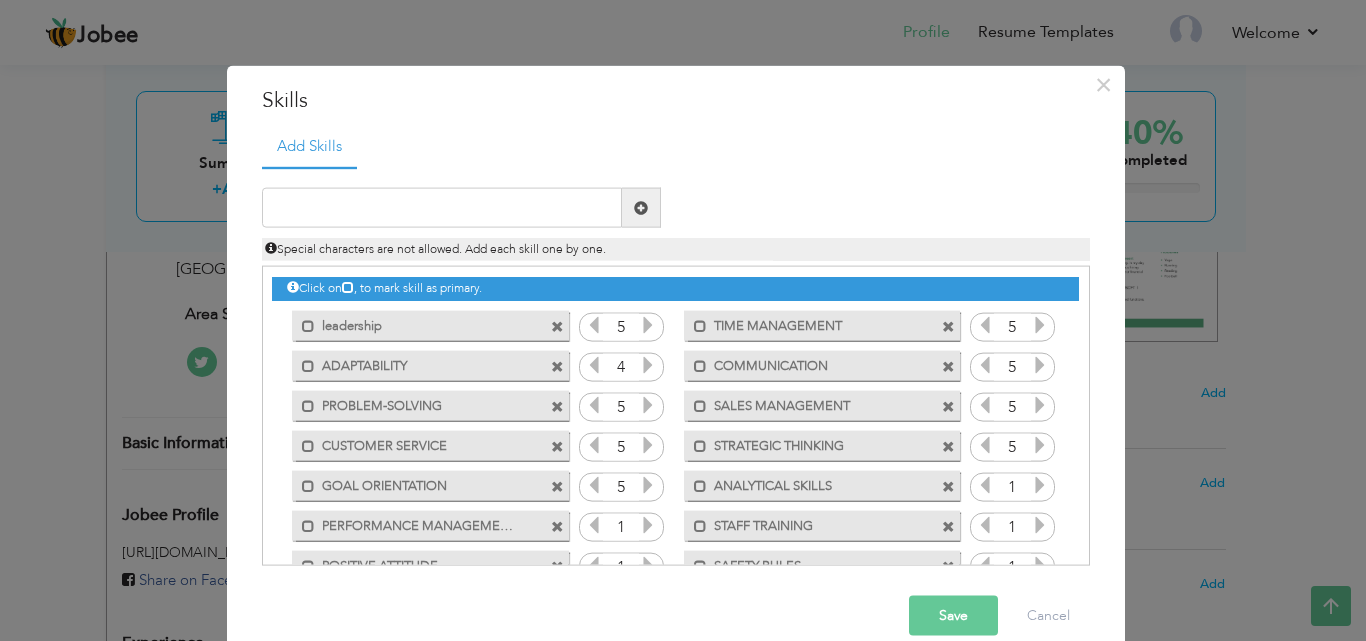 click at bounding box center (648, 485) 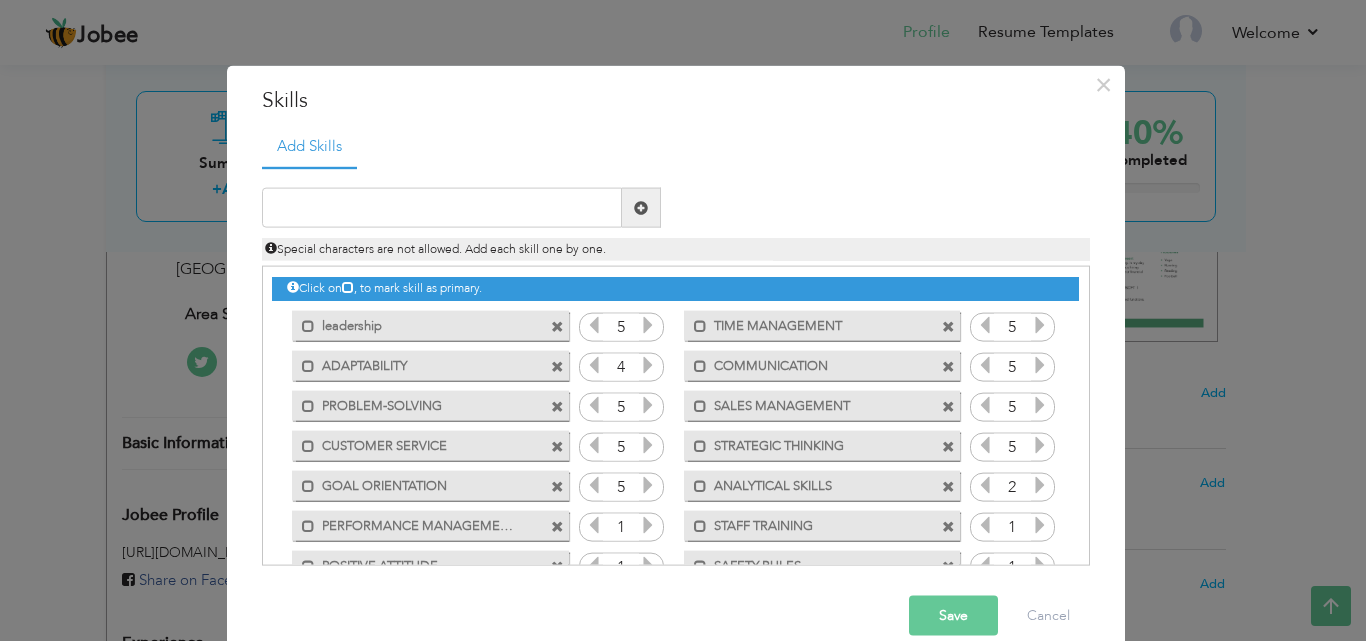 click at bounding box center (1040, 485) 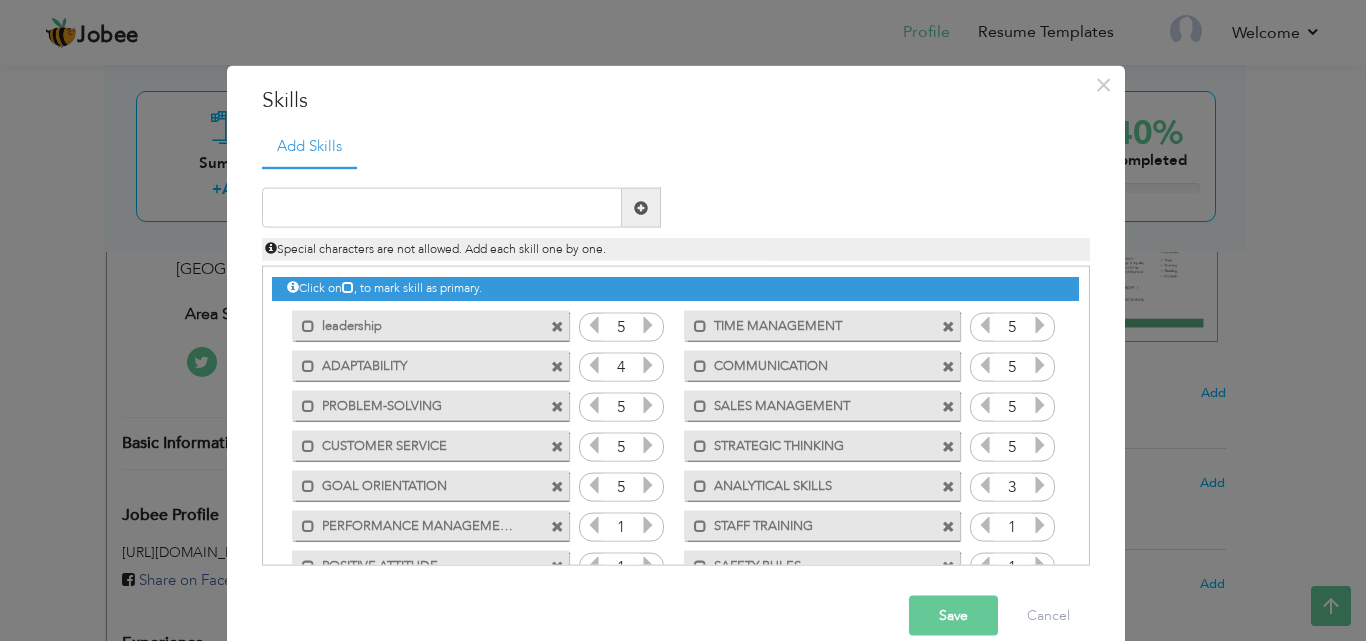 click at bounding box center [1040, 485] 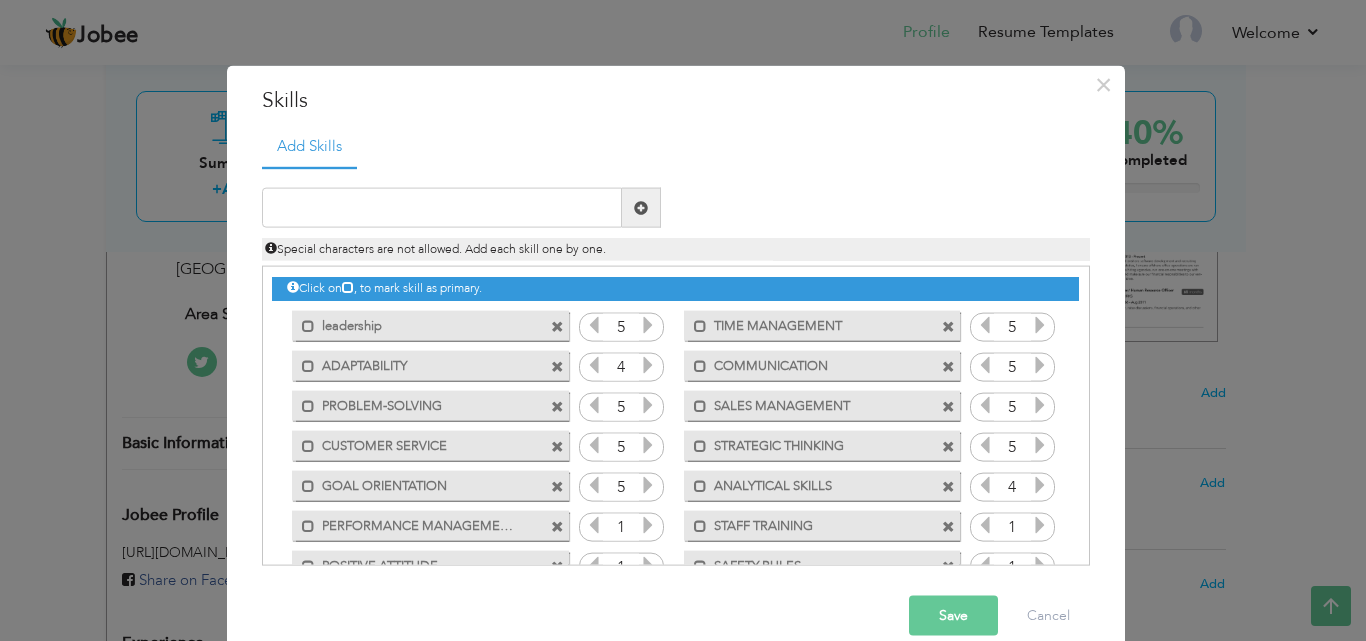click at bounding box center (648, 525) 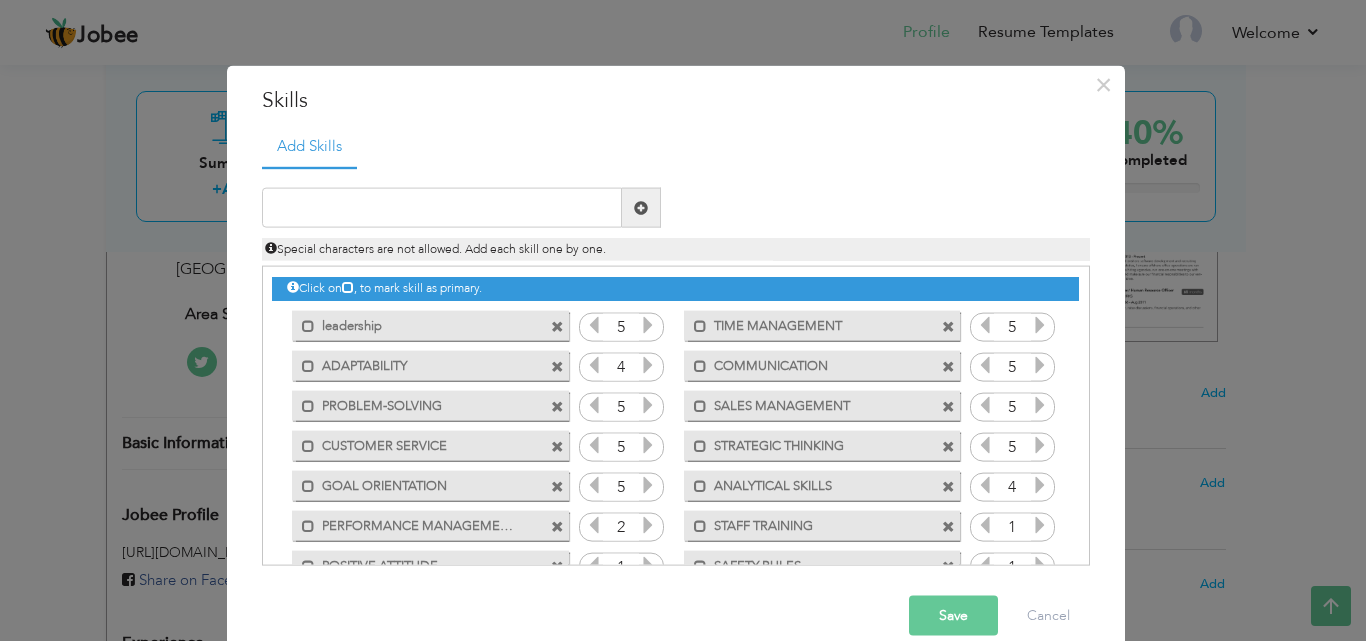 click at bounding box center (648, 525) 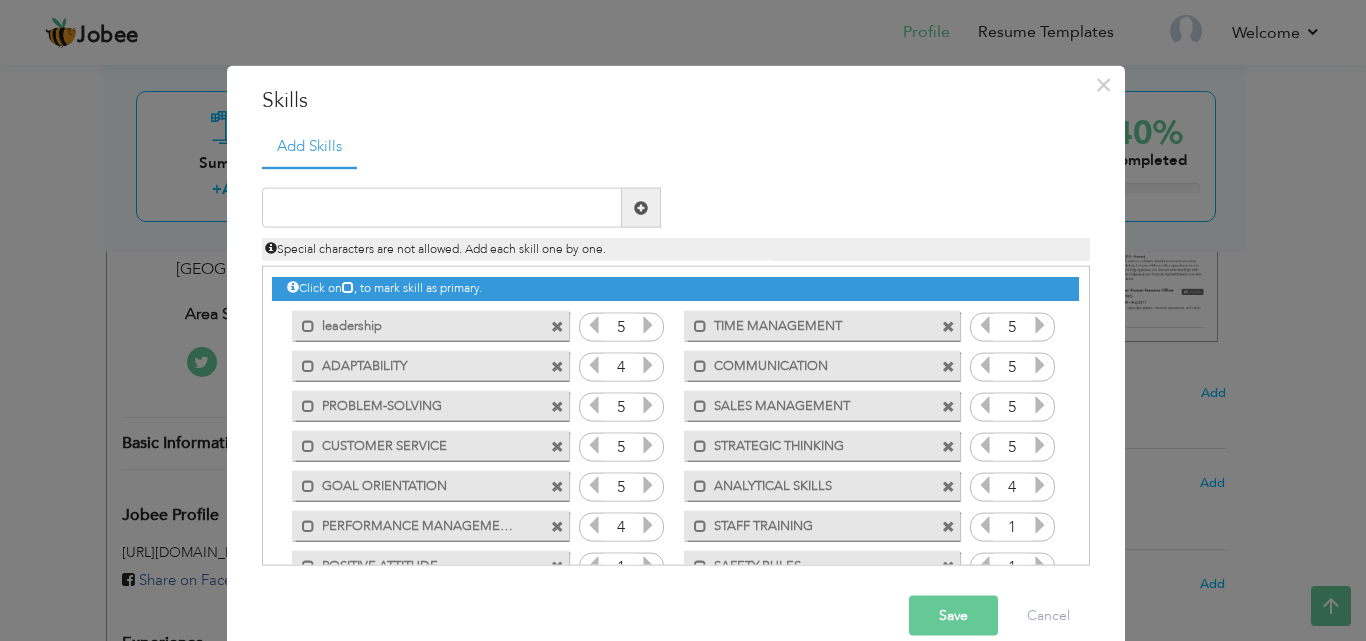 click at bounding box center [648, 525] 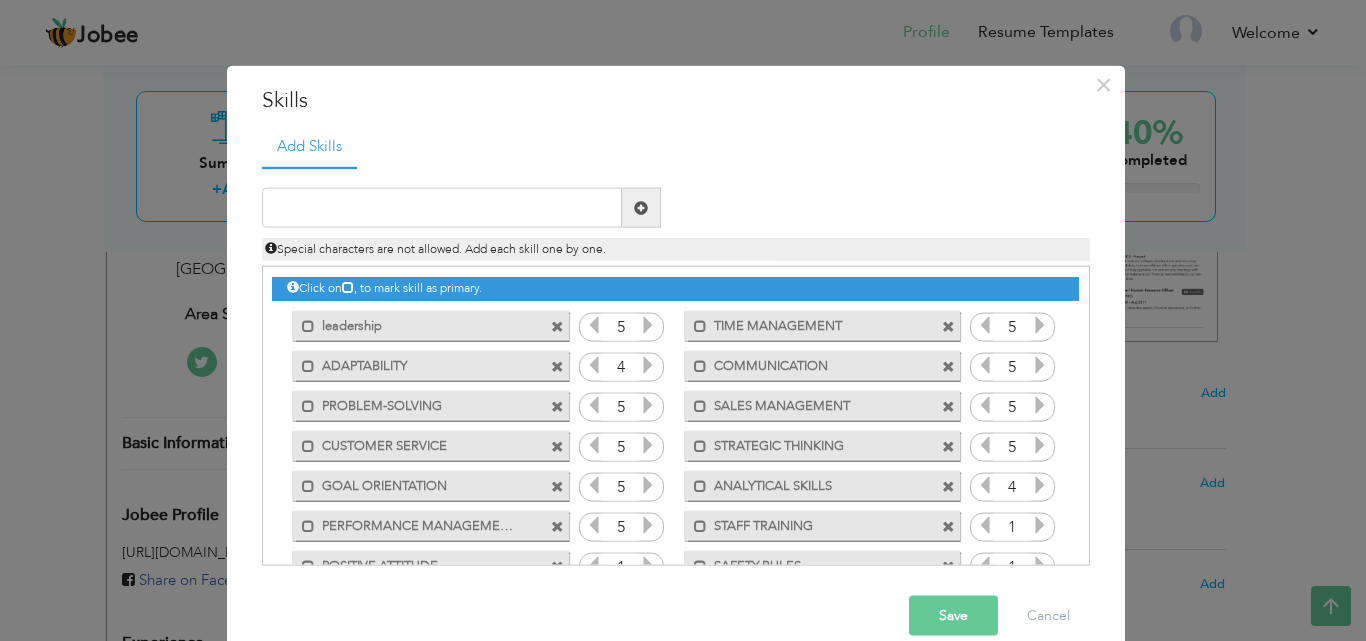 click at bounding box center (1040, 525) 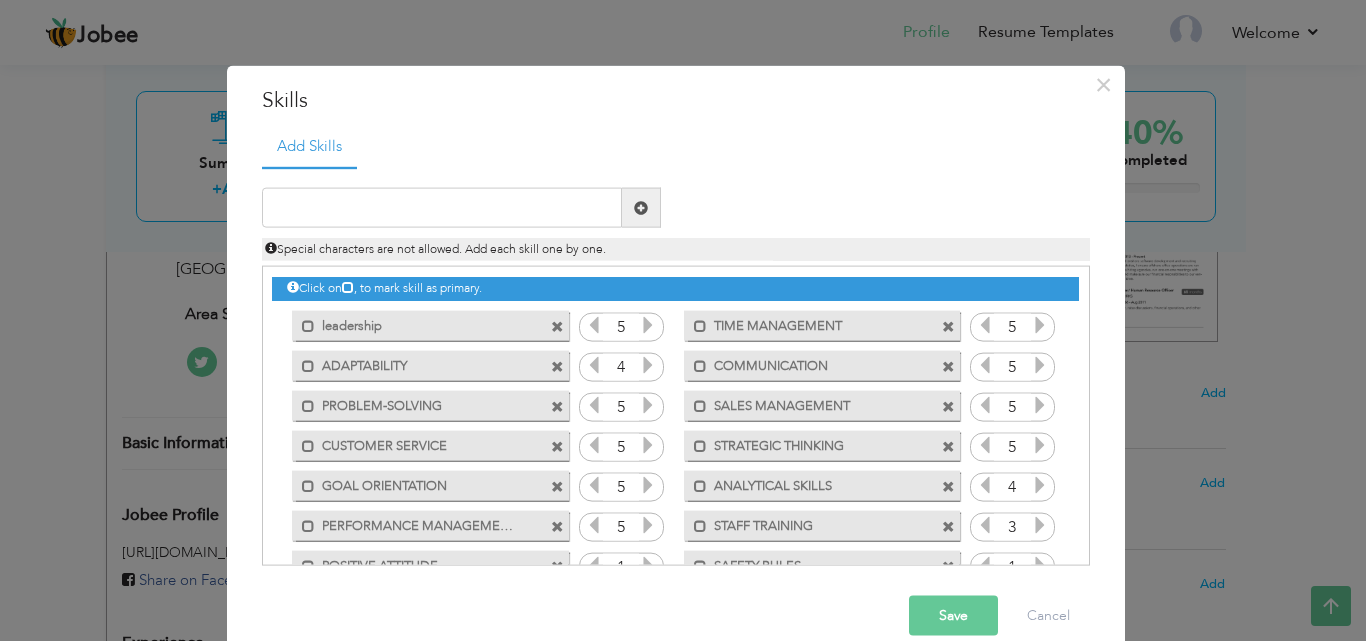 click at bounding box center (1040, 525) 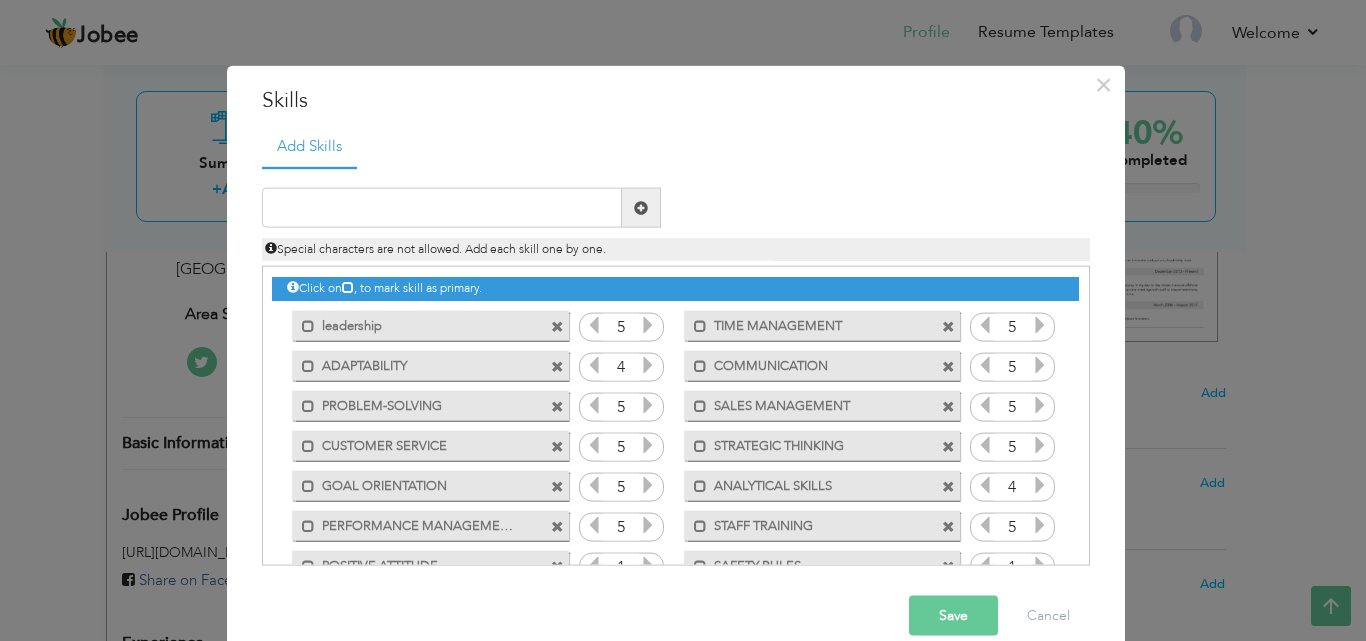 click at bounding box center (1040, 525) 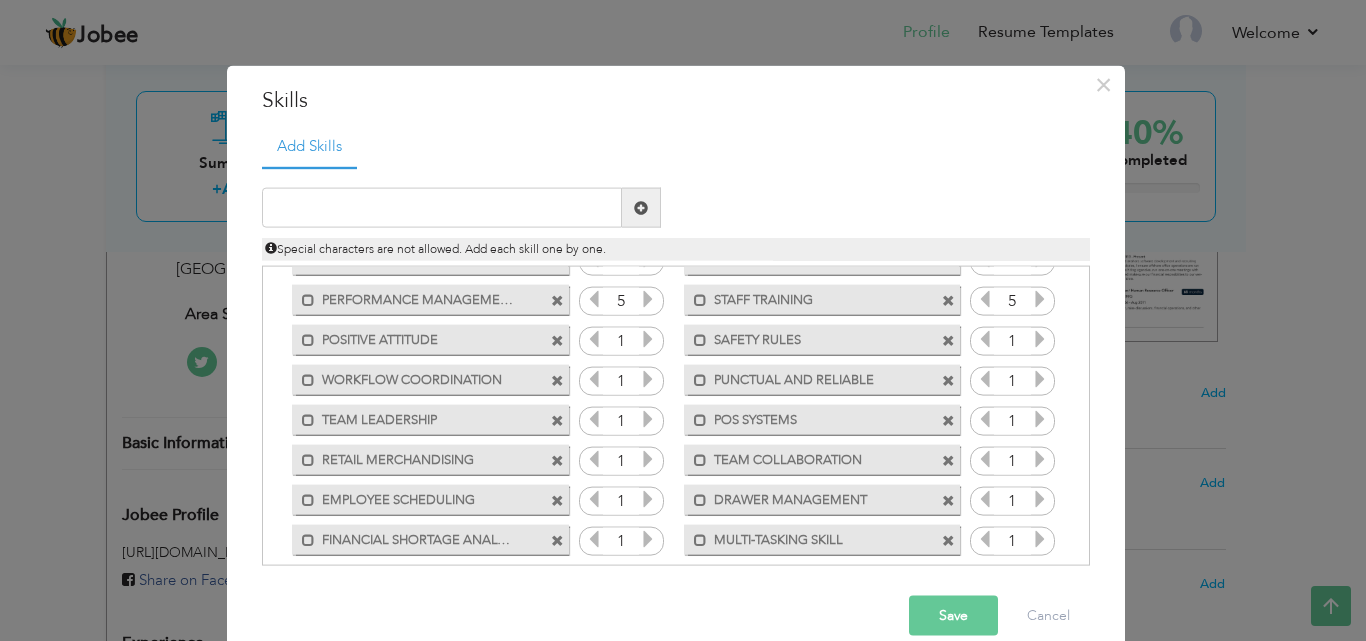 scroll, scrollTop: 229, scrollLeft: 0, axis: vertical 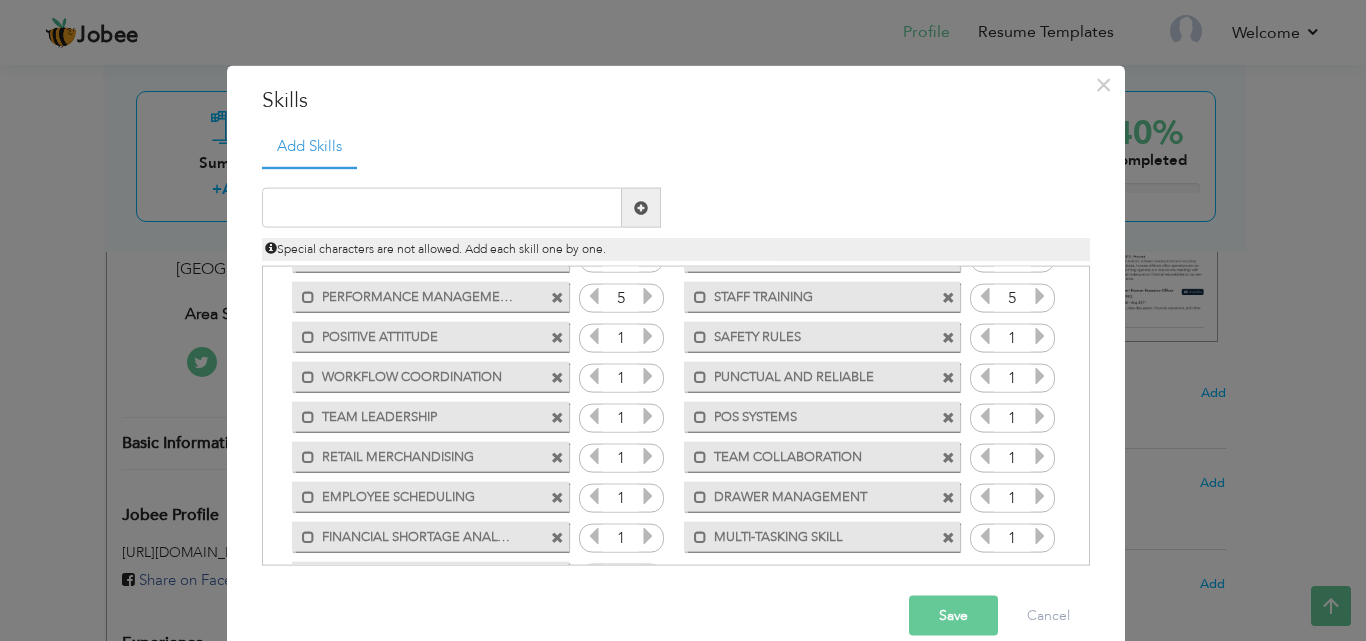 click at bounding box center (648, 336) 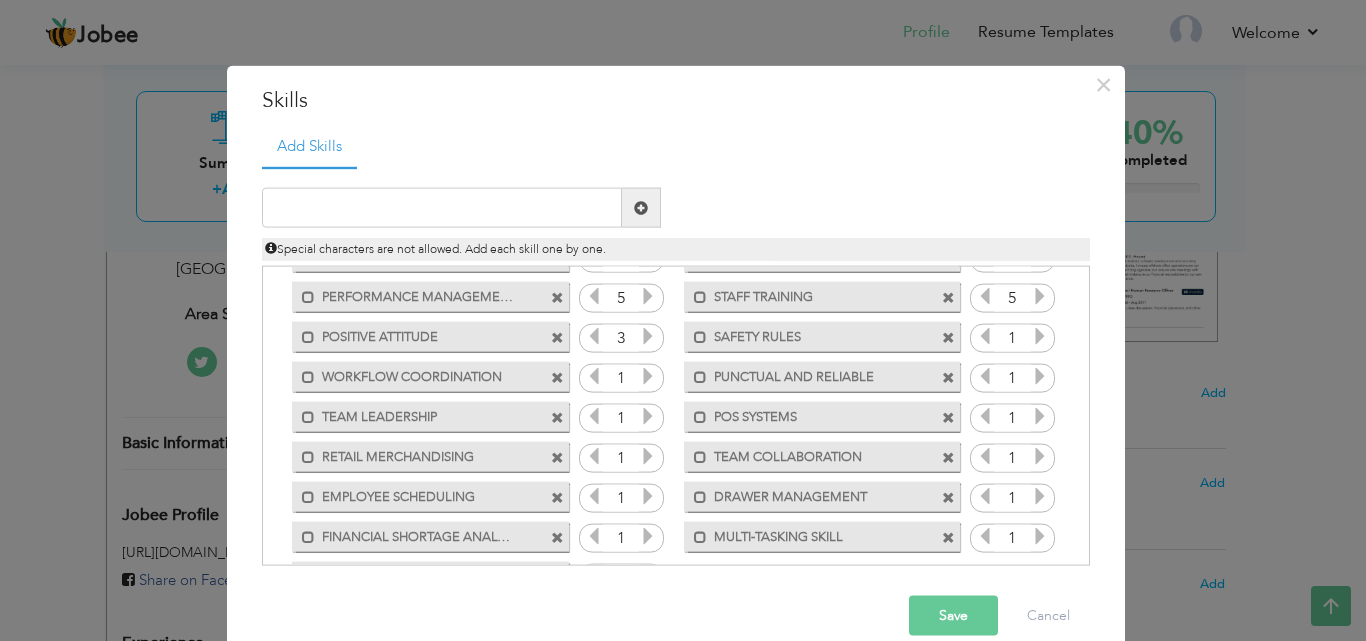 click at bounding box center (648, 336) 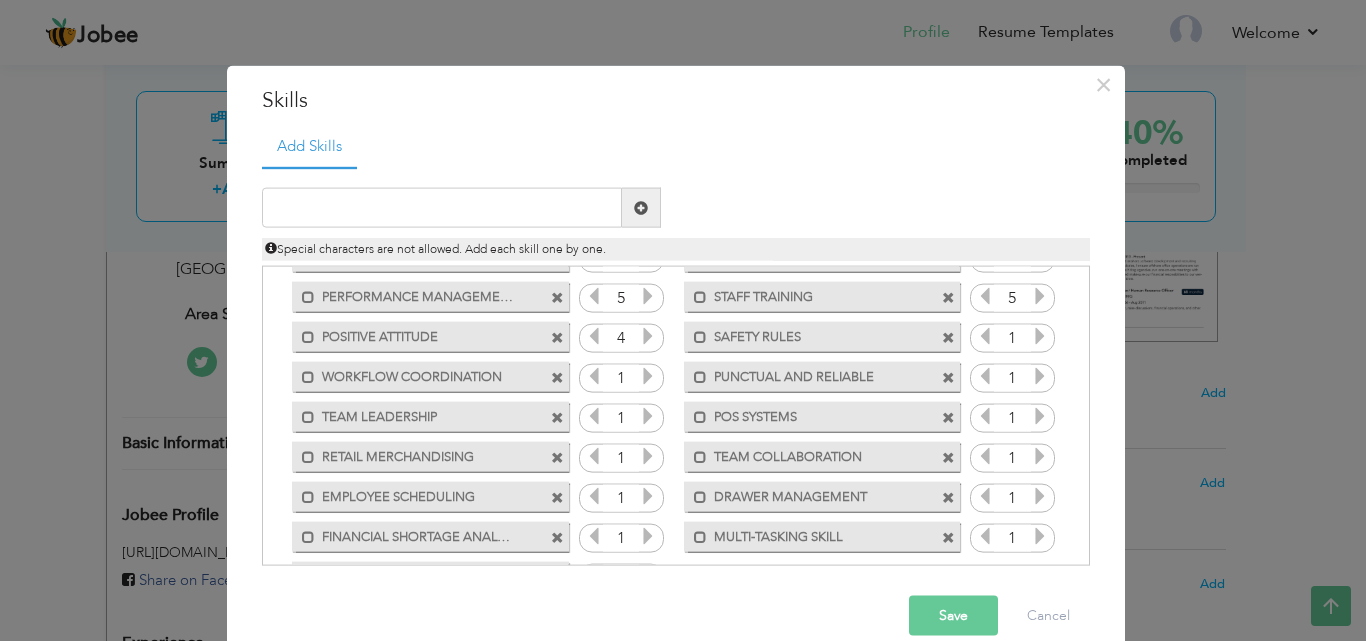 click at bounding box center [1040, 336] 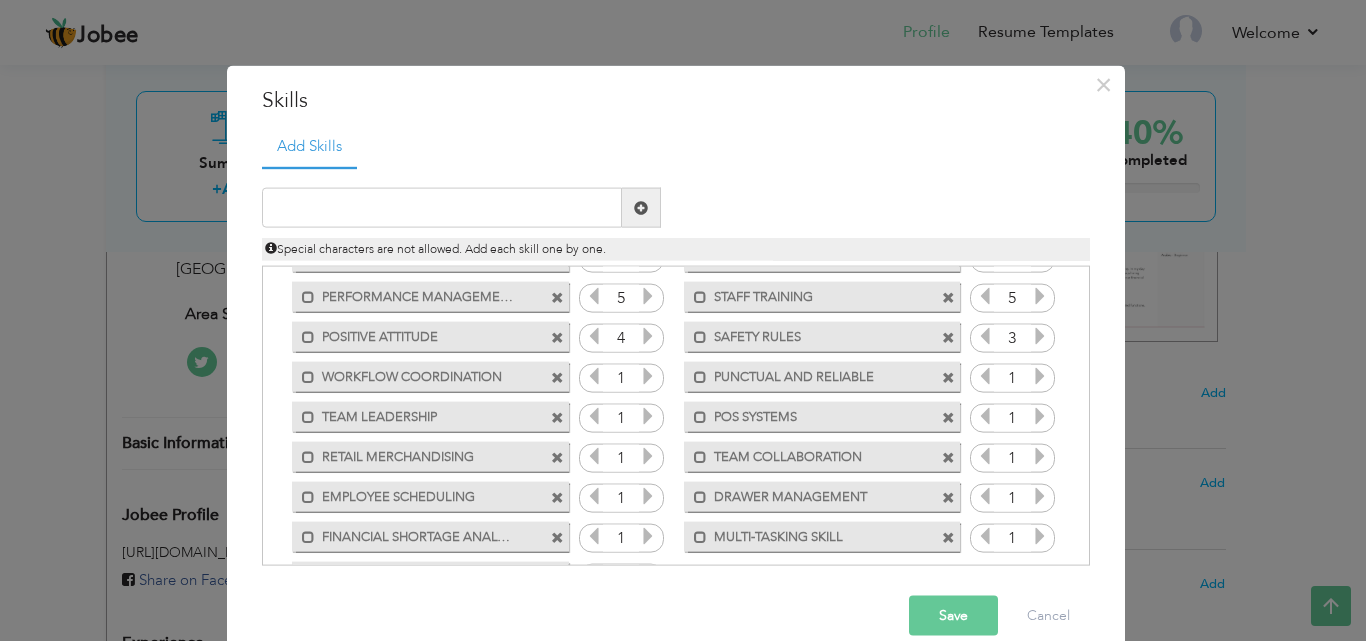 click at bounding box center (1040, 336) 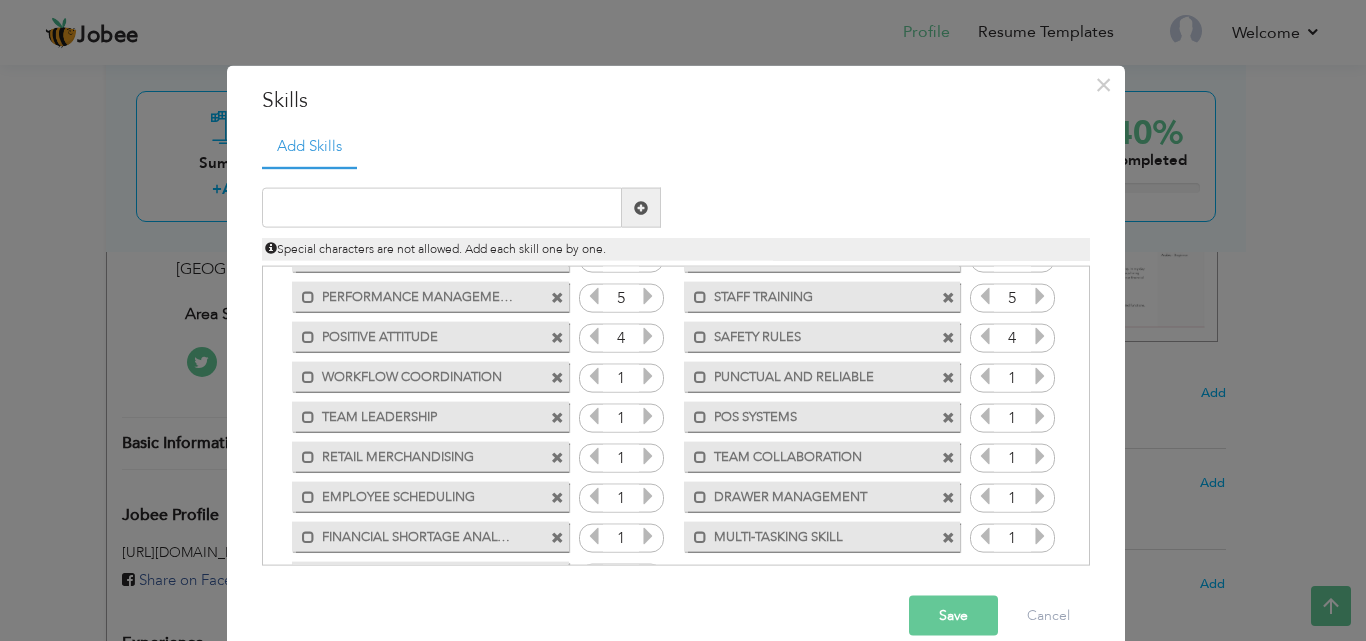 click at bounding box center (1040, 336) 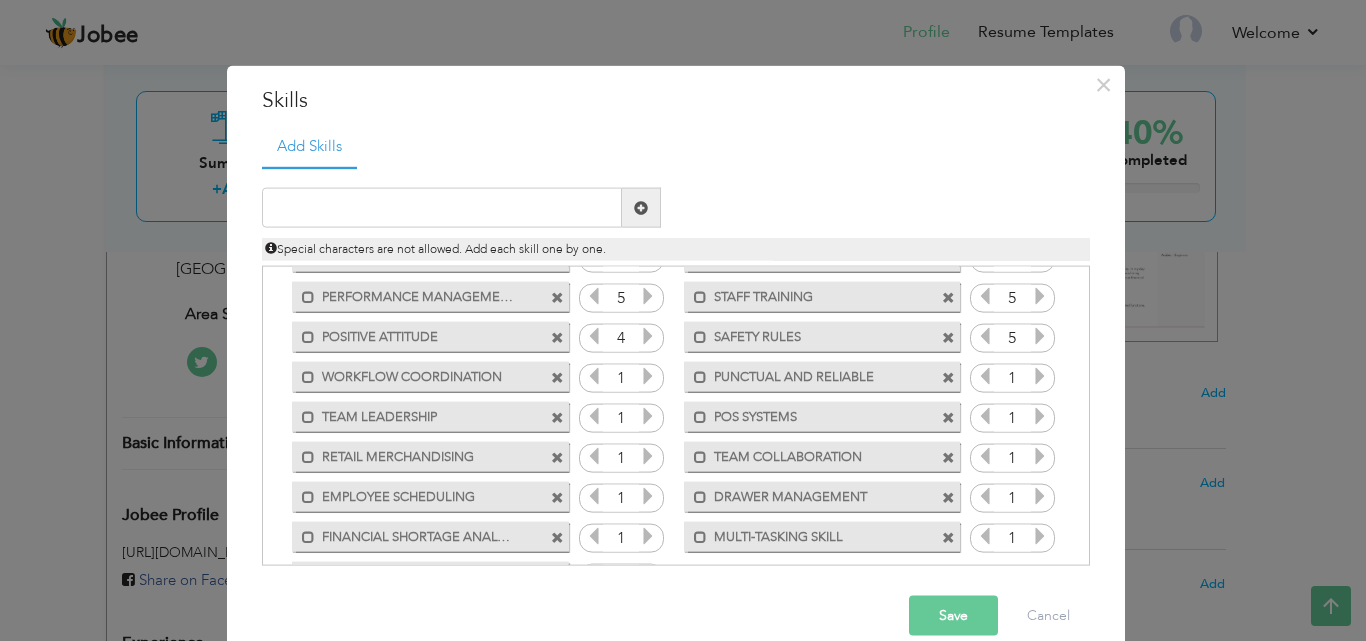 click at bounding box center [648, 376] 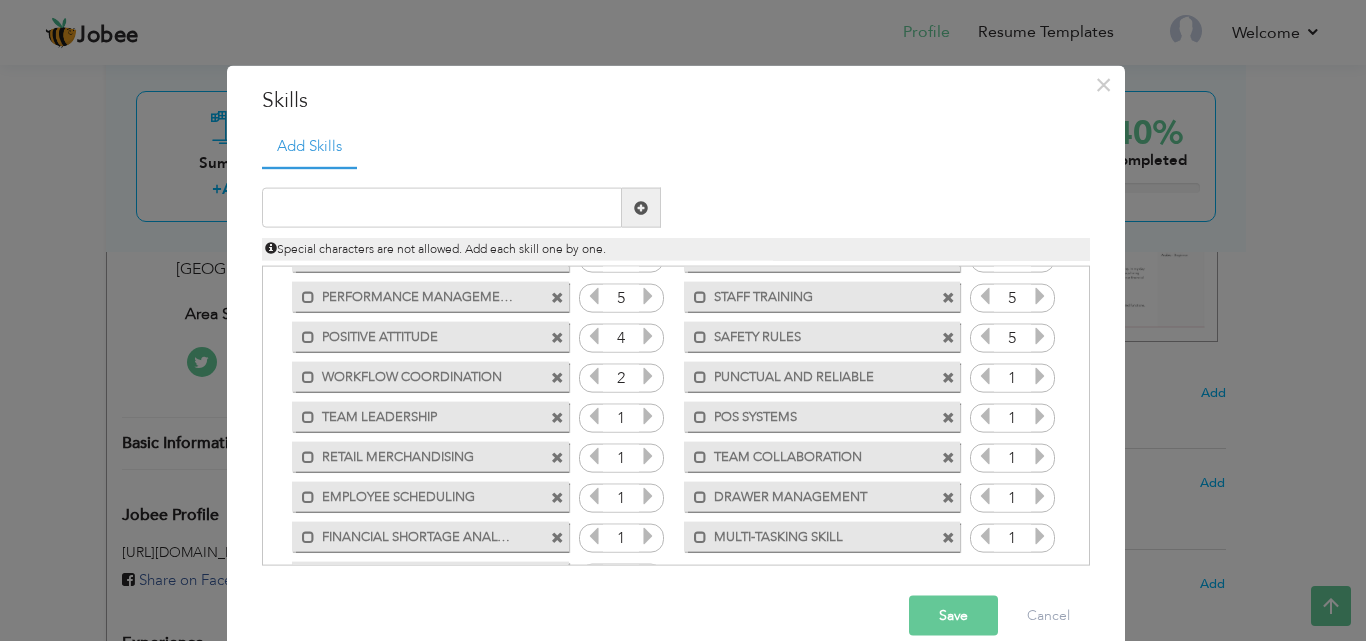 click at bounding box center (648, 376) 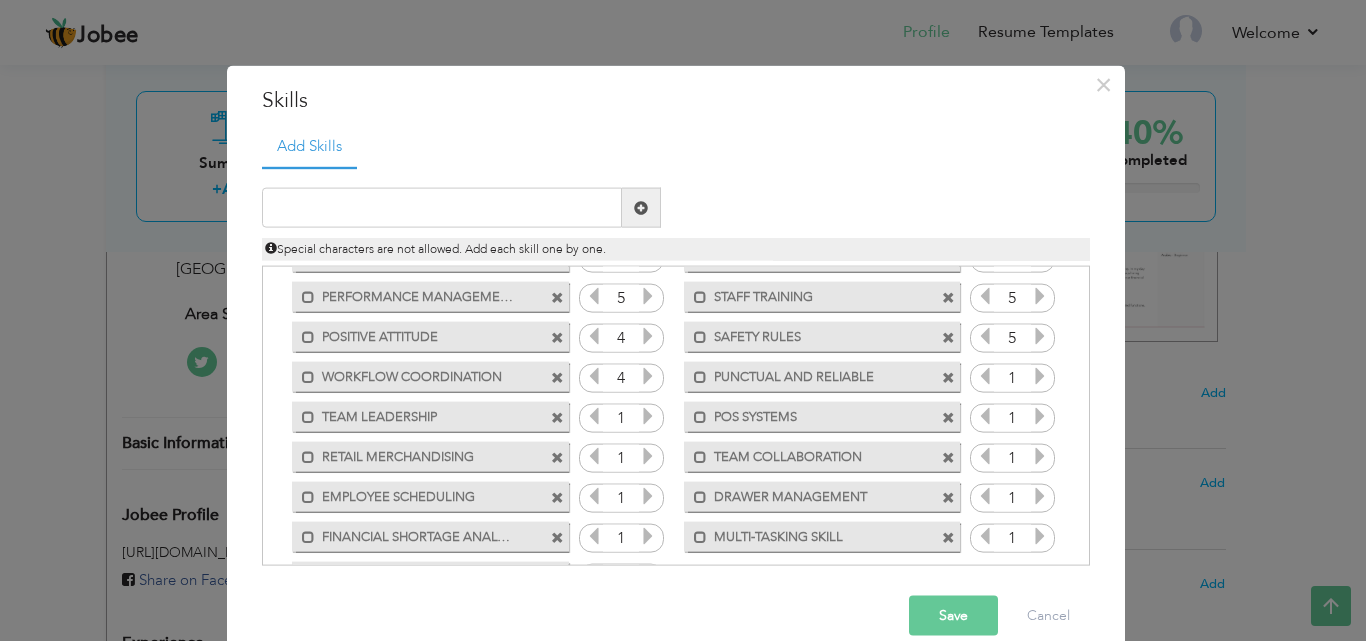 click at bounding box center (648, 376) 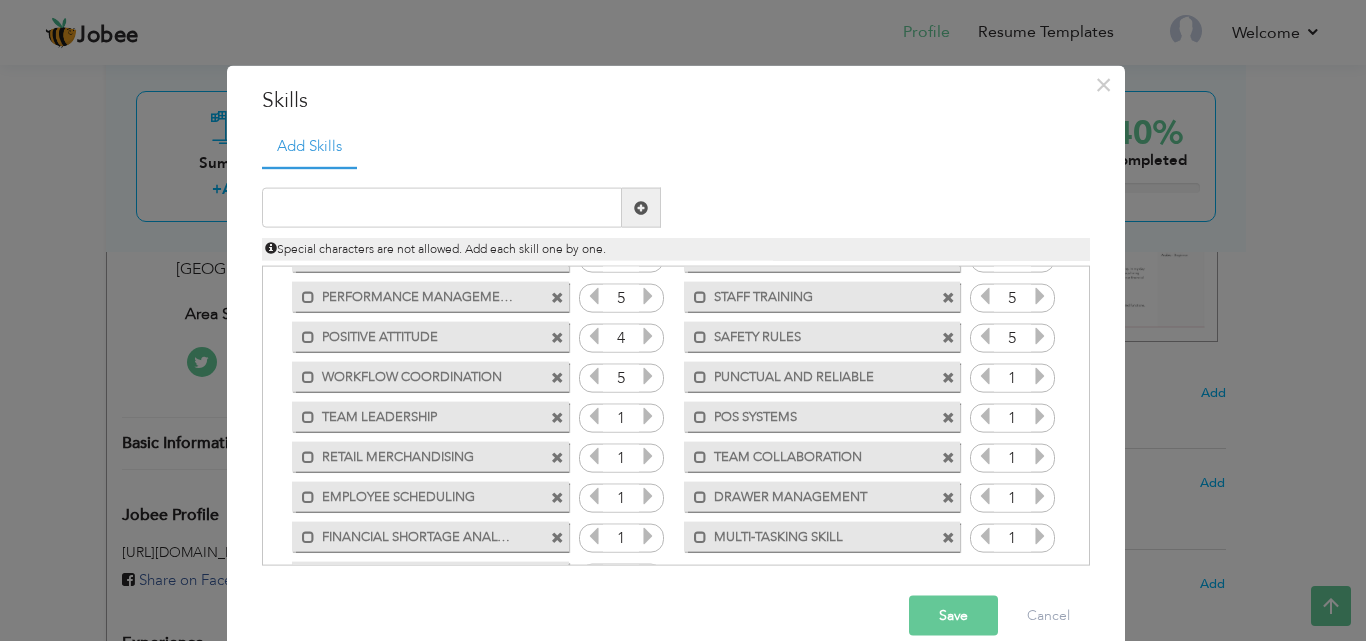 click at bounding box center (648, 376) 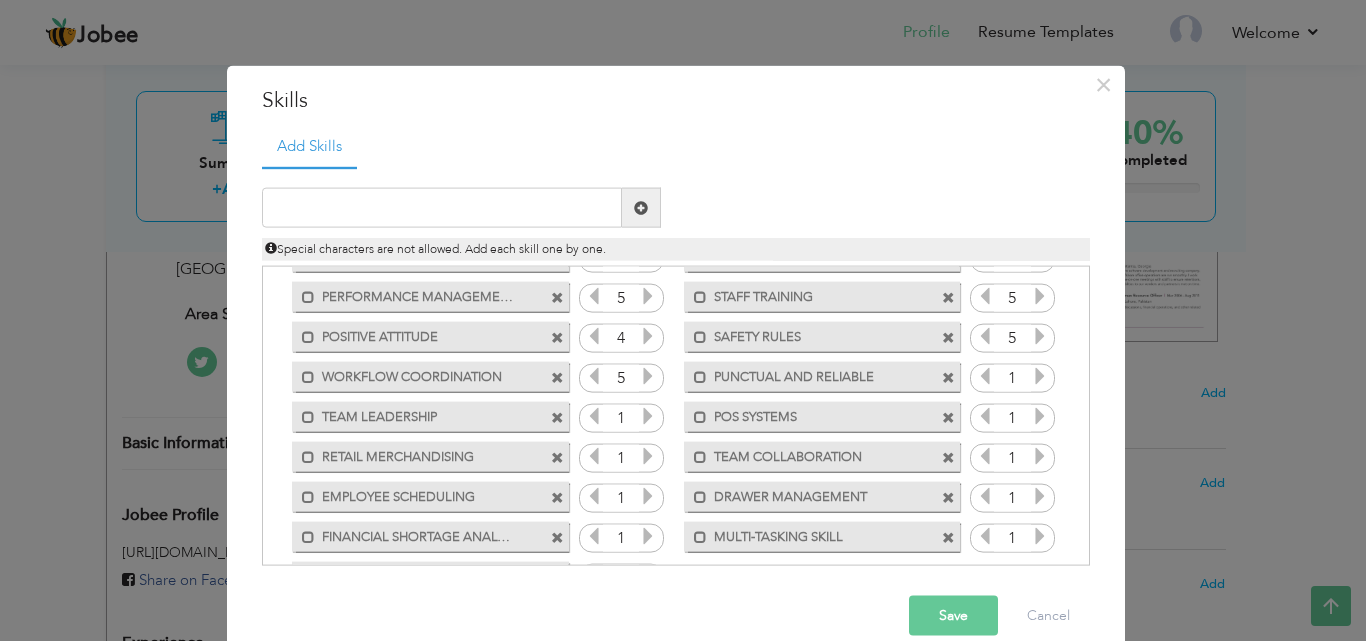 click at bounding box center (1040, 376) 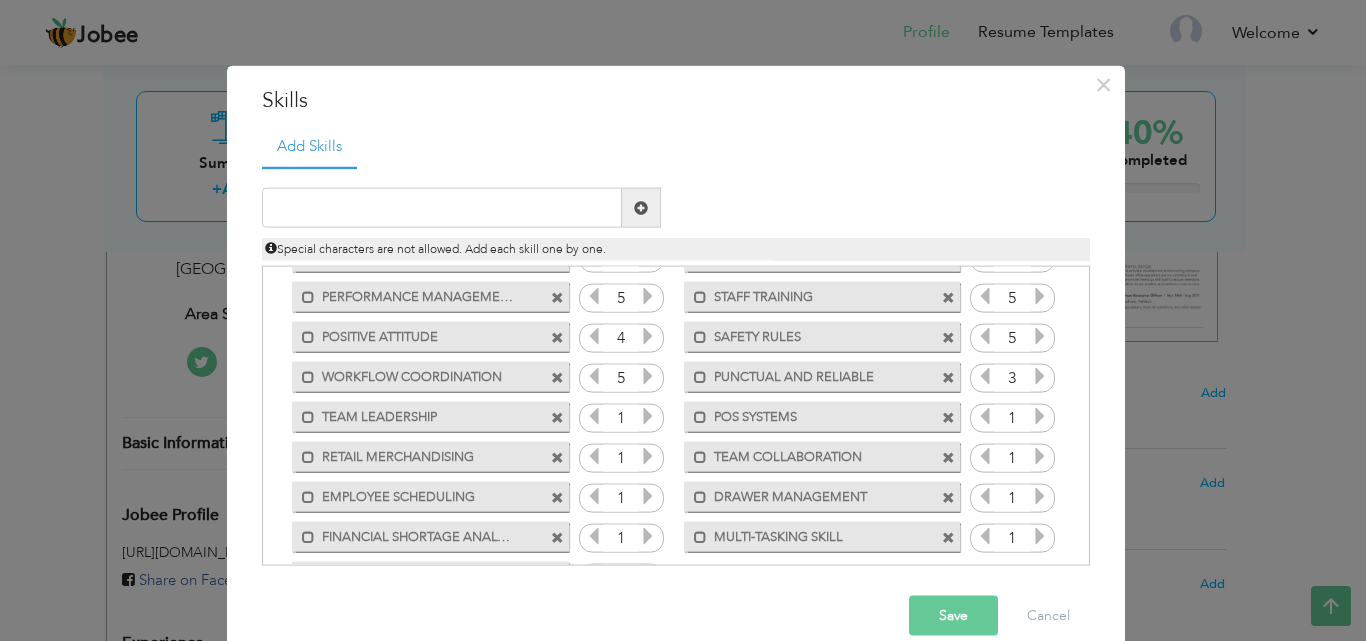 click at bounding box center (1040, 376) 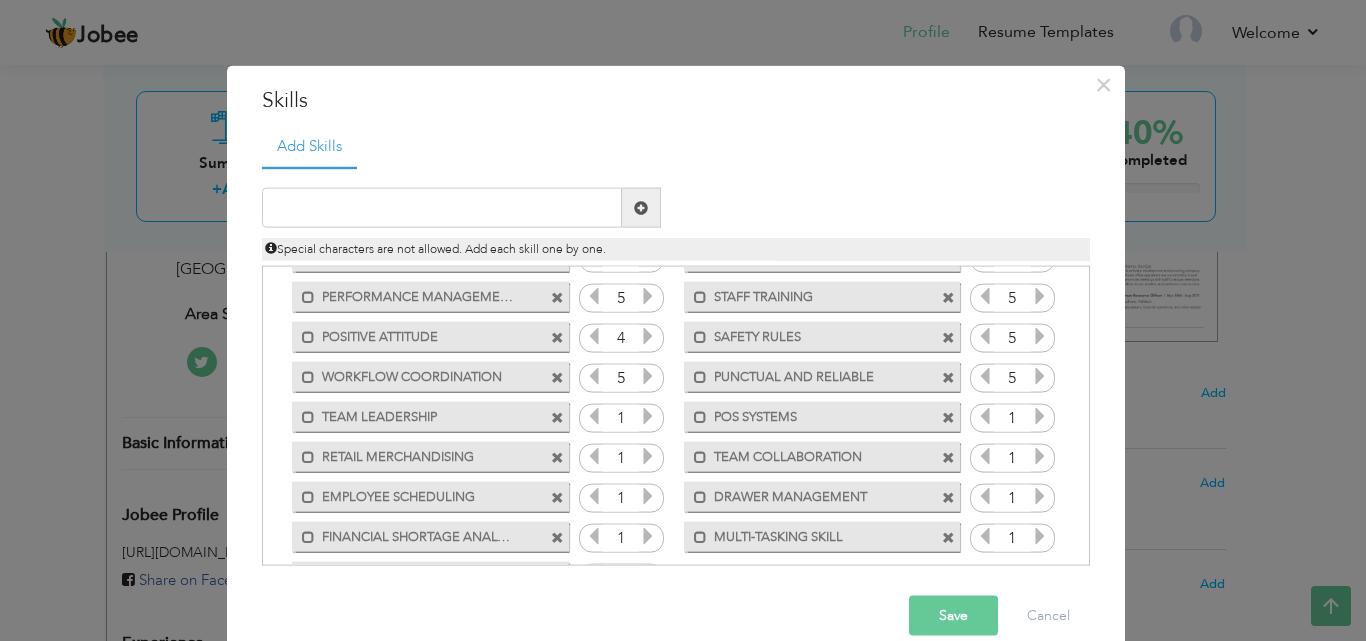 click at bounding box center [1040, 376] 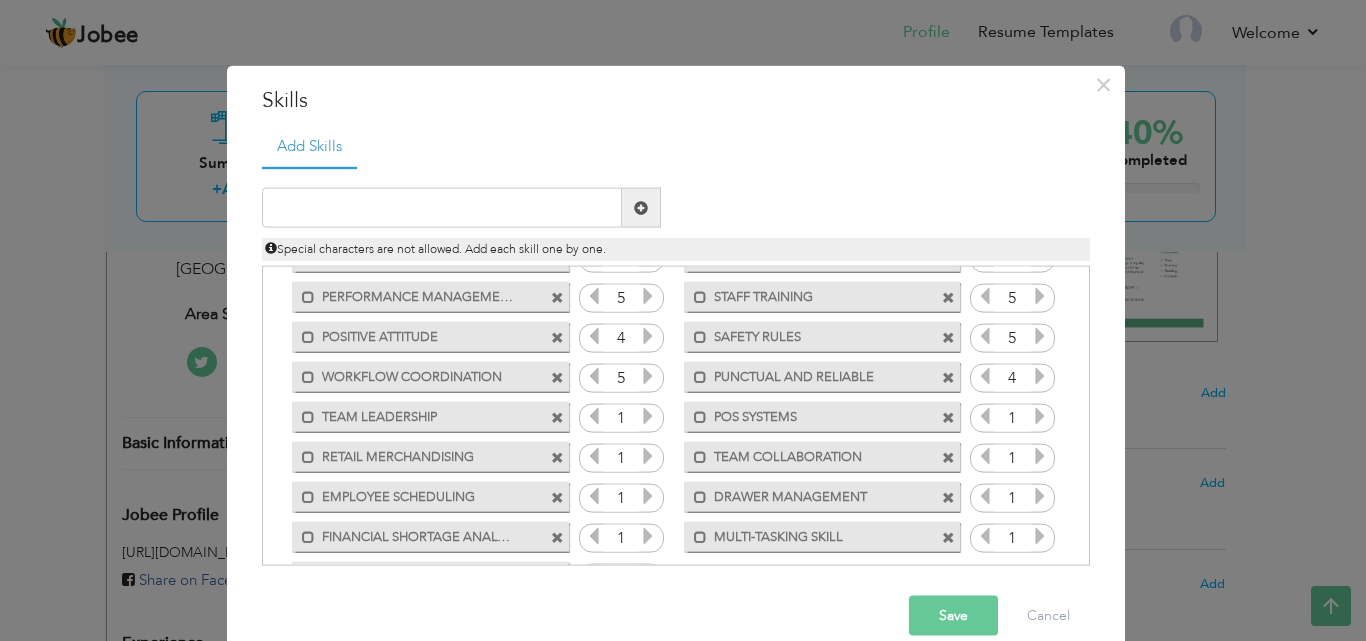 click at bounding box center [648, 416] 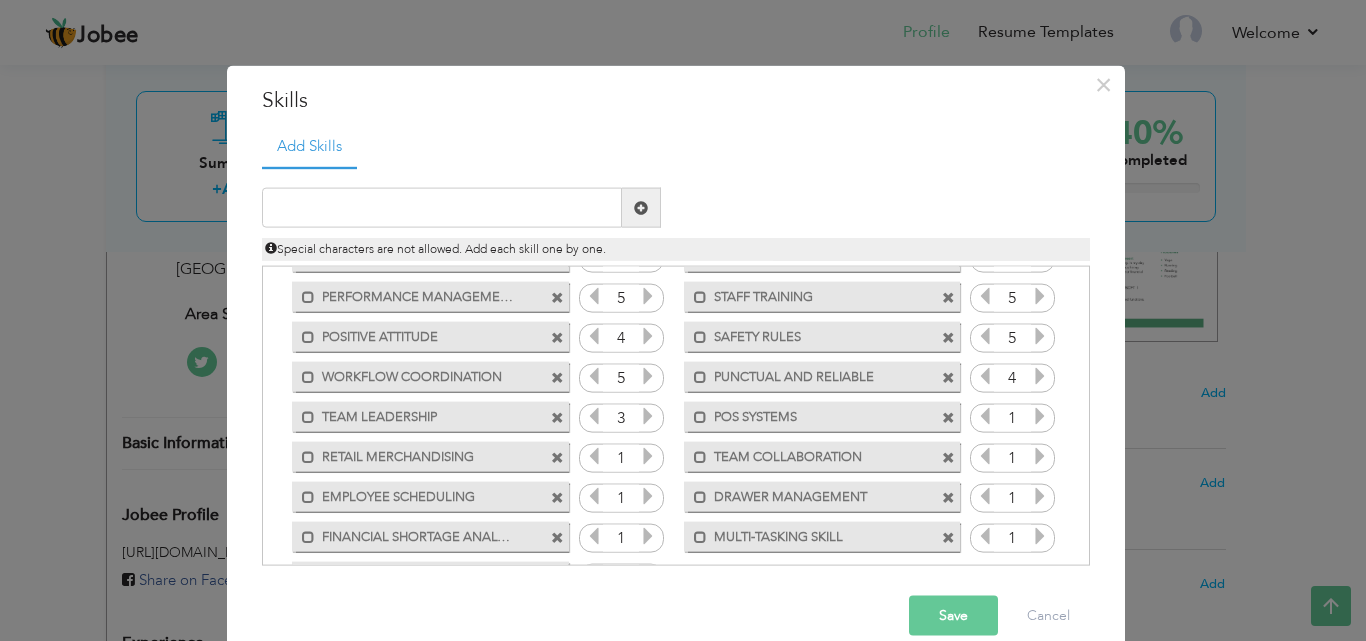 click at bounding box center [648, 416] 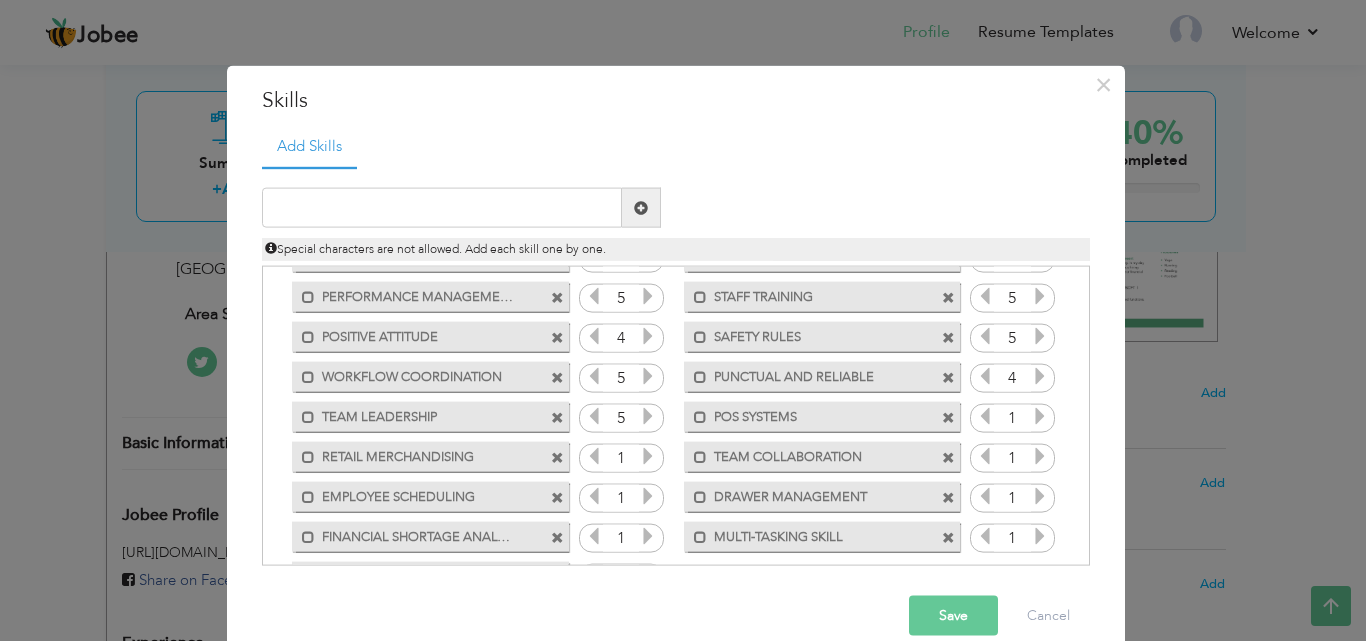 click at bounding box center [648, 416] 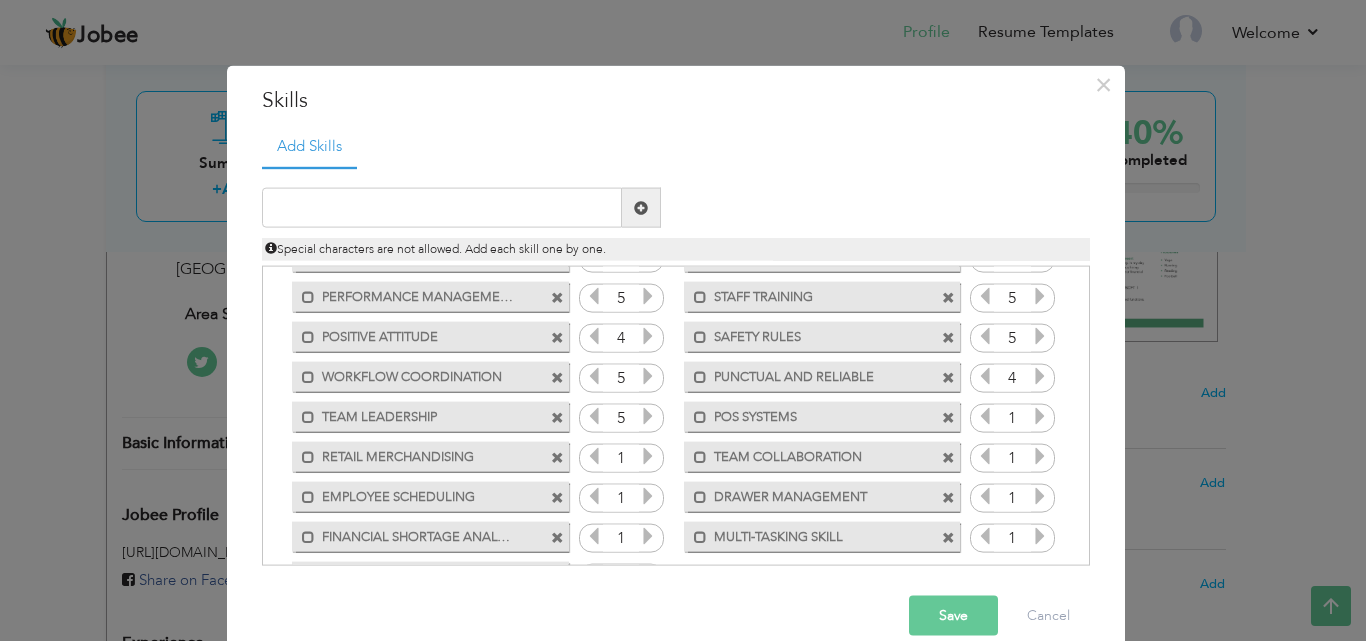click at bounding box center [1040, 416] 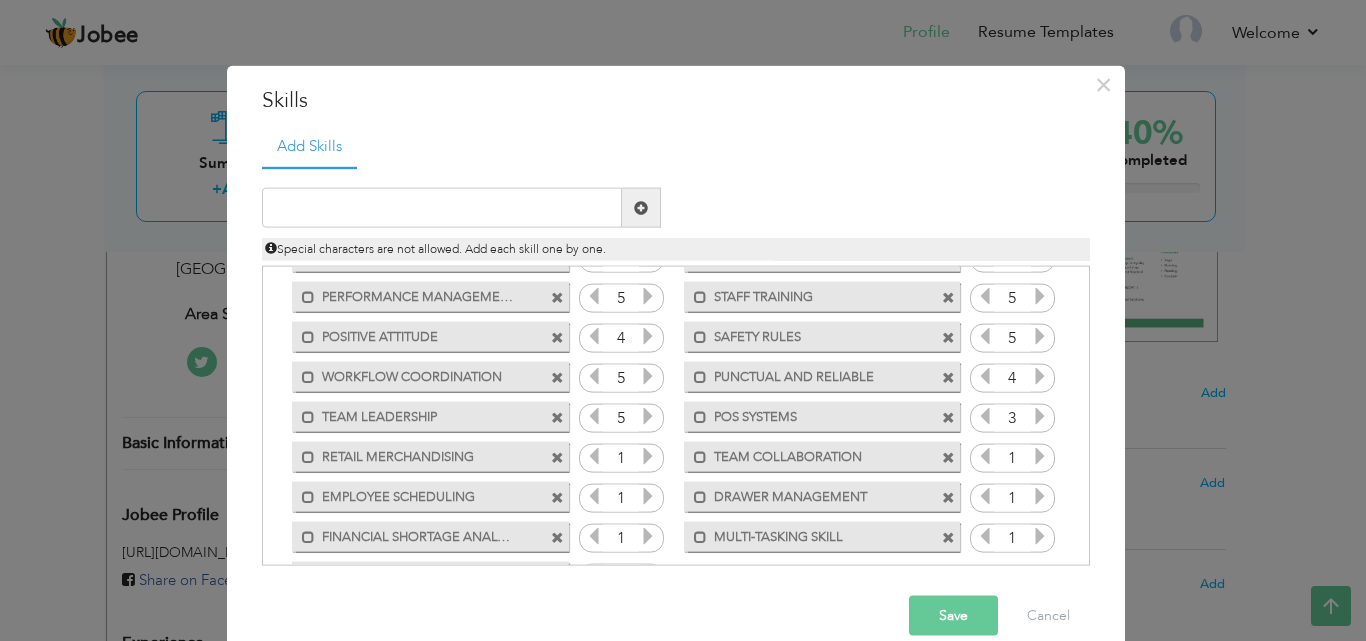click at bounding box center [1040, 416] 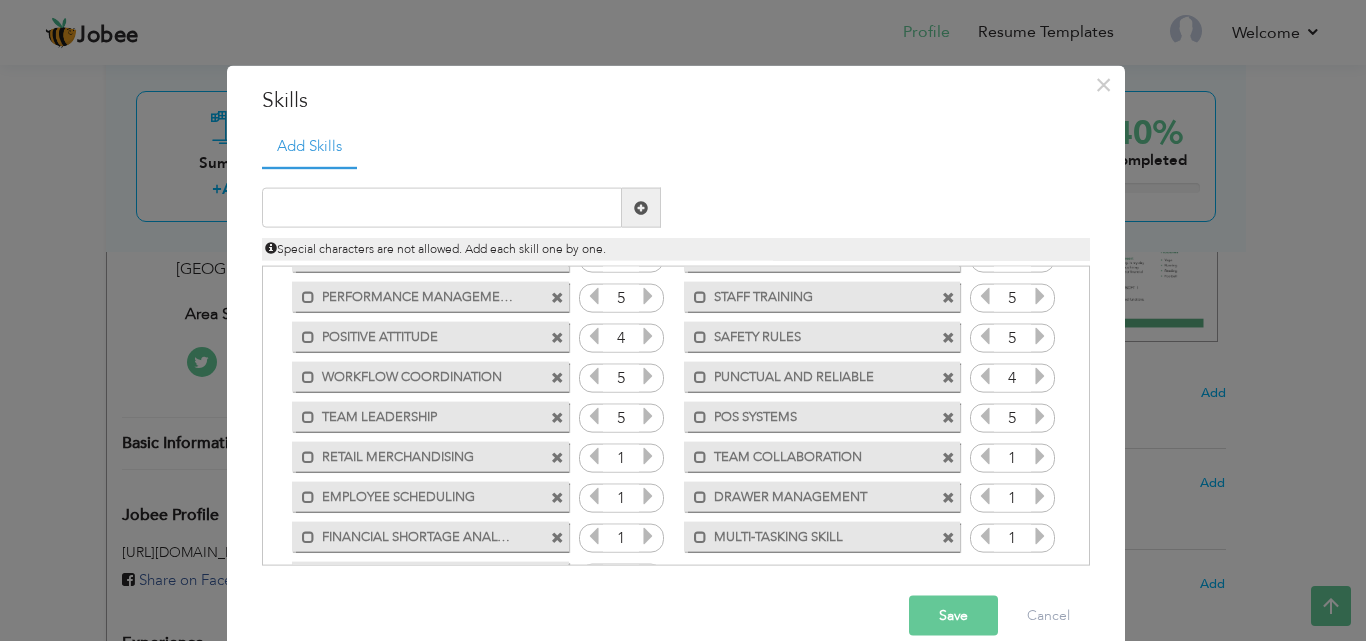 click at bounding box center (1040, 416) 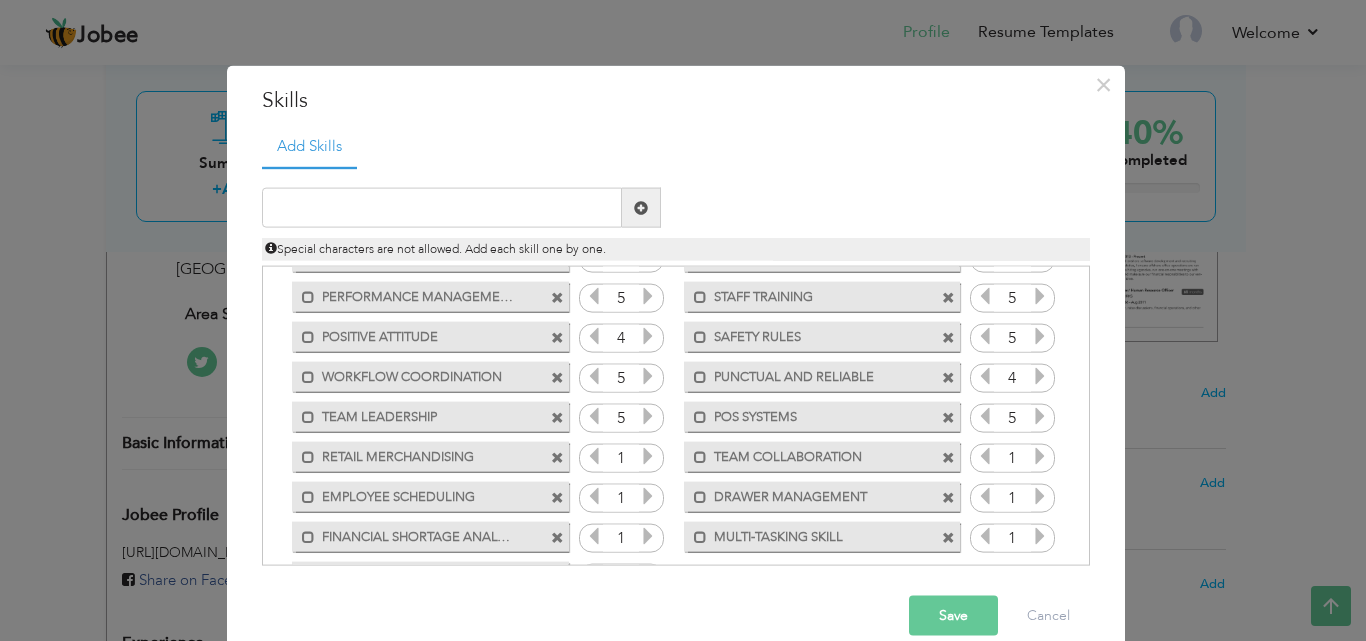 click at bounding box center [648, 456] 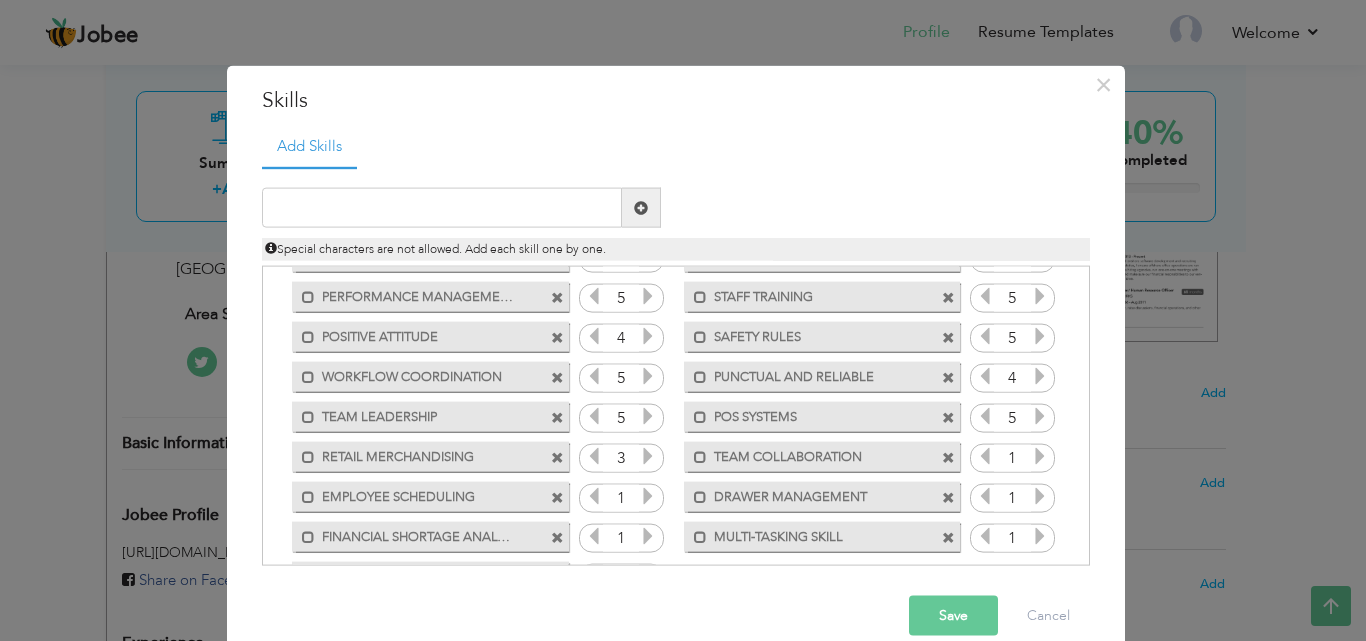 click at bounding box center [648, 456] 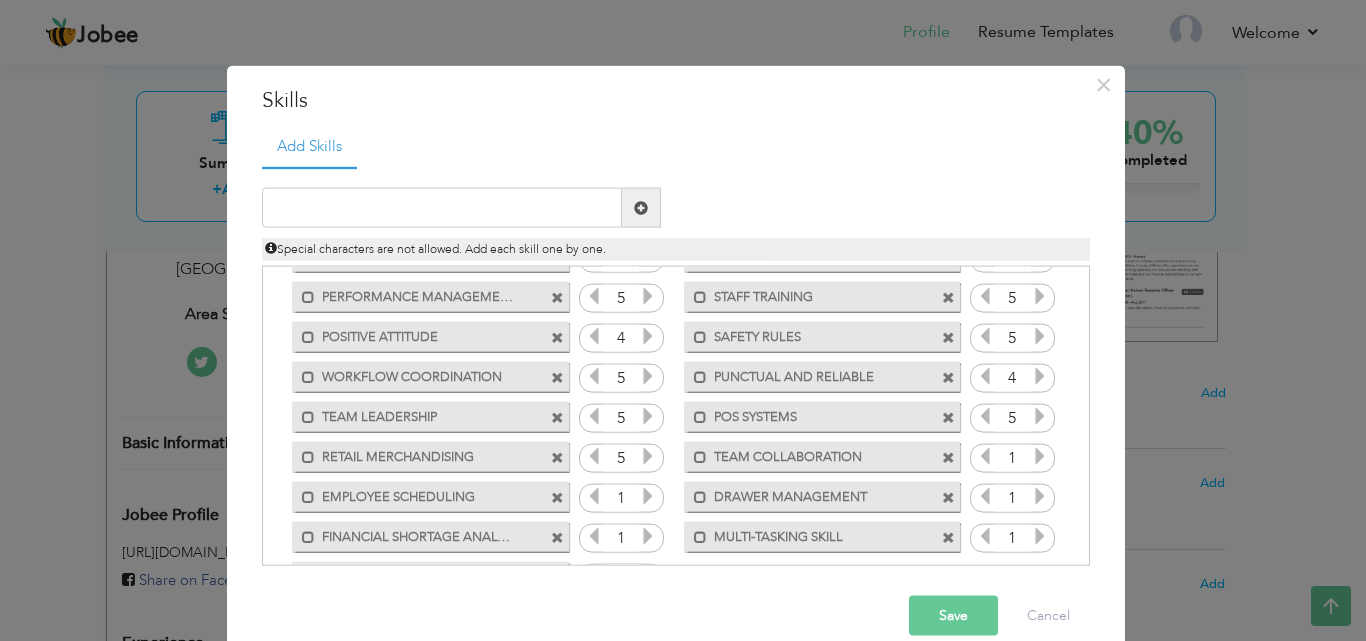 click at bounding box center (648, 456) 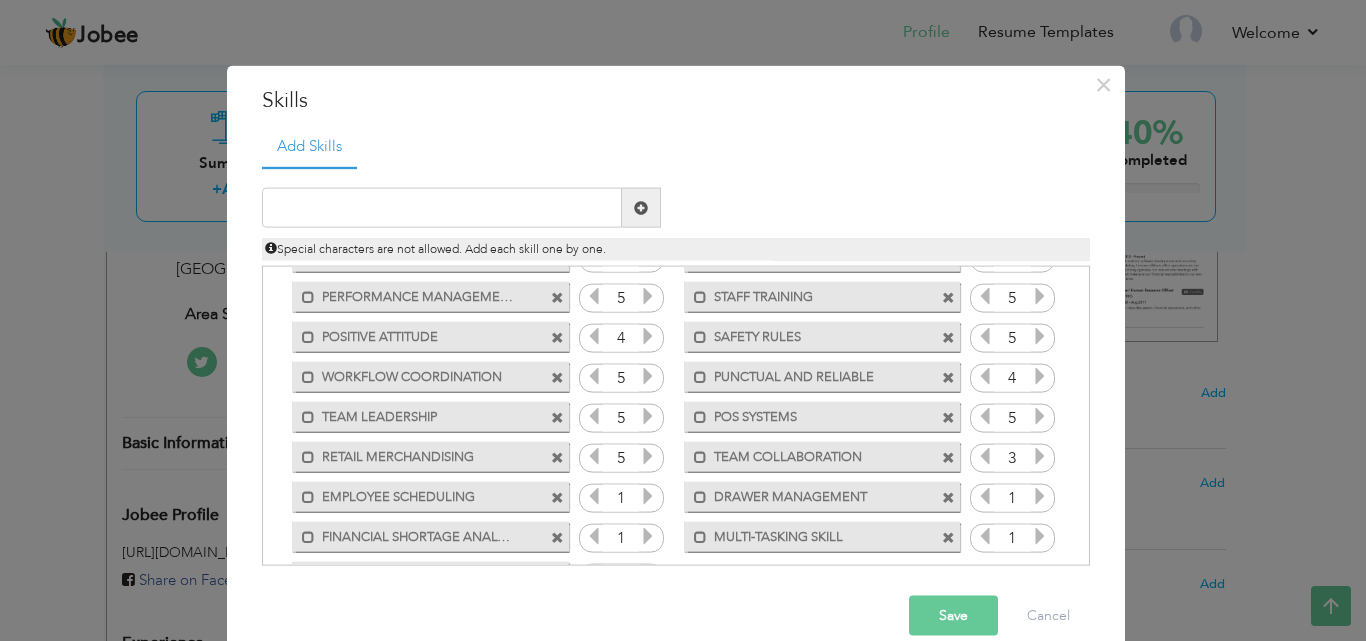click at bounding box center [1040, 456] 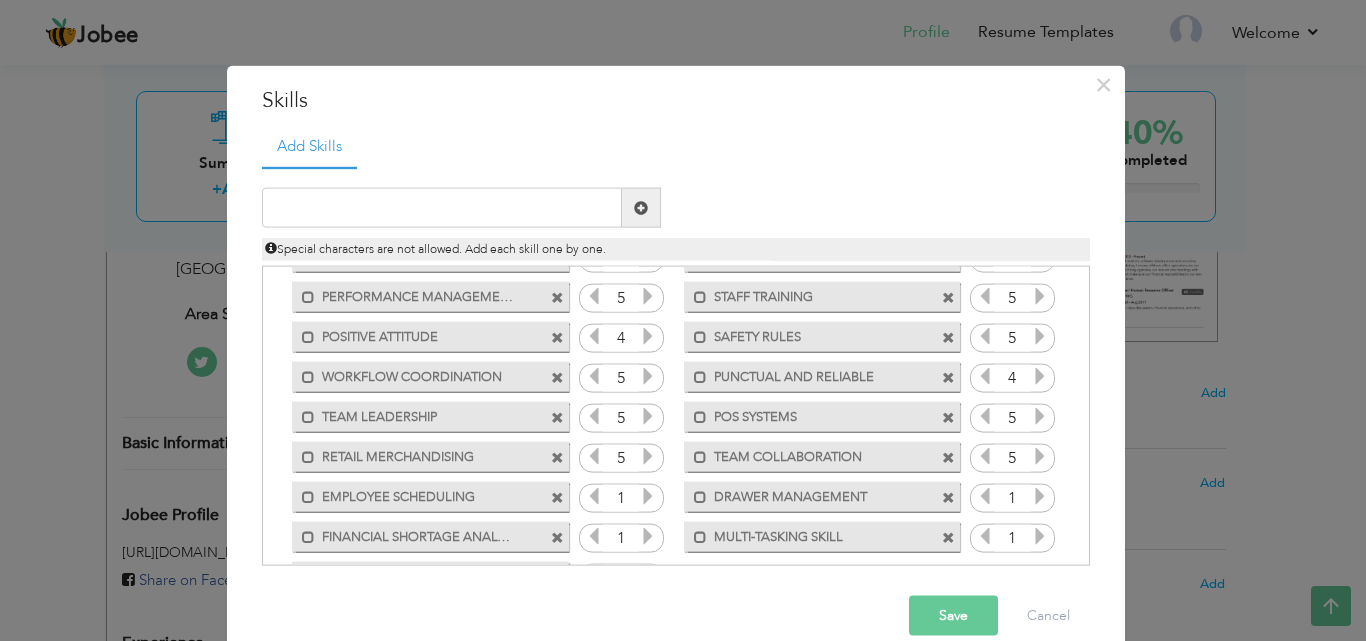 click at bounding box center (1040, 456) 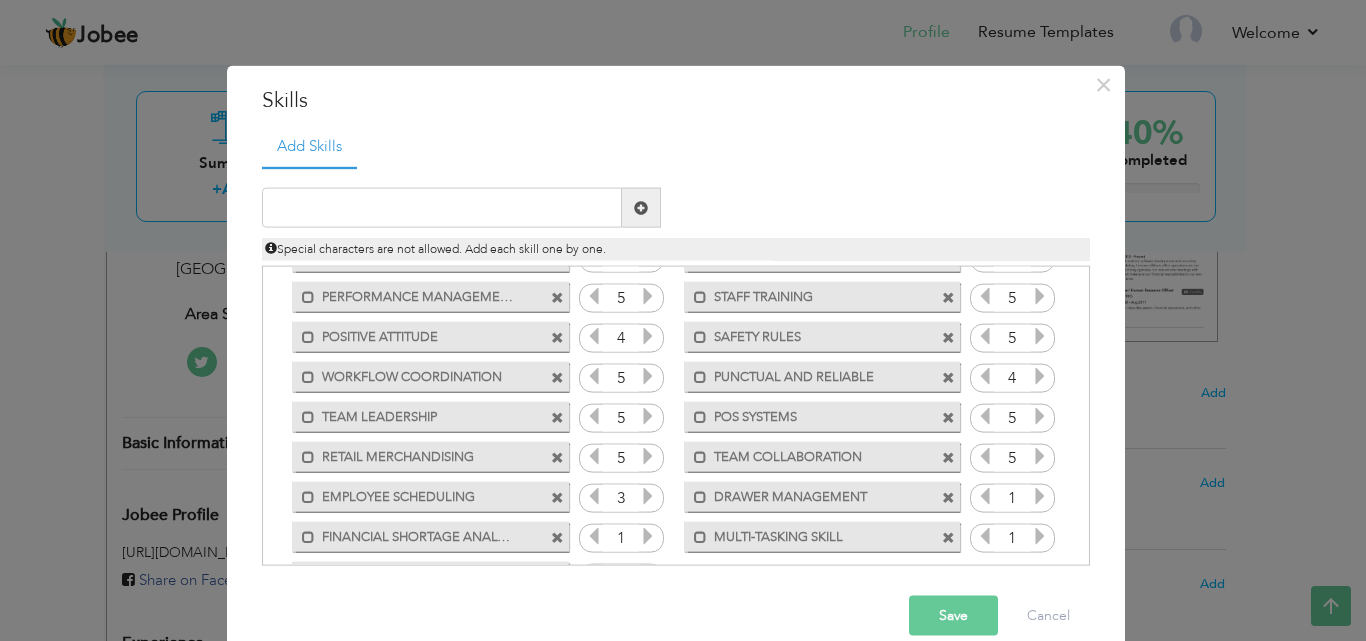 click at bounding box center (648, 496) 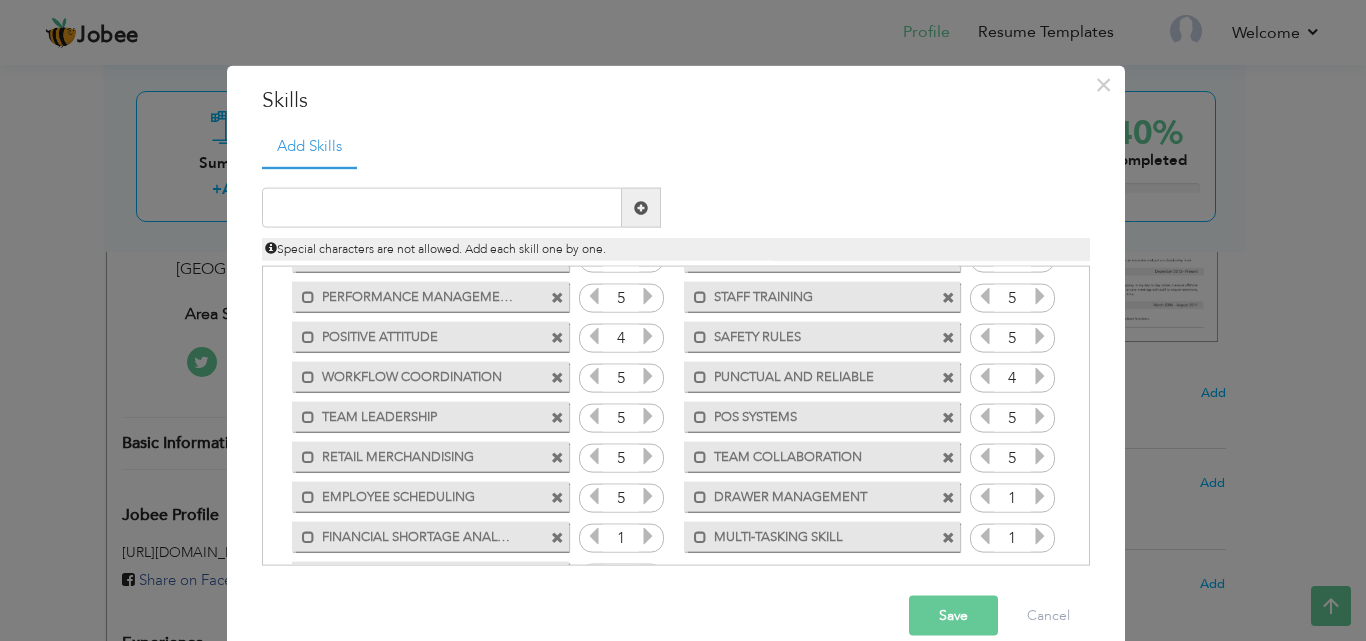click at bounding box center (648, 496) 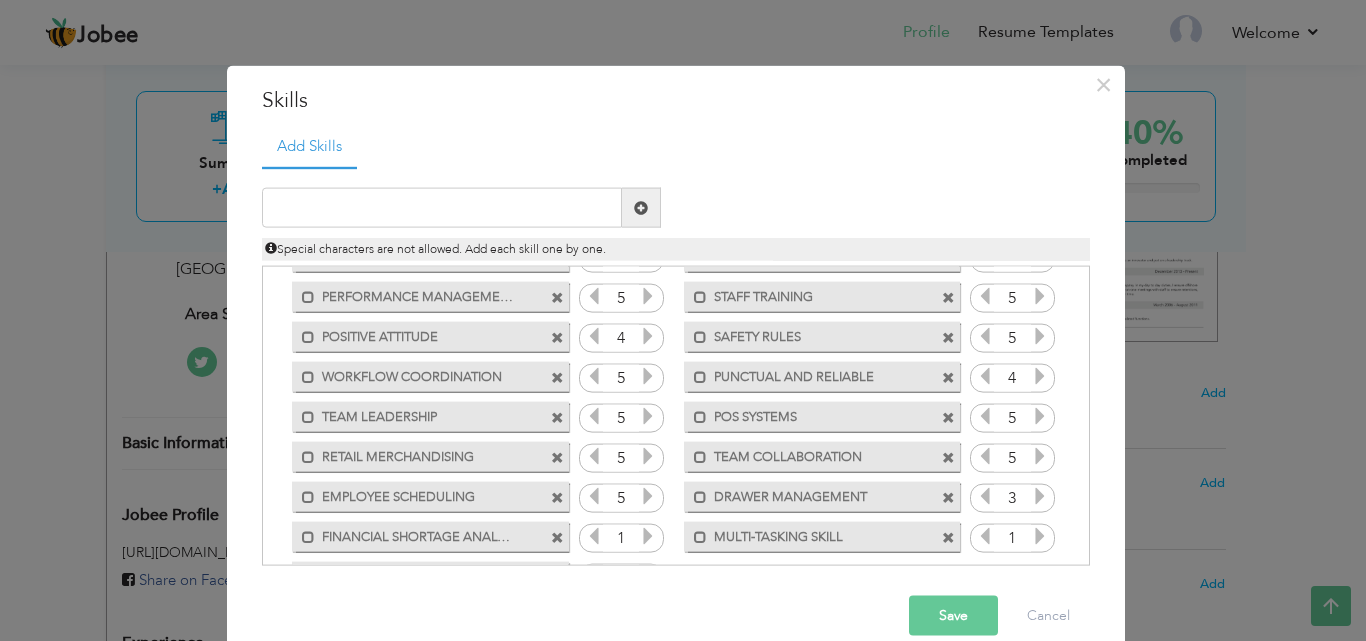 click at bounding box center [1040, 496] 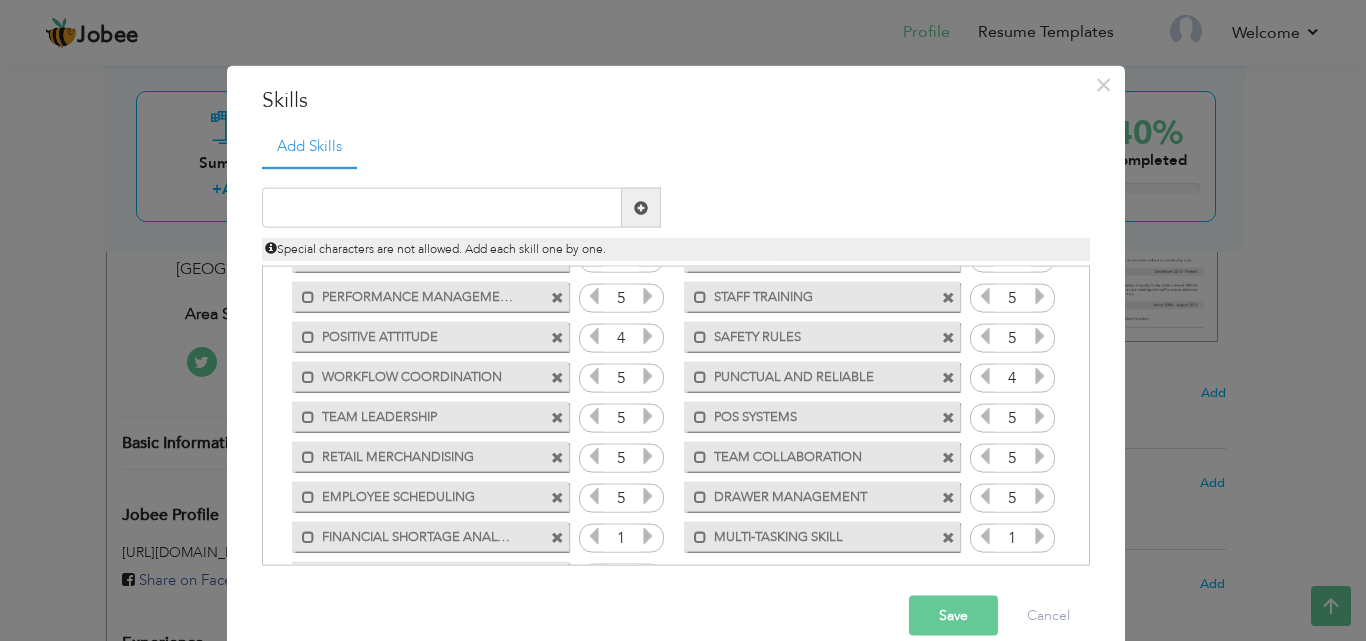 click at bounding box center (1040, 496) 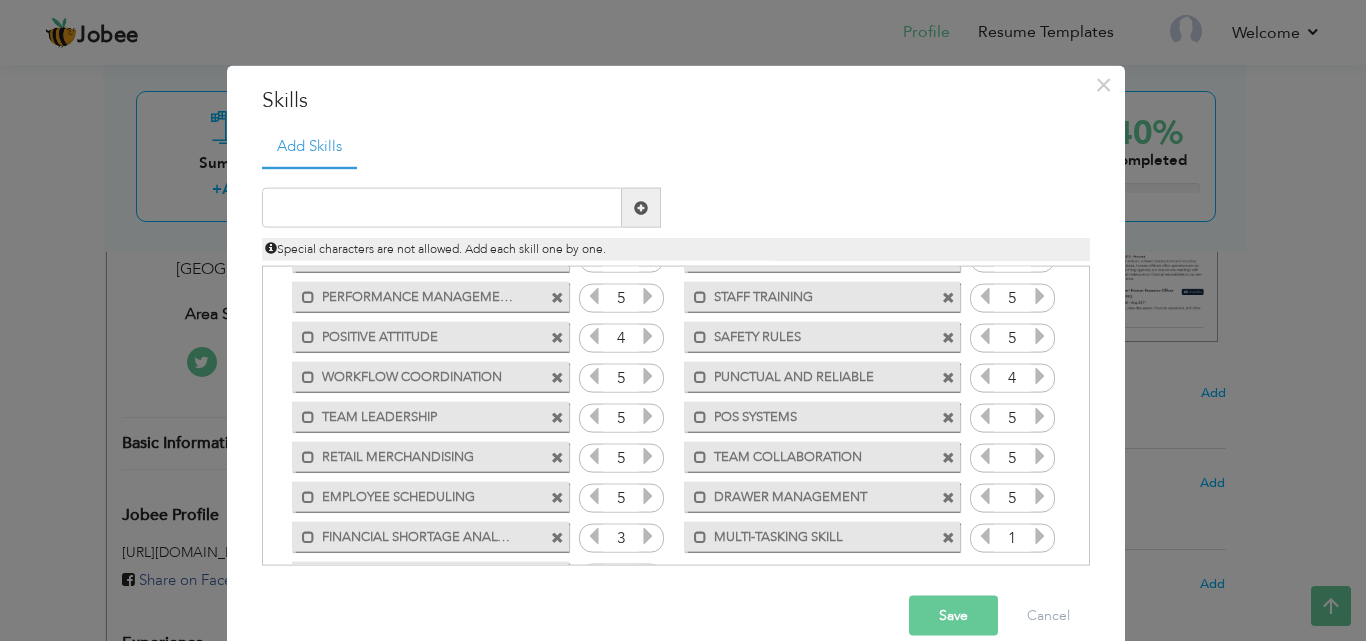 click at bounding box center [648, 536] 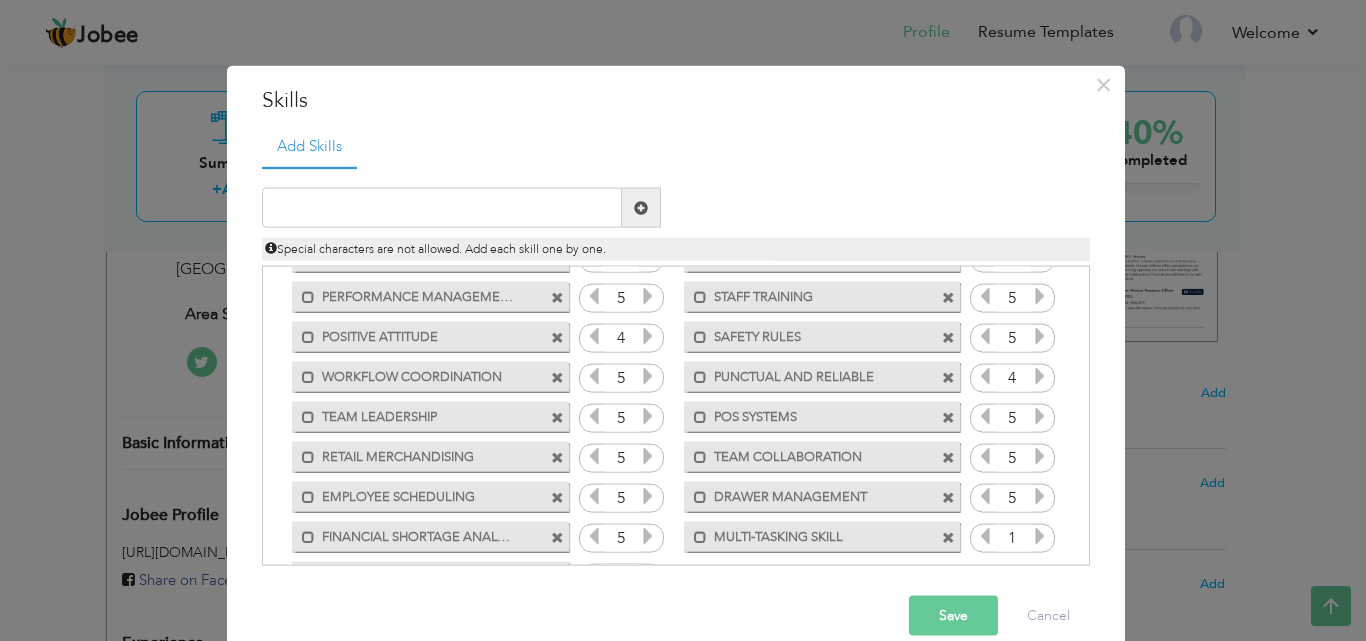 click at bounding box center [648, 536] 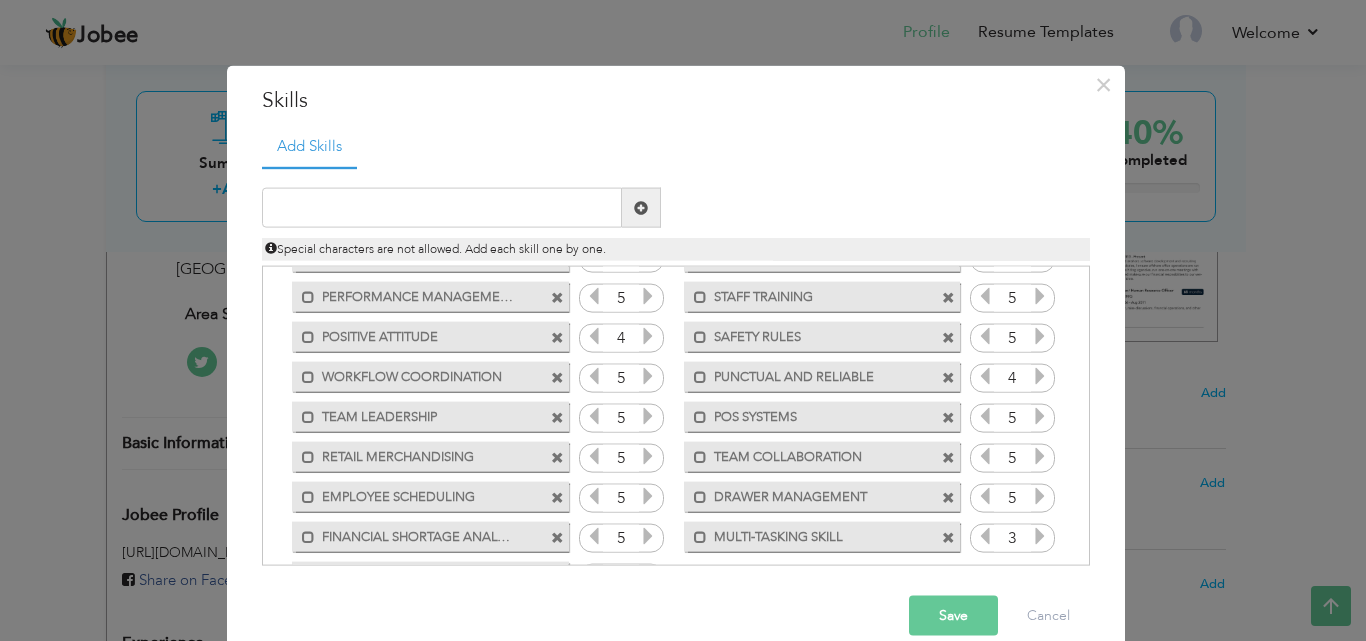 click at bounding box center [1040, 536] 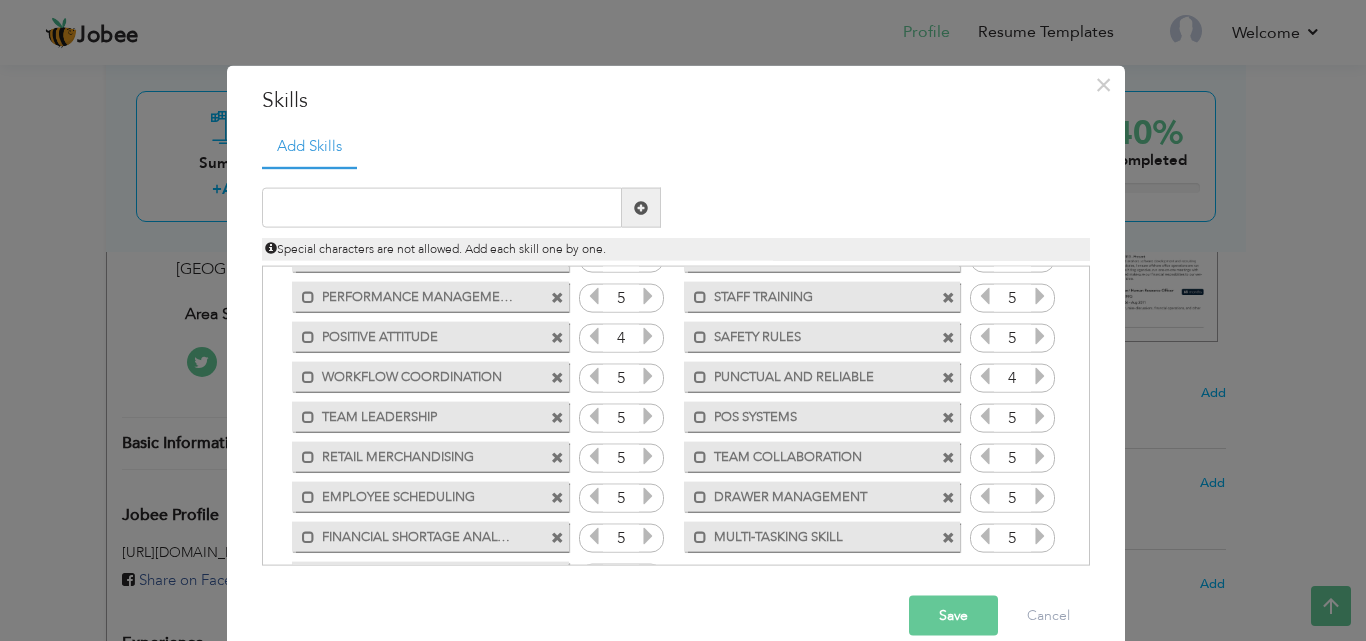 click at bounding box center (1040, 536) 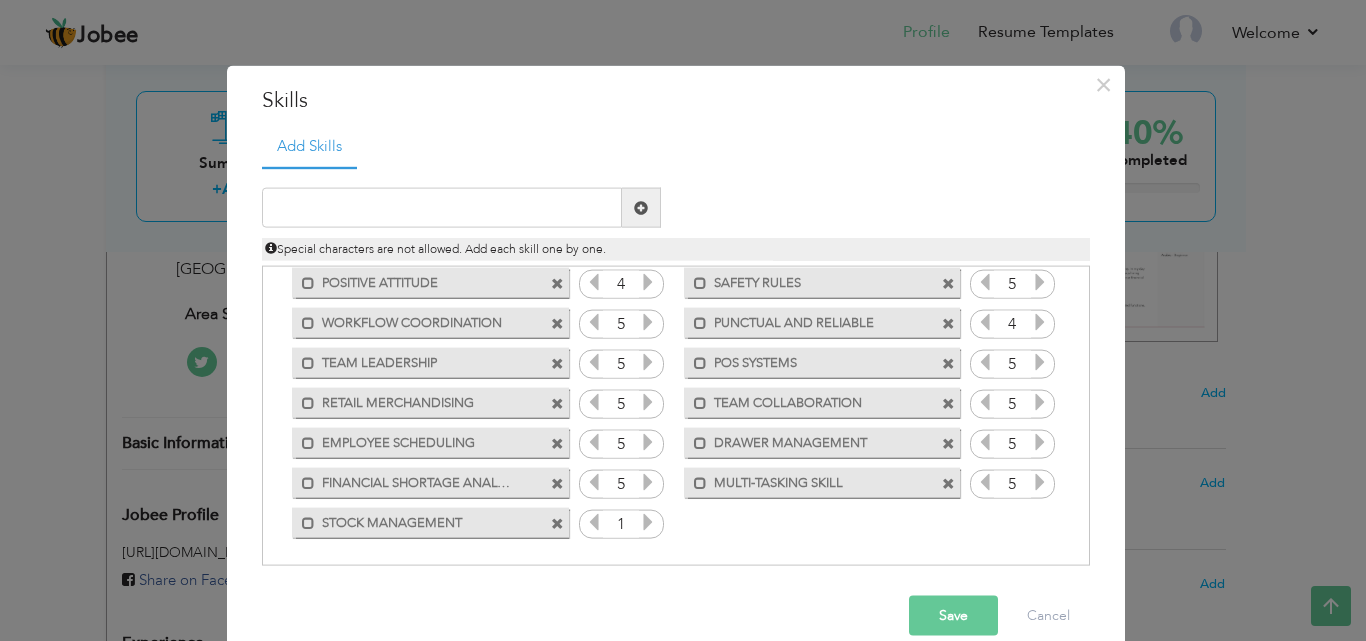 scroll, scrollTop: 285, scrollLeft: 0, axis: vertical 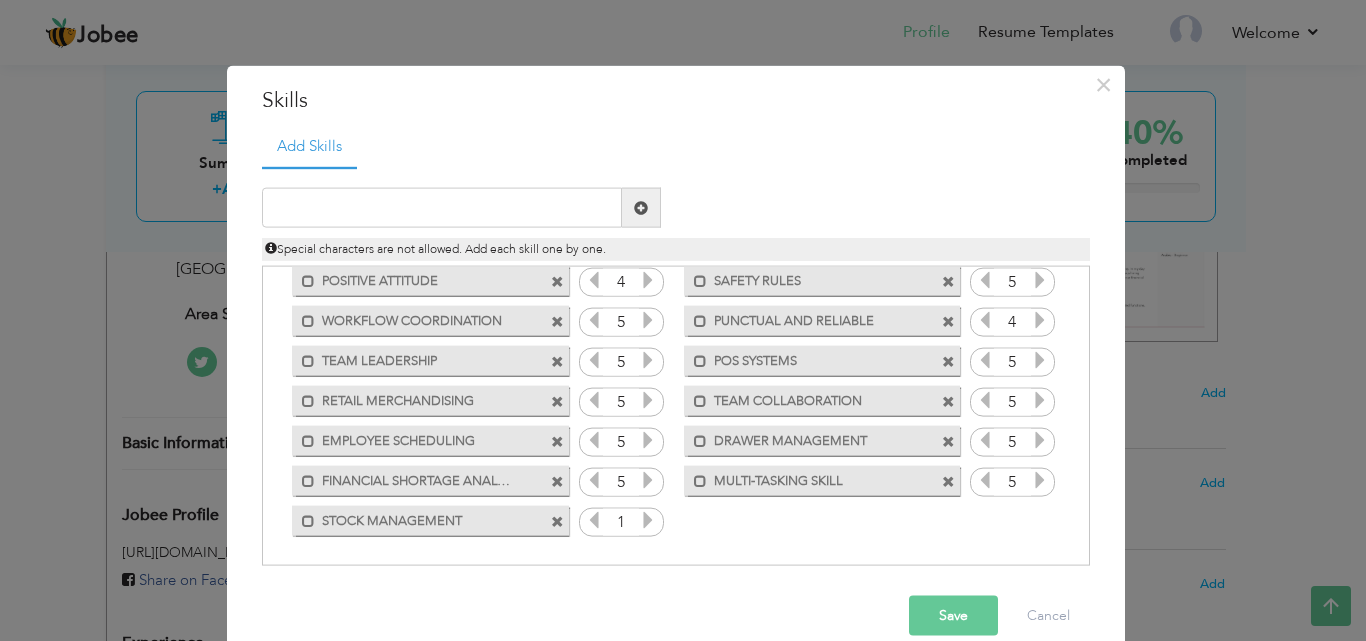 click at bounding box center [648, 520] 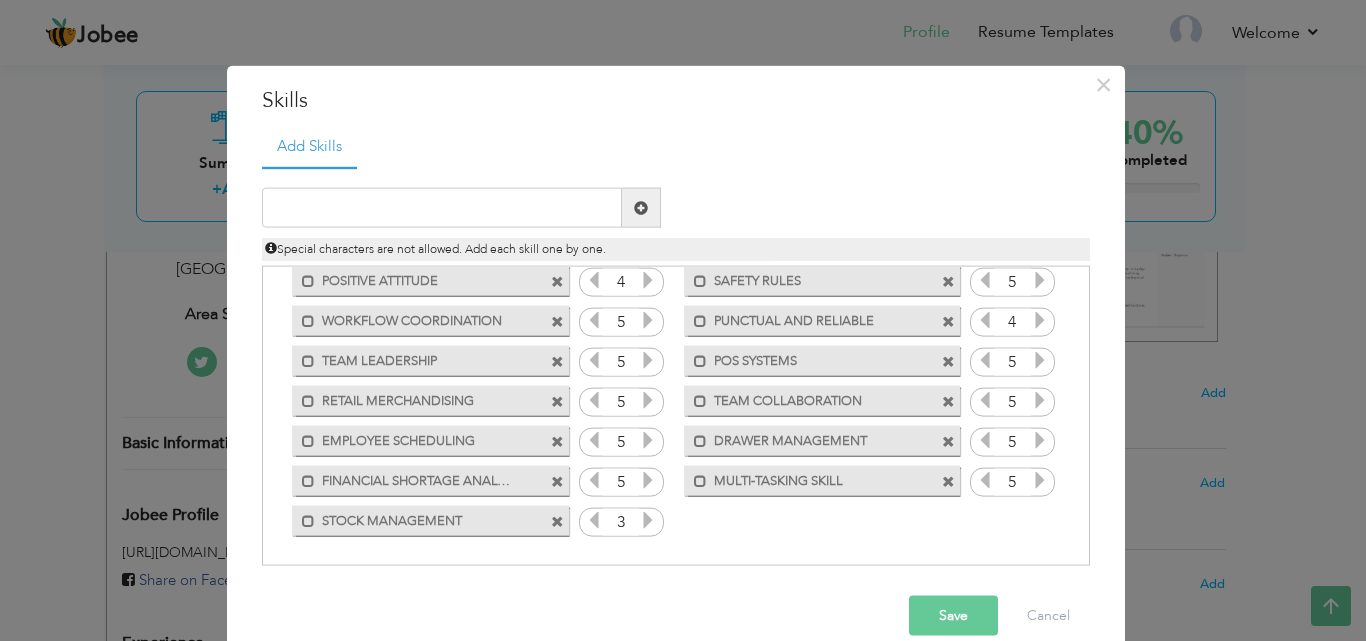 click at bounding box center [648, 520] 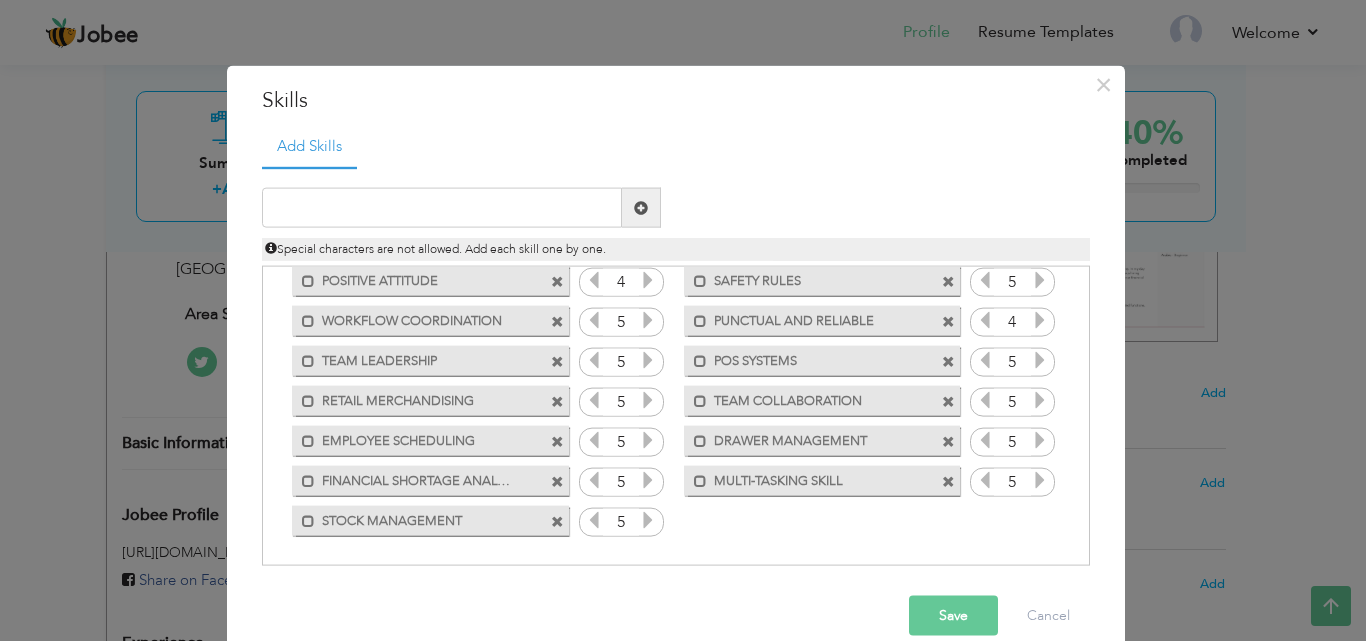 click at bounding box center [648, 520] 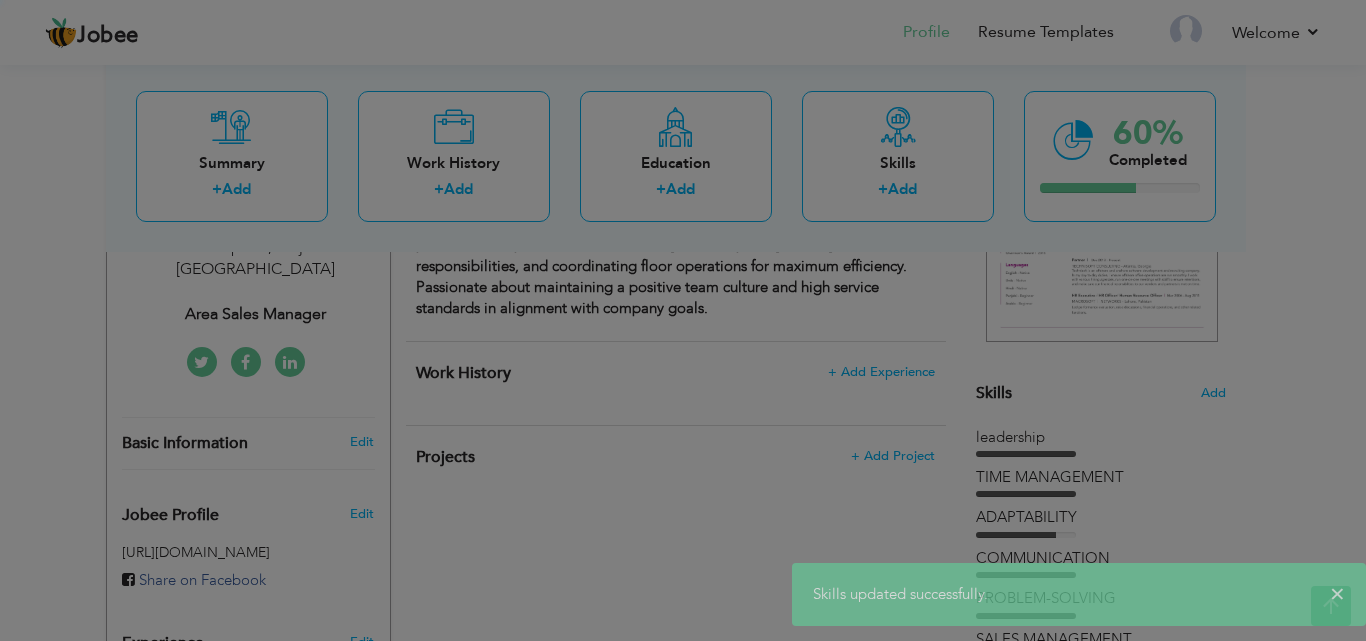 scroll, scrollTop: 0, scrollLeft: 0, axis: both 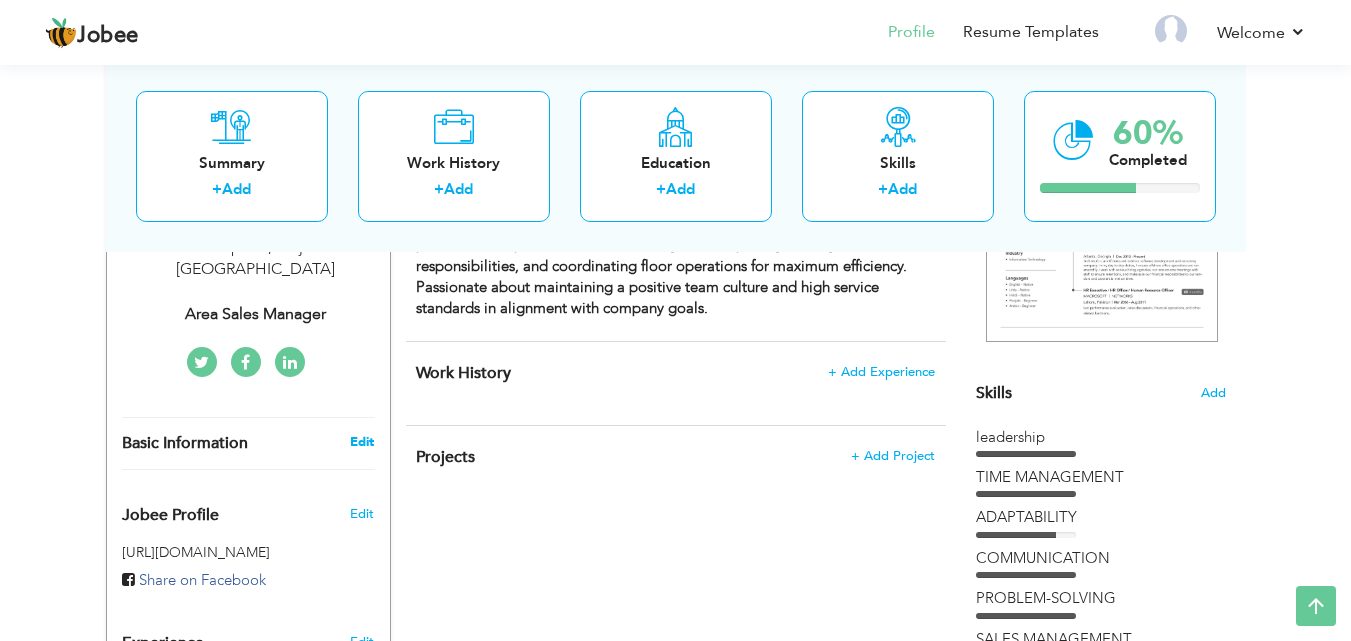 click on "Edit" at bounding box center [362, 442] 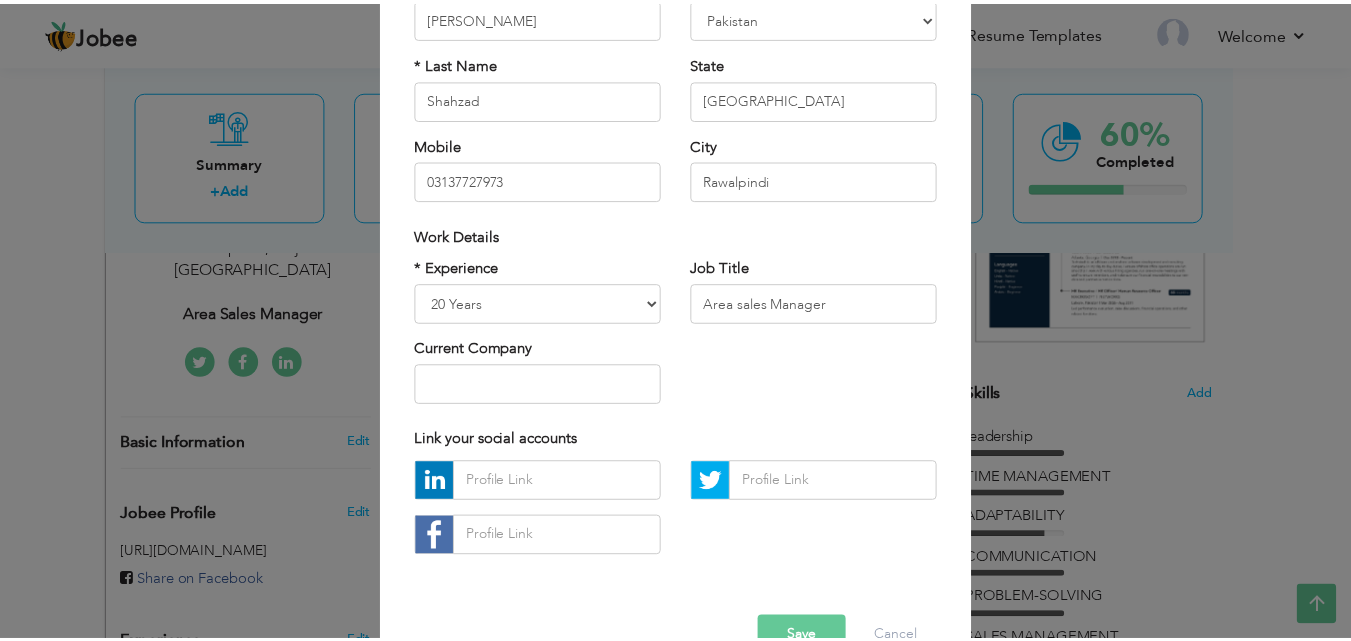 scroll, scrollTop: 261, scrollLeft: 0, axis: vertical 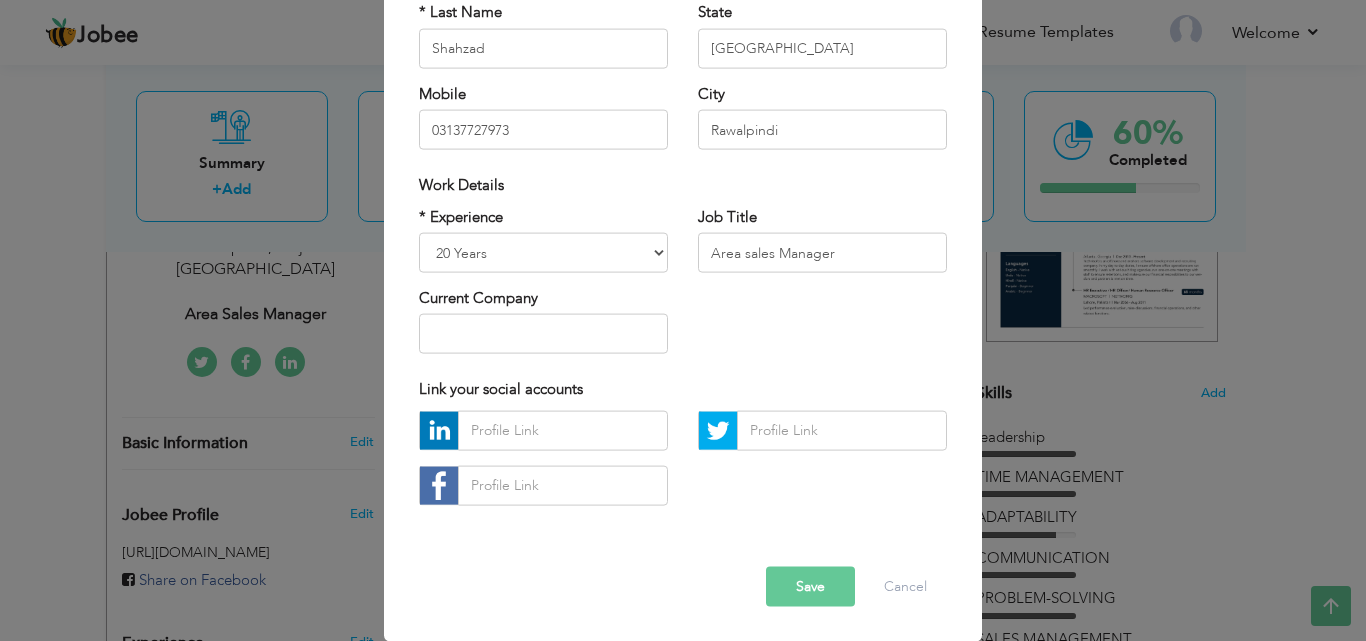 click on "Save" at bounding box center (810, 586) 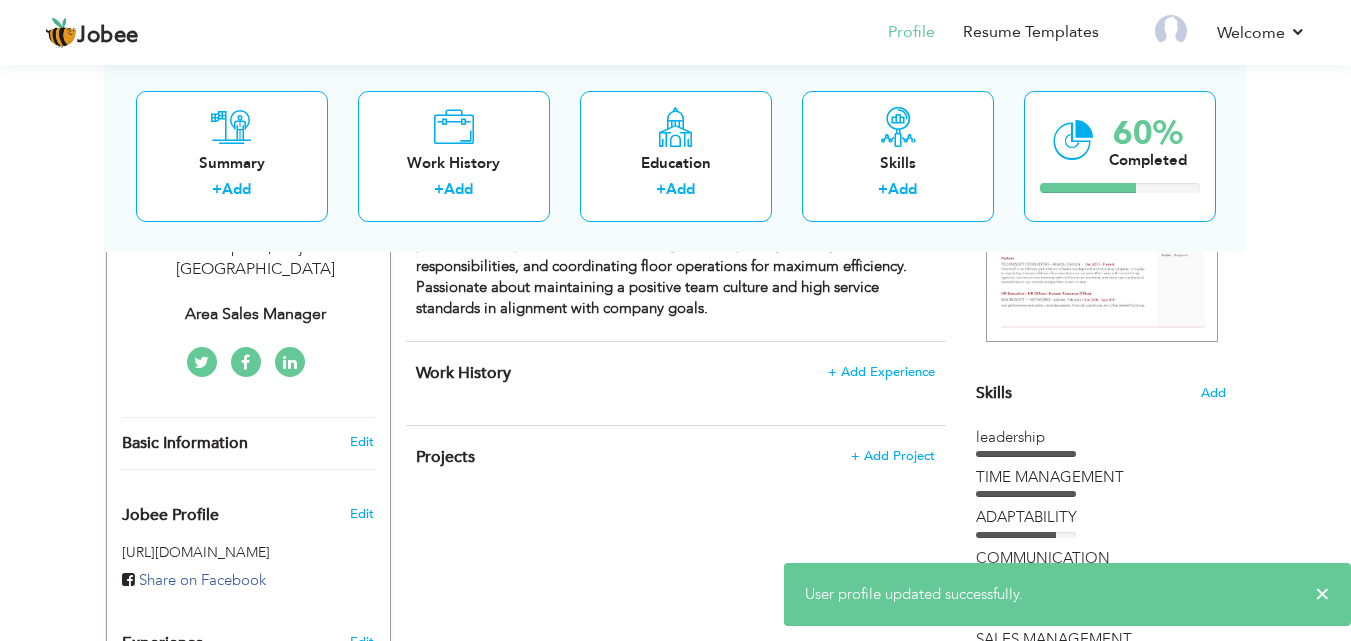 click on "Projects
+ Add Project
×
Projects
* Project Title
Company Tools" at bounding box center (676, 467) 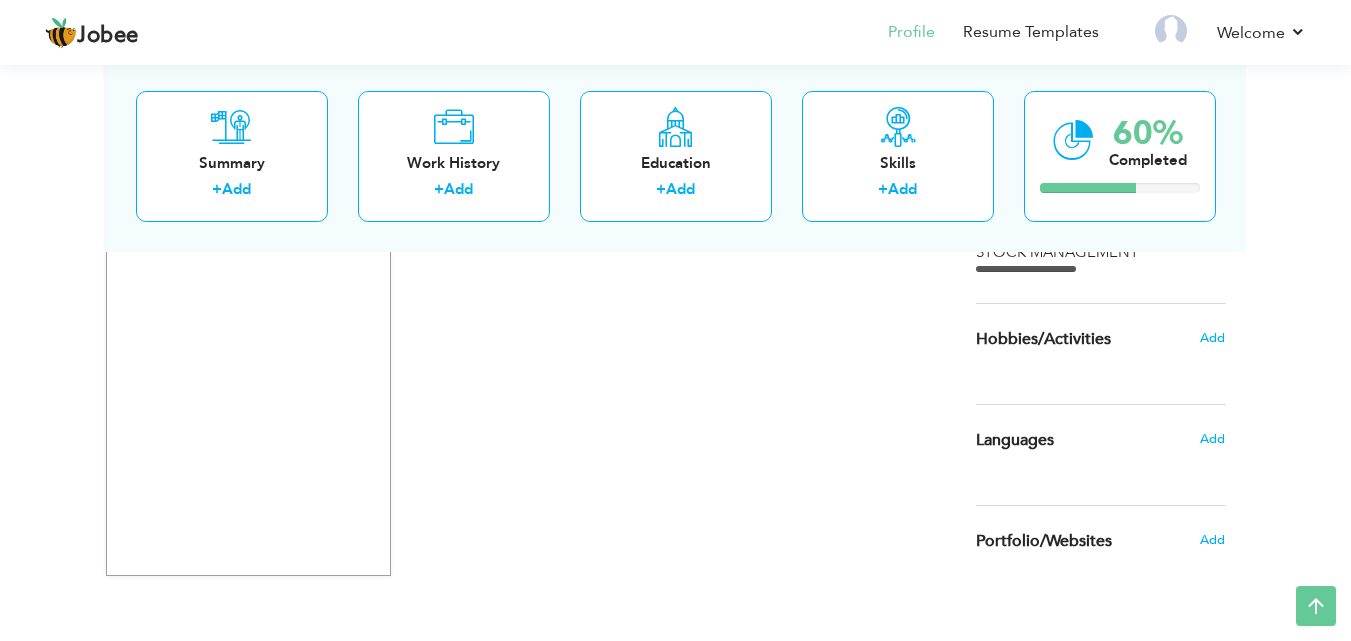 scroll, scrollTop: 1561, scrollLeft: 0, axis: vertical 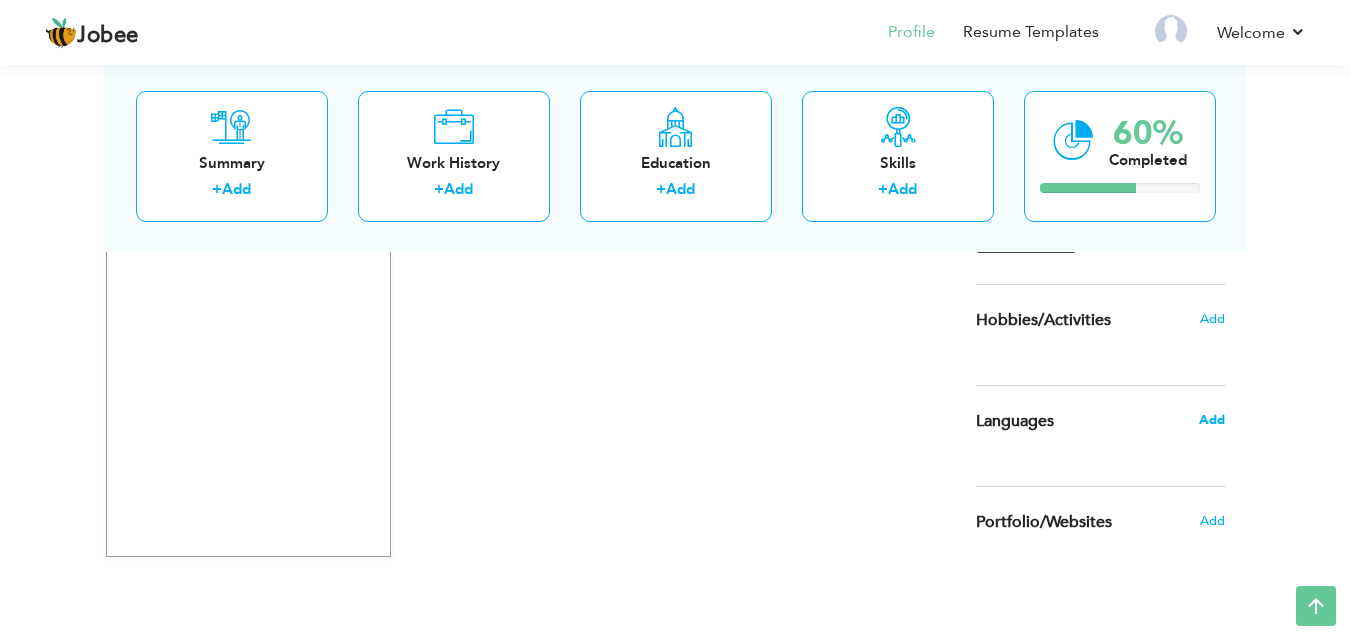 click on "Add" at bounding box center [1212, 420] 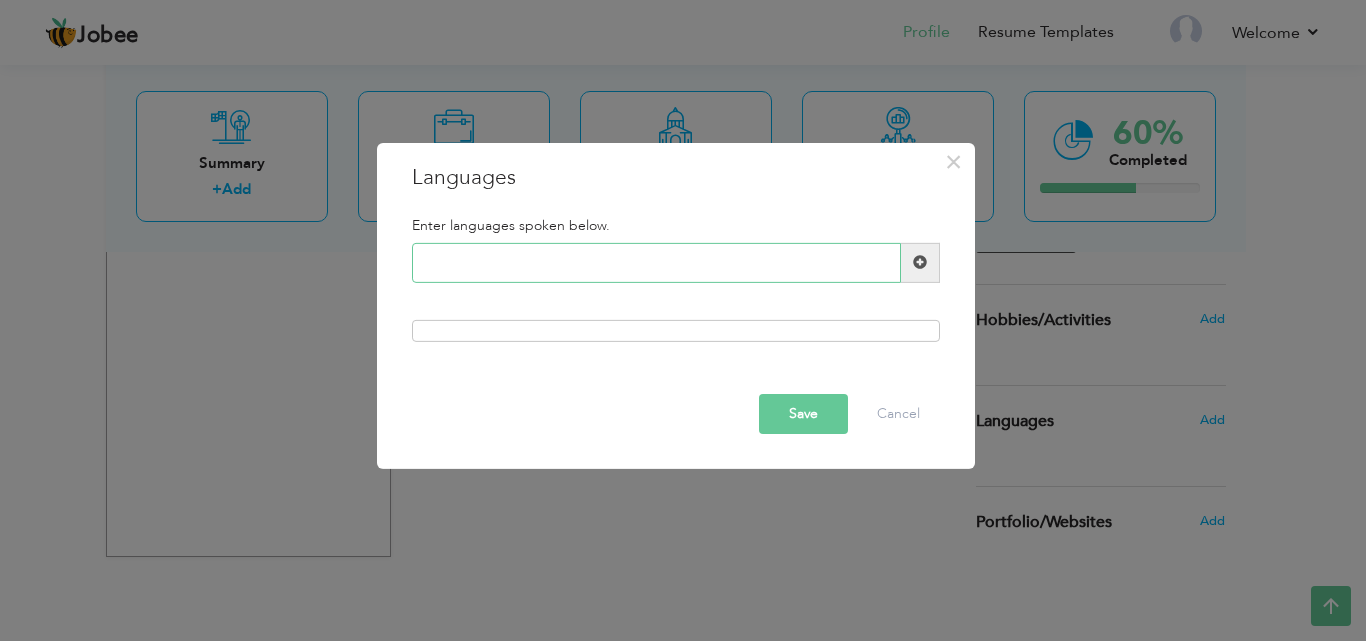 click at bounding box center [656, 263] 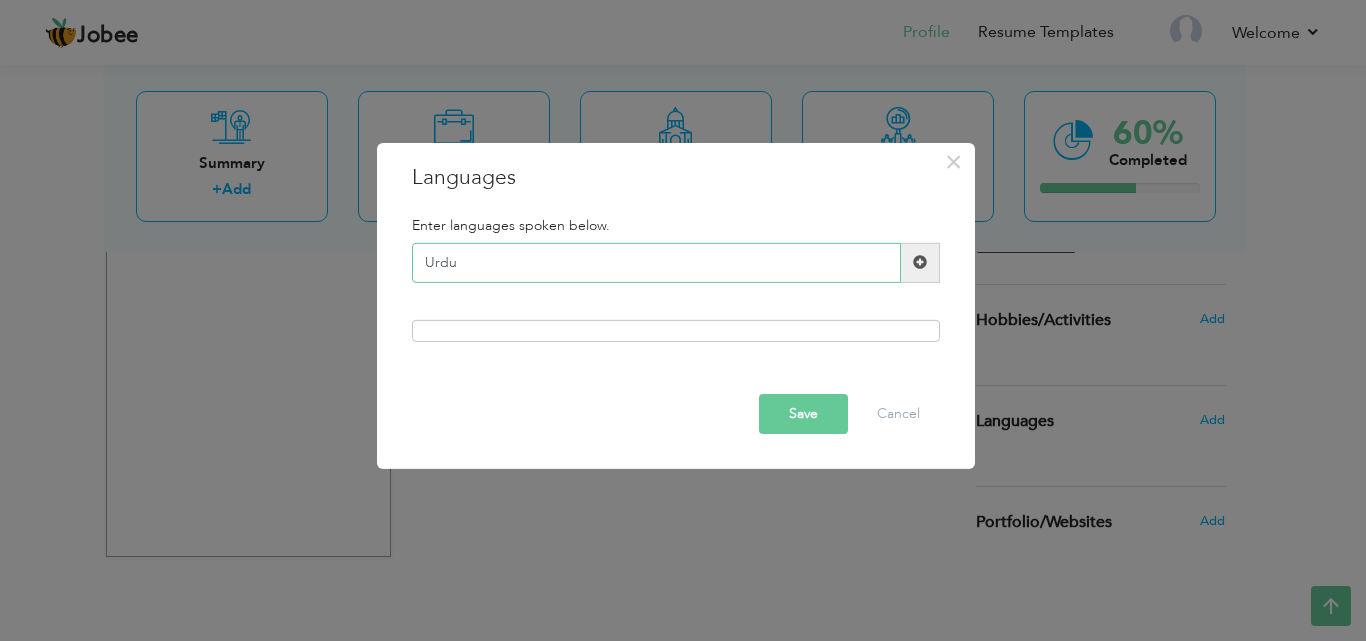 type on "Urdu" 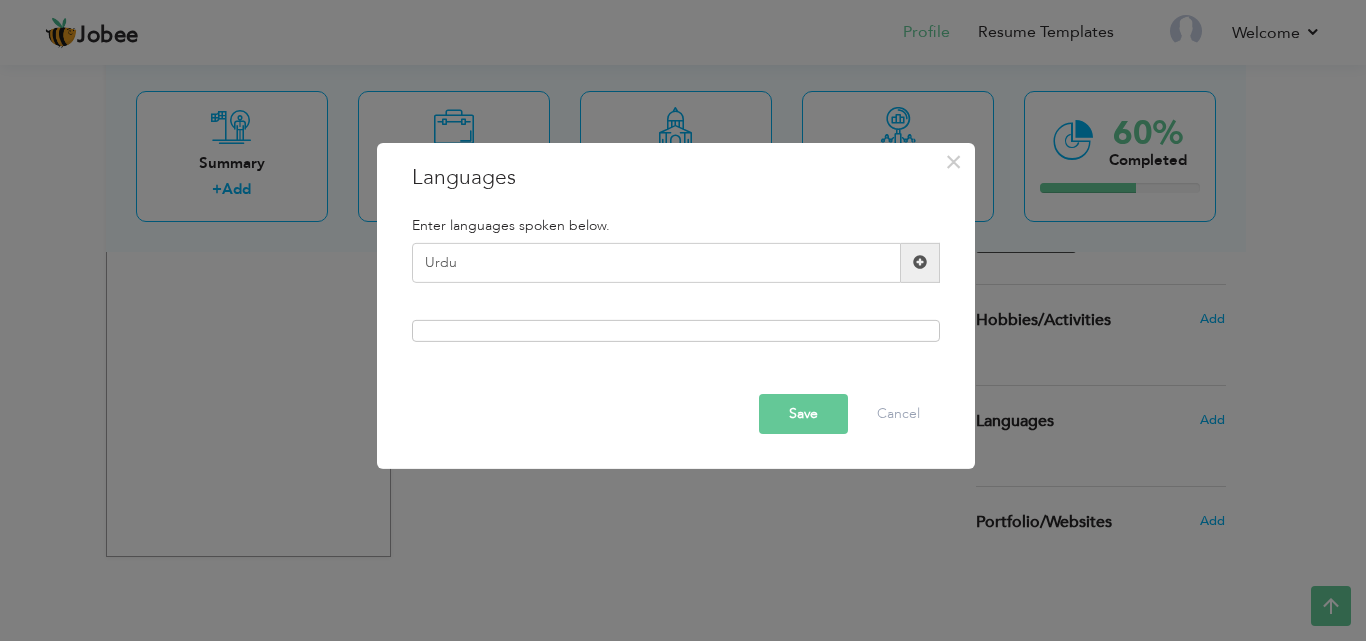 click at bounding box center [920, 262] 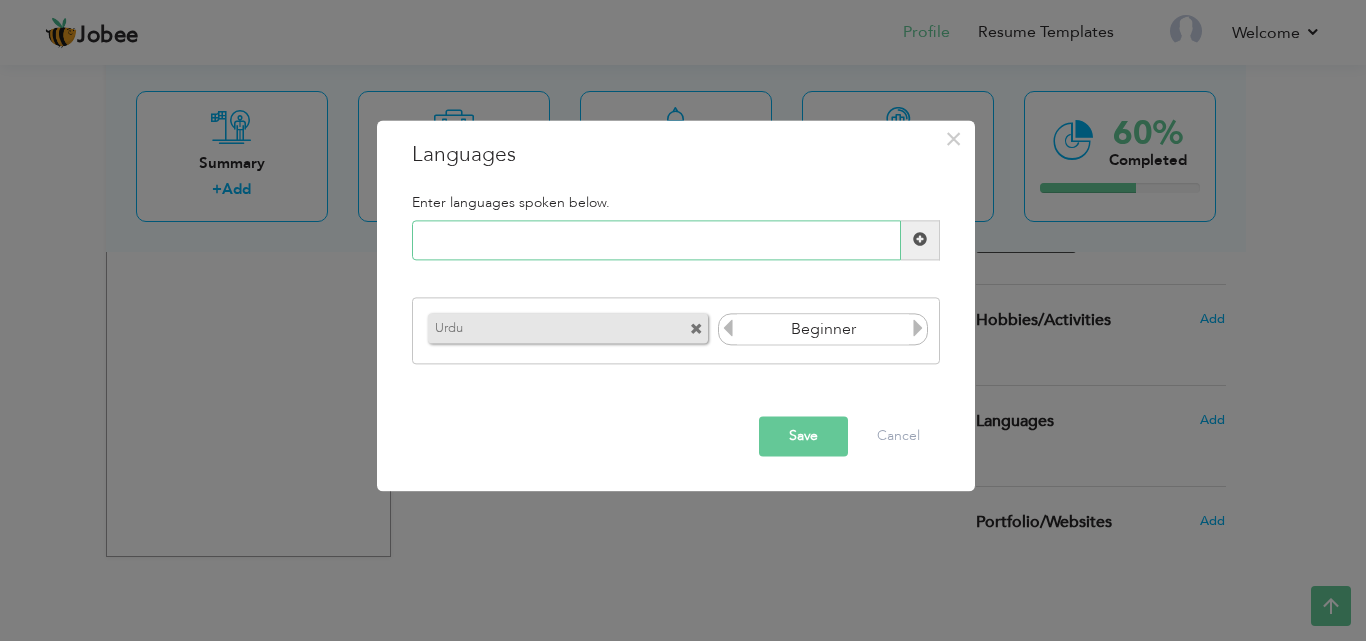 click at bounding box center [656, 240] 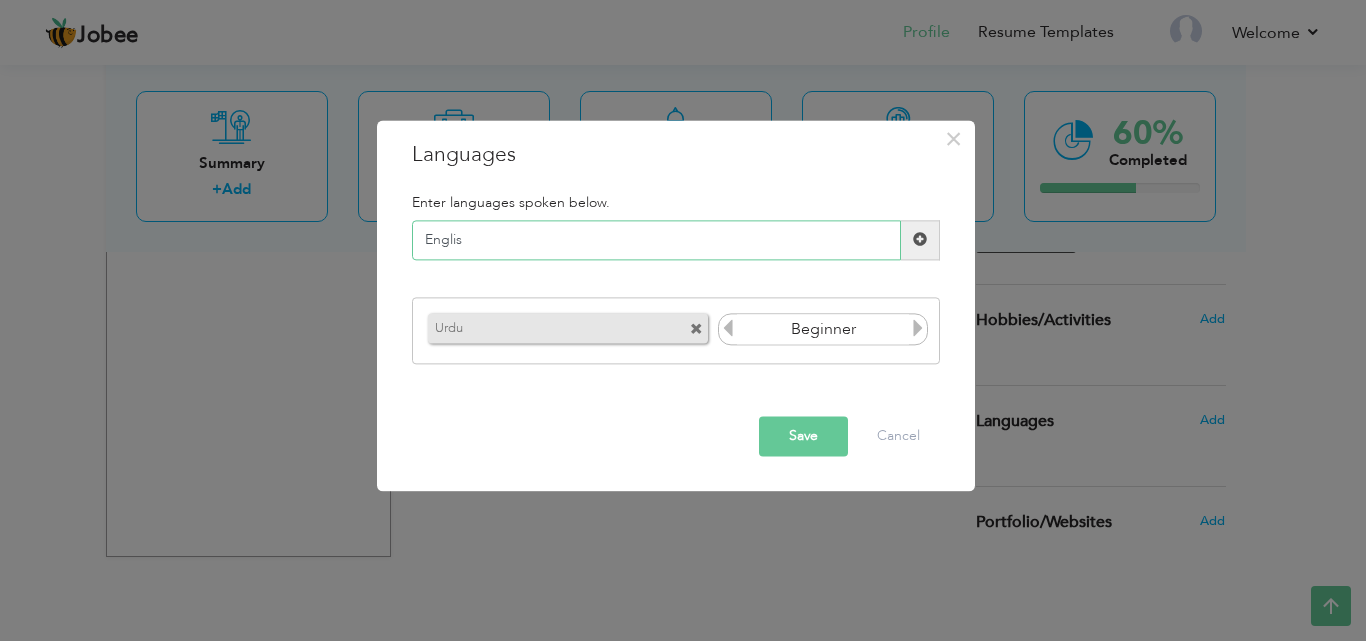 type on "English" 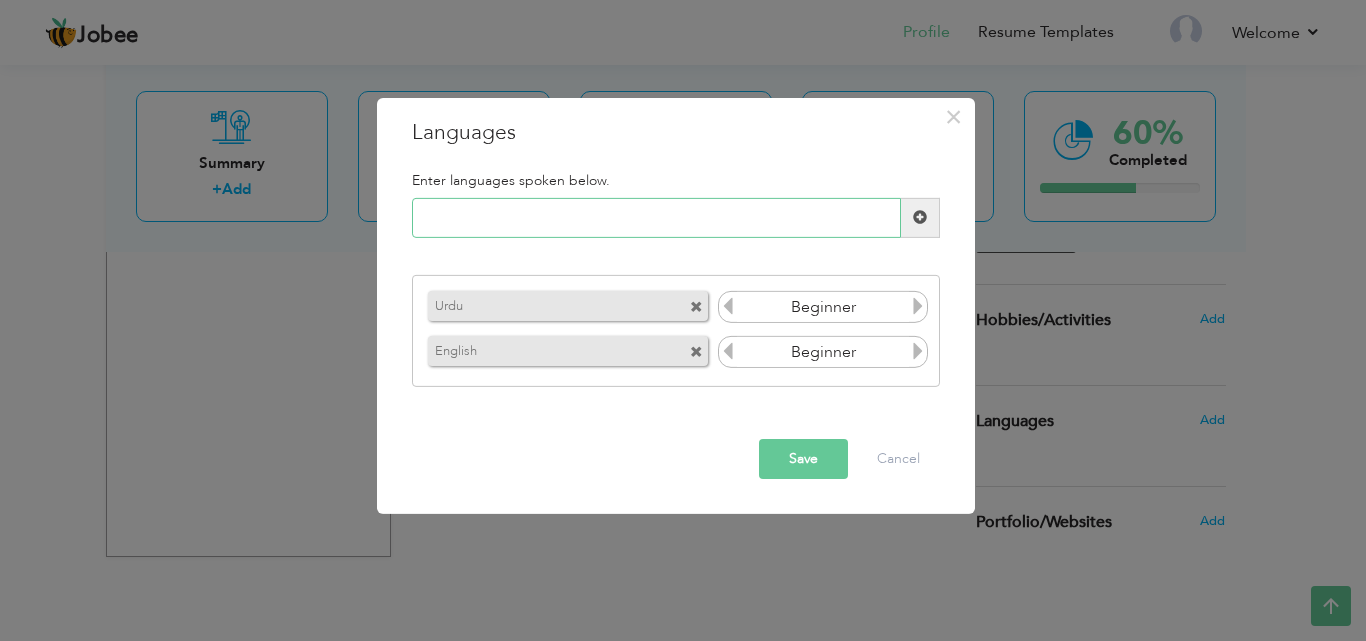click at bounding box center (656, 218) 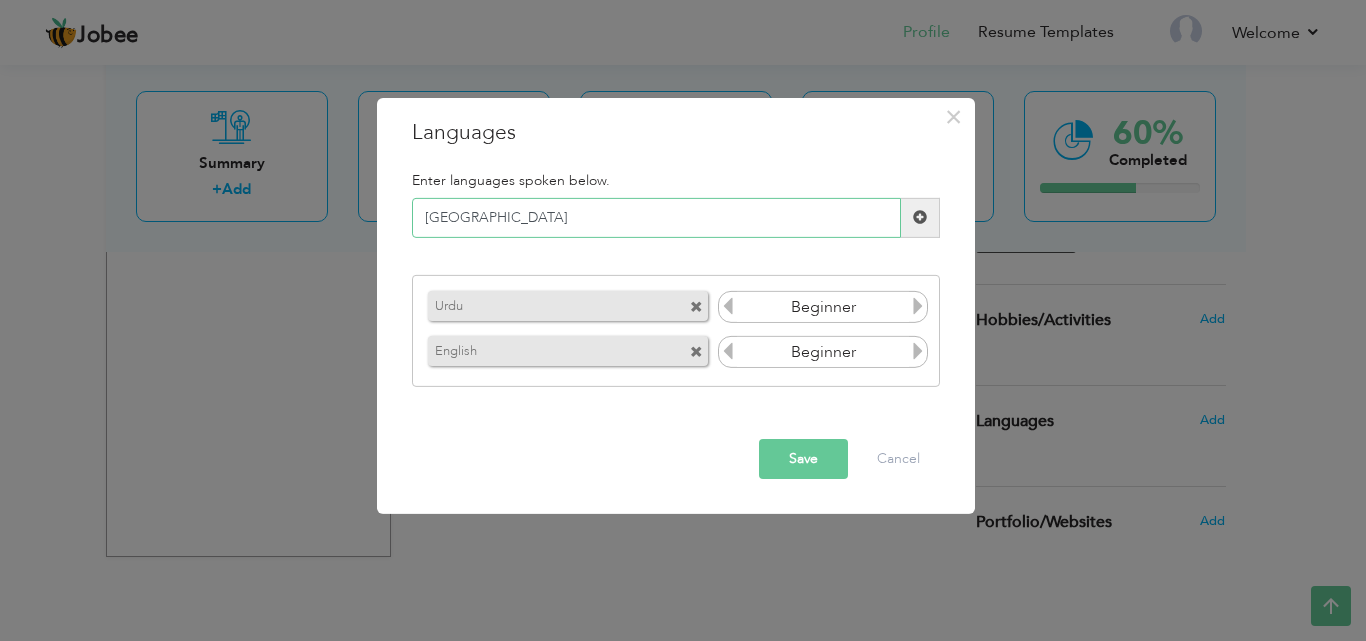 type on "Punjabi" 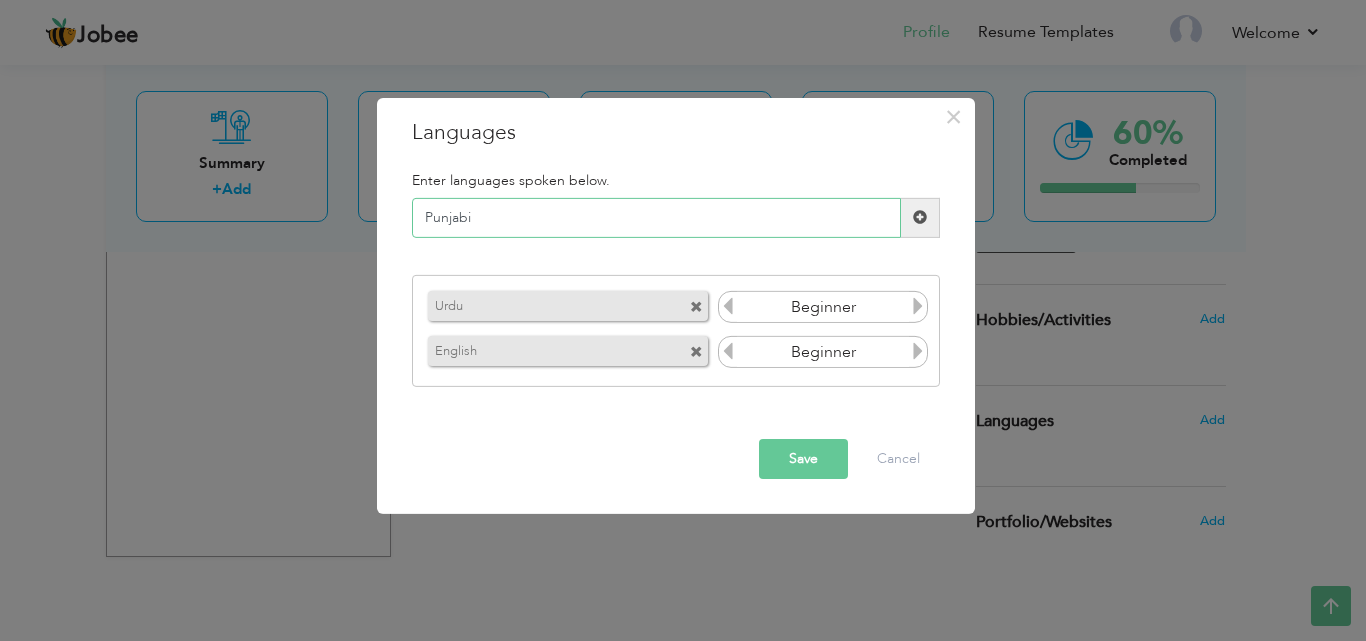 type 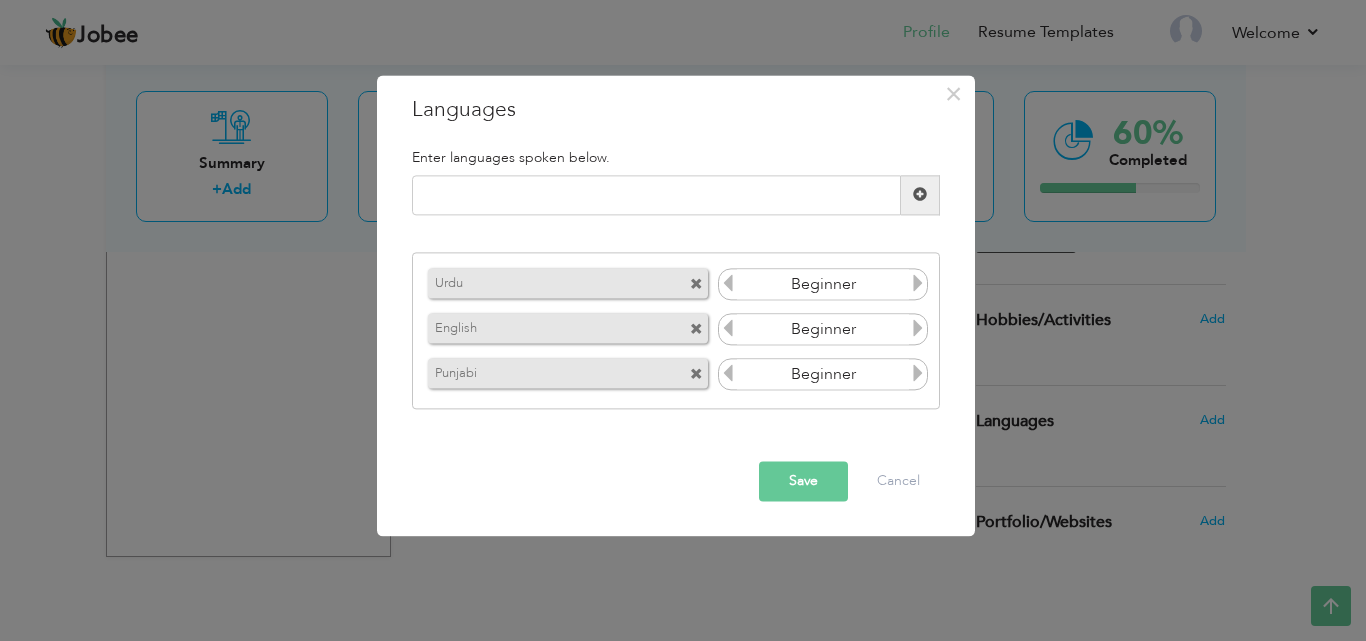 click at bounding box center [918, 284] 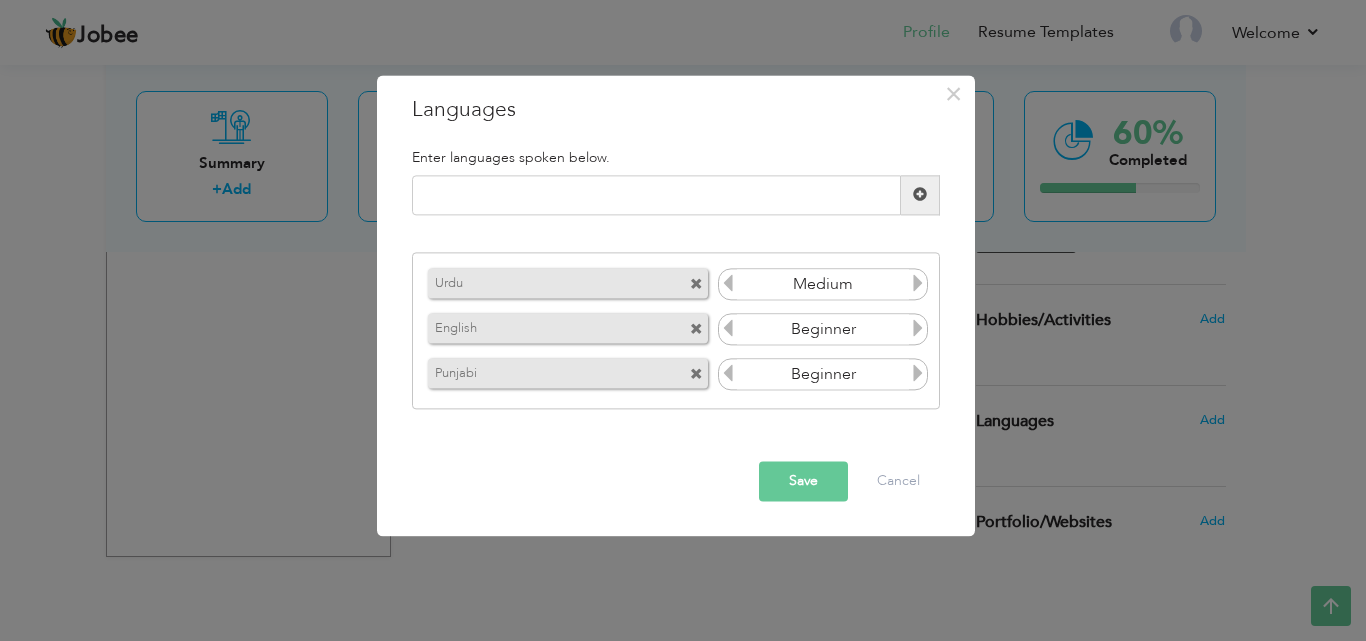 click at bounding box center [918, 284] 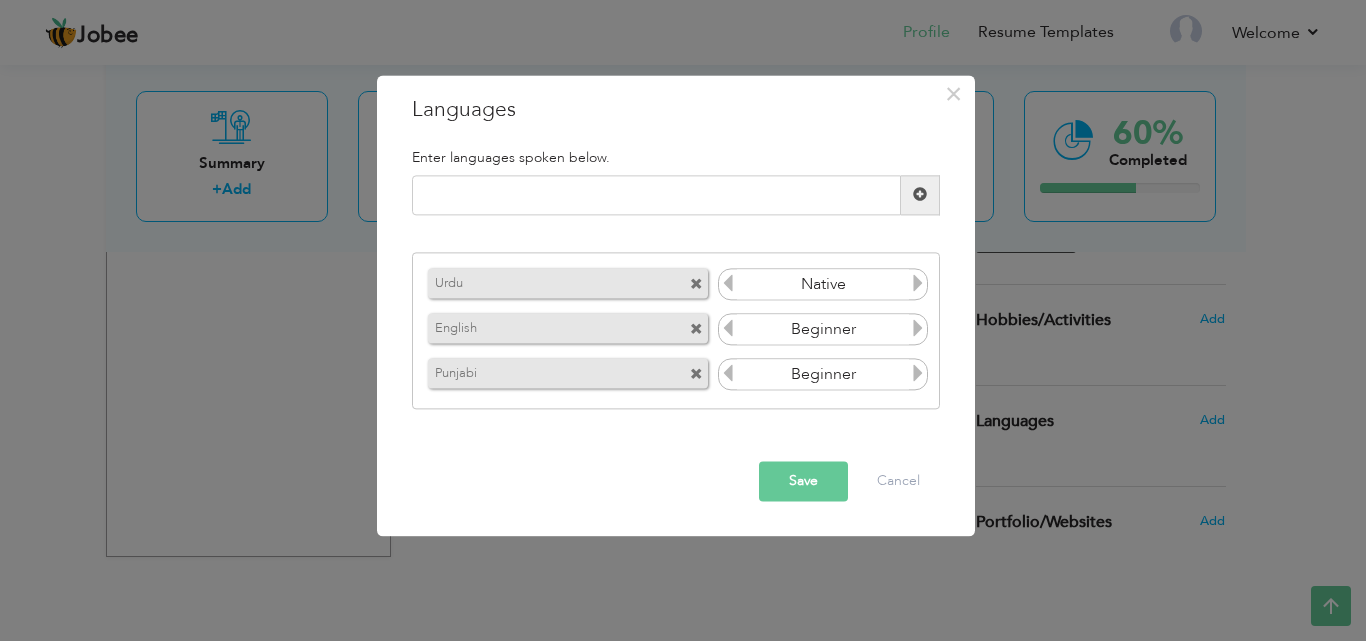 click at bounding box center [918, 329] 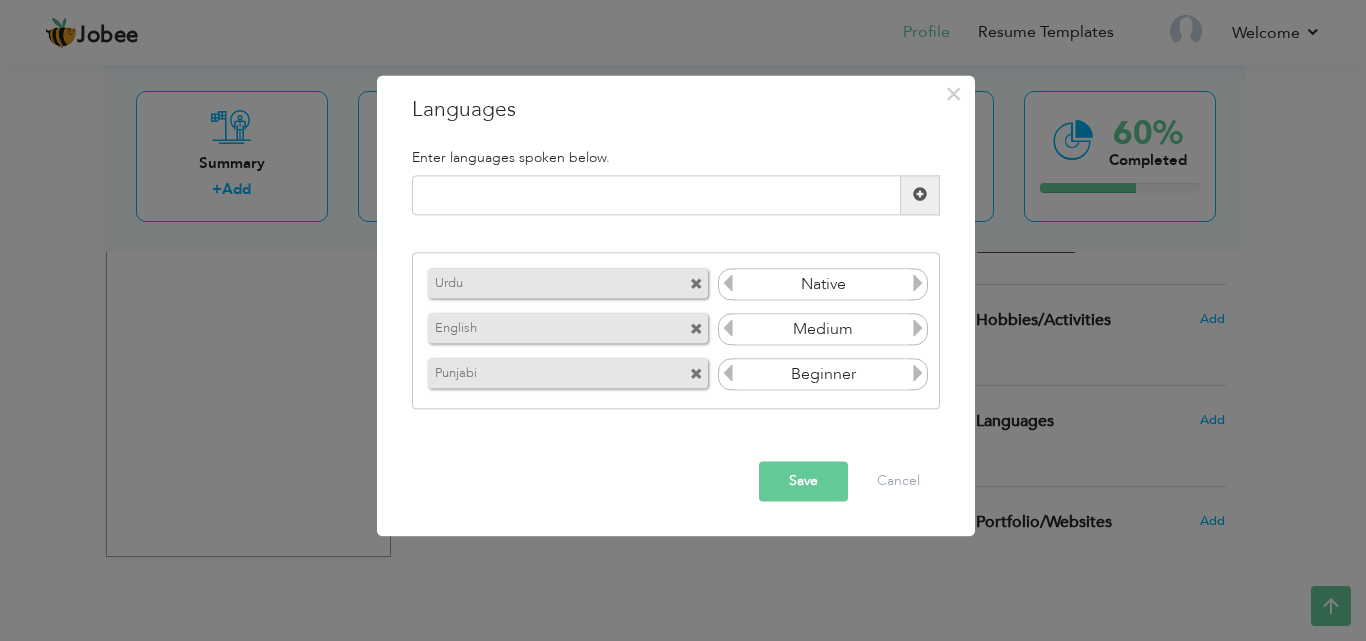 click at bounding box center (728, 329) 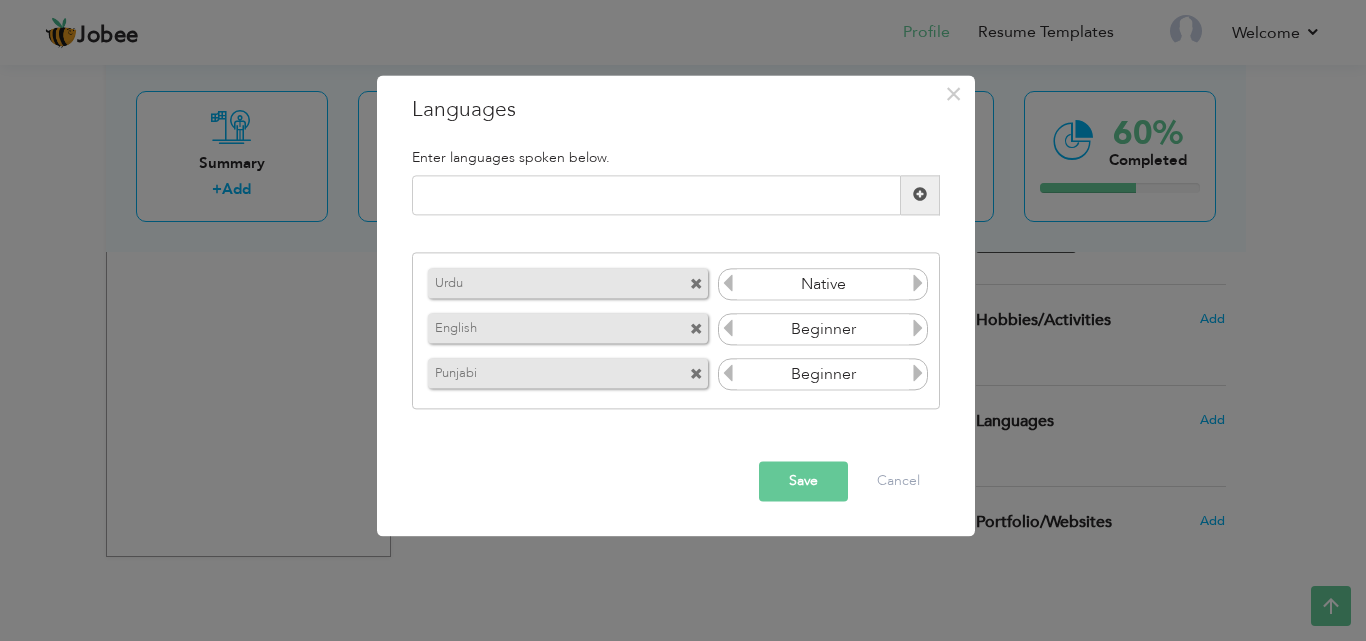 click at bounding box center (918, 374) 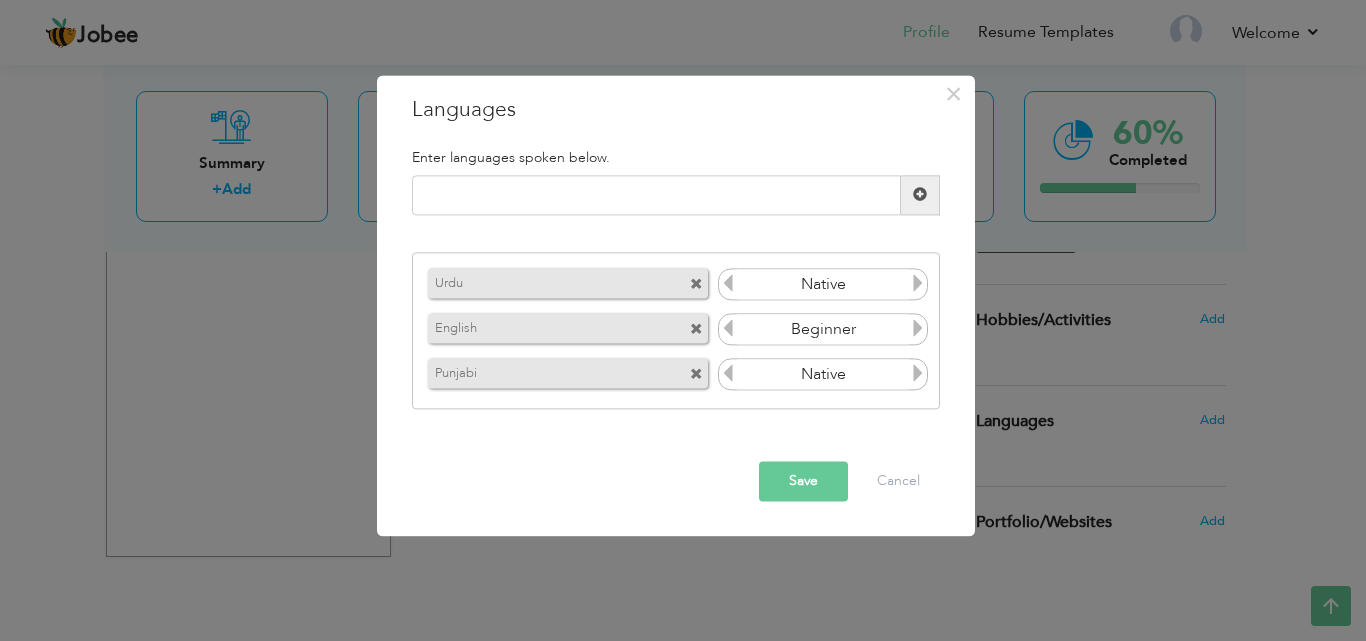 click at bounding box center (918, 374) 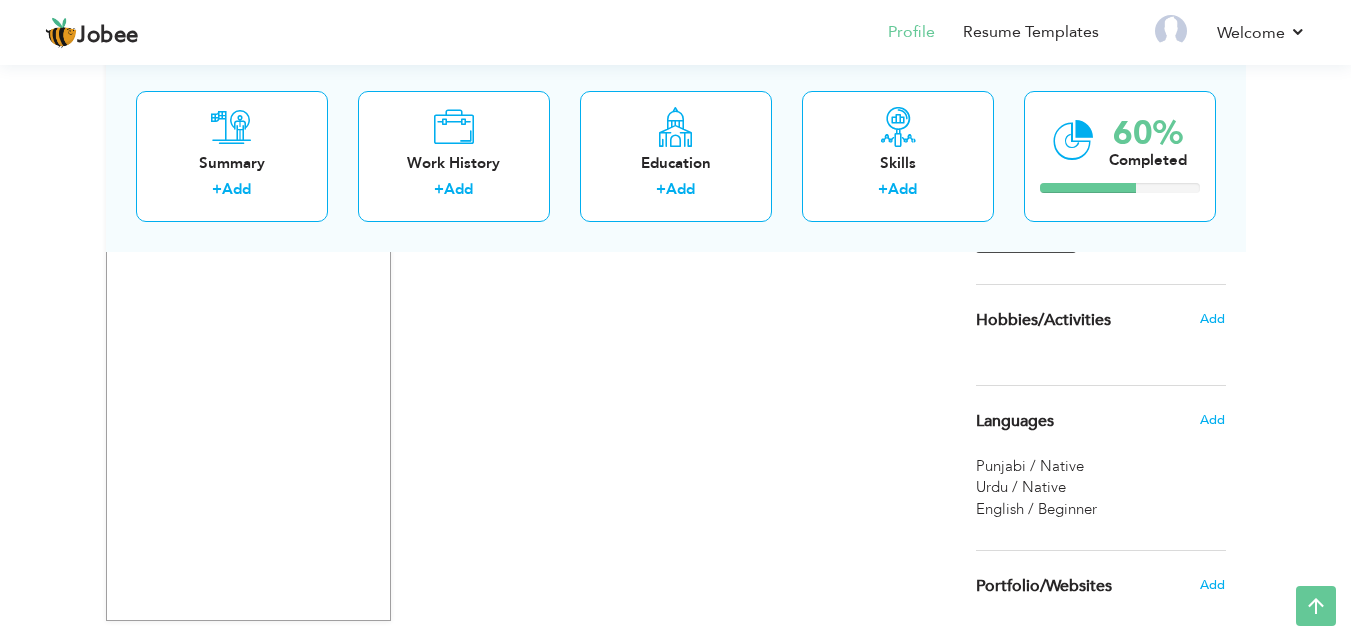 scroll, scrollTop: 1626, scrollLeft: 0, axis: vertical 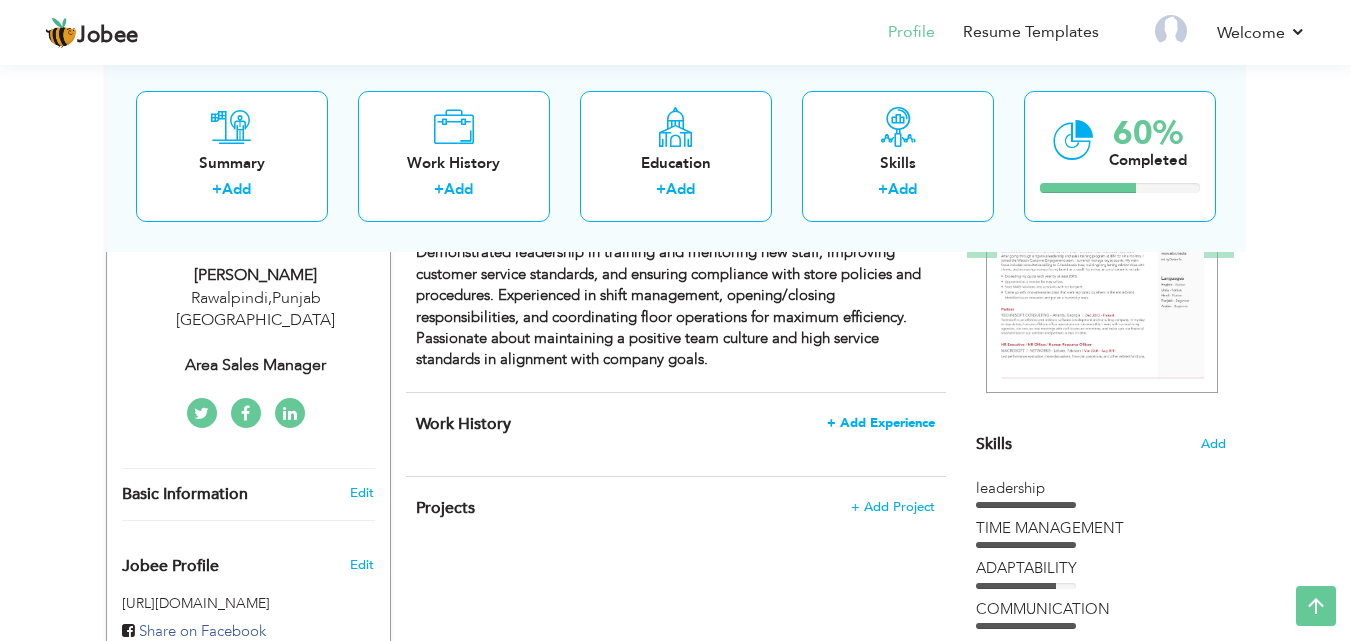 click on "+ Add Experience" at bounding box center [881, 423] 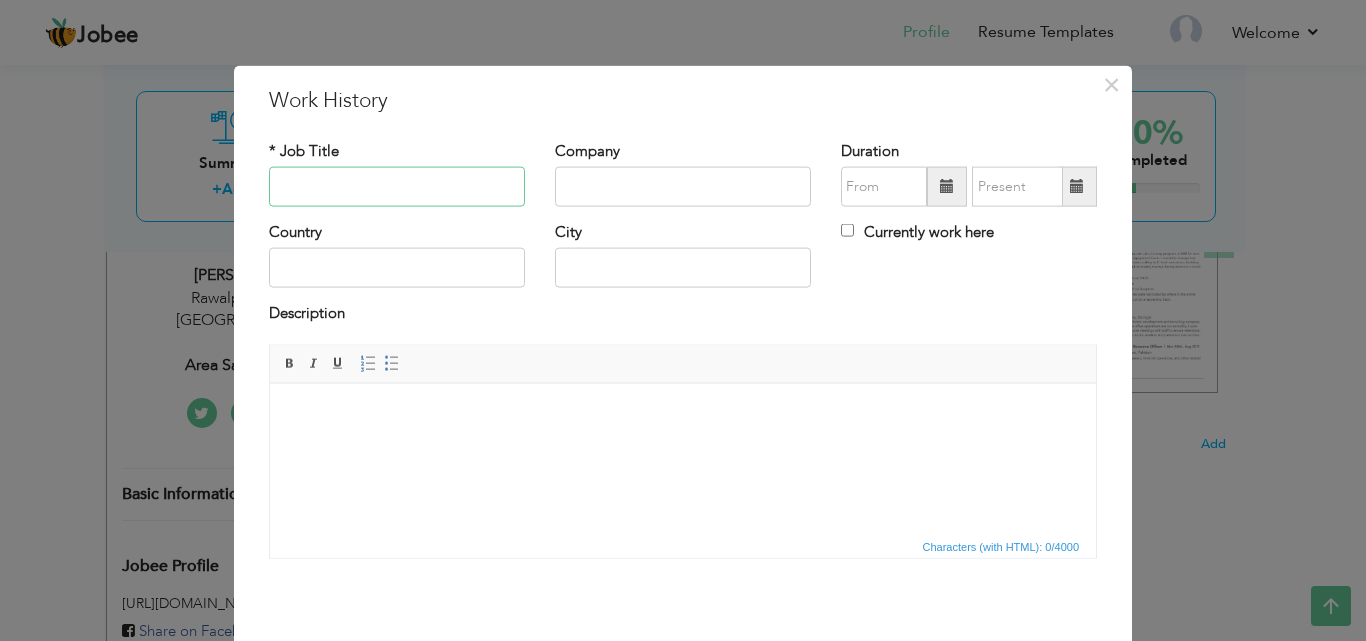 click at bounding box center (397, 187) 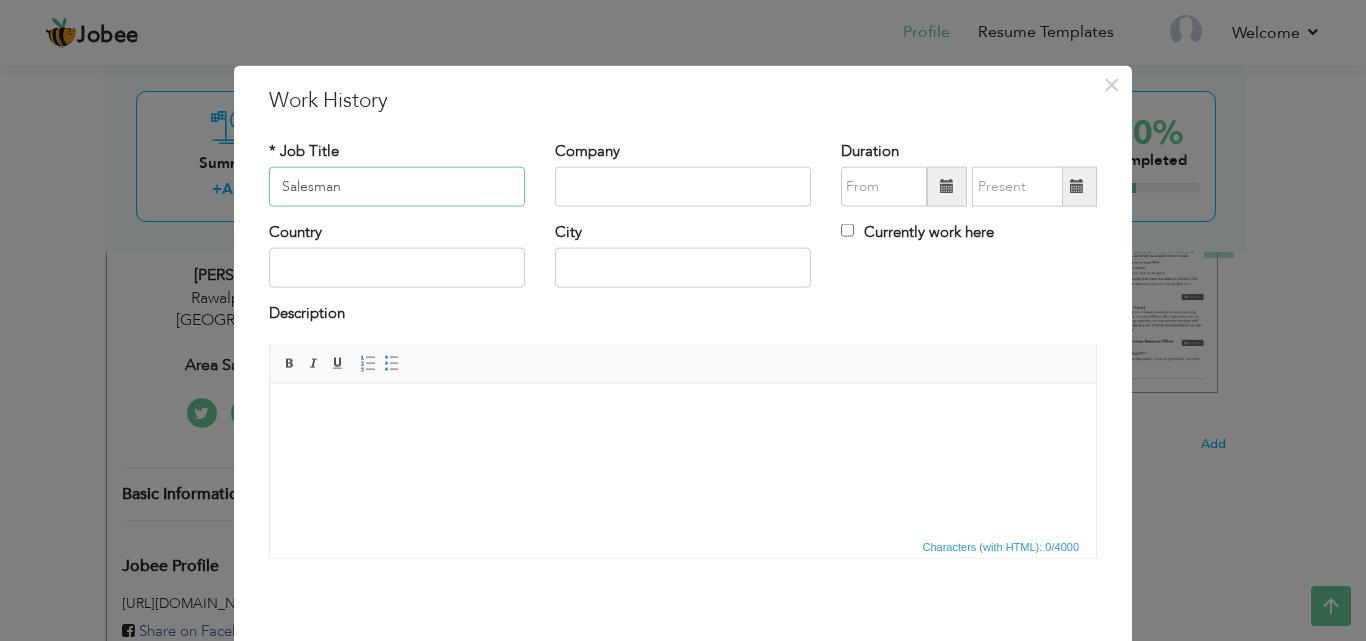 type on "Salesman" 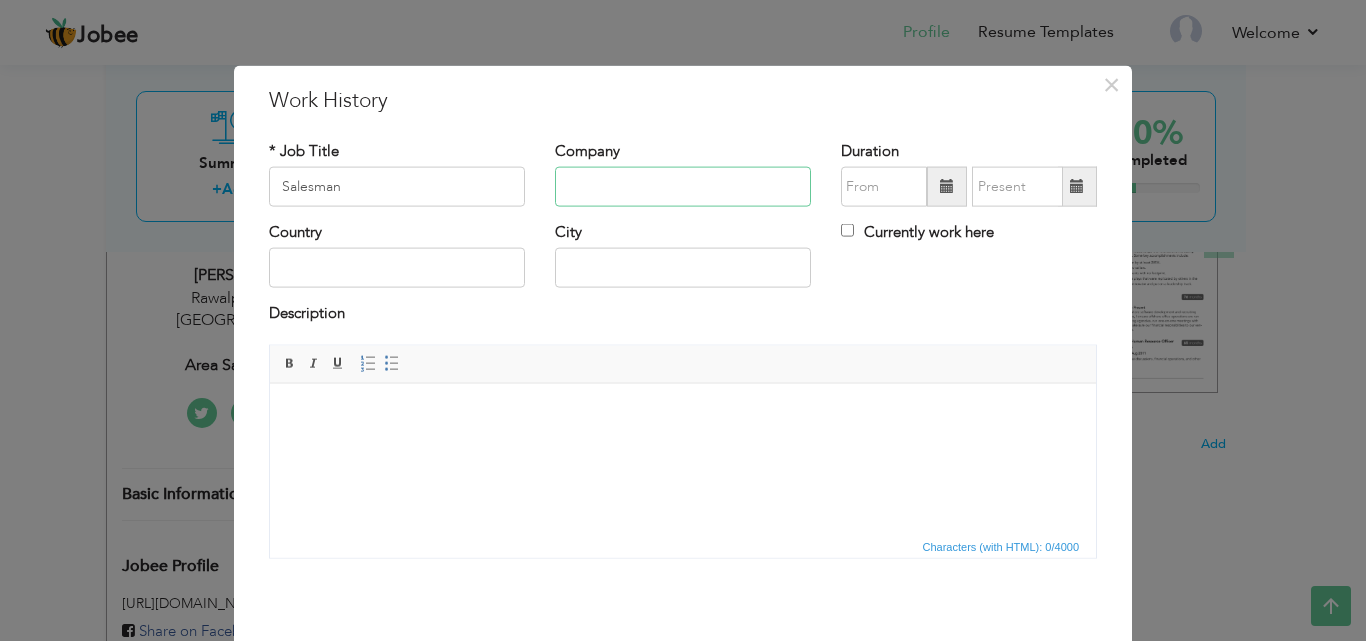 click at bounding box center (683, 187) 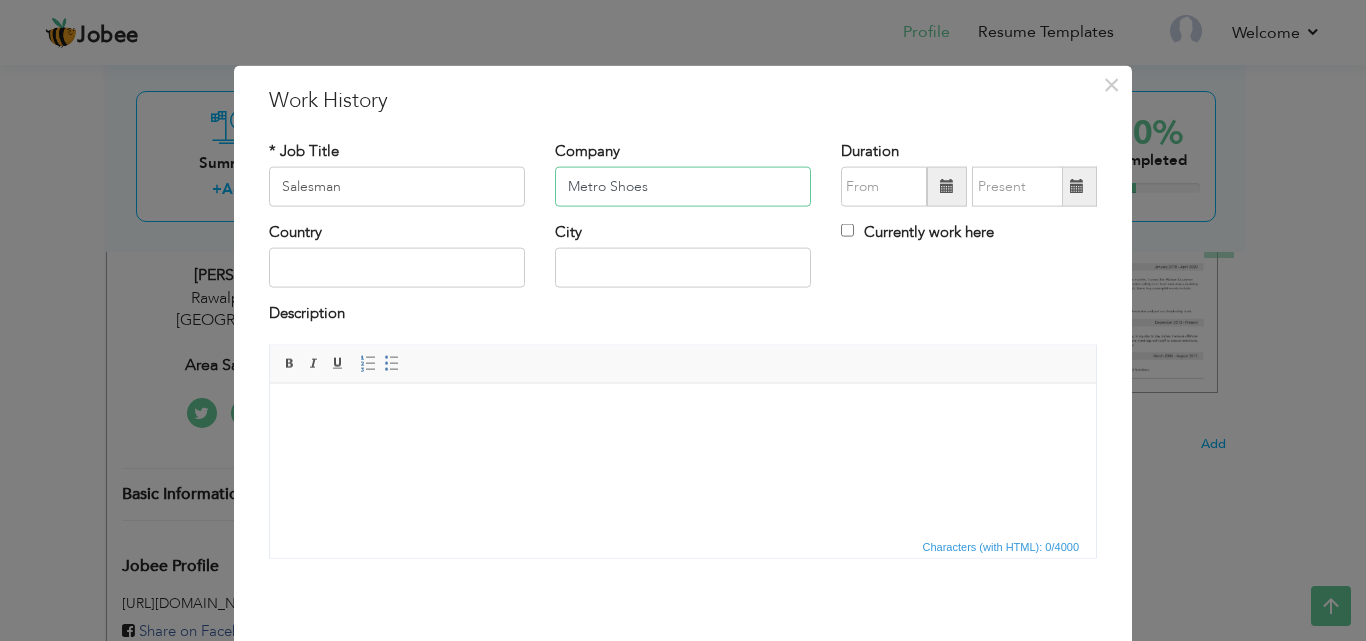 type on "Metro Shoes" 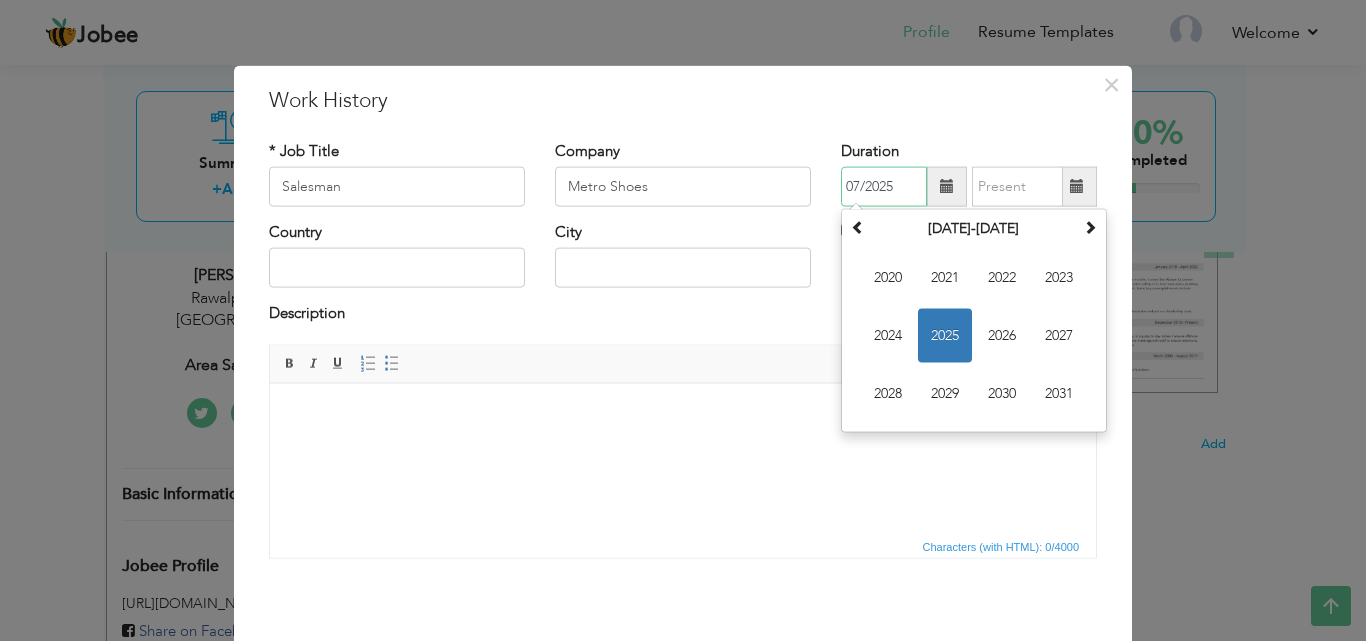 click on "07/2025" at bounding box center (884, 187) 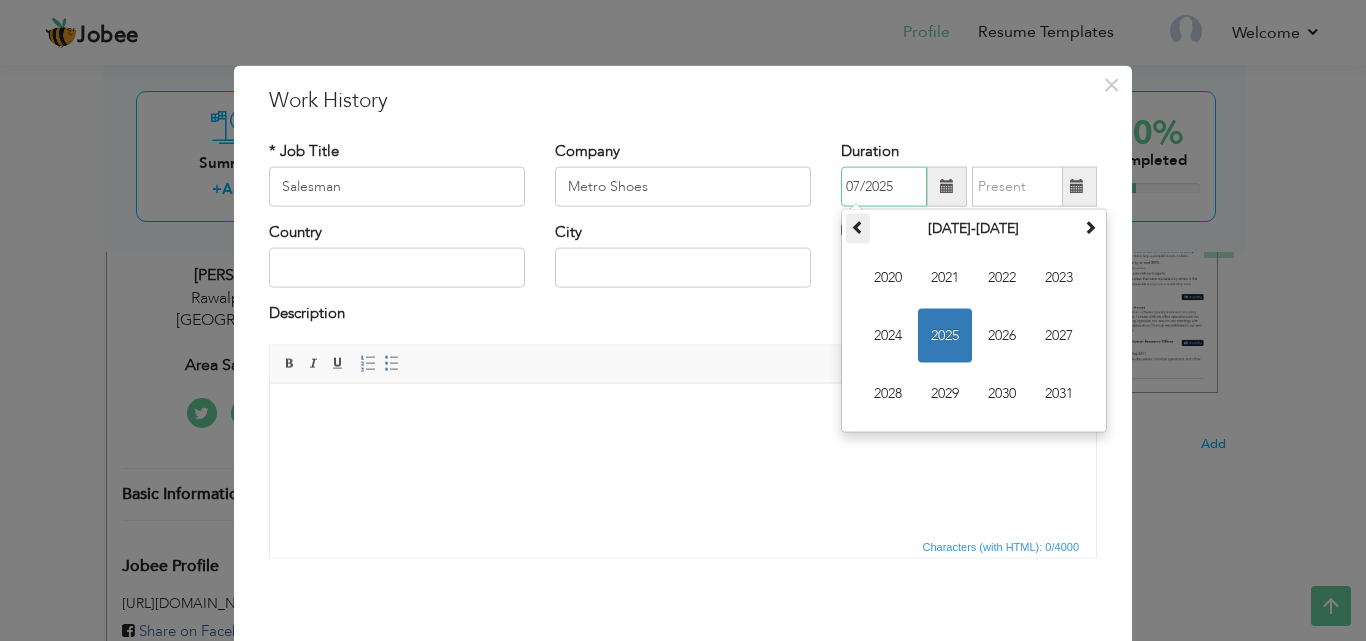 click at bounding box center (858, 227) 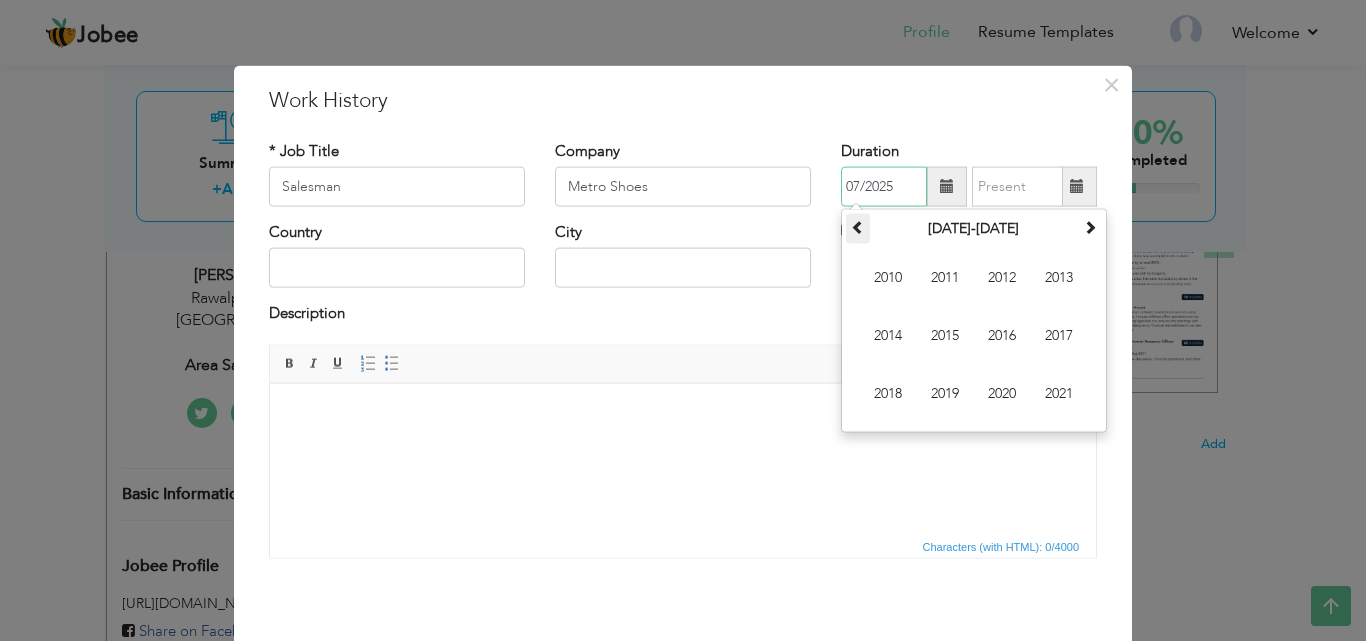 click at bounding box center (858, 227) 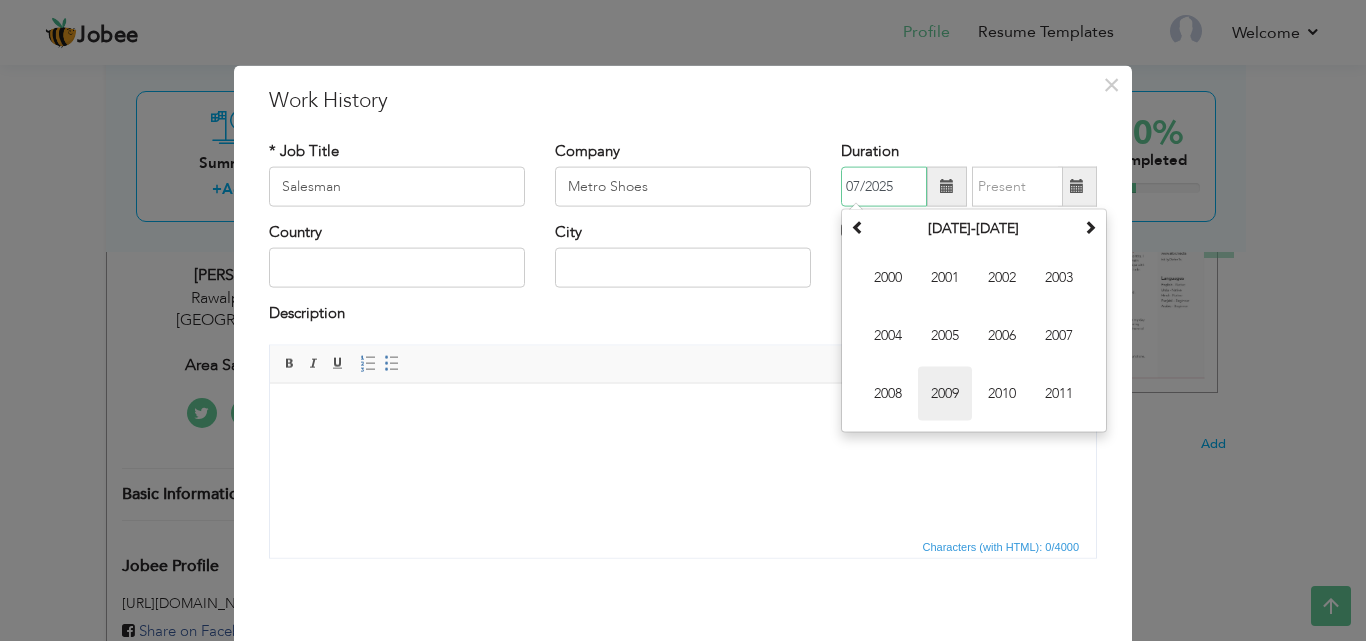 click on "2009" at bounding box center [945, 394] 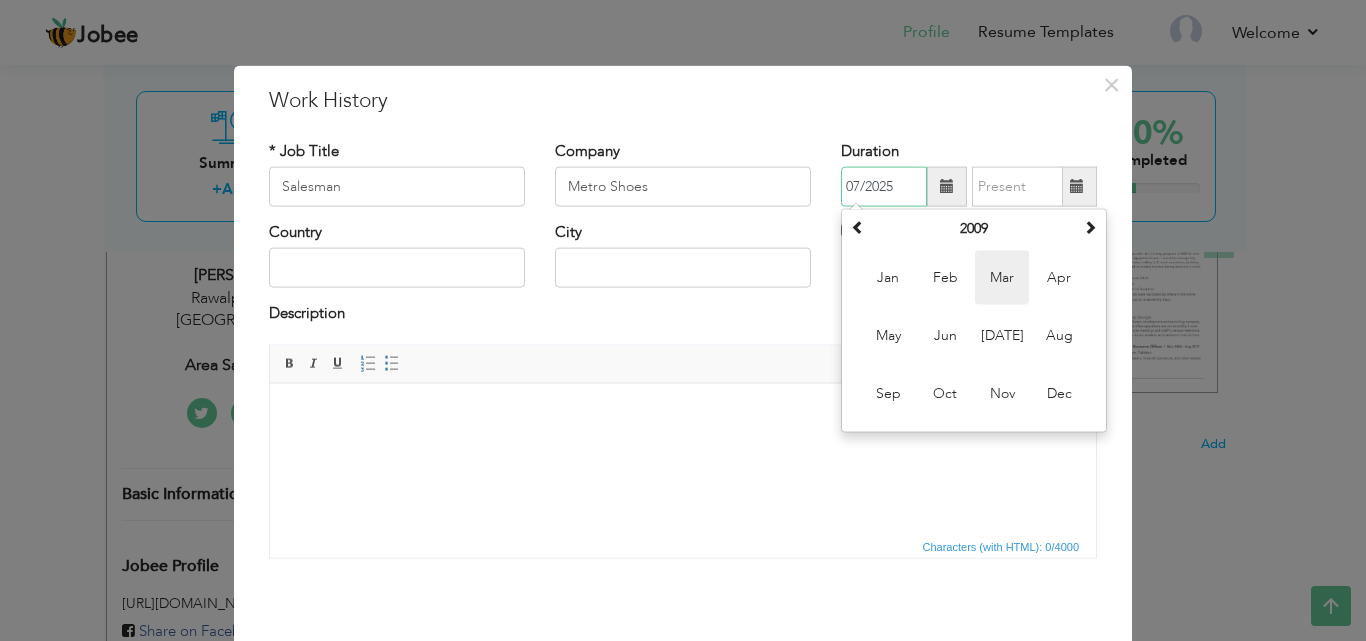 click on "Mar" at bounding box center [1002, 278] 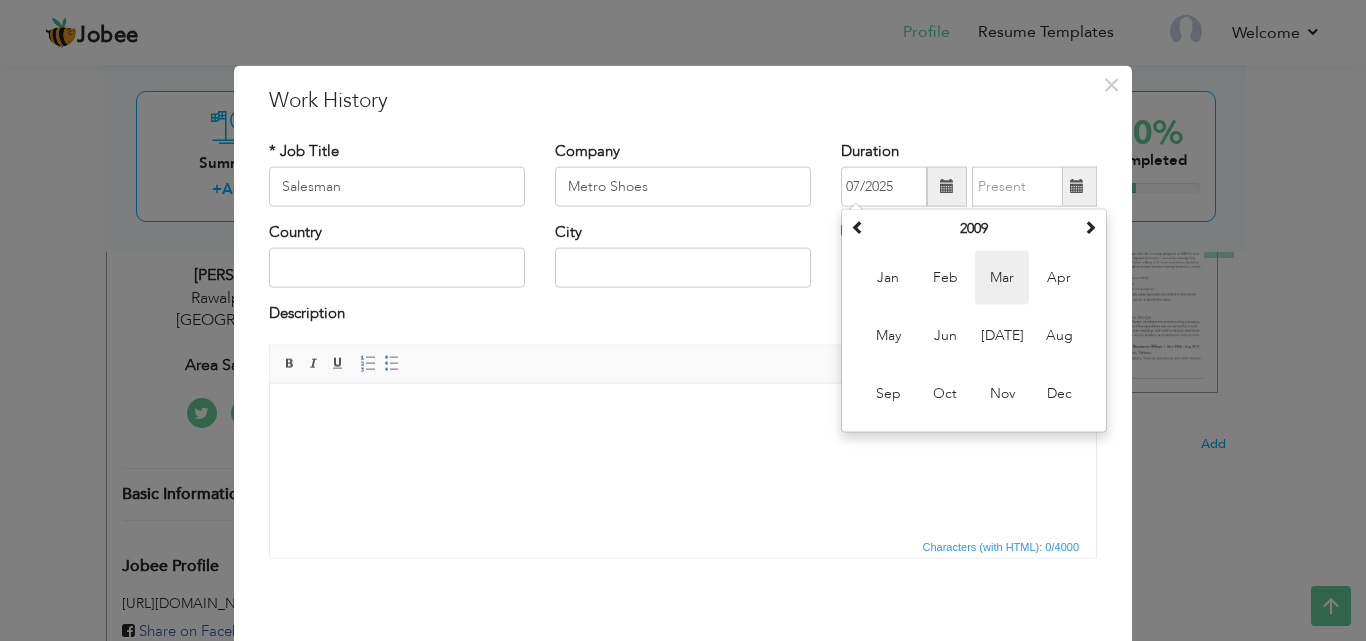 type on "03/2009" 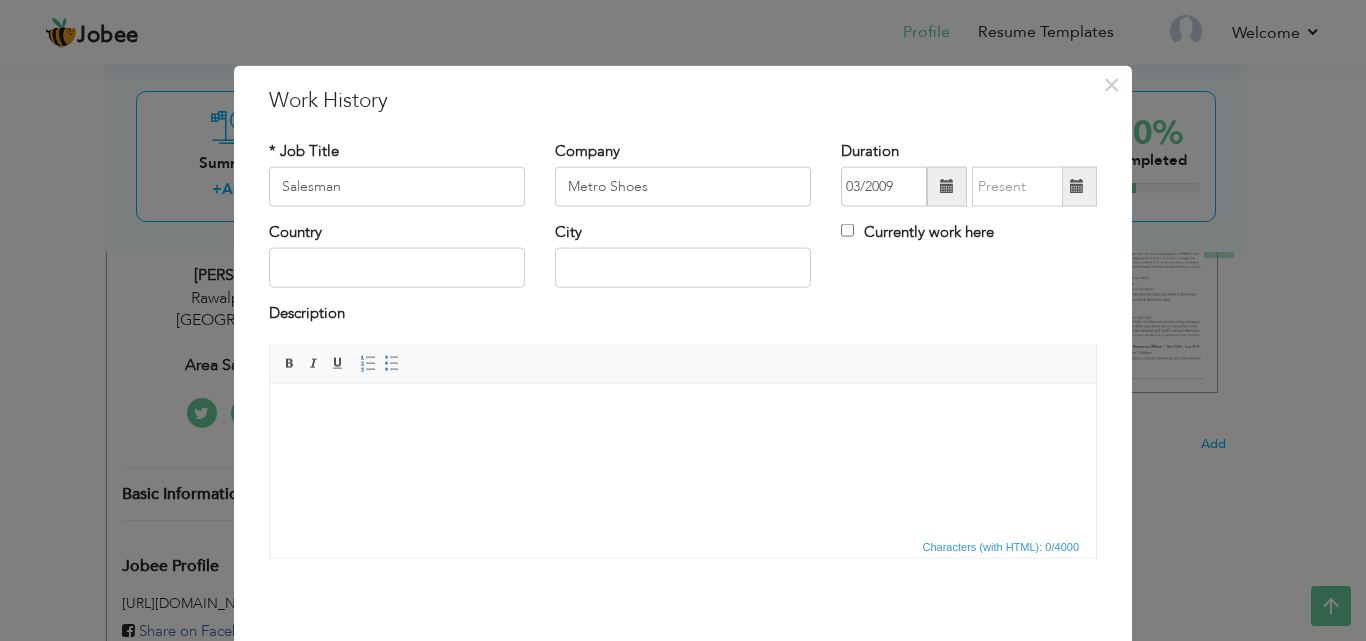 click at bounding box center [1077, 186] 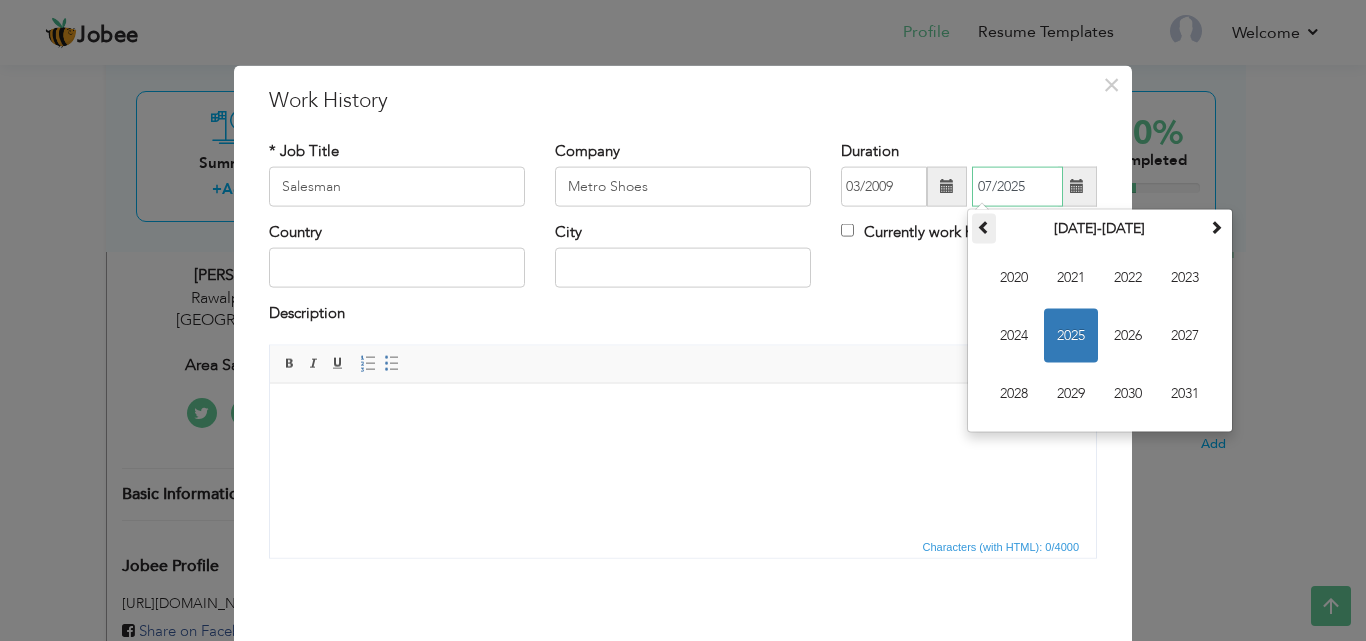 click at bounding box center [984, 229] 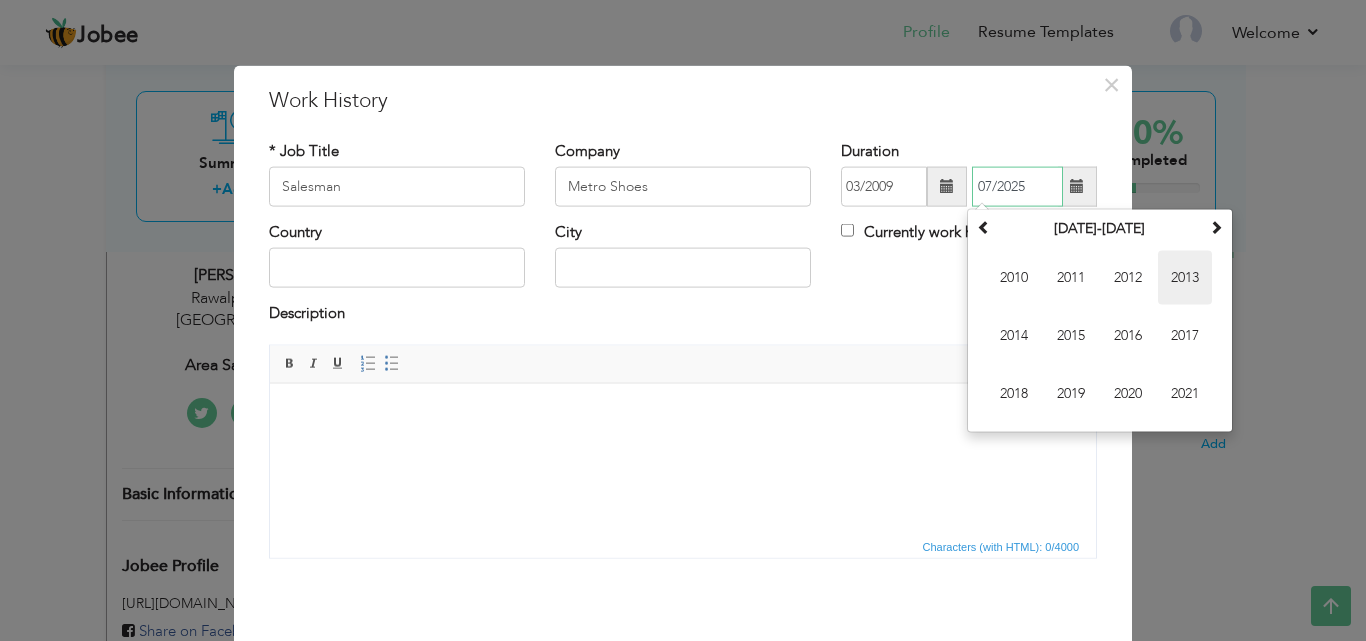 click on "2013" at bounding box center (1185, 278) 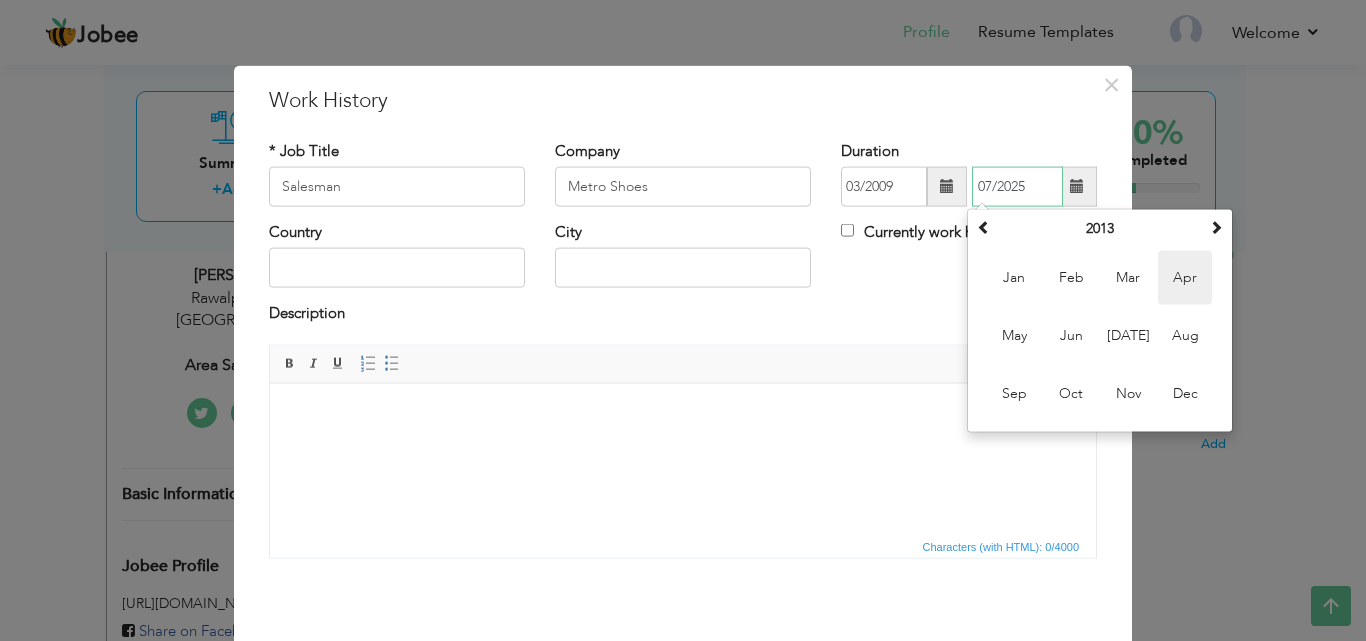 click on "Apr" at bounding box center (1185, 278) 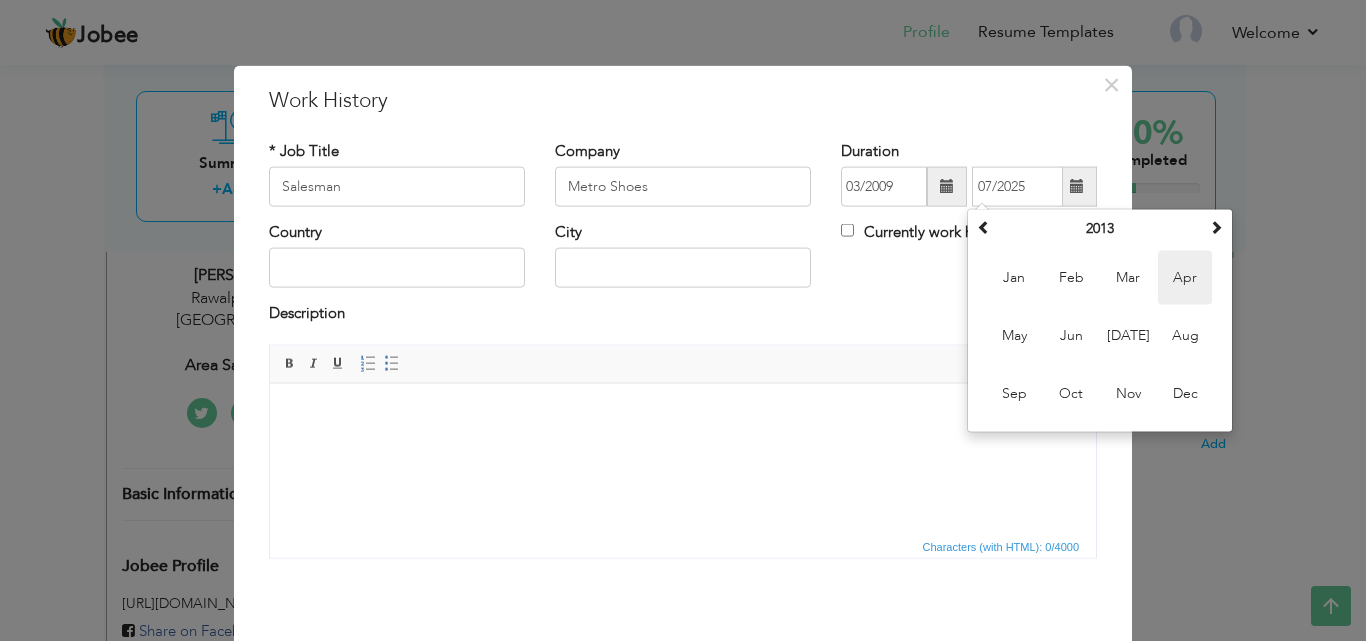 type on "04/2013" 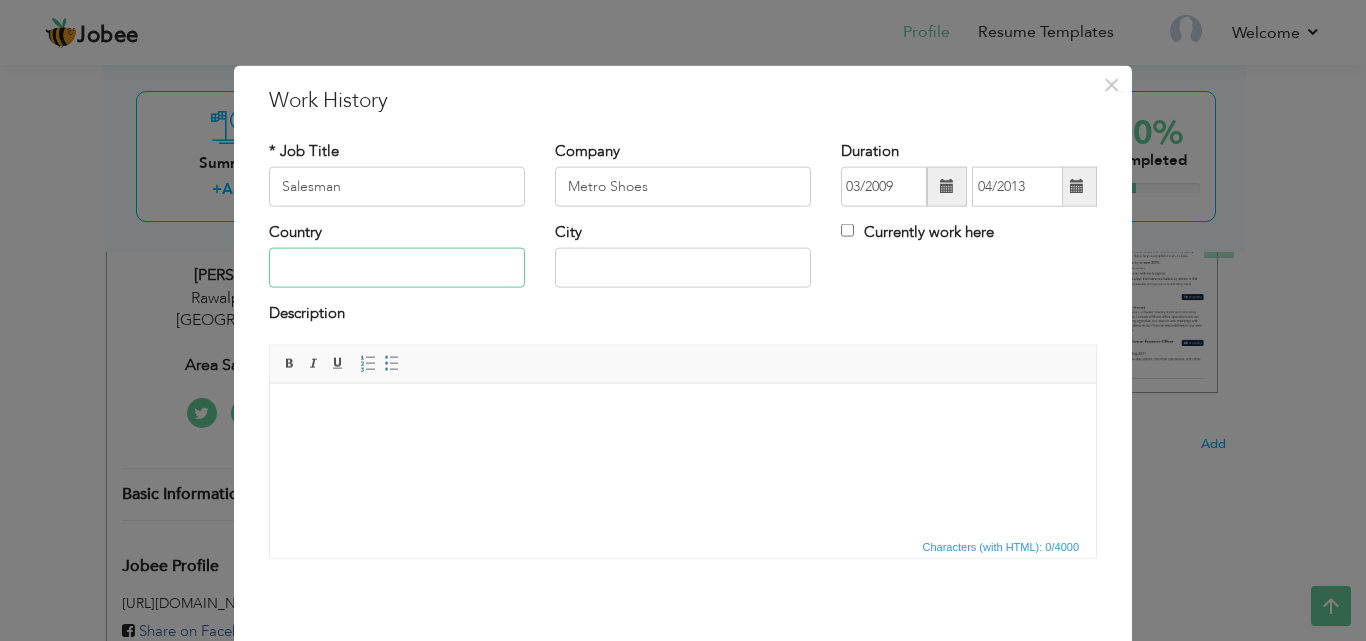click at bounding box center (397, 268) 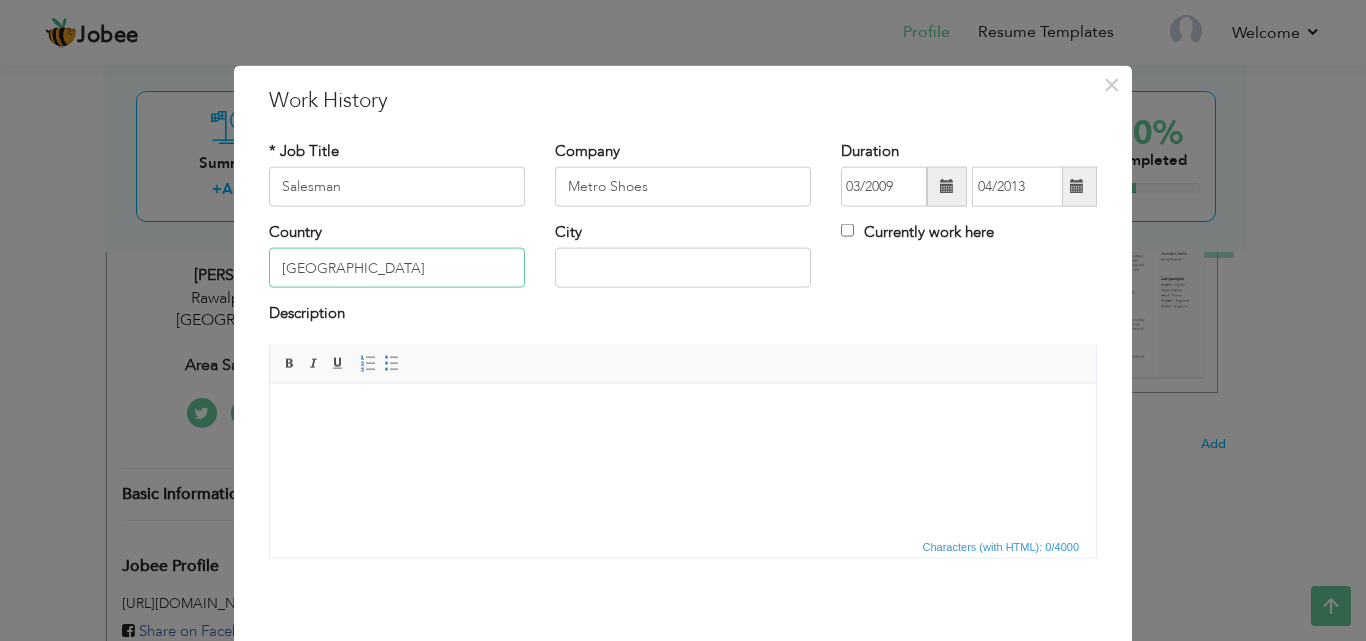 type on "[GEOGRAPHIC_DATA]" 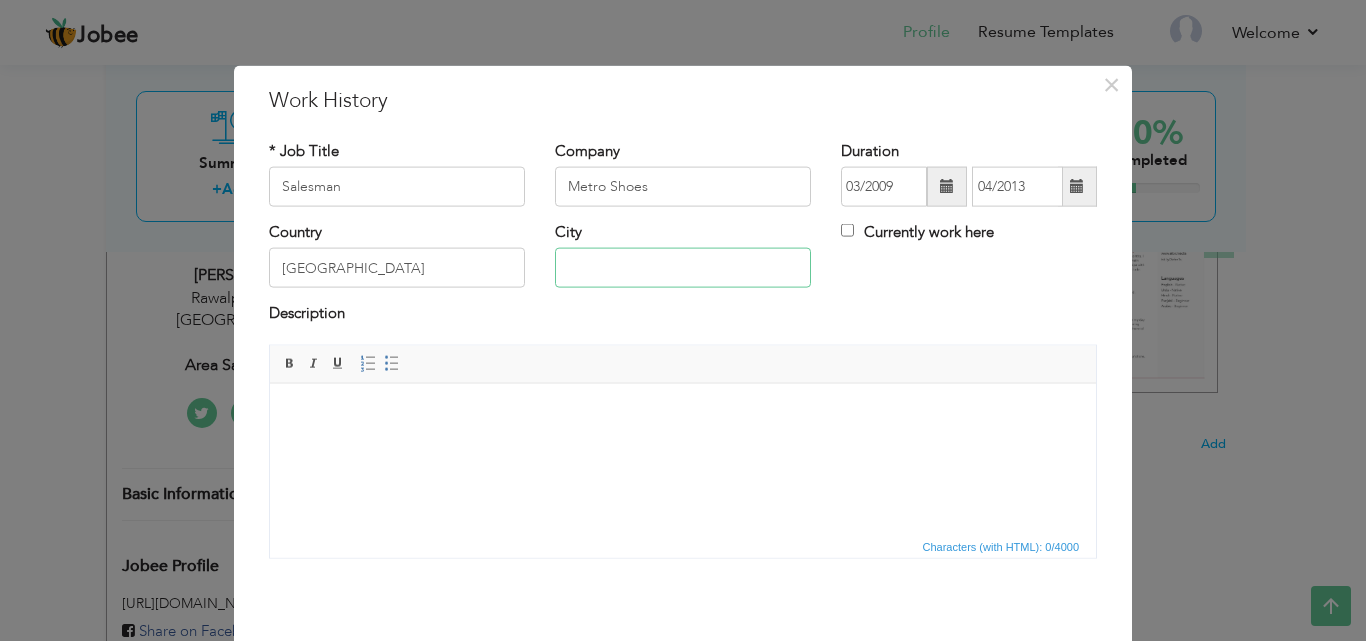 click at bounding box center [683, 268] 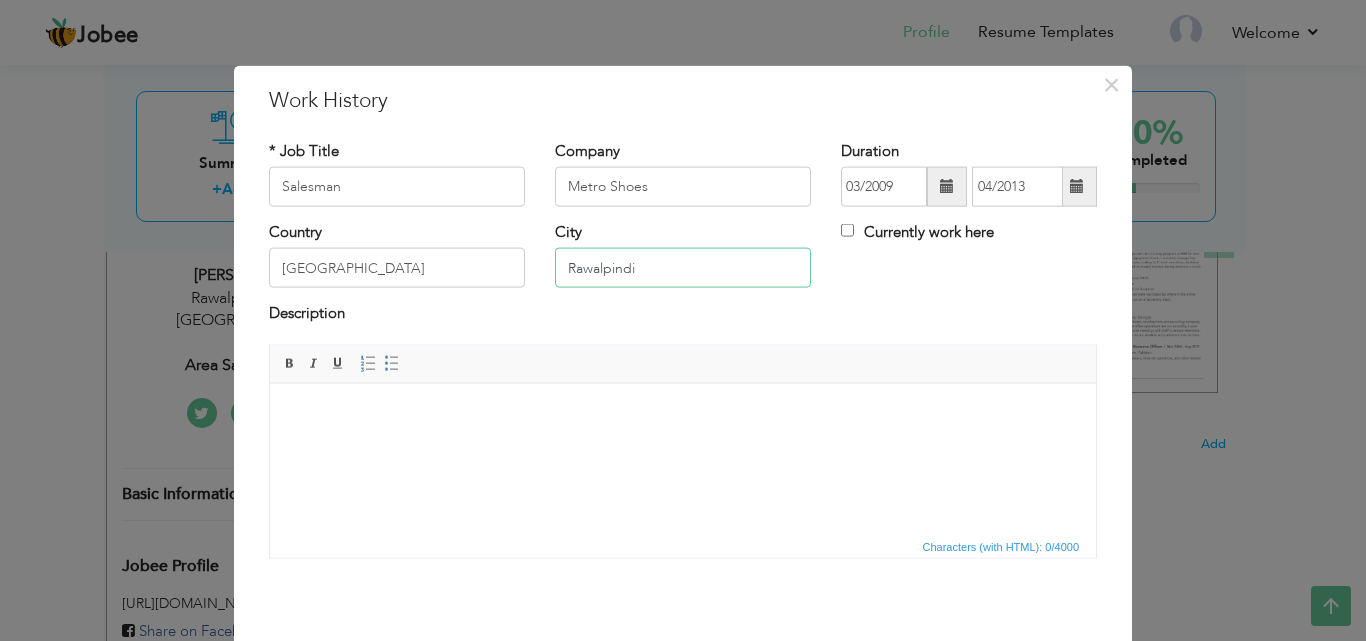 type on "Rawalpindi" 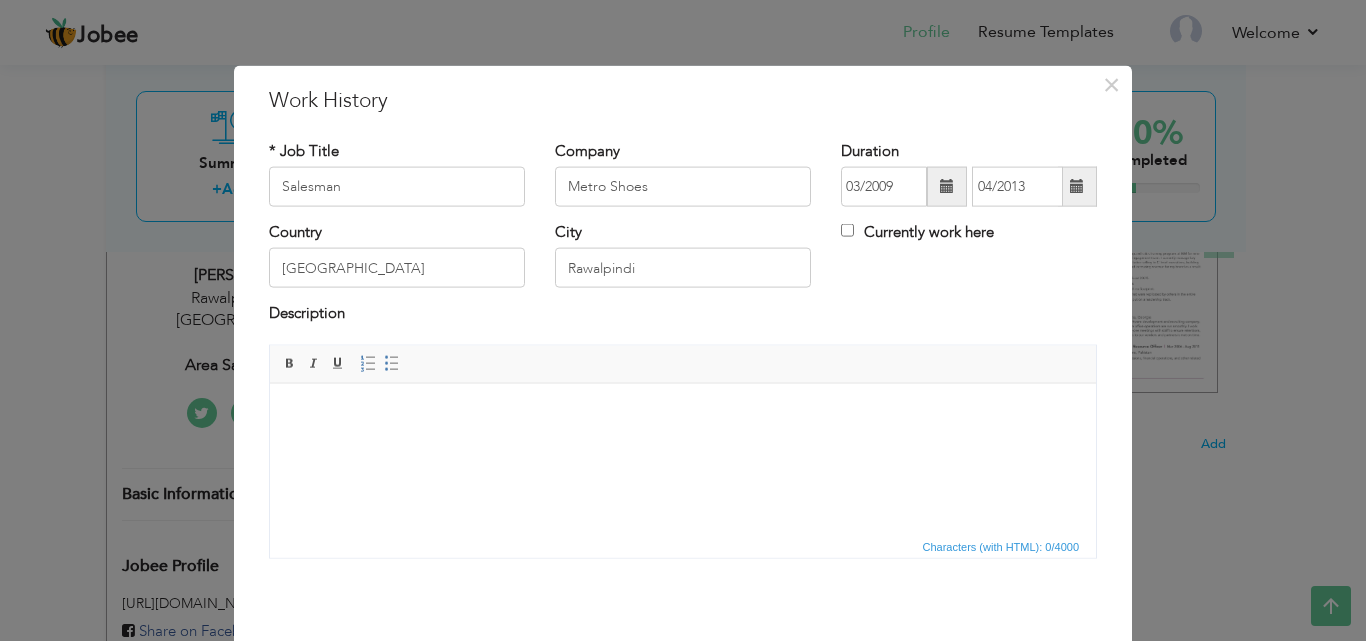 click at bounding box center [683, 413] 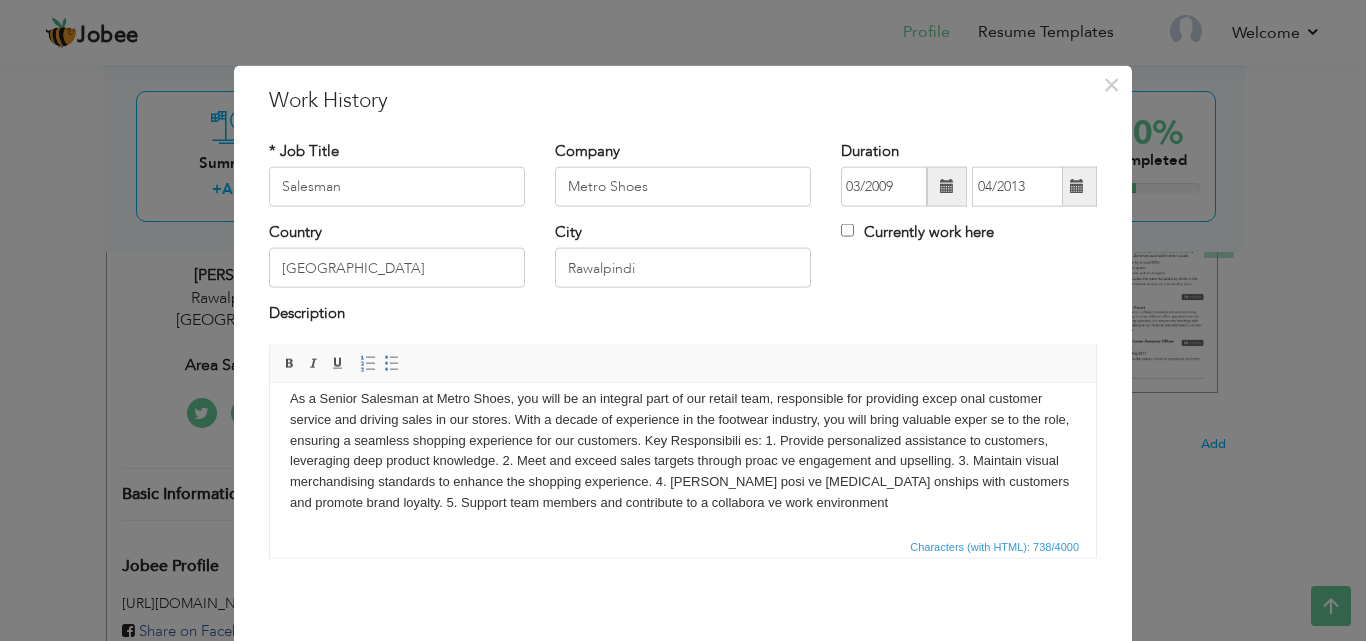 scroll, scrollTop: 0, scrollLeft: 0, axis: both 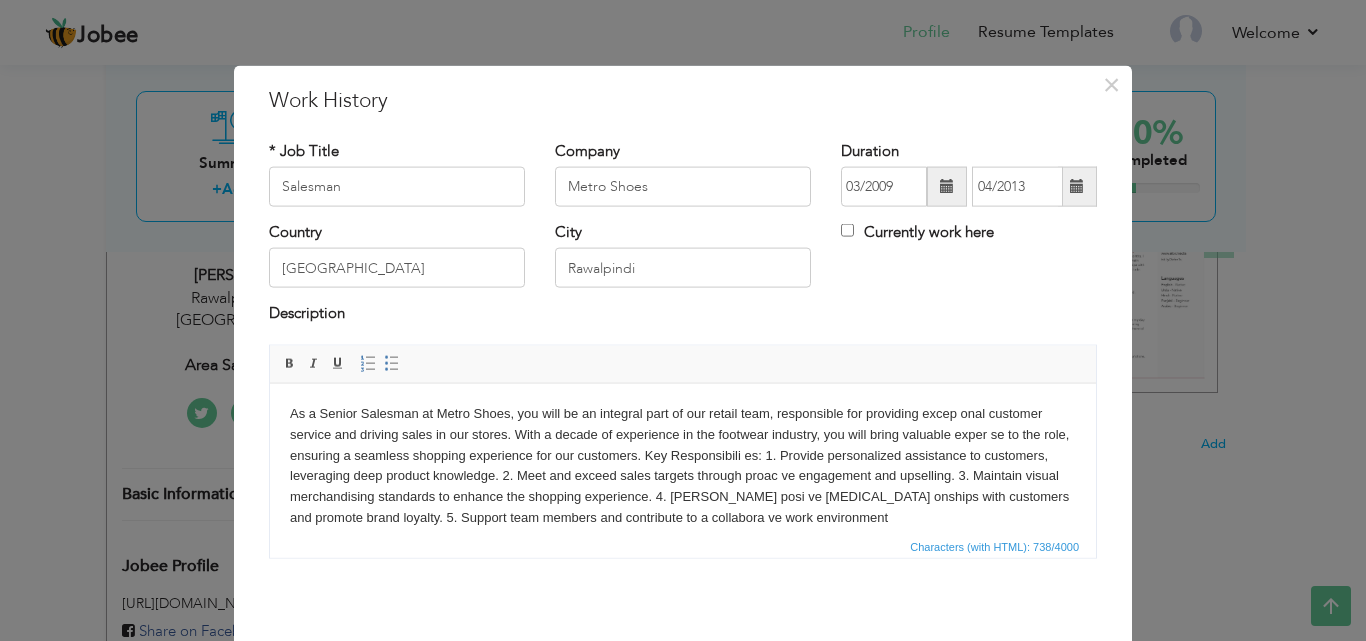 click on "As a Senior Salesman at Metro Shoes, you will be an integral part of our retail team, responsible for providing excep onal customer service and driving sales in our stores. With a decade of experience in the footwear industry, you will bring valuable exper se to the role, ensuring a seamless shopping experience for our customers. Key Responsibili es: 1. Provide personalized assistance to customers, leveraging deep product knowledge. 2. Meet and exceed sales targets through proac ve engagement and upselling. 3. Maintain visual merchandising standards to enhance the shopping experience. 4. Foster posi ve rela onships with customers and promote brand loyalty. 5. Support team members and contribute to a collabora ve work environment" at bounding box center (683, 465) 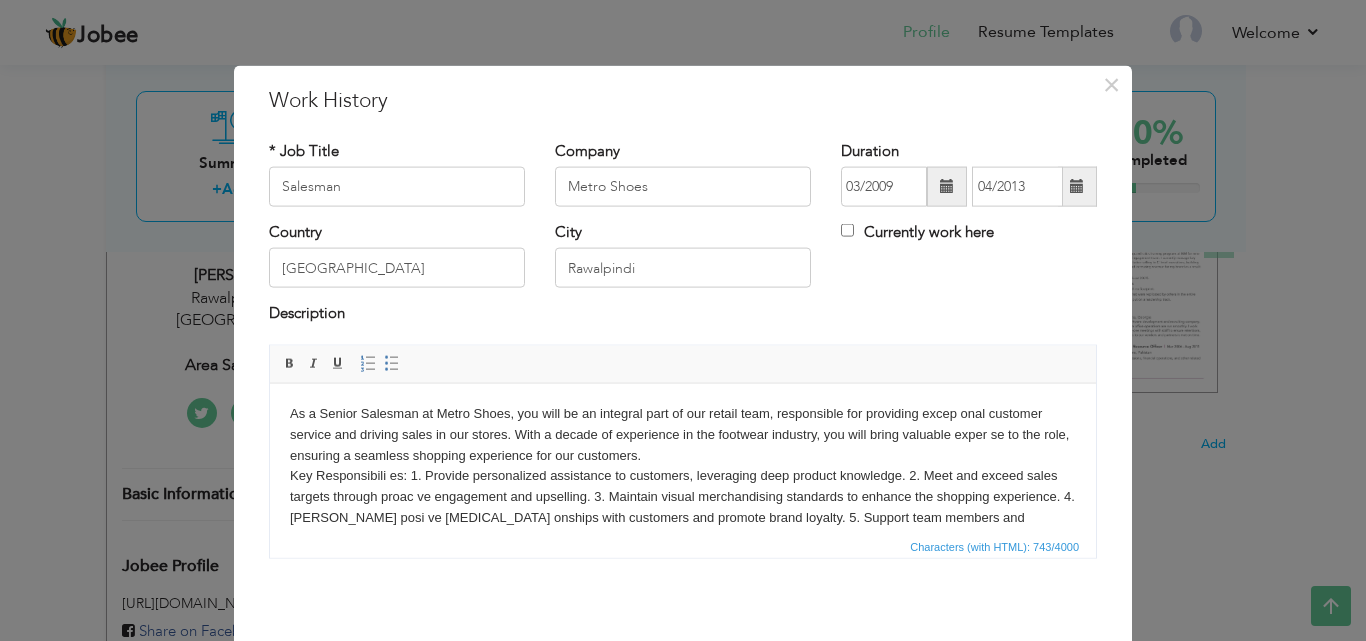 type 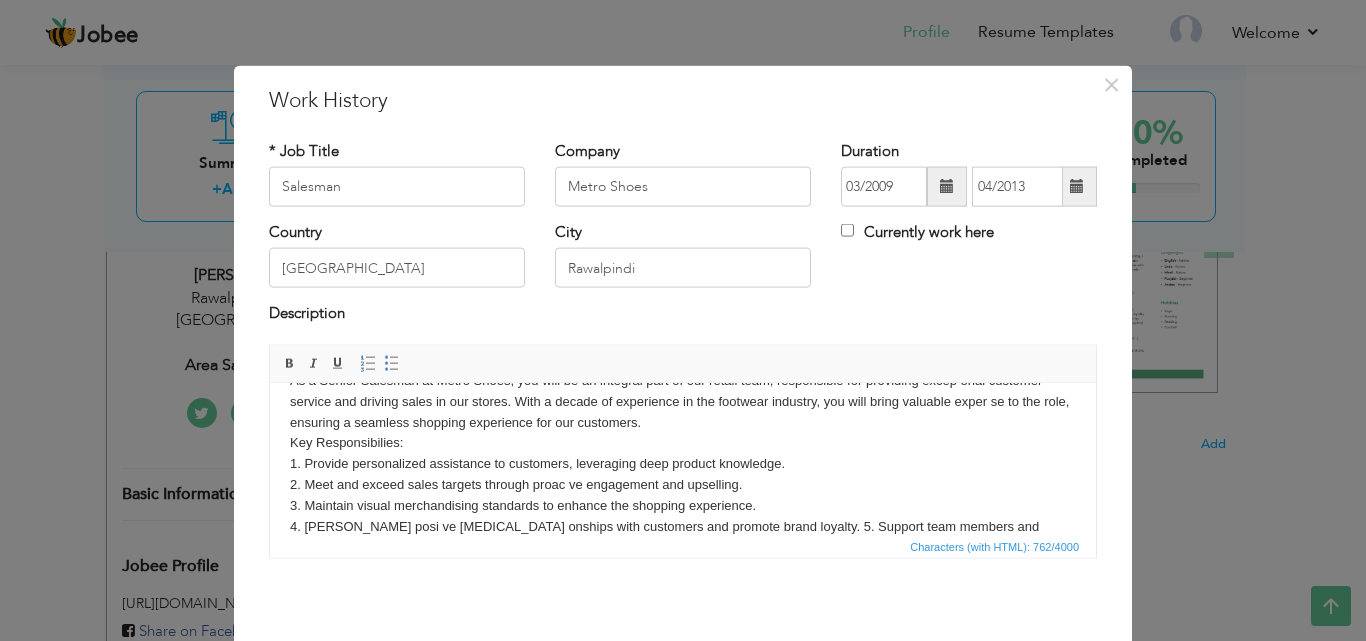 scroll, scrollTop: 53, scrollLeft: 0, axis: vertical 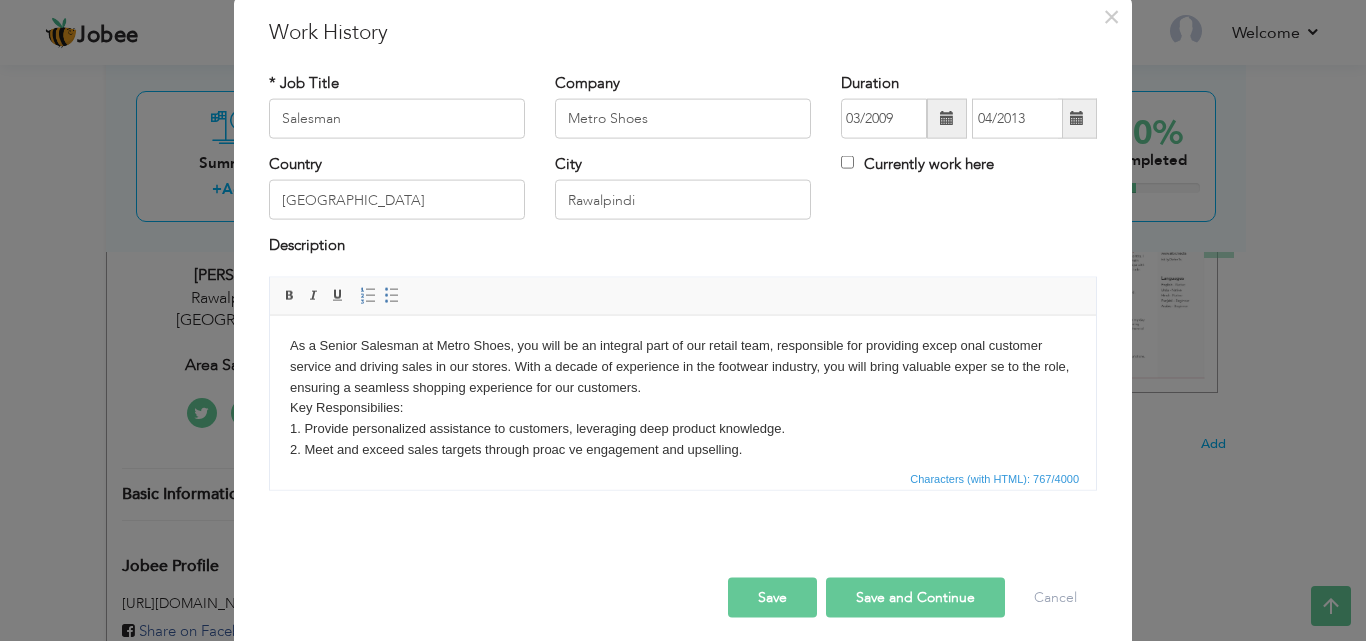 click on "Save and Continue" at bounding box center (915, 597) 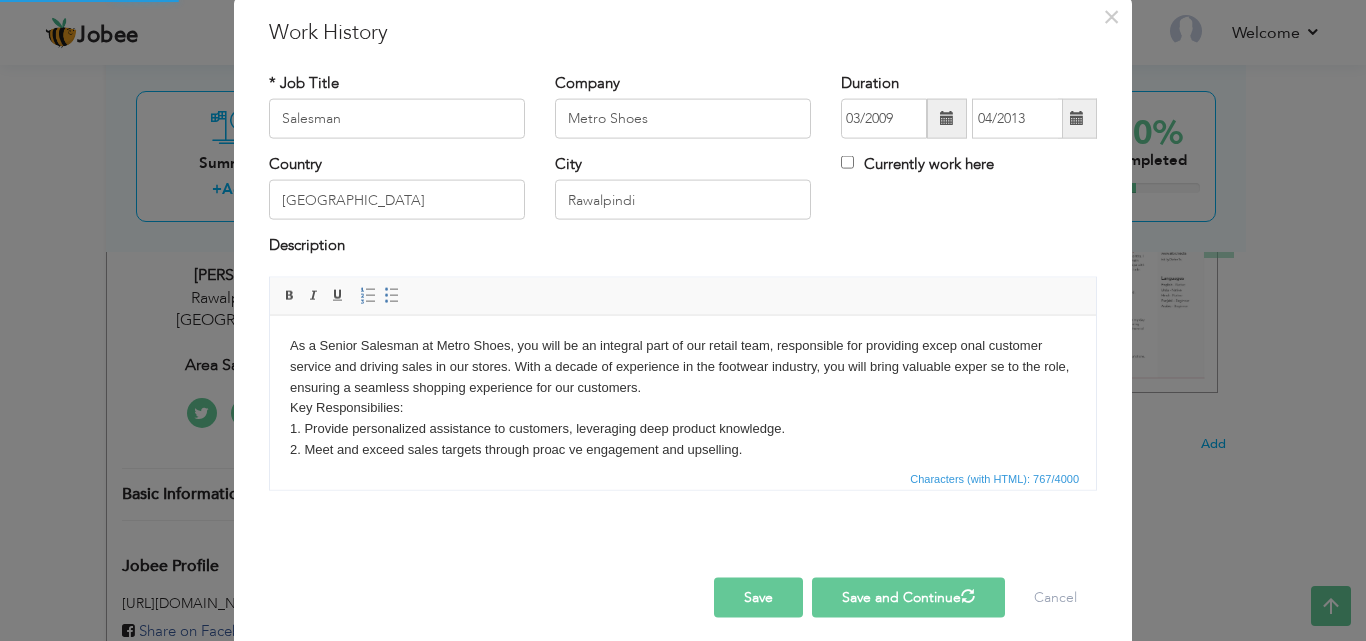 type 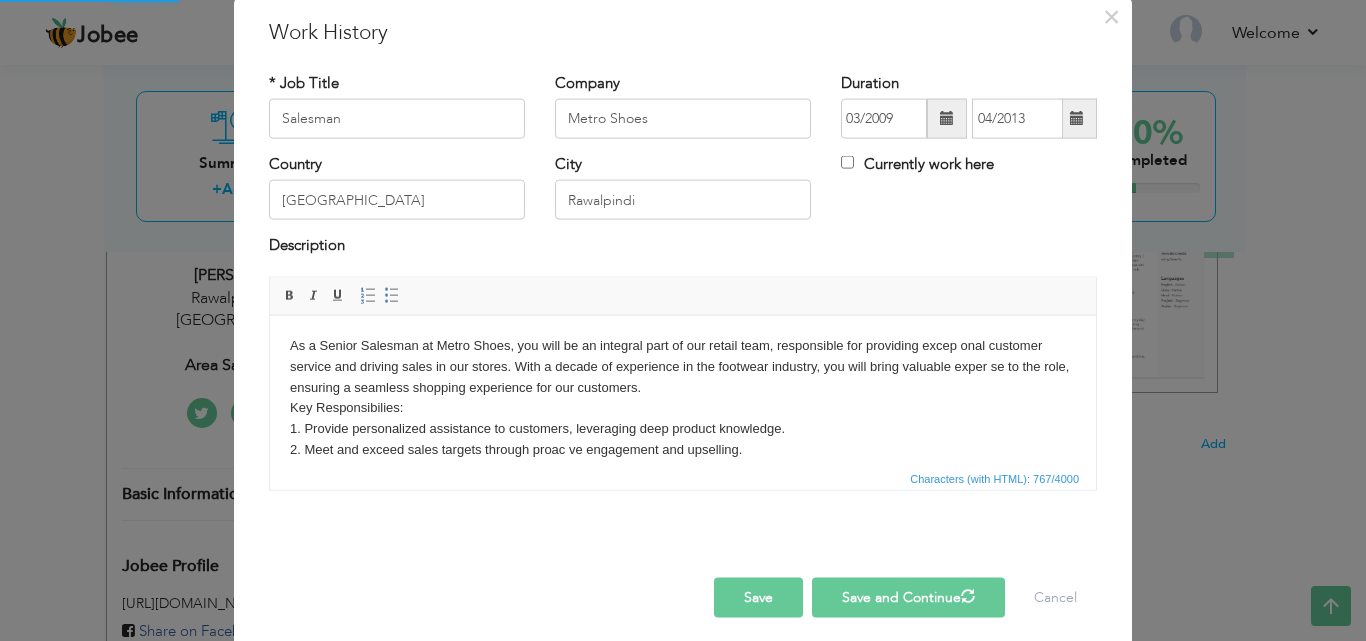 type 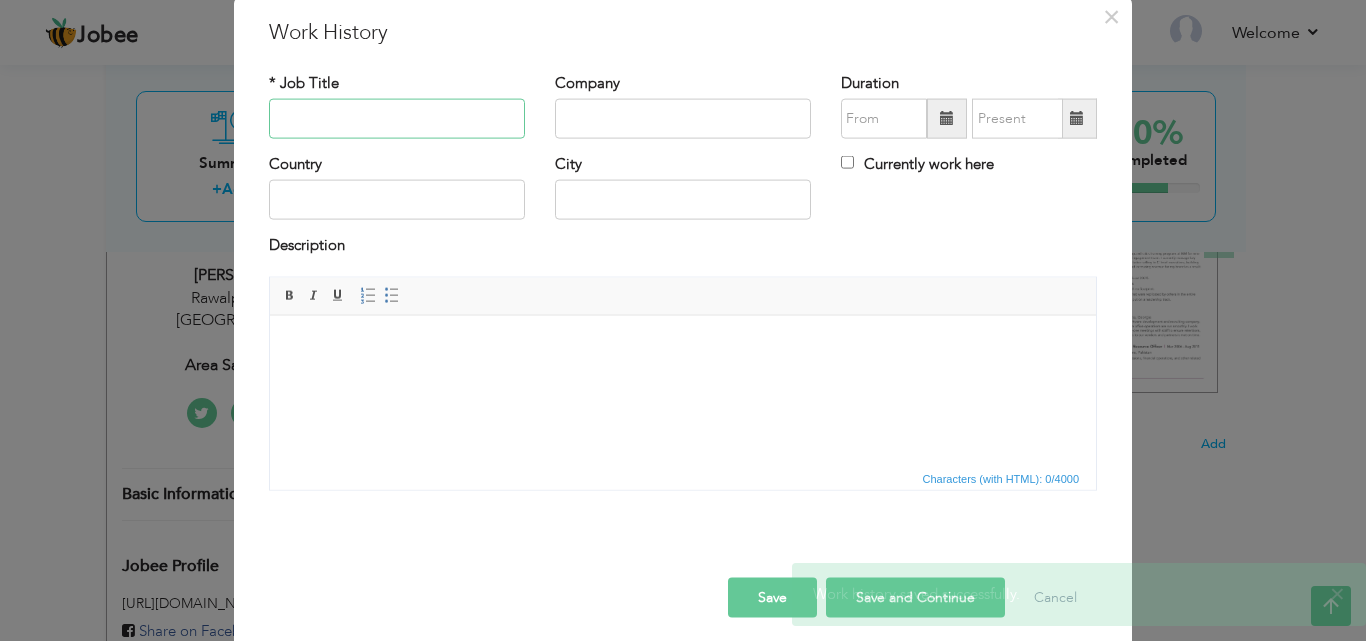 click at bounding box center [397, 119] 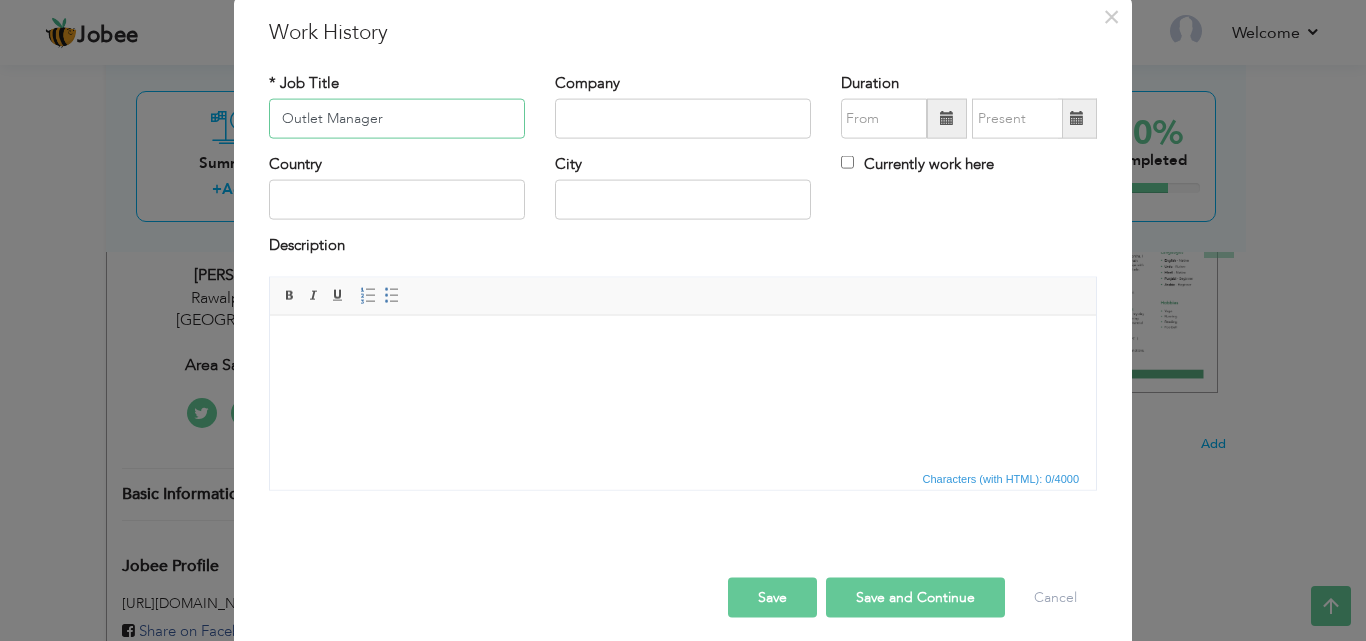 type on "Outlet Manager" 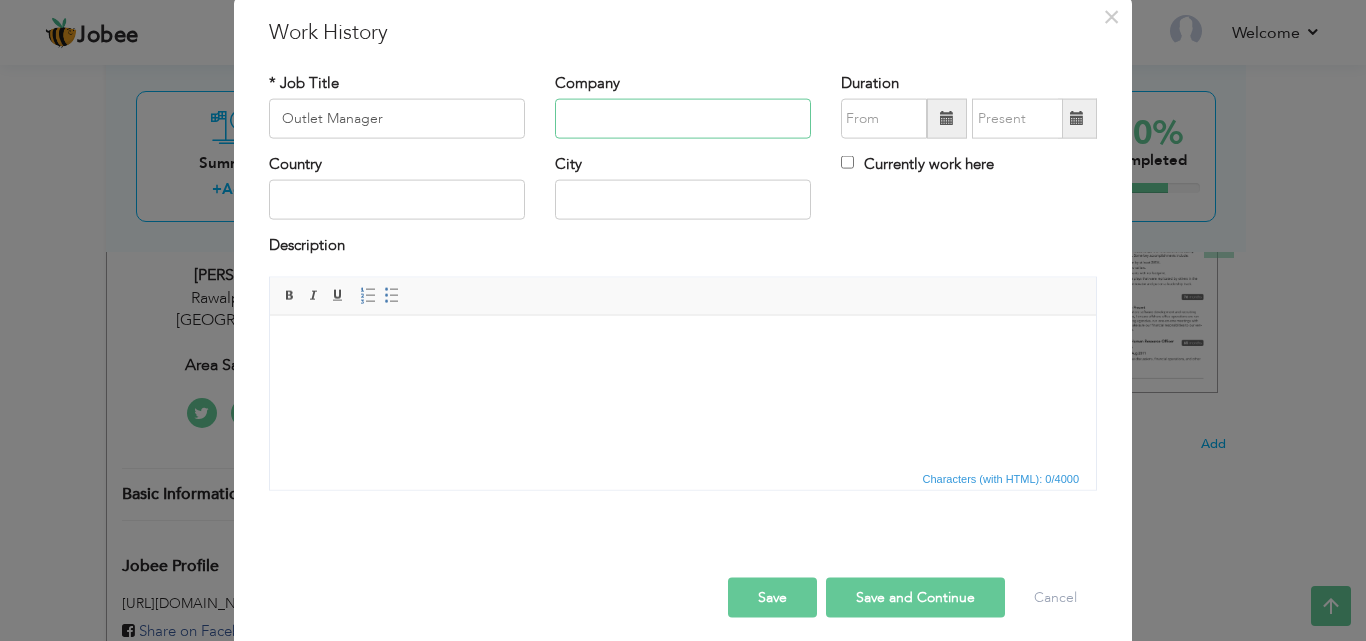 click at bounding box center [683, 119] 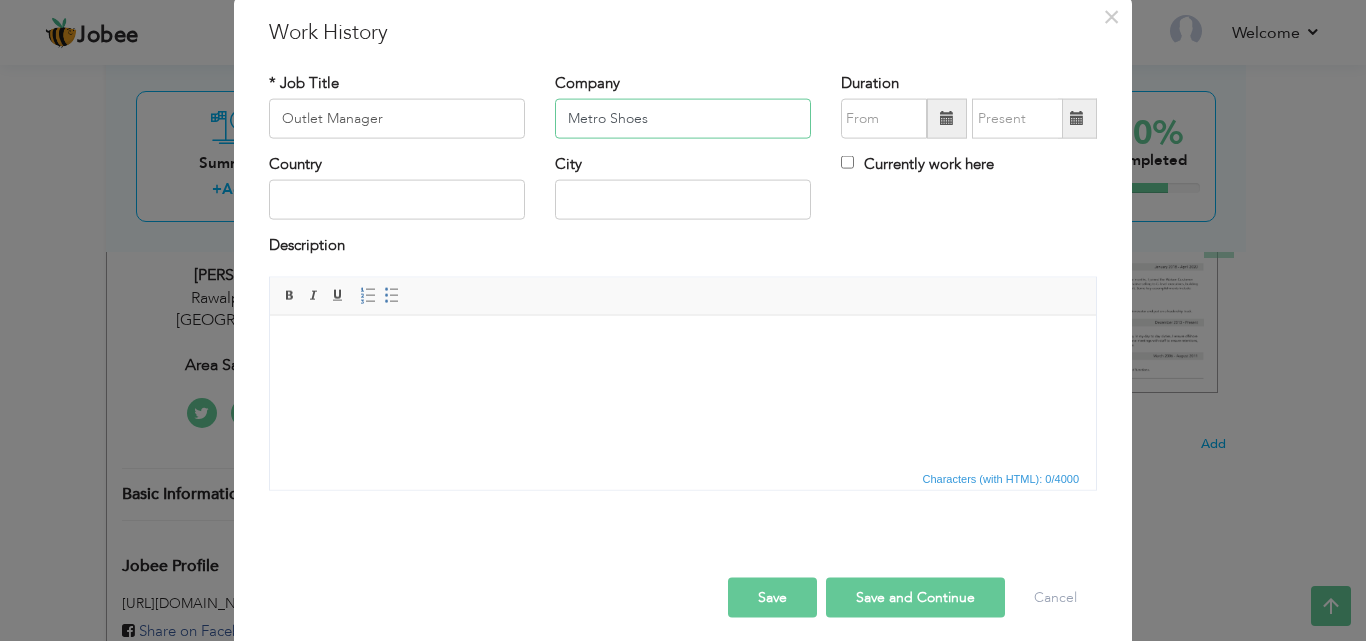 type on "Metro Shoes" 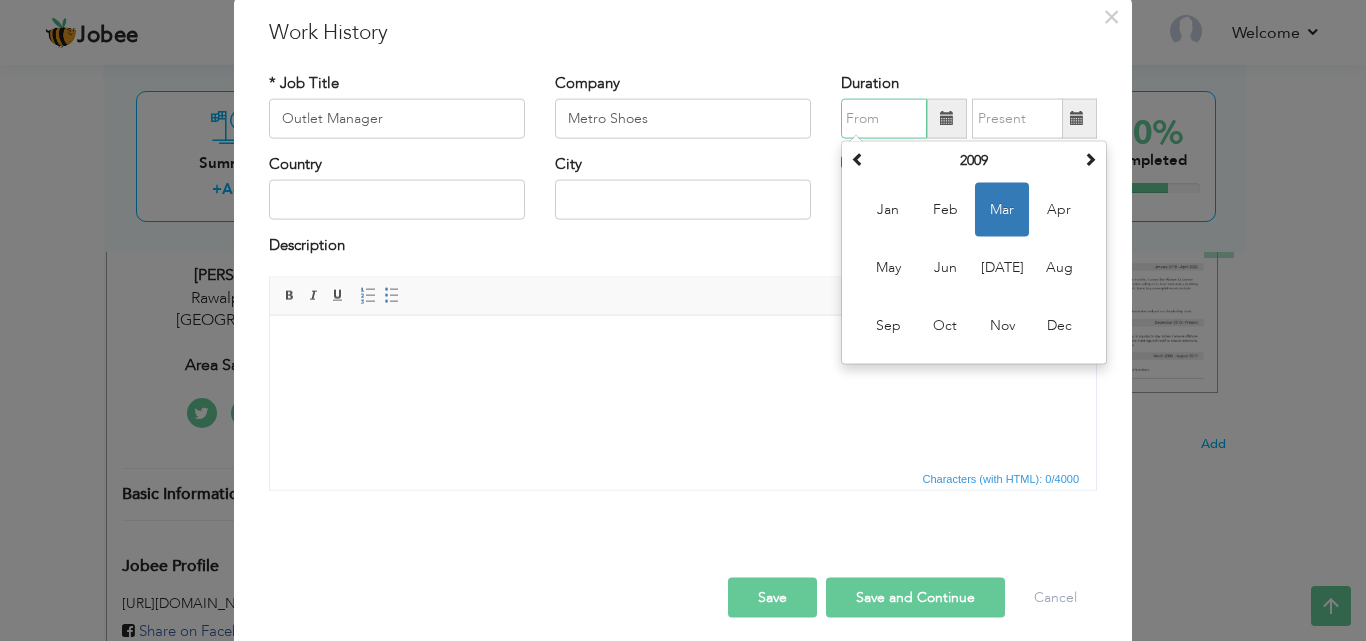 click at bounding box center [884, 119] 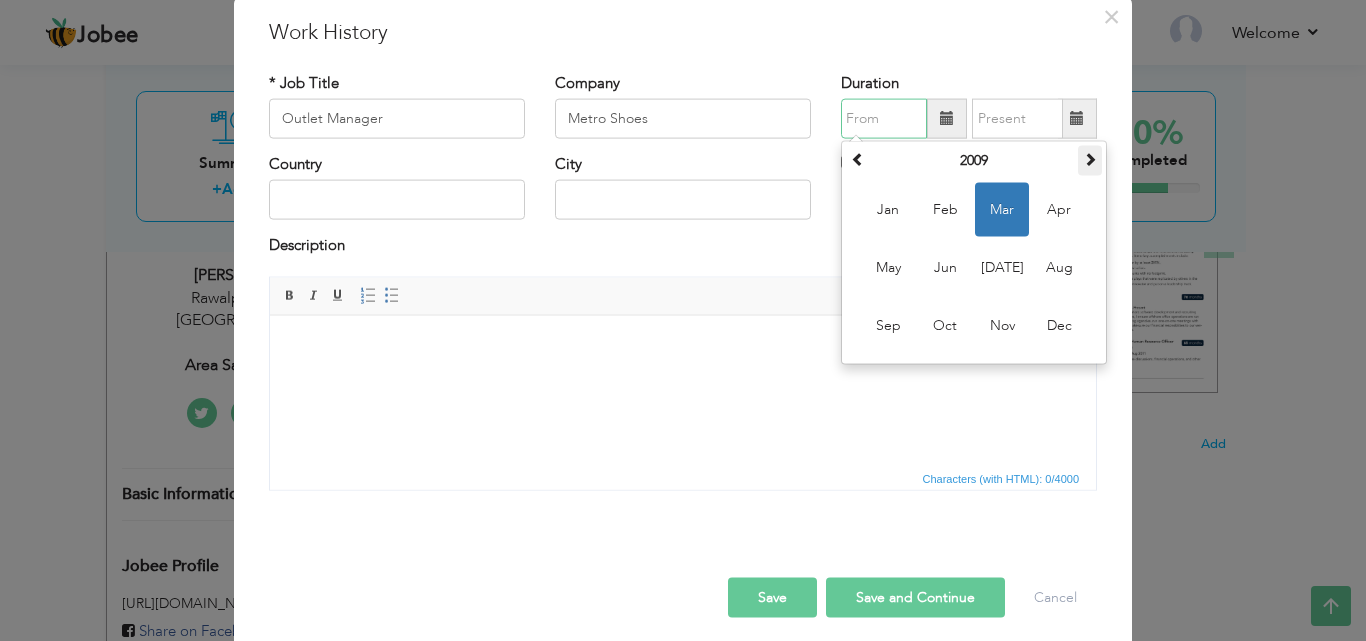 click at bounding box center [1090, 159] 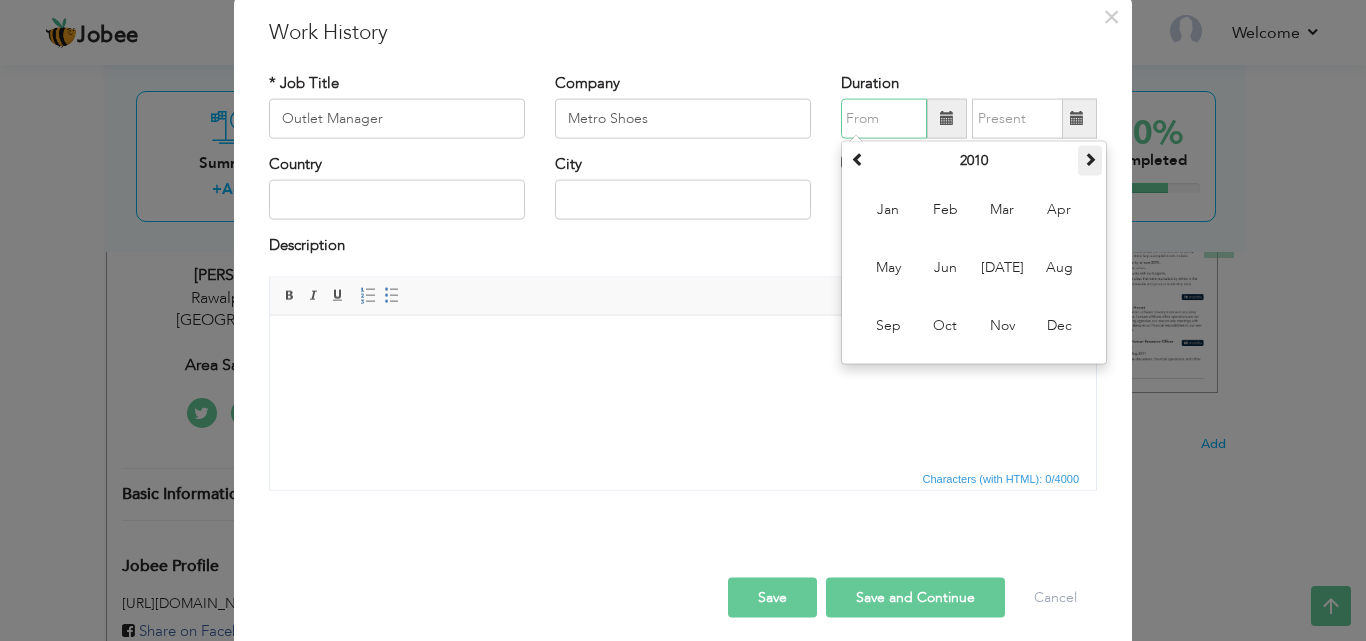 click at bounding box center [1090, 159] 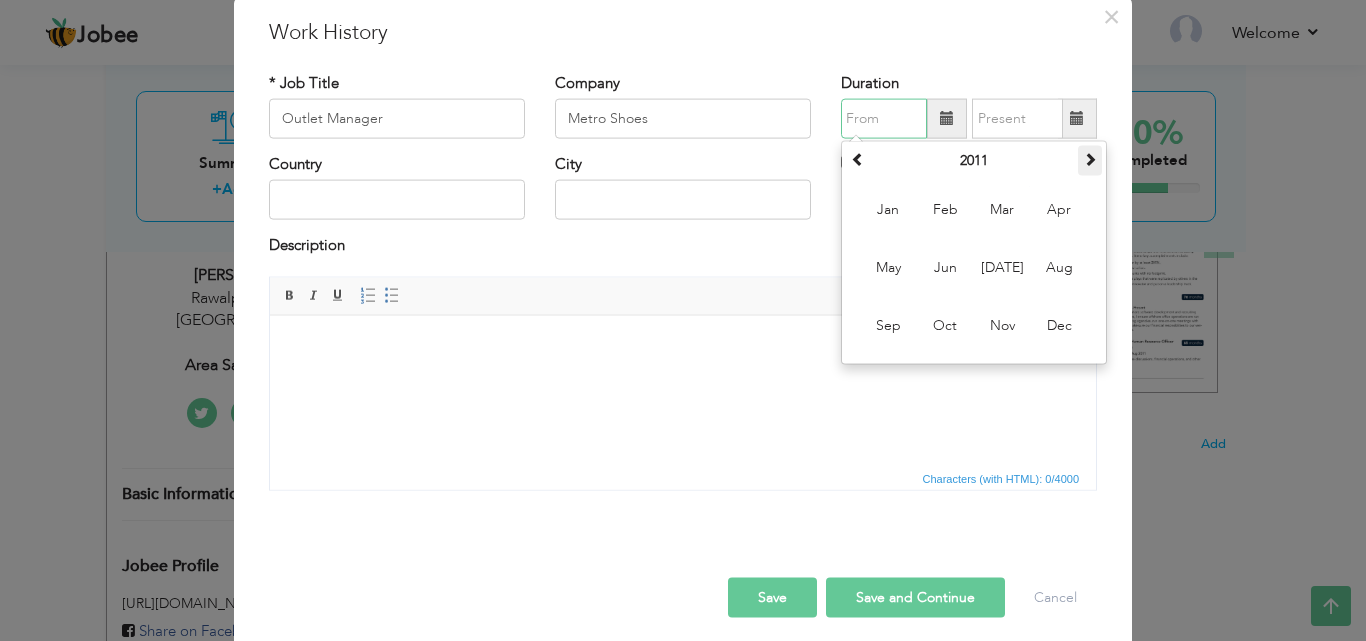 click at bounding box center [1090, 159] 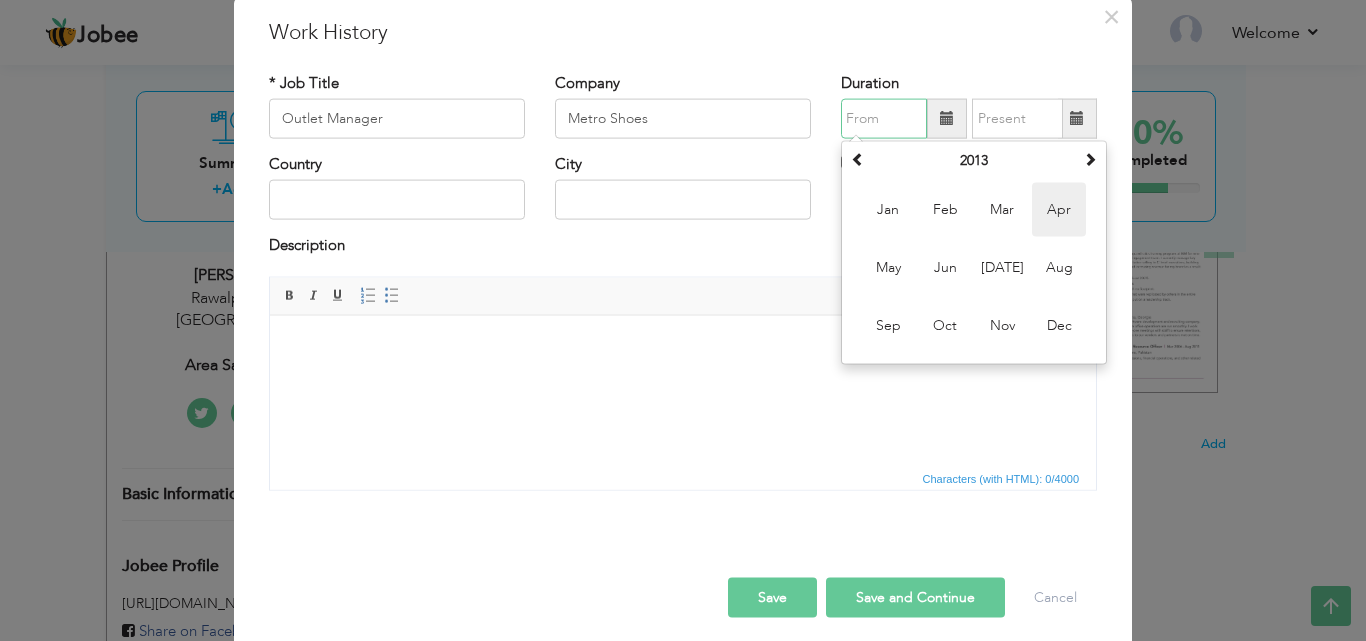 click on "Apr" at bounding box center [1059, 210] 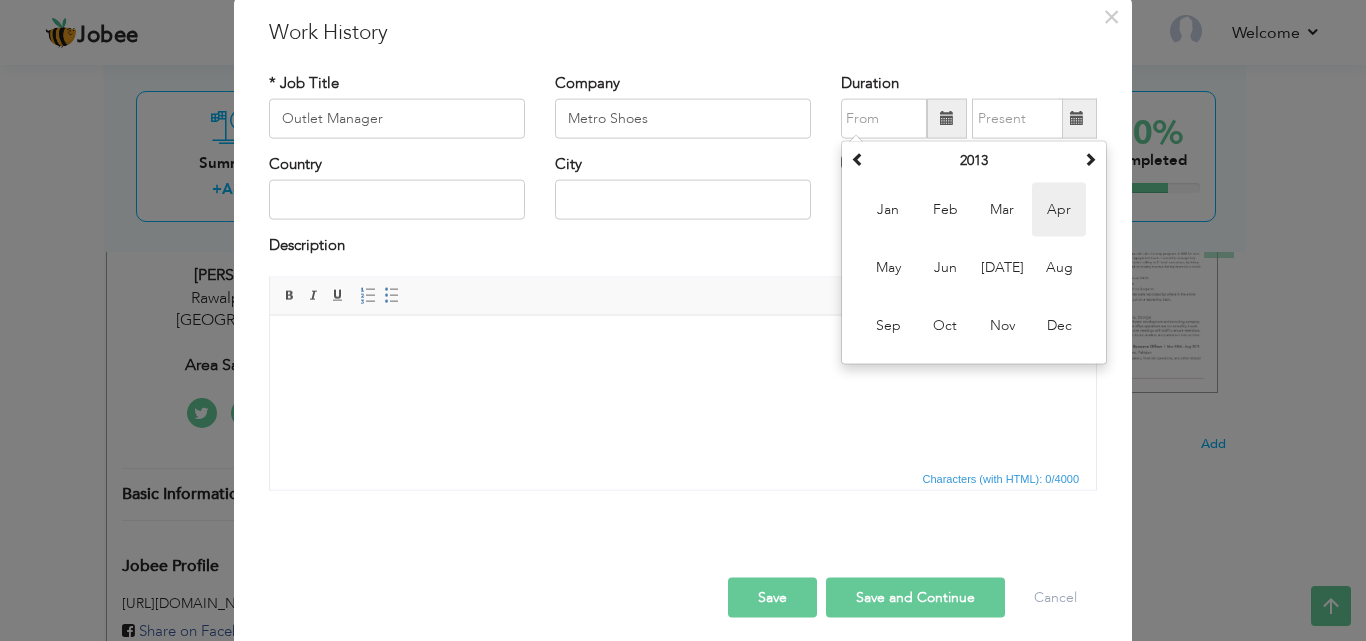 type on "04/2013" 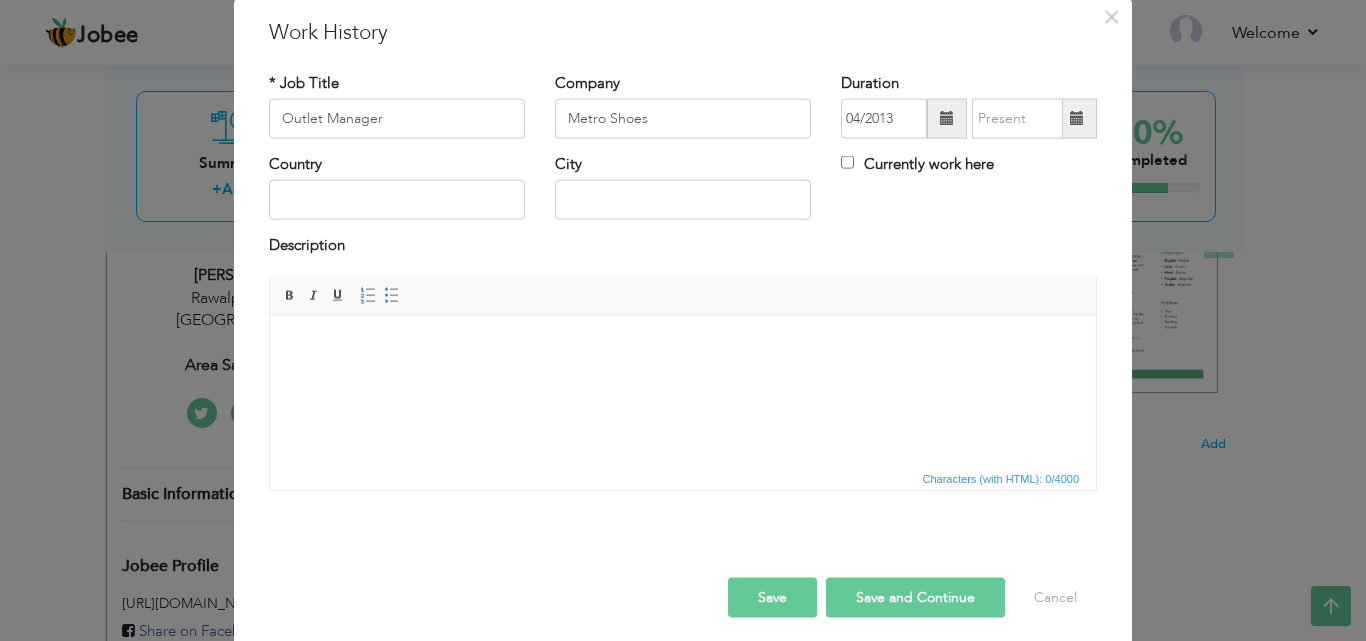 click at bounding box center [1077, 118] 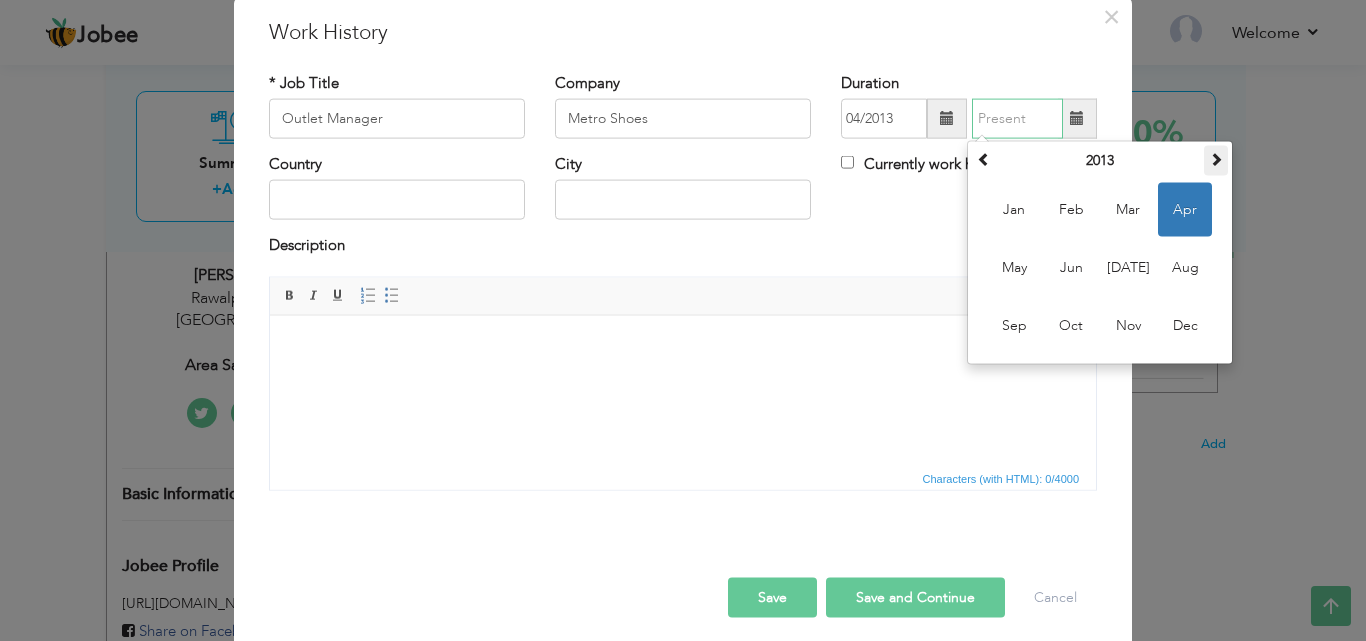 click at bounding box center [1216, 159] 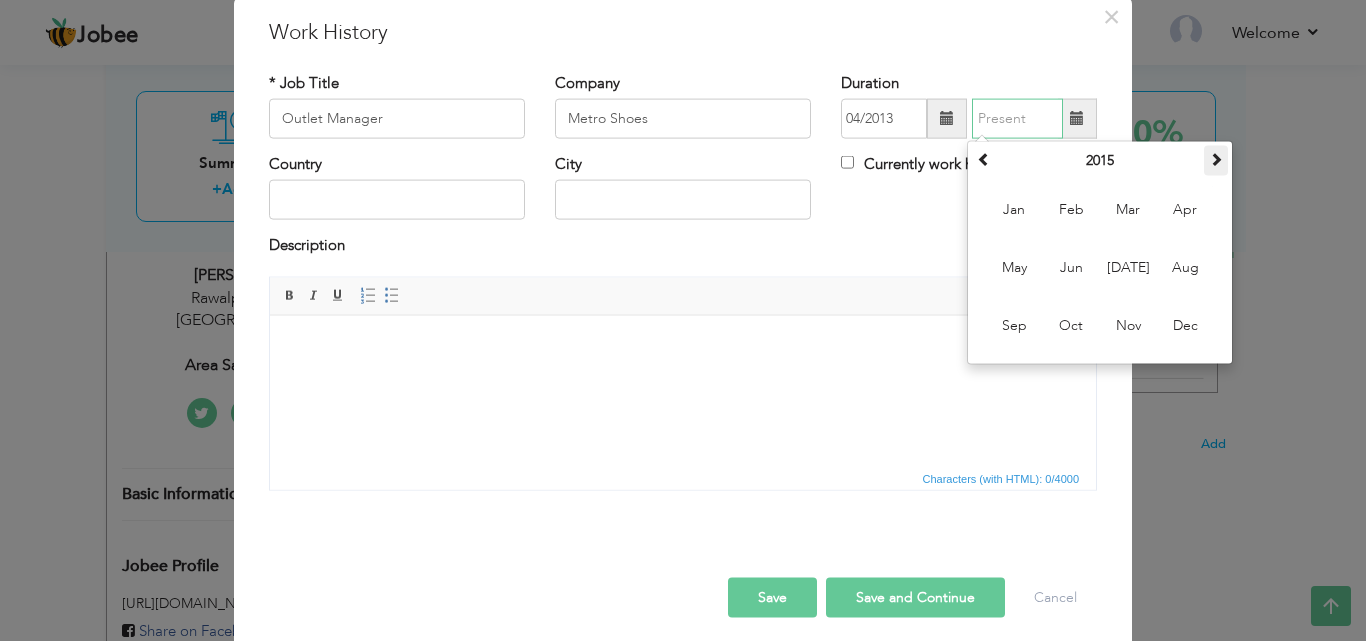 click at bounding box center [1216, 159] 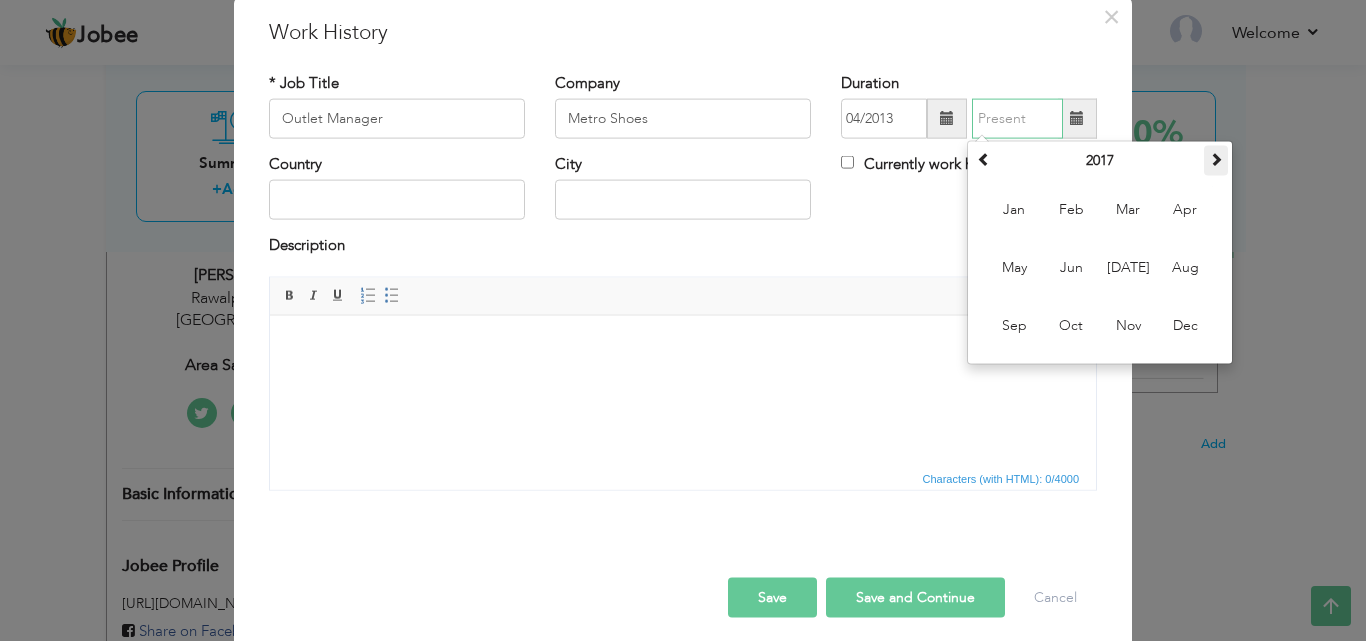 click at bounding box center [1216, 159] 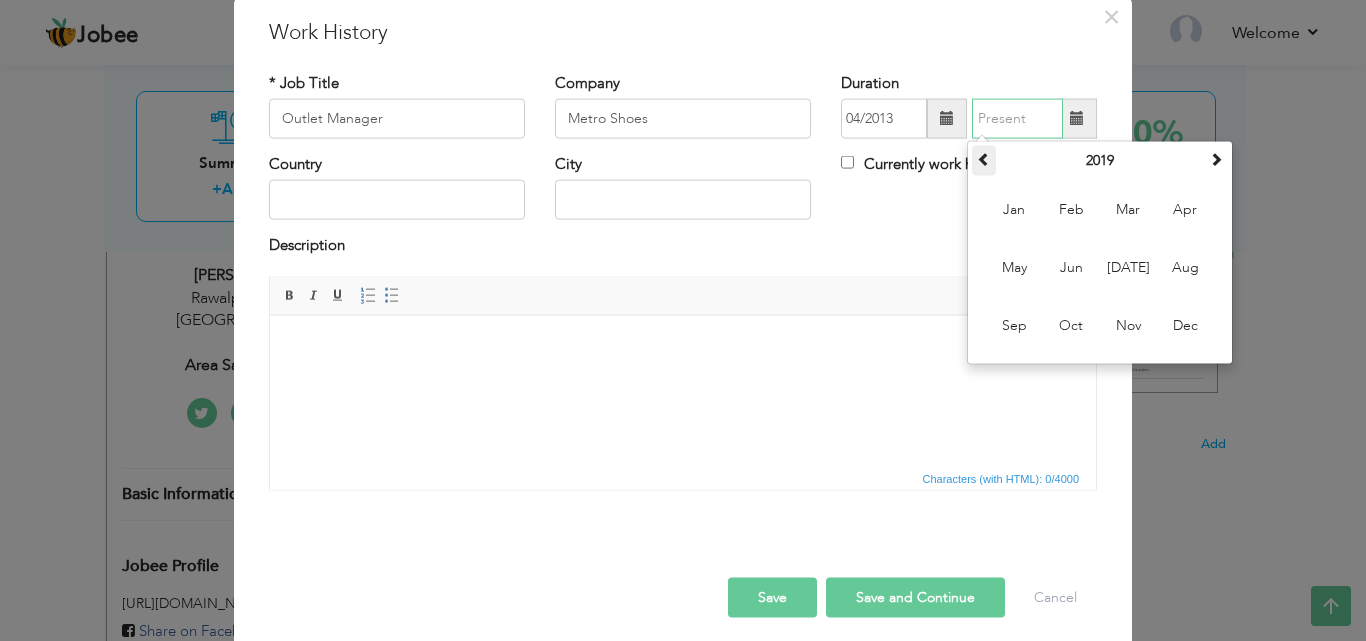 click at bounding box center [984, 159] 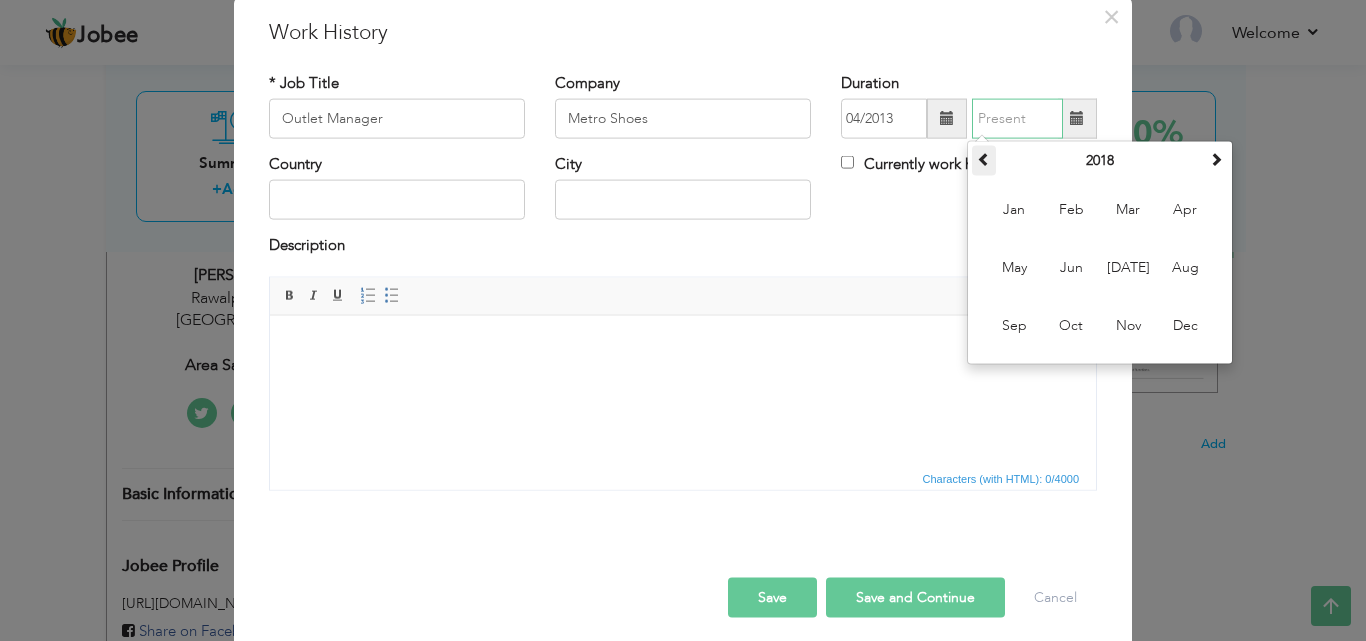 click at bounding box center (984, 159) 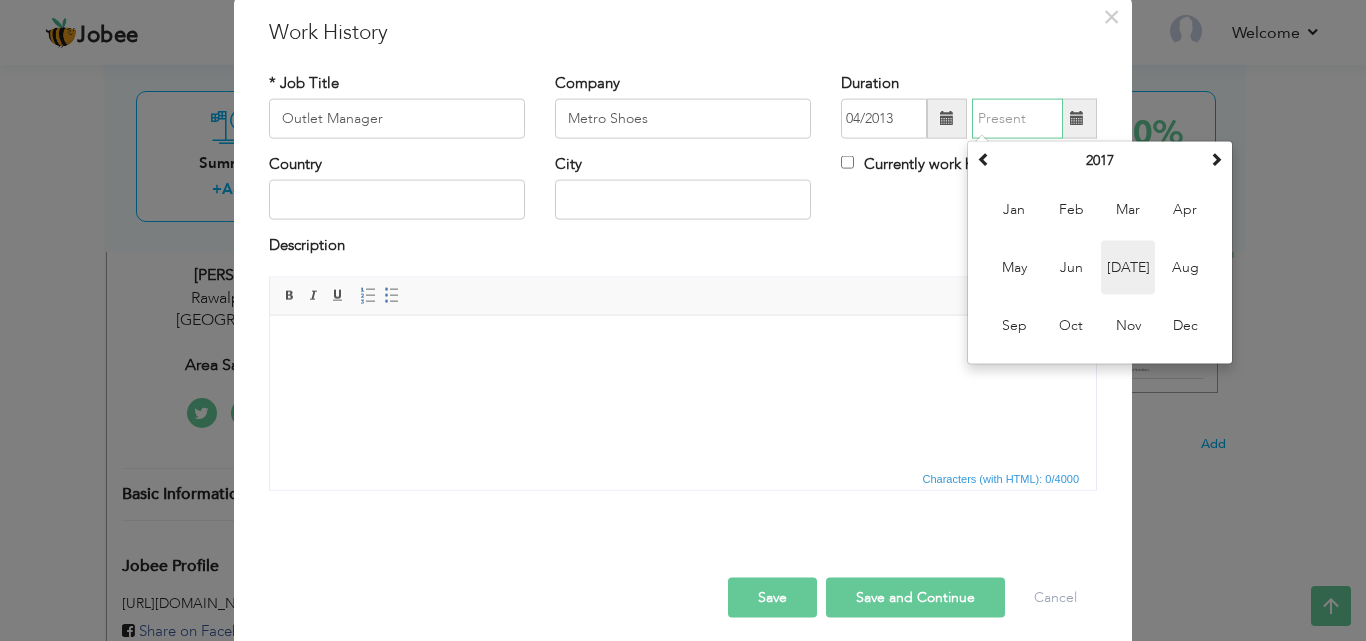 click on "Jul" at bounding box center (1128, 268) 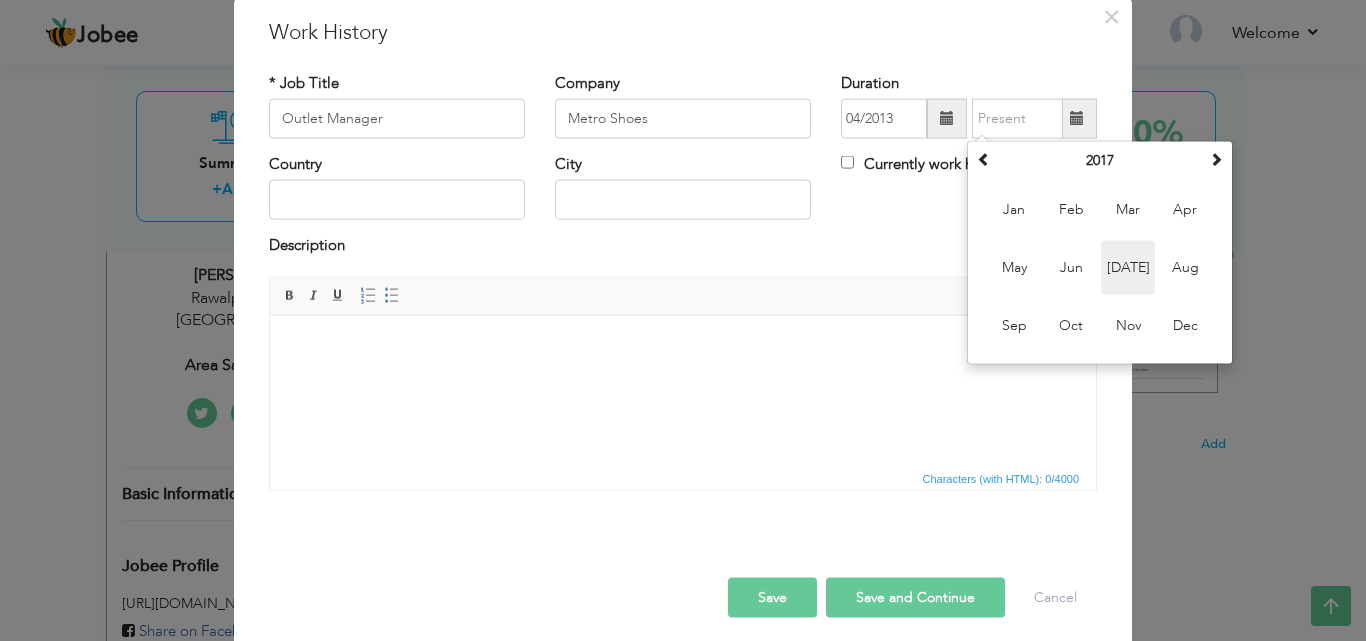 type on "07/2017" 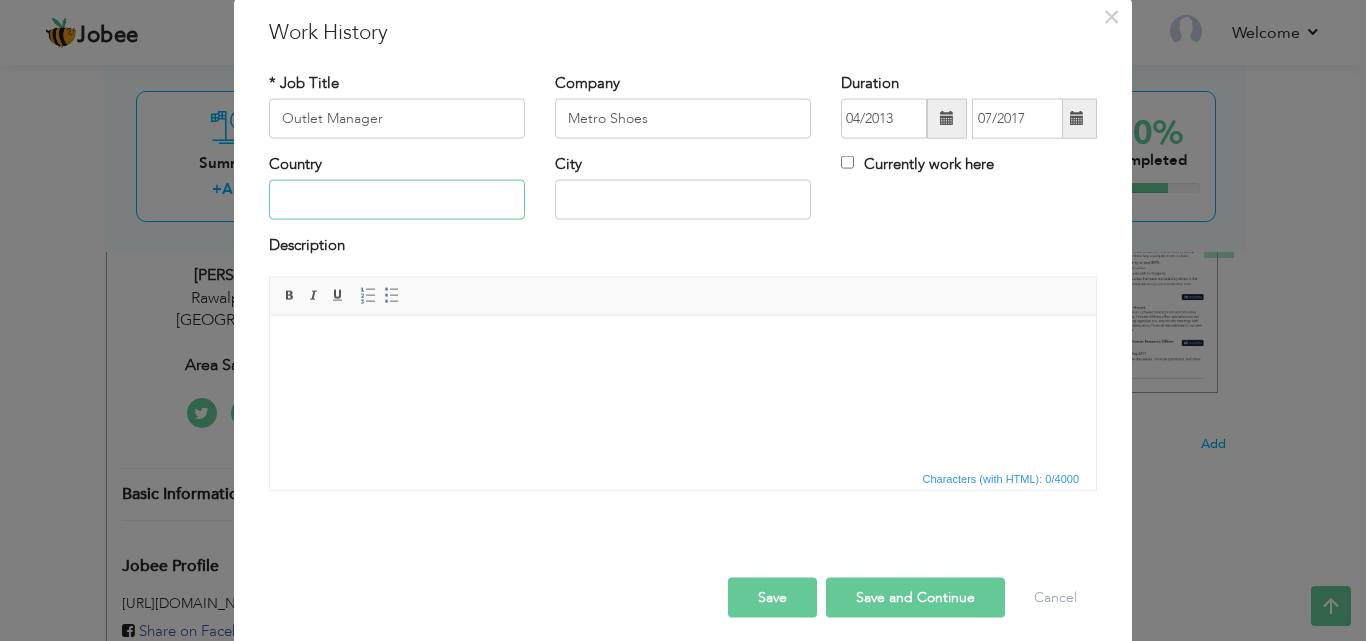 click at bounding box center (397, 200) 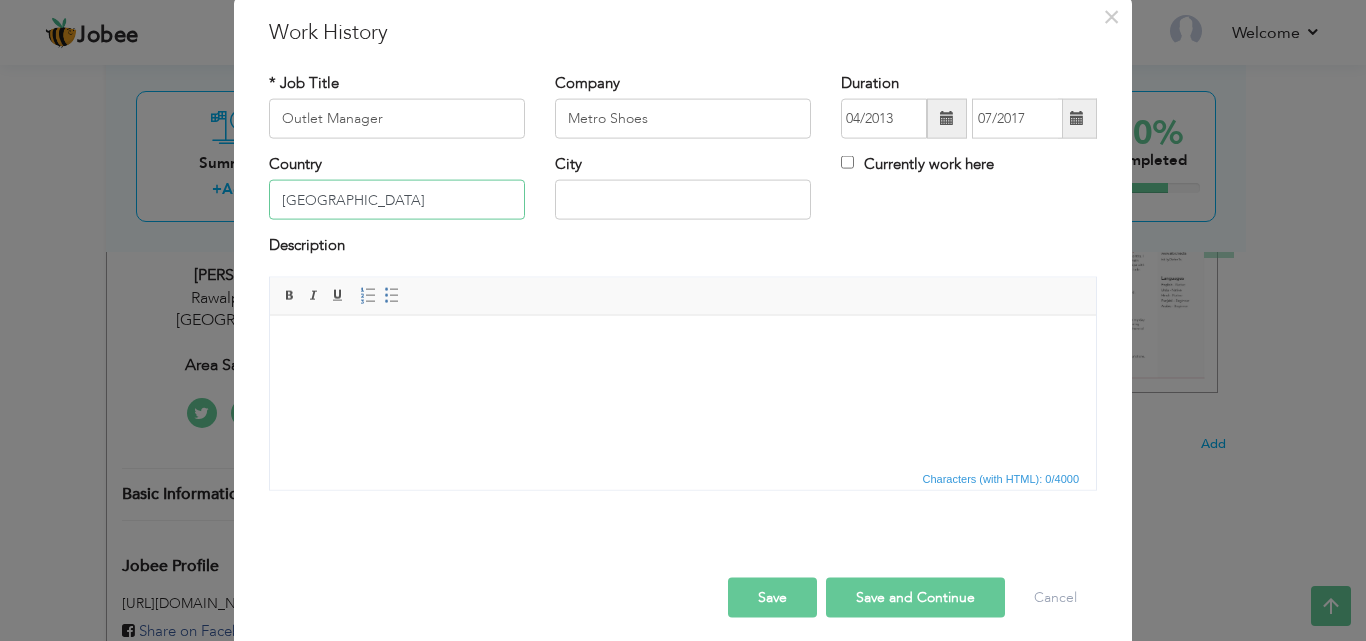 type on "[GEOGRAPHIC_DATA]" 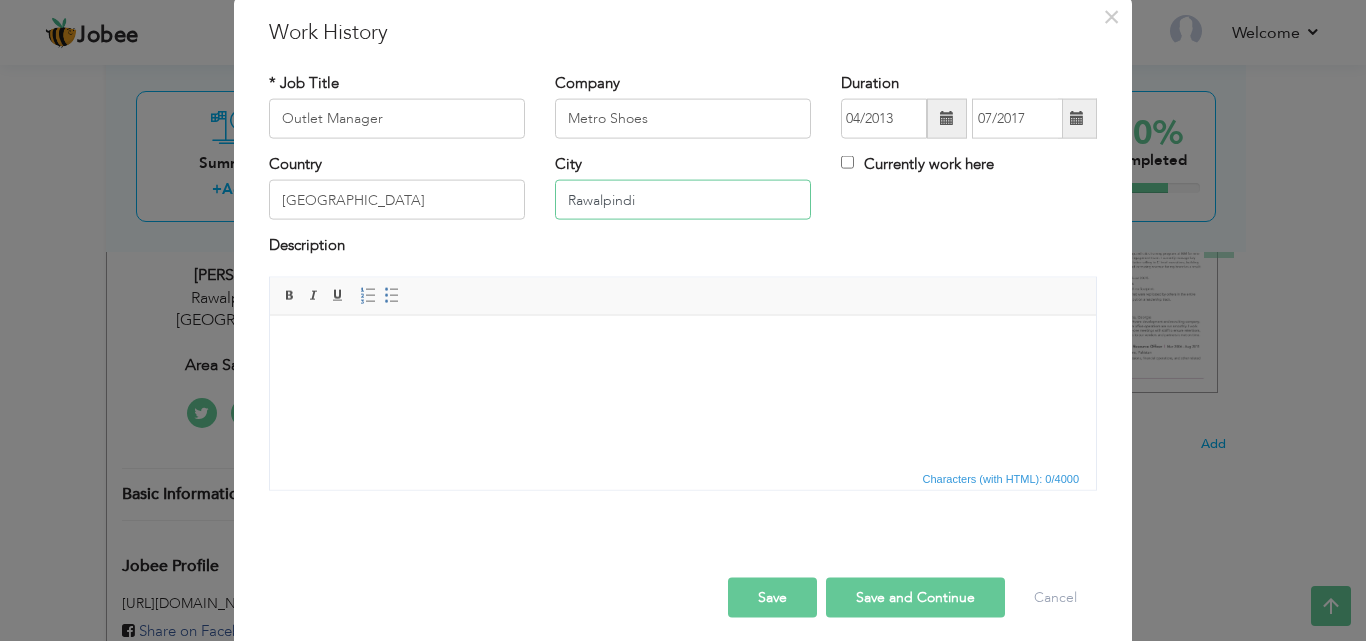 type on "Rawalpindi" 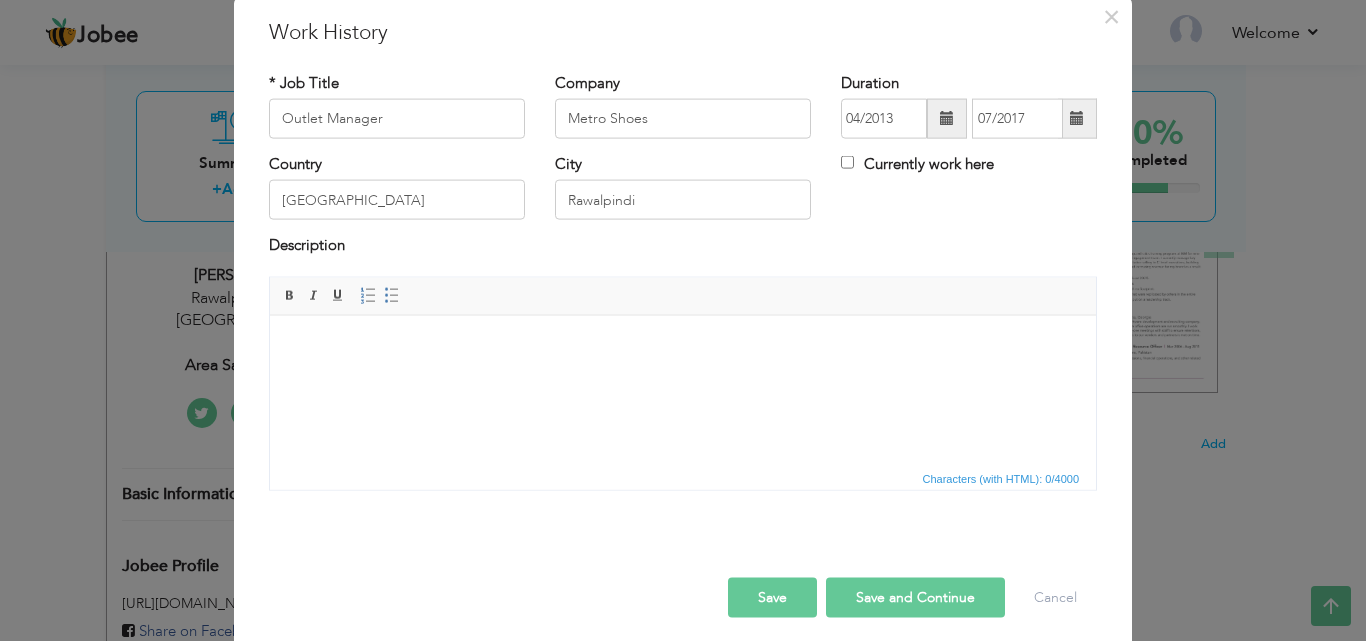 click at bounding box center (683, 345) 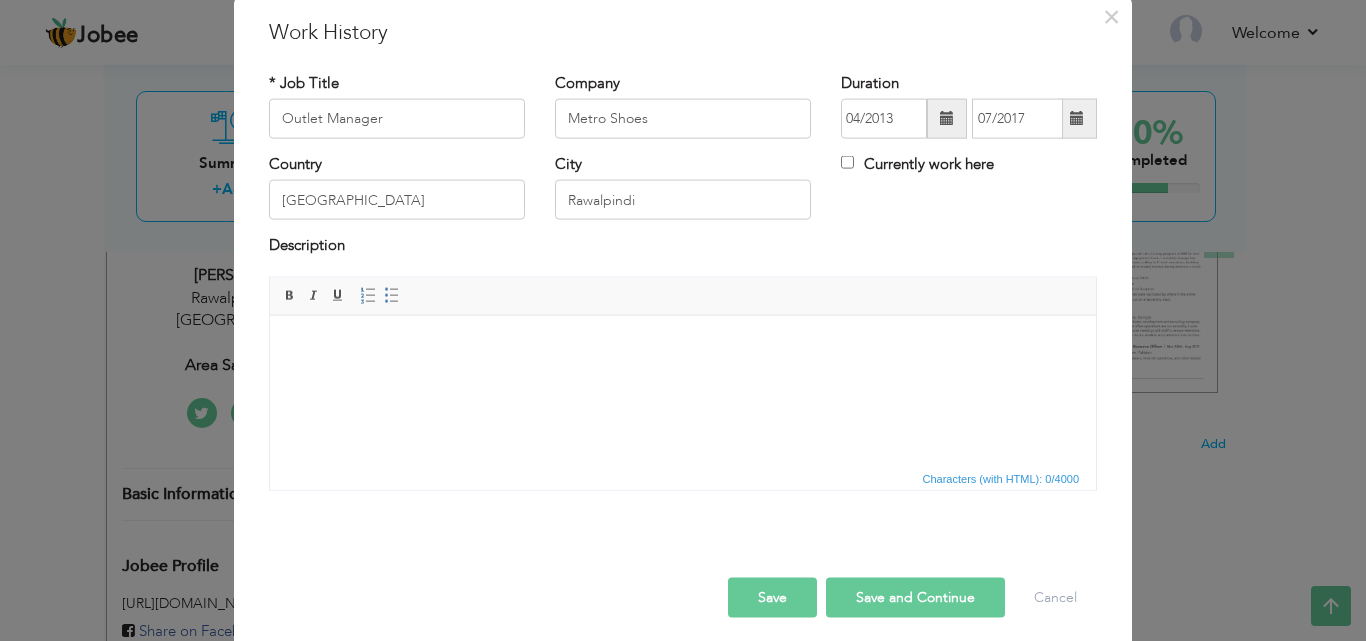 scroll, scrollTop: 12, scrollLeft: 0, axis: vertical 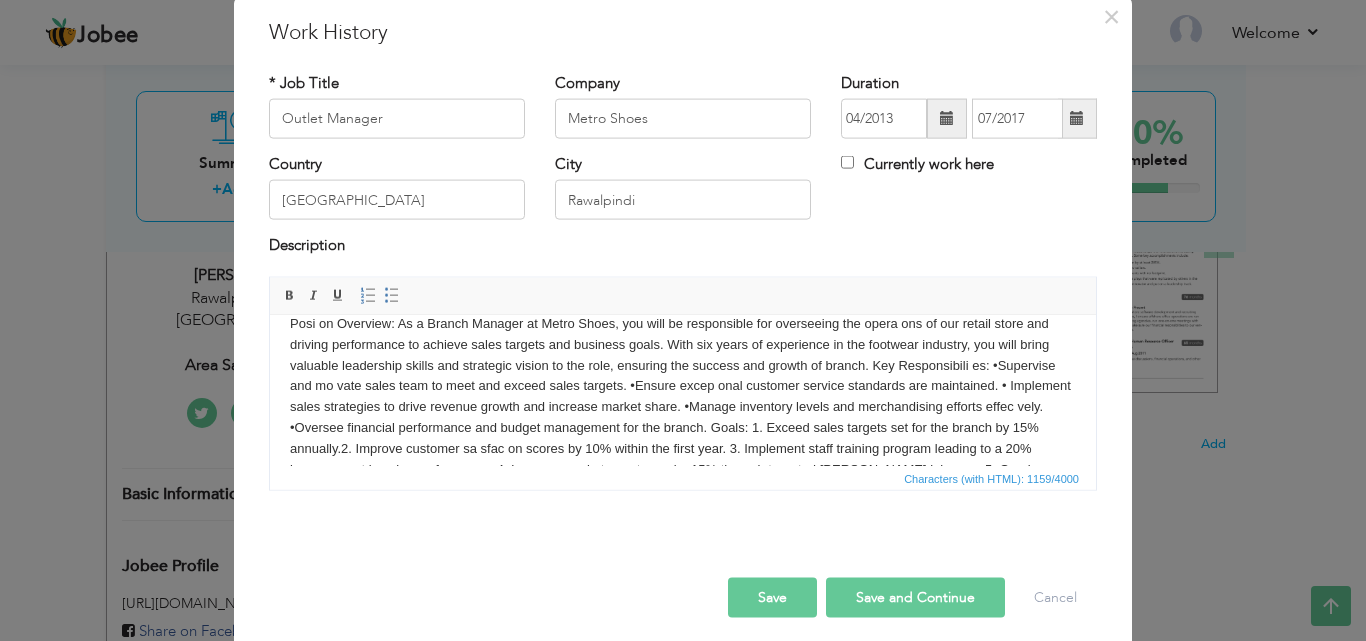 click on "Posi on Overview: As a Branch Manager at Metro Shoes, you will be responsible for overseeing the opera ons of our retail store and driving performance to achieve sales targets and business goals. With six years of experience in the footwear industry, you will bring valuable leadership skills and strategic vision to the role, ensuring the success and growth of branch. Key Responsibili es: •Supervise and mo vate sales team to meet and exceed sales targets. •Ensure excep onal customer service standards are maintained. • Implement sales strategies to drive revenue growth and increase market share. •Manage inventory levels and merchandising efforts effec vely. •Oversee financial performance and budget management for the branch. Goals: 1. Exceed sales targets set for the branch by 15% annually." at bounding box center [683, 406] 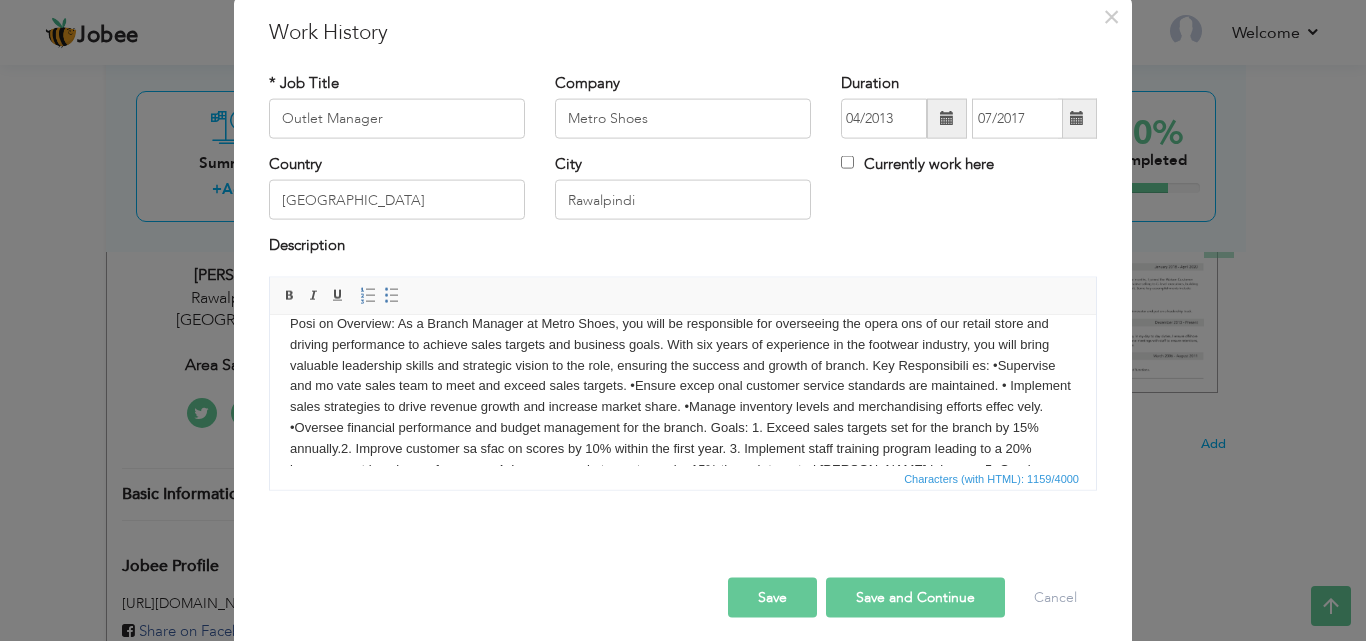 type 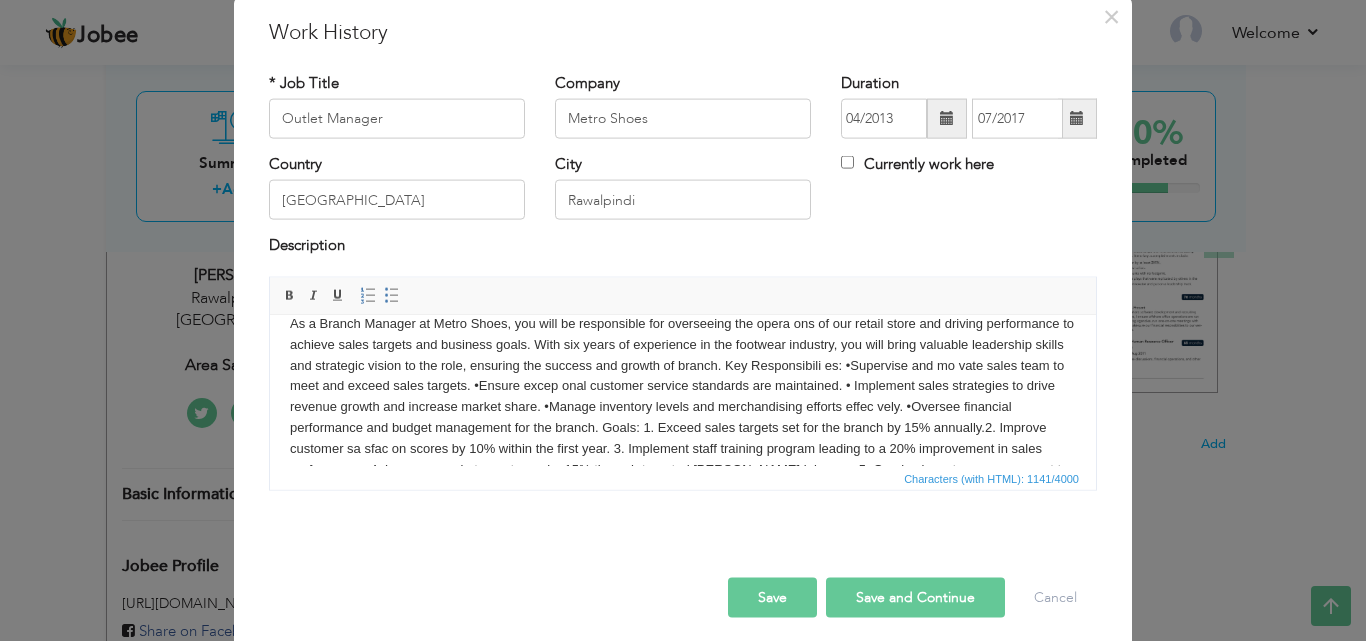 scroll, scrollTop: 4, scrollLeft: 0, axis: vertical 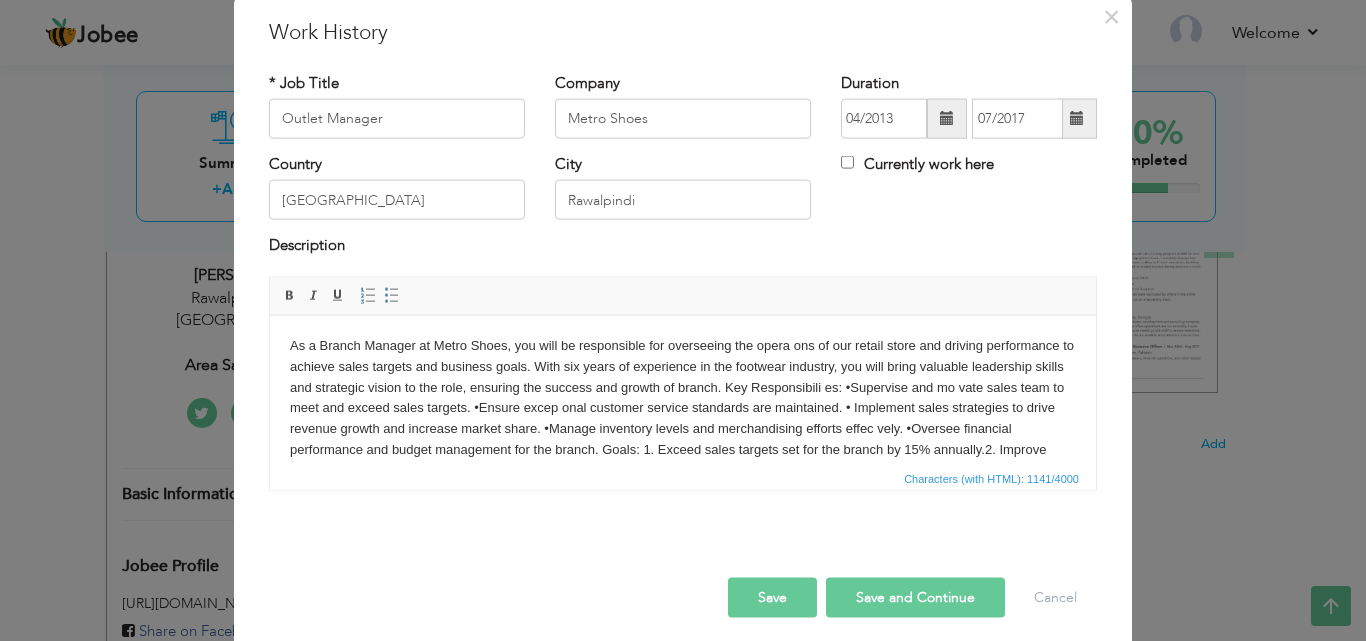 click on "As a Branch Manager at Metro Shoes, you will be responsible for overseeing the opera ons of our retail store and driving performance to achieve sales targets and business goals. With six years of experience in the footwear industry, you will bring valuable leadership skills and strategic vision to the role, ensuring the success and growth of branch. Key Responsibili es: •Supervise and mo vate sales team to meet and exceed sales targets. •Ensure excep onal customer service standards are maintained. • Implement sales strategies to drive revenue growth and increase market share. •Manage inventory levels and merchandising efforts effec vely. •Oversee financial performance and budget management for the branch. Goals: 1. Exceed sales targets set for the branch by 15% annually." at bounding box center [683, 428] 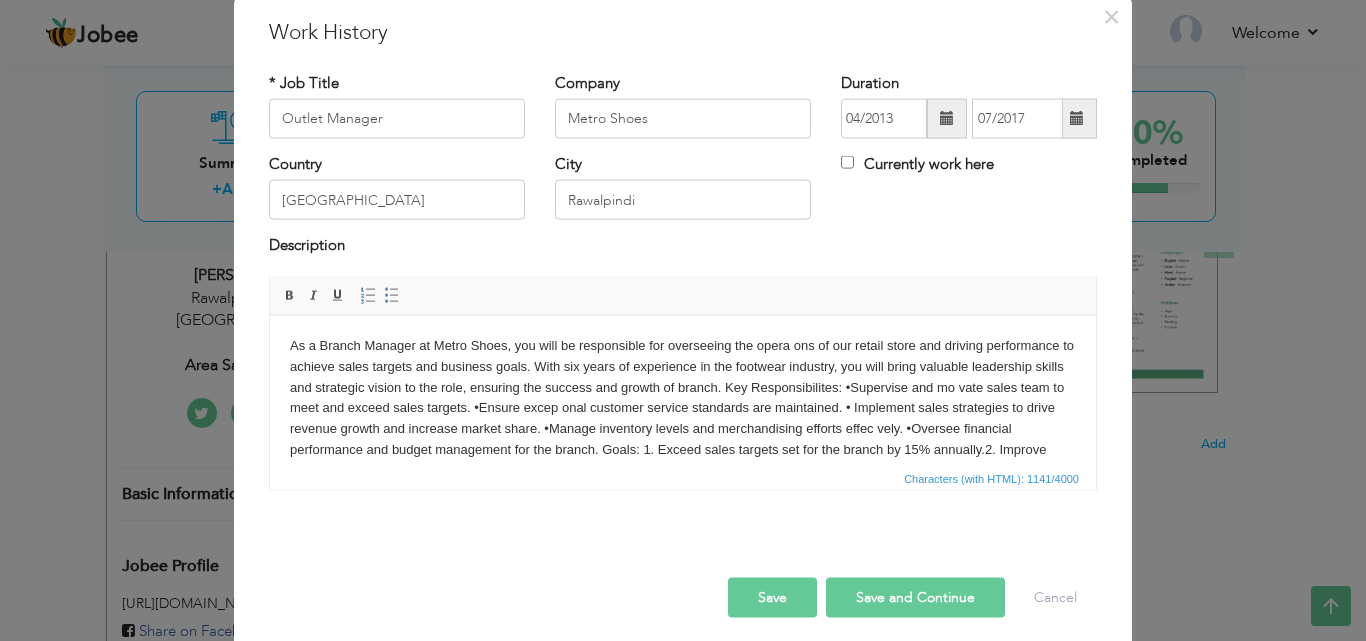 click on "As a Branch Manager at Metro Shoes, you will be responsible for overseeing the opera ons of our retail store and driving performance to achieve sales targets and business goals. With six years of experience in the footwear industry, you will bring valuable leadership skills and strategic vision to the role, ensuring the success and growth of branch. Key Responsibilites: •Supervise and mo vate sales team to meet and exceed sales targets. •Ensure excep onal customer service standards are maintained. • Implement sales strategies to drive revenue growth and increase market share. •Manage inventory levels and merchandising efforts effec vely. •Oversee financial performance and budget management for the branch. Goals: 1. Exceed sales targets set for the branch by 15% annually." at bounding box center [683, 428] 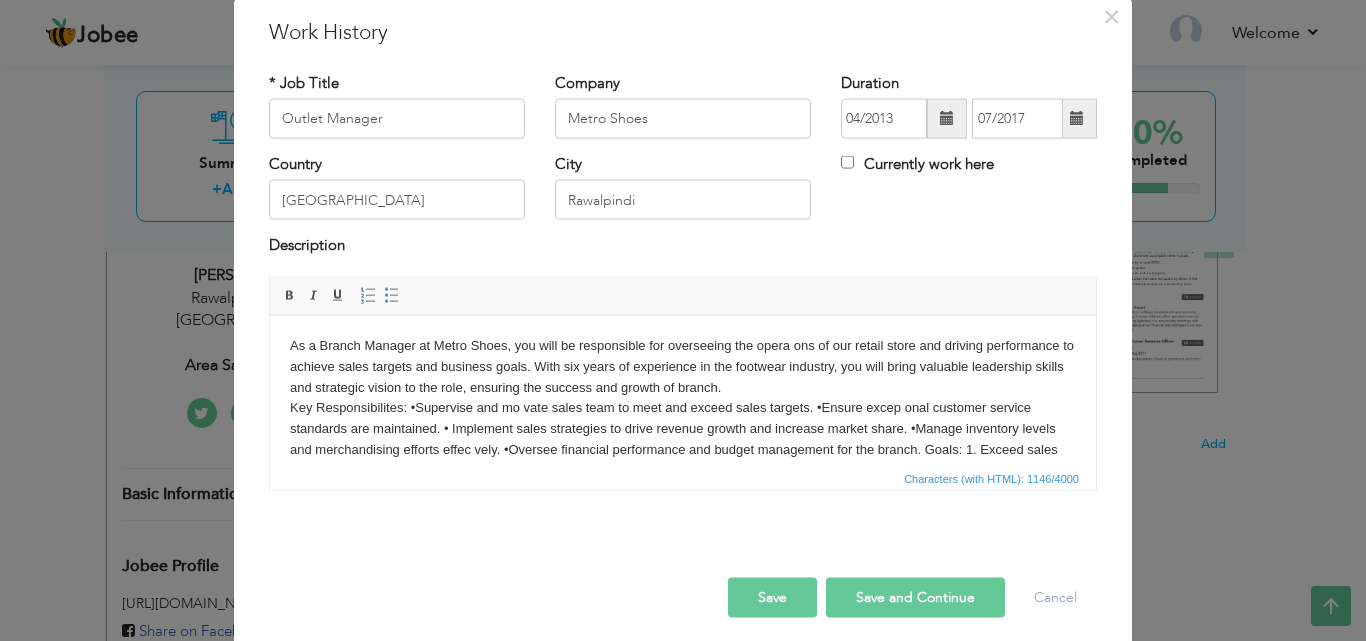 click on "As a Branch Manager at Metro Shoes, you will be responsible for overseeing the opera ons of our retail store and driving performance to achieve sales targets and business goals. With six years of experience in the footwear industry, you will bring valuable leadership skills and strategic vision to the role, ensuring the success and growth of branch.  ​​​​​​​ Key Responsibilites: •Supervise and mo vate sales team to meet and exceed sales targets. •Ensure excep onal customer service standards are maintained. • Implement sales strategies to drive revenue growth and increase market share. •Manage inventory levels and merchandising efforts effec vely. •Oversee financial performance and budget management for the branch. Goals: 1. Exceed sales targets set for the branch by 15% annually." at bounding box center [683, 428] 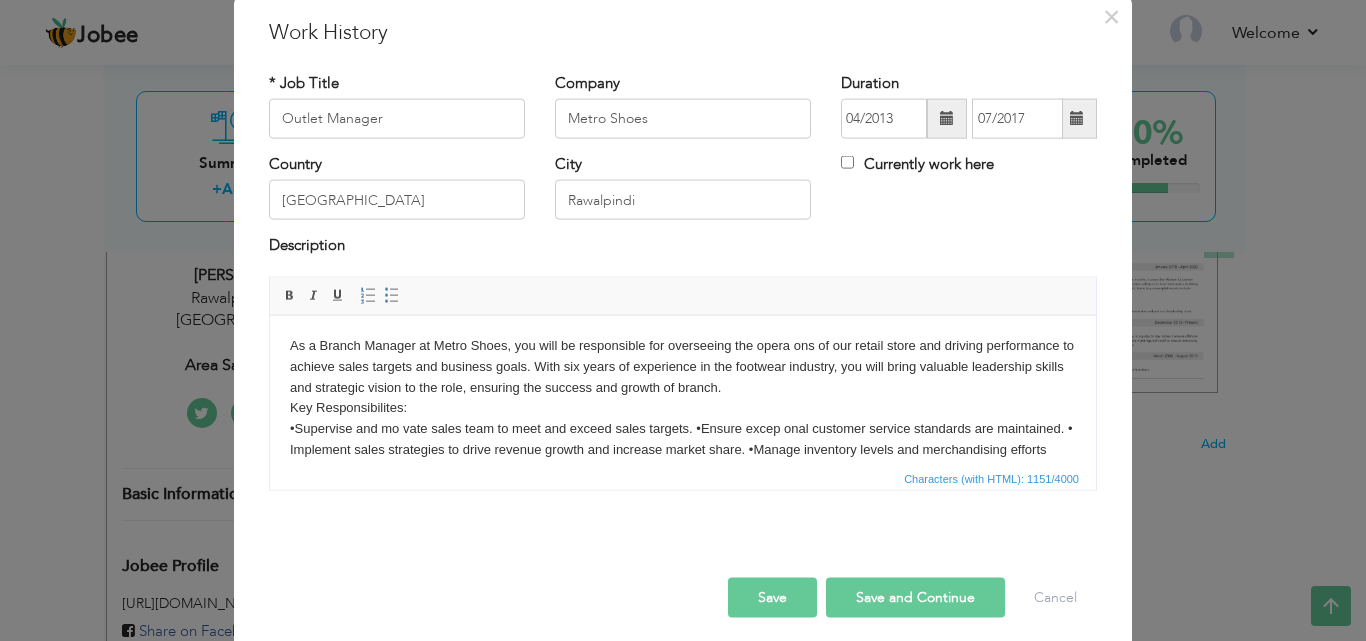 click on "As a Branch Manager at Metro Shoes, you will be responsible for overseeing the opera ons of our retail store and driving performance to achieve sales targets and business goals. With six years of experience in the footwear industry, you will bring valuable leadership skills and strategic vision to the role, ensuring the success and growth of branch.  Key Responsibilites:  ​​​​​​​ •Supervise and mo vate sales team to meet and exceed sales targets. •Ensure excep onal customer service standards are maintained. • Implement sales strategies to drive revenue growth and increase market share. •Manage inventory levels and merchandising efforts effec vely. •Oversee financial performance and budget management for the branch. Goals: 1. Exceed sales targets set for the branch by 15% annually." at bounding box center (683, 439) 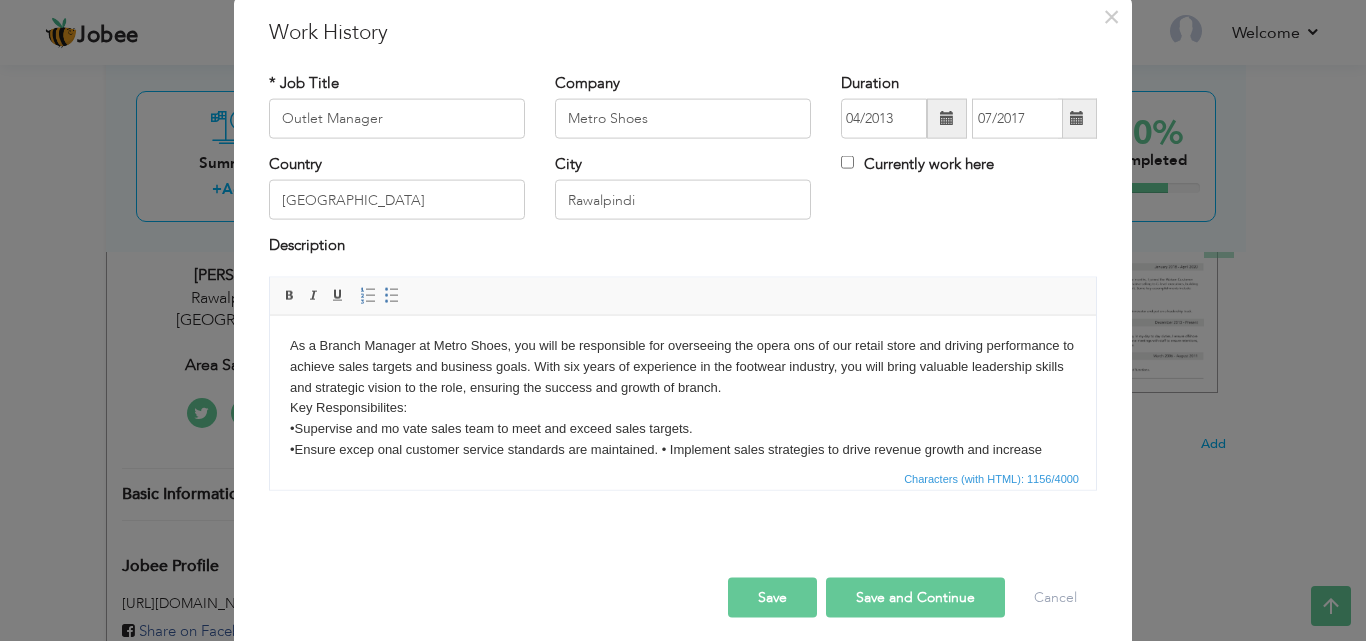 click on "As a Branch Manager at Metro Shoes, you will be responsible for overseeing the opera ons of our retail store and driving performance to achieve sales targets and business goals. With six years of experience in the footwear industry, you will bring valuable leadership skills and strategic vision to the role, ensuring the success and growth of branch.  Key Responsibilites:  •Supervise and mo vate sales team to meet and exceed sales targets.  ​​​​​​​ •Ensure excep onal customer service standards are maintained. • Implement sales strategies to drive revenue growth and increase market share. •Manage inventory levels and merchandising efforts effec vely. •Oversee financial performance and budget management for the branch. Goals: 1. Exceed sales targets set for the branch by 15% annually." at bounding box center [683, 449] 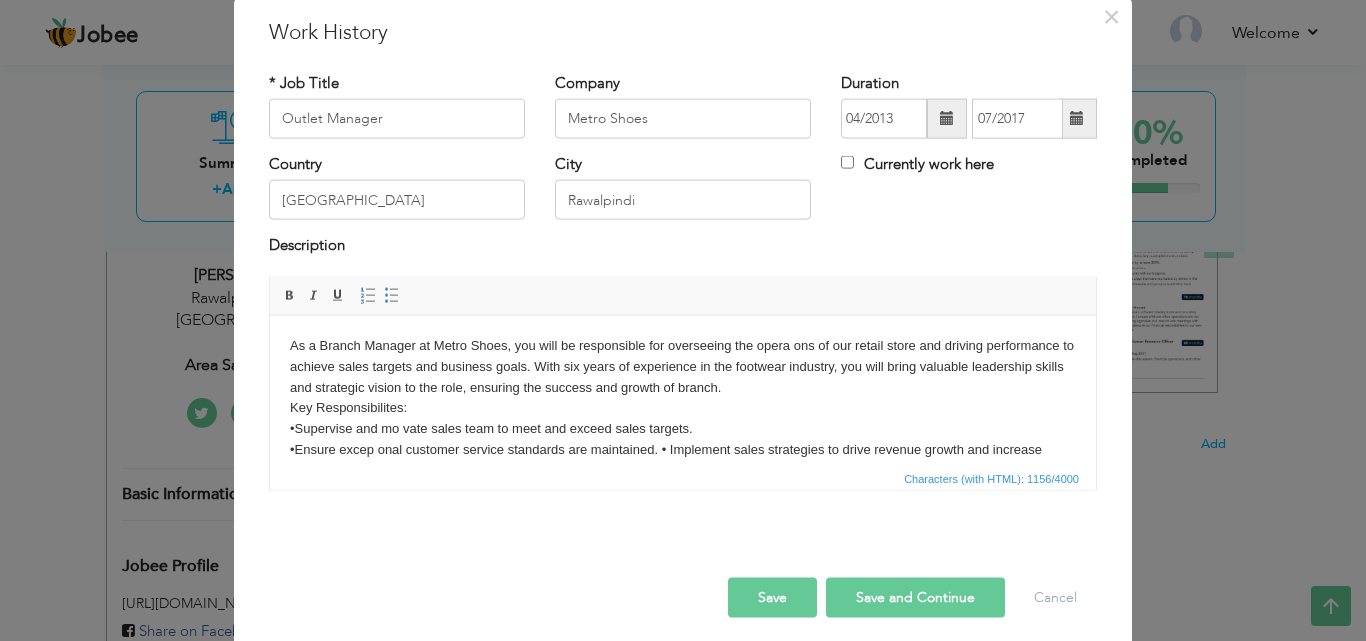 scroll, scrollTop: 12, scrollLeft: 0, axis: vertical 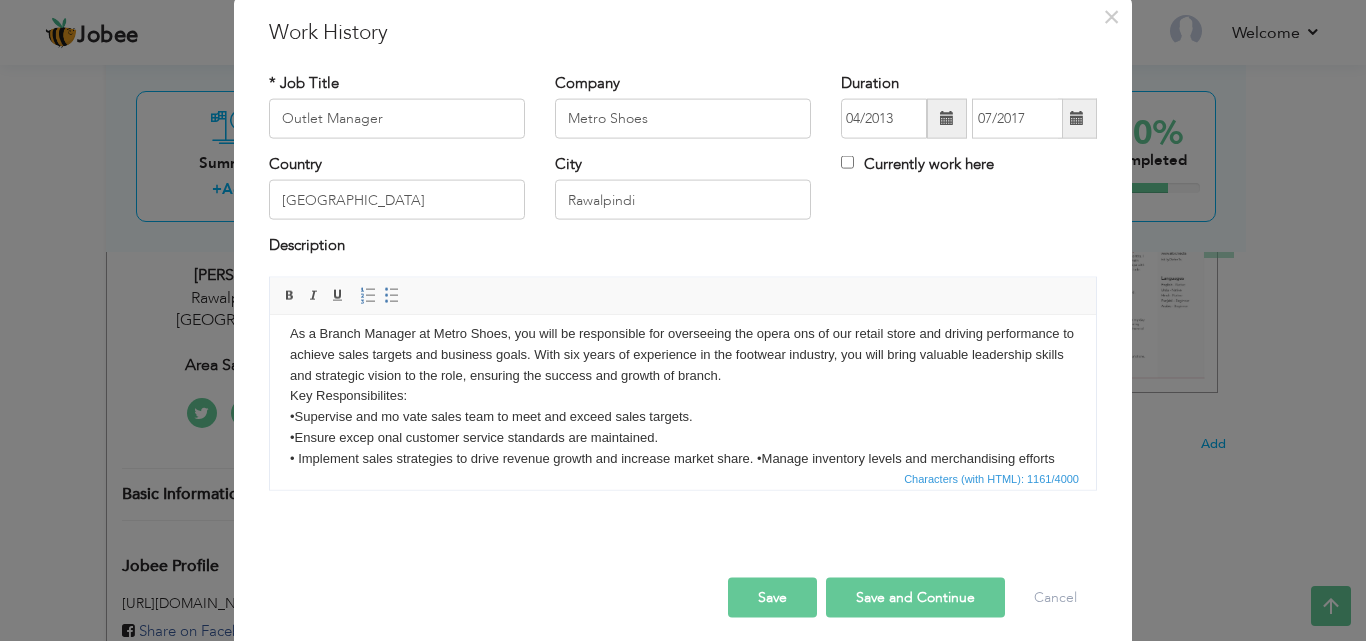 click on "As a Branch Manager at Metro Shoes, you will be responsible for overseeing the opera ons of our retail store and driving performance to achieve sales targets and business goals. With six years of experience in the footwear industry, you will bring valuable leadership skills and strategic vision to the role, ensuring the success and growth of branch.  Key Responsibilites:  •Supervise and mo vate sales team to meet and exceed sales targets.  •Ensure excep onal customer service standards are maintained.  ​​​​​​​ • Implement sales strategies to drive revenue growth and increase market share. •Manage inventory levels and merchandising efforts effec vely. •Oversee financial performance and budget management for the branch. Goals: 1. Exceed sales targets set for the branch by 15% annually." at bounding box center (683, 437) 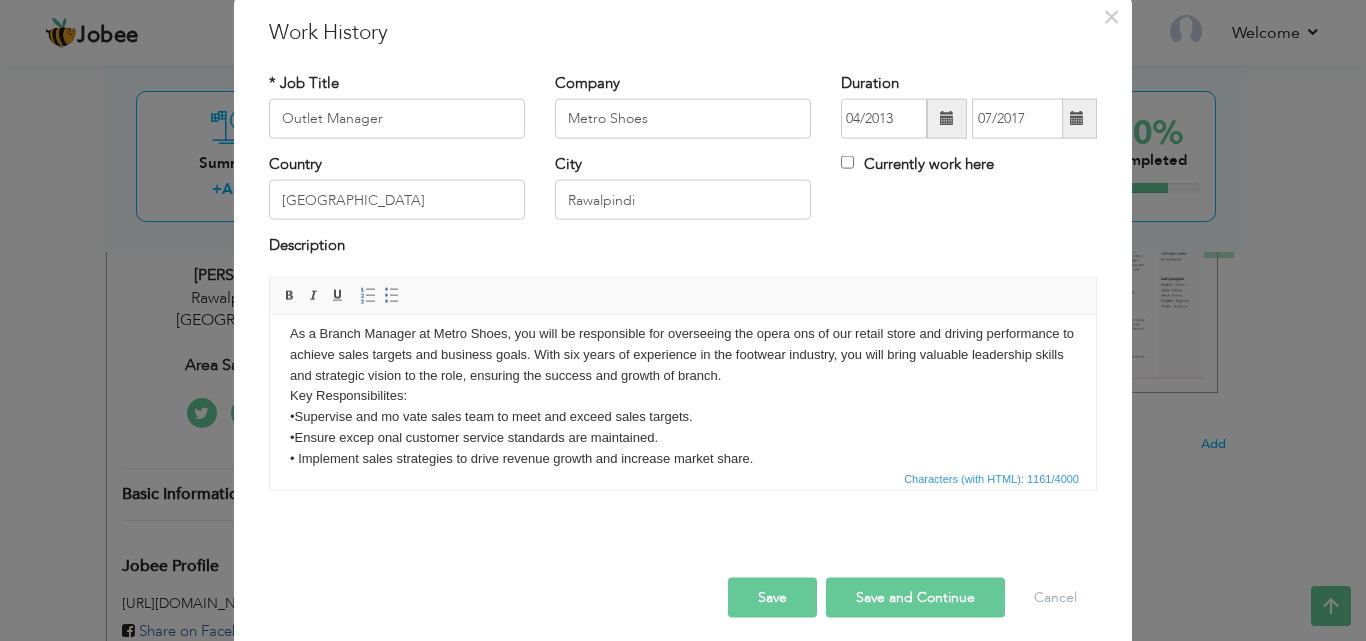 scroll, scrollTop: 33, scrollLeft: 0, axis: vertical 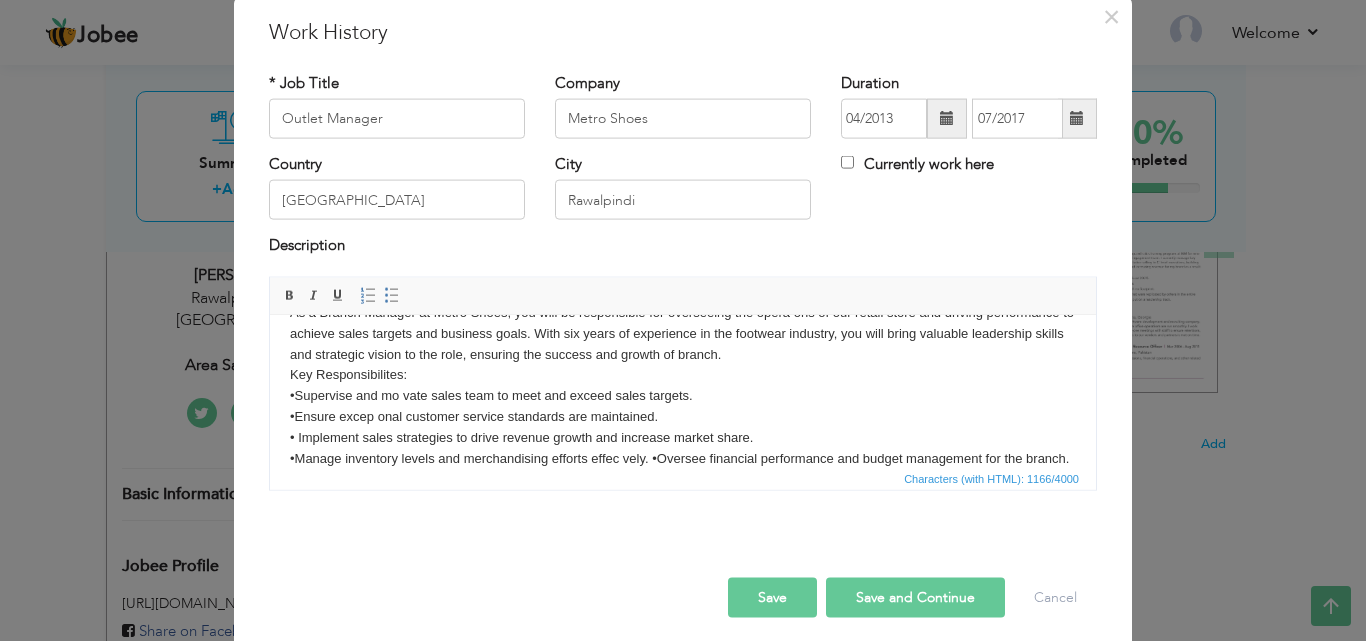 click on "As a Branch Manager at Metro Shoes, you will be responsible for overseeing the opera ons of our retail store and driving performance to achieve sales targets and business goals. With six years of experience in the footwear industry, you will bring valuable leadership skills and strategic vision to the role, ensuring the success and growth of branch.  Key Responsibilites:  •Supervise and mo vate sales team to meet and exceed sales targets.  •Ensure excep onal customer service standards are maintained.  • Implement sales strategies to drive revenue growth and increase market share.  ​​​​​​​ •Manage inventory levels and merchandising efforts effec vely. •Oversee financial performance and budget management for the branch. Goals: 1. Exceed sales targets set for the branch by 15% annually." at bounding box center [683, 427] 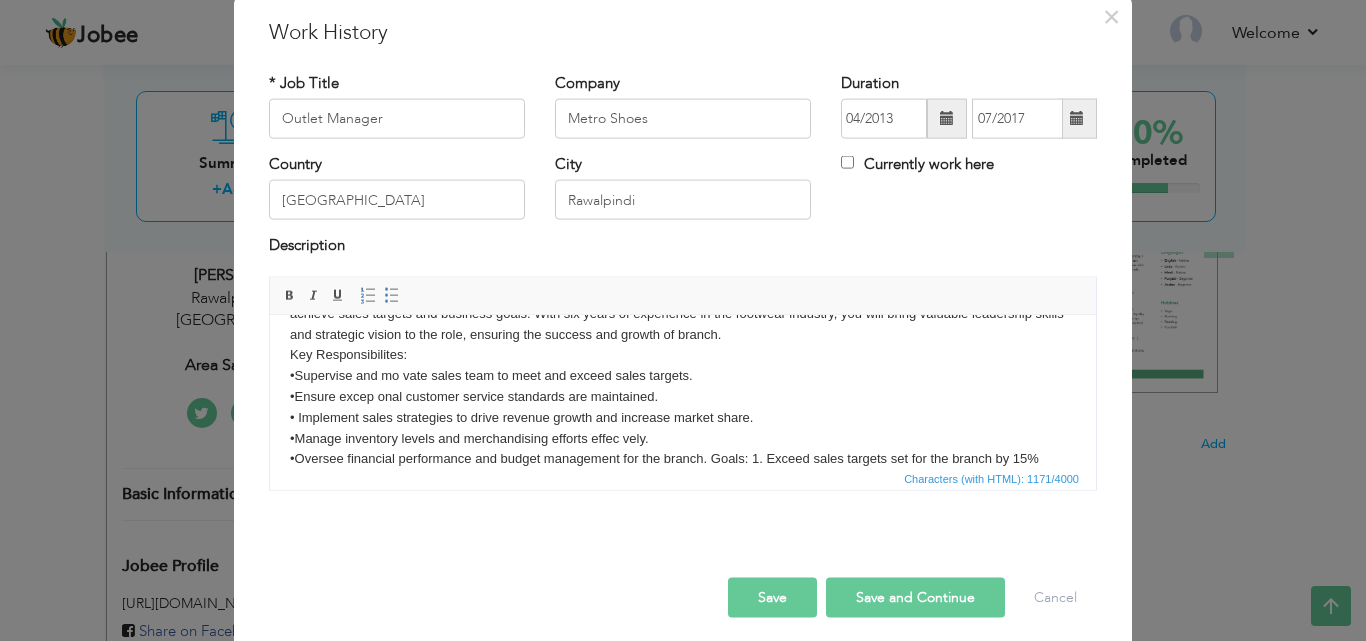 click on "As a Branch Manager at Metro Shoes, you will be responsible for overseeing the opera ons of our retail store and driving performance to achieve sales targets and business goals. With six years of experience in the footwear industry, you will bring valuable leadership skills and strategic vision to the role, ensuring the success and growth of branch.  Key Responsibilites:  •Supervise and mo vate sales team to meet and exceed sales targets.  •Ensure excep onal customer service standards are maintained.  • Implement sales strategies to drive revenue growth and increase market share.  •Manage inventory levels and merchandising efforts effec vely.  ​​​​​​​ •Oversee financial performance and budget management for the branch. Goals: 1. Exceed sales targets set for the branch by 15% annually." at bounding box center [683, 407] 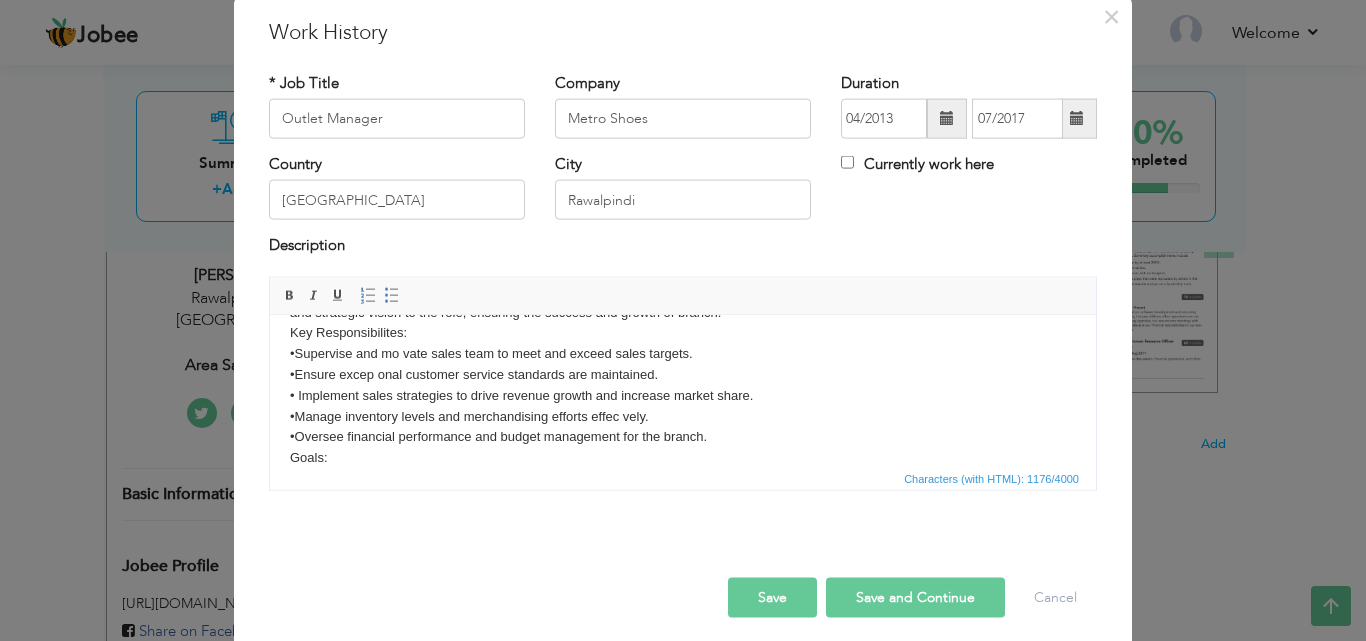 scroll, scrollTop: 95, scrollLeft: 0, axis: vertical 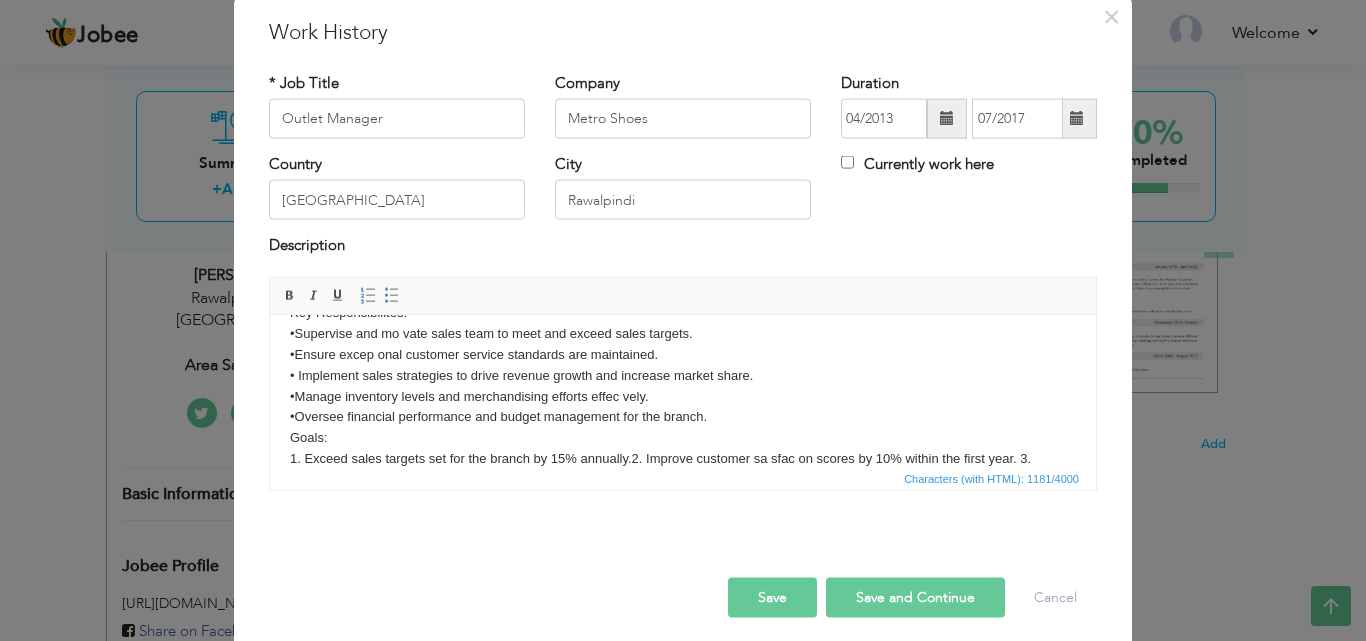 click on "As a Branch Manager at Metro Shoes, you will be responsible for overseeing the opera ons of our retail store and driving performance to achieve sales targets and business goals. With six years of experience in the footwear industry, you will bring valuable leadership skills and strategic vision to the role, ensuring the success and growth of branch.  Key Responsibilites:  •Supervise and mo vate sales team to meet and exceed sales targets.  •Ensure excep onal customer service standards are maintained.  • Implement sales strategies to drive revenue growth and increase market share.  •Manage inventory levels and merchandising efforts effec vely.  •Oversee financial performance and budget management for the branch.  Goals:  ​​​​​​​ 1. Exceed sales targets set for the branch by 15% annually." at bounding box center (683, 385) 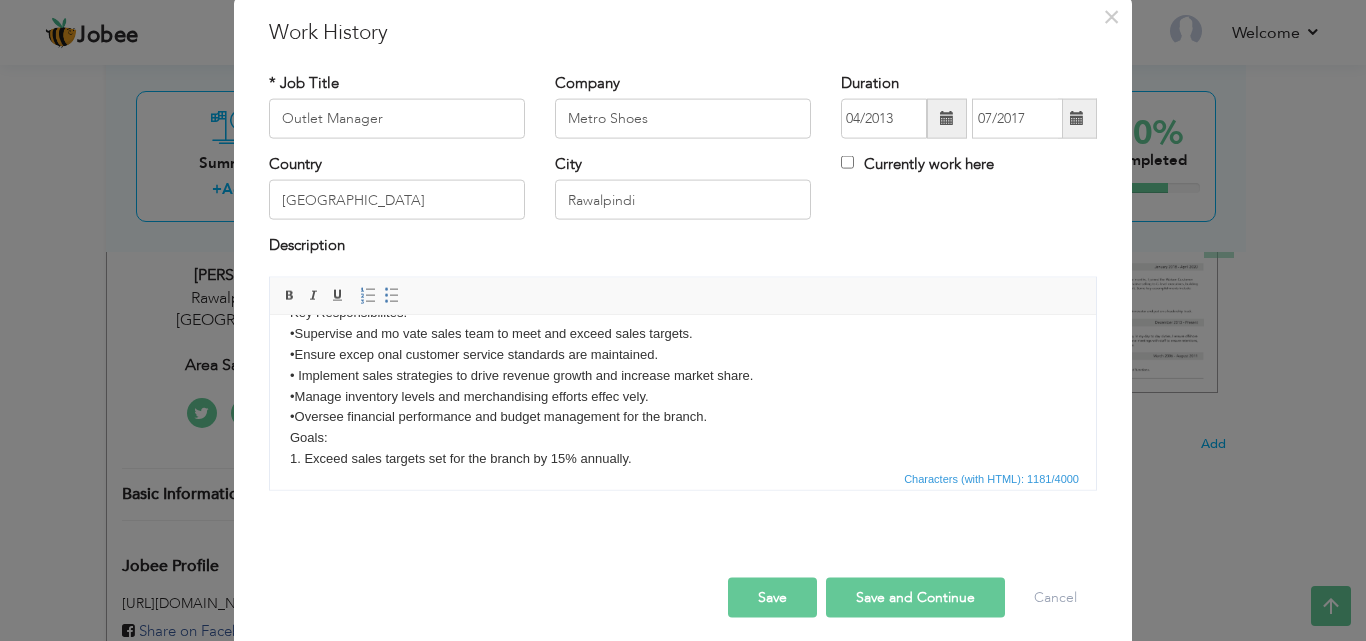 scroll, scrollTop: 116, scrollLeft: 0, axis: vertical 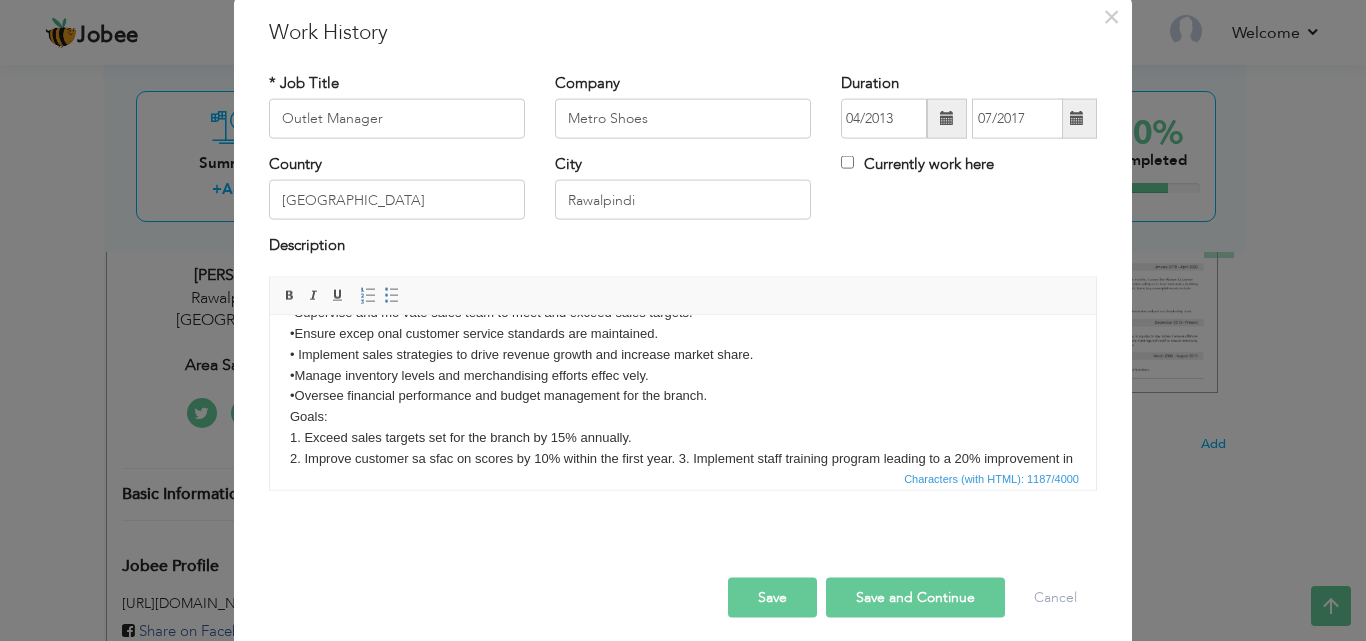 click on "As a Branch Manager at Metro Shoes, you will be responsible for overseeing the opera ons of our retail store and driving performance to achieve sales targets and business goals. With six years of experience in the footwear industry, you will bring valuable leadership skills and strategic vision to the role, ensuring the success and growth of branch.  Key Responsibilites:  •Supervise and mo vate sales team to meet and exceed sales targets.  •Ensure excep onal customer service standards are maintained.  • Implement sales strategies to drive revenue growth and increase market share.  •Manage inventory levels and merchandising efforts effec vely.  •Oversee financial performance and budget management for the branch.  Goals:  1. Exceed sales targets set for the branch by 15% annually. ​​​​​​​" at bounding box center [683, 364] 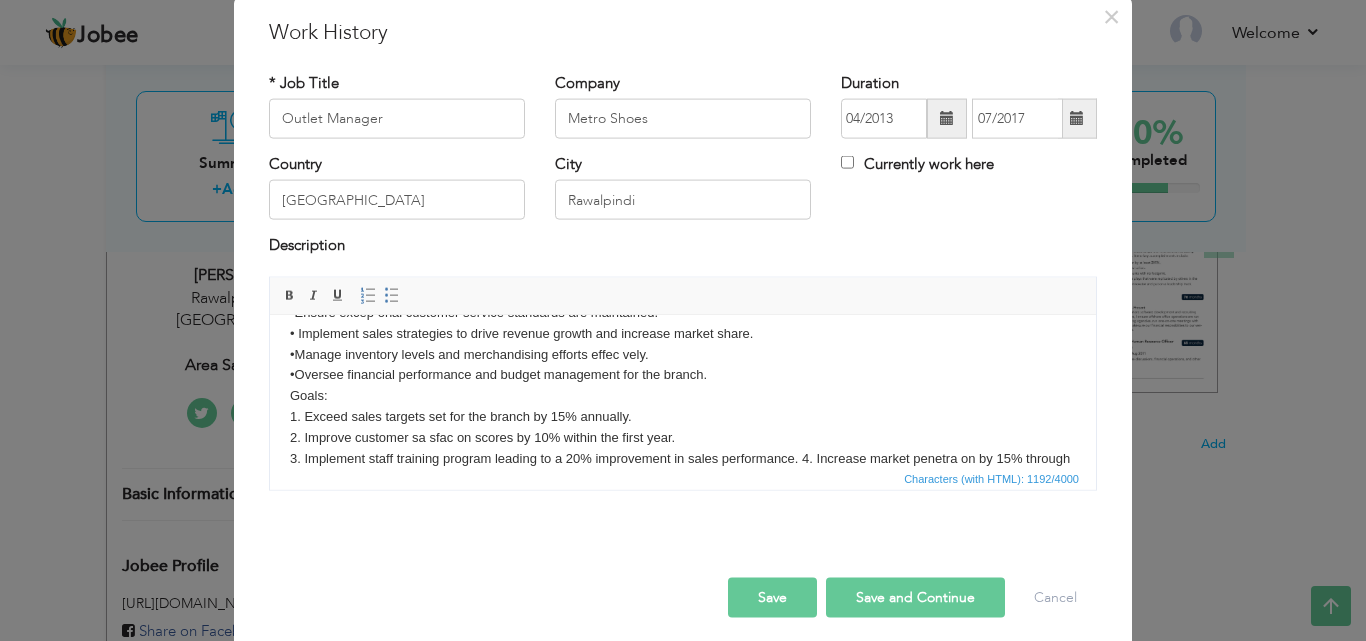 click on "As a Branch Manager at Metro Shoes, you will be responsible for overseeing the opera ons of our retail store and driving performance to achieve sales targets and business goals. With six years of experience in the footwear industry, you will bring valuable leadership skills and strategic vision to the role, ensuring the success and growth of branch.  Key Responsibilites:  •Supervise and mo vate sales team to meet and exceed sales targets.  •Ensure excep onal customer service standards are maintained.  • Implement sales strategies to drive revenue growth and increase market share.  •Manage inventory levels and merchandising efforts effec vely.  •Oversee financial performance and budget management for the branch.  Goals:  1. Exceed sales targets set for the branch by 15% annually. 2. Improve customer sa sfac on scores by 10% within the first year.  ​​​​​​​" at bounding box center (683, 354) 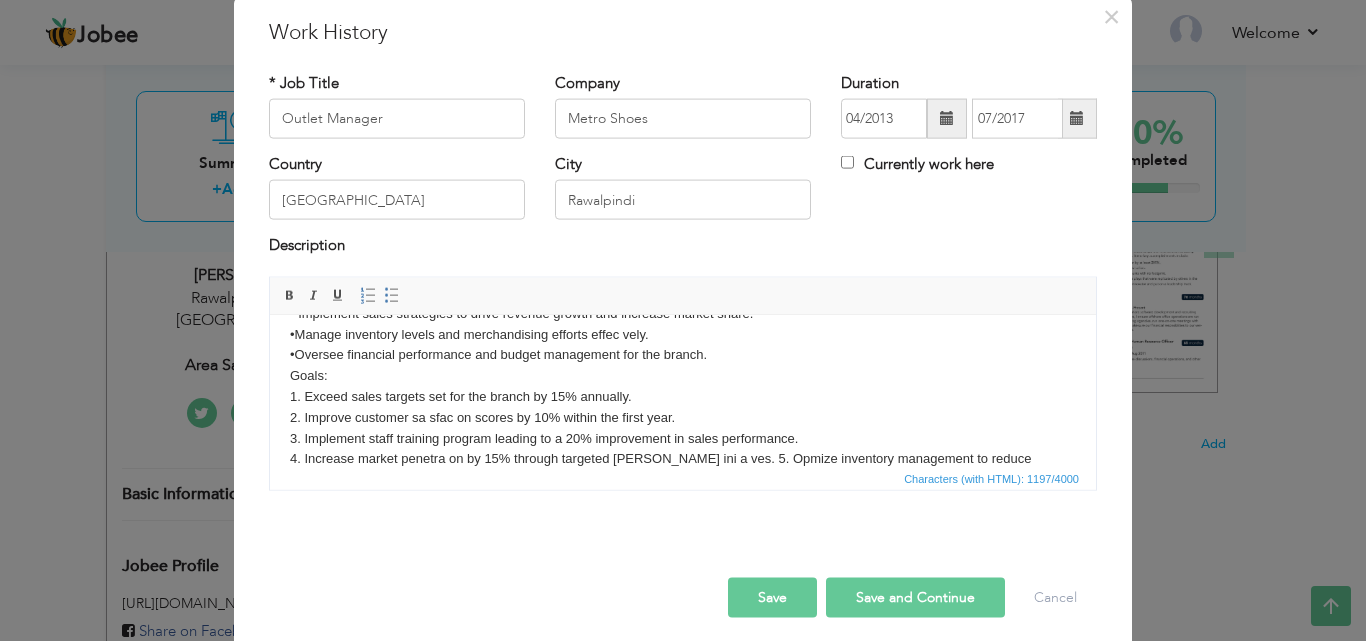 click on "As a Branch Manager at Metro Shoes, you will be responsible for overseeing the opera ons of our retail store and driving performance to achieve sales targets and business goals. With six years of experience in the footwear industry, you will bring valuable leadership skills and strategic vision to the role, ensuring the success and growth of branch.  Key Responsibilites:  •Supervise and mo vate sales team to meet and exceed sales targets.  •Ensure excep onal customer service standards are maintained.  • Implement sales strategies to drive revenue growth and increase market share.  •Manage inventory levels and merchandising efforts effec vely.  •Oversee financial performance and budget management for the branch.  Goals:  1. Exceed sales targets set for the branch by 15% annually. 2. Improve customer sa sfac on scores by 10% within the first year.  3. Implement staff training program leading to a 20% improvement in sales performance.  ​​​​​​​" at bounding box center [683, 334] 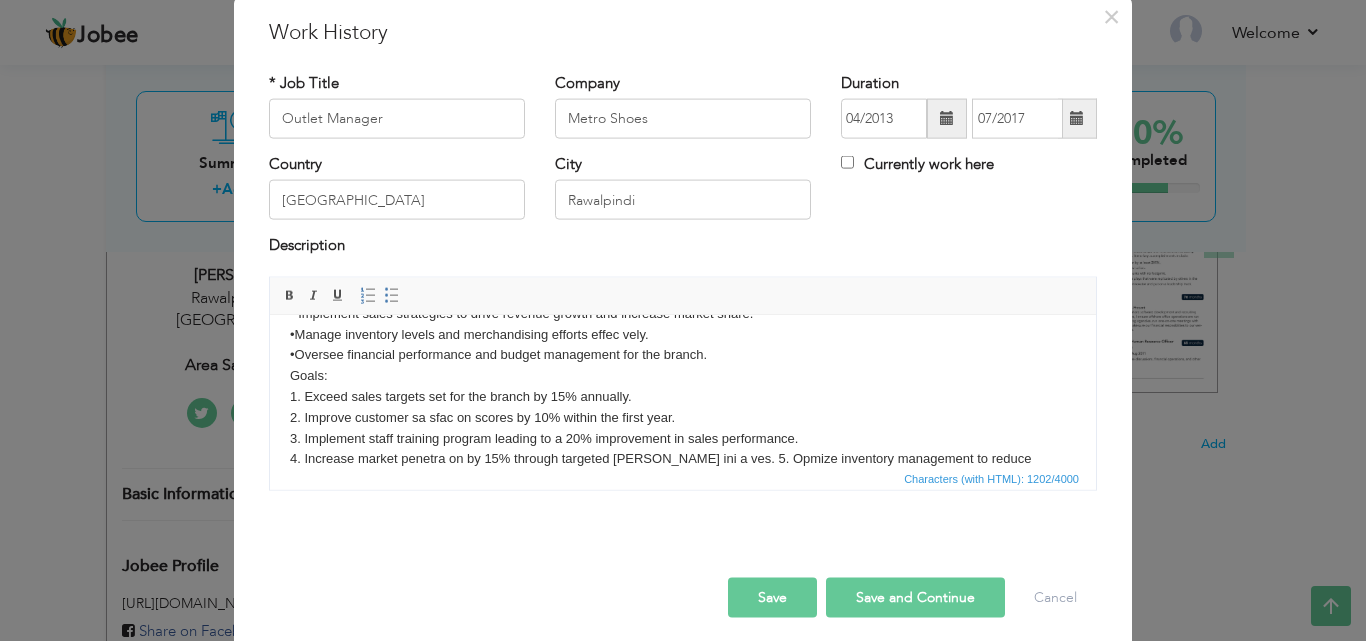 scroll, scrollTop: 178, scrollLeft: 0, axis: vertical 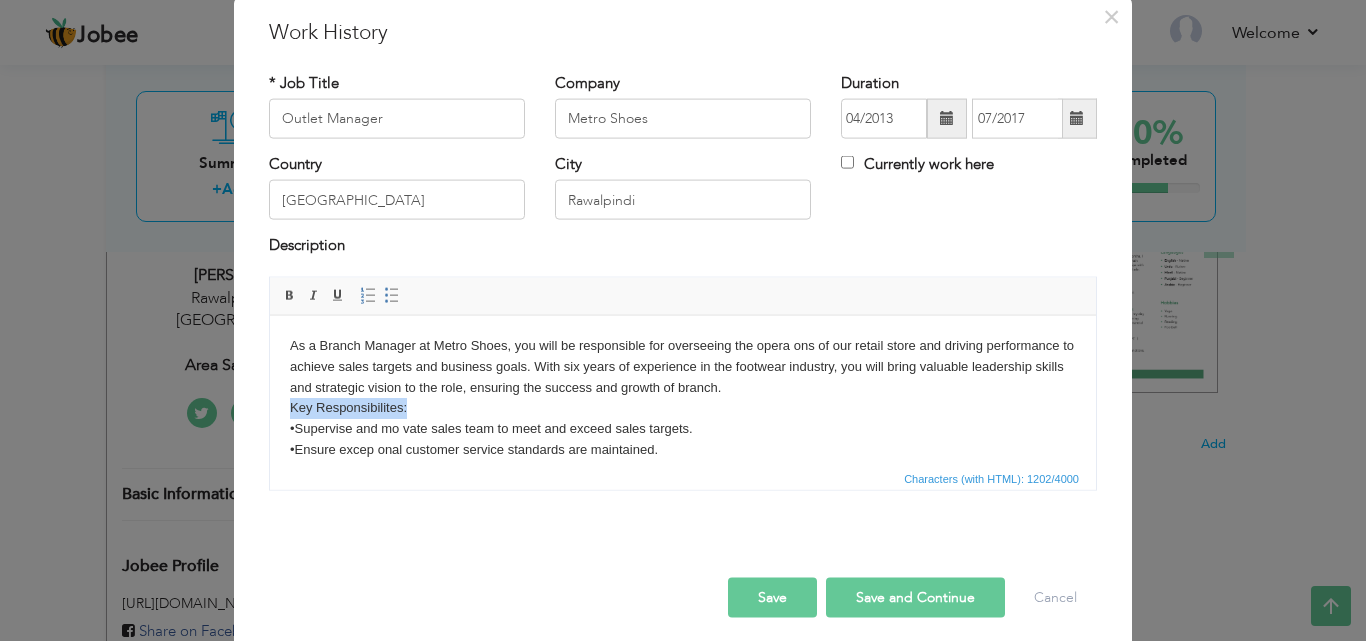 drag, startPoint x: 291, startPoint y: 406, endPoint x: 423, endPoint y: 401, distance: 132.09467 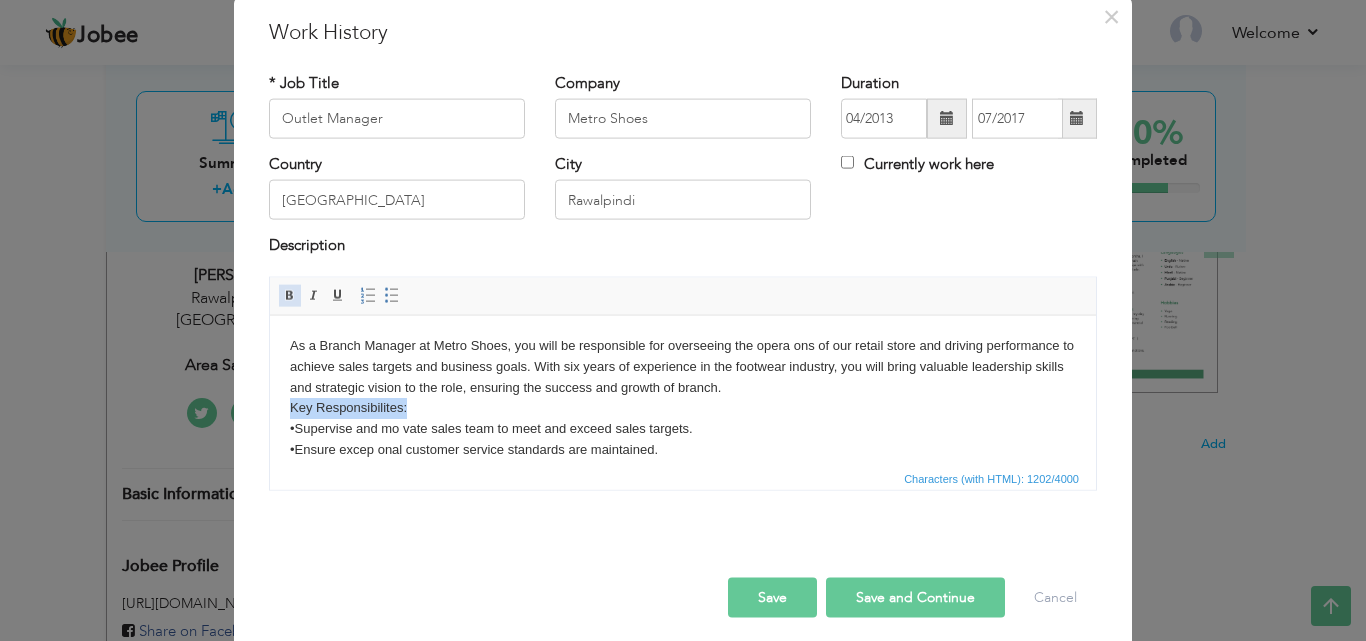 click at bounding box center (290, 295) 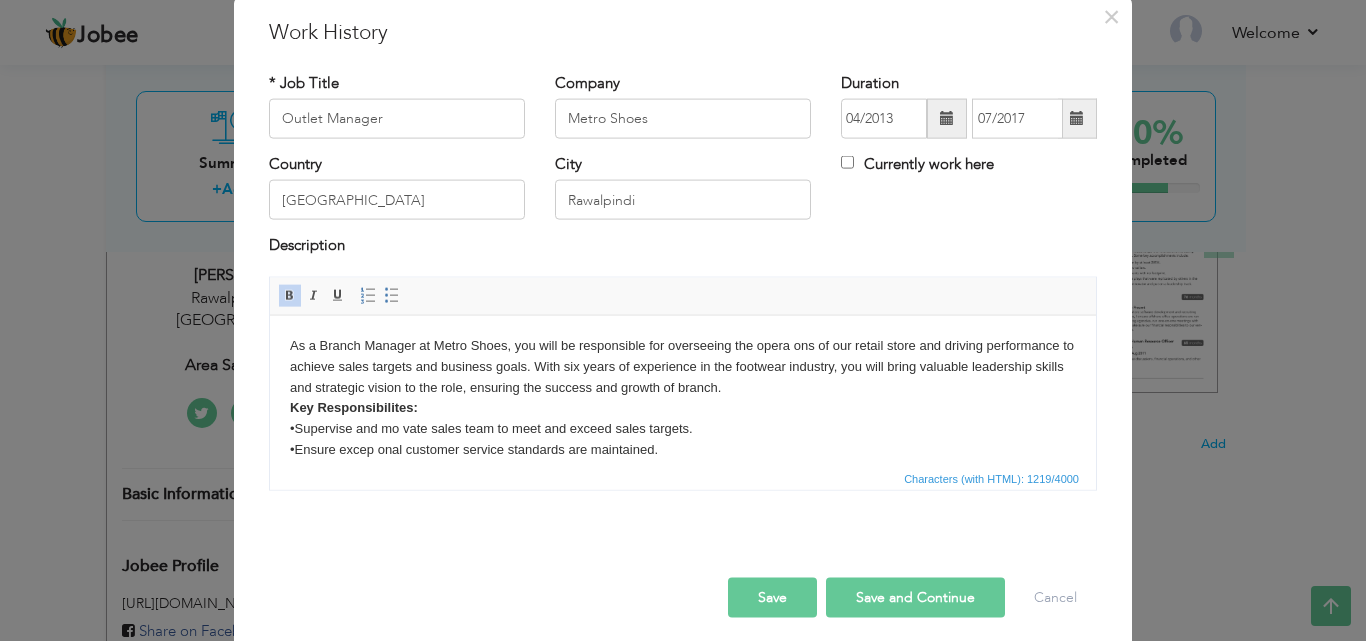 click on "As a Branch Manager at Metro Shoes, you will be responsible for overseeing the opera ons of our retail store and driving performance to achieve sales targets and business goals. With six years of experience in the footwear industry, you will bring valuable leadership skills and strategic vision to the role, ensuring the success and growth of branch.  Key Responsibilites:   •Supervise and mo vate sales team to meet and exceed sales targets.  •Ensure excep onal customer service standards are maintained.  • Implement sales strategies to drive revenue growth and increase market share.  •Manage inventory levels and merchandising efforts effec vely.  •Oversee financial performance and budget management for the branch.  Goals:  1. Exceed sales targets set for the branch by 15% annually. 2. Improve customer sa sfac on scores by 10% within the first year.  3. Implement staff training program leading to a 20% improvement in sales performance.  ​​​​​​​" at bounding box center (683, 491) 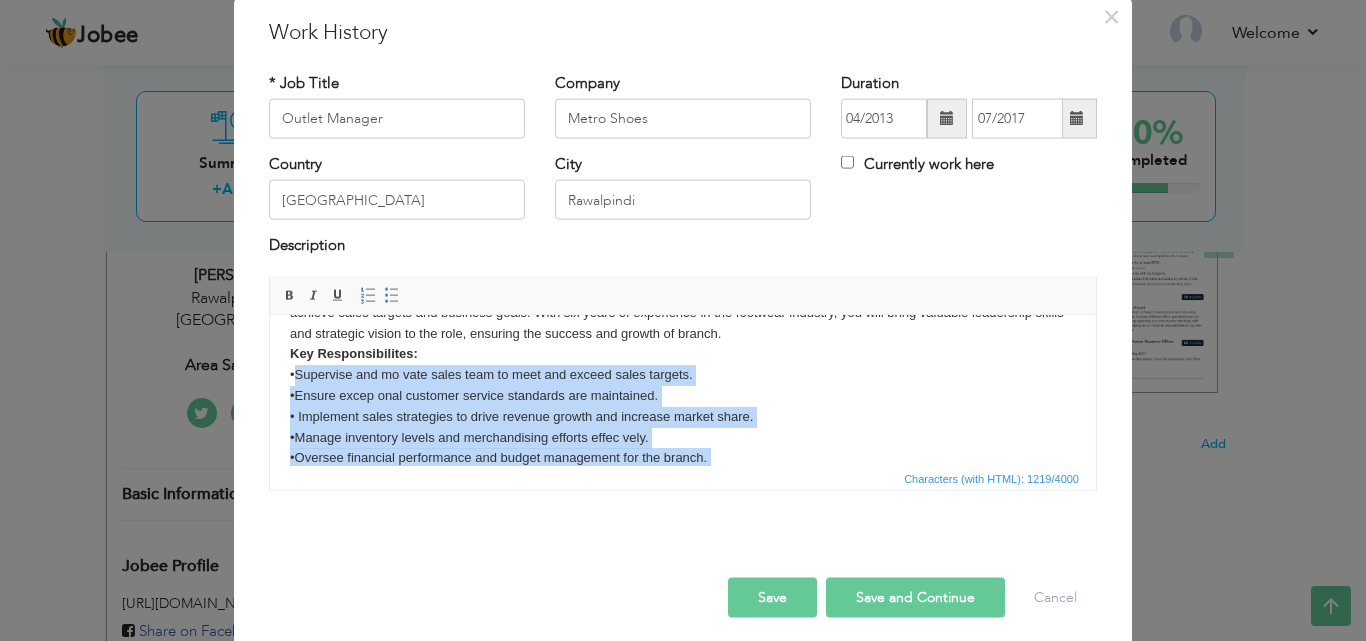scroll, scrollTop: 75, scrollLeft: 0, axis: vertical 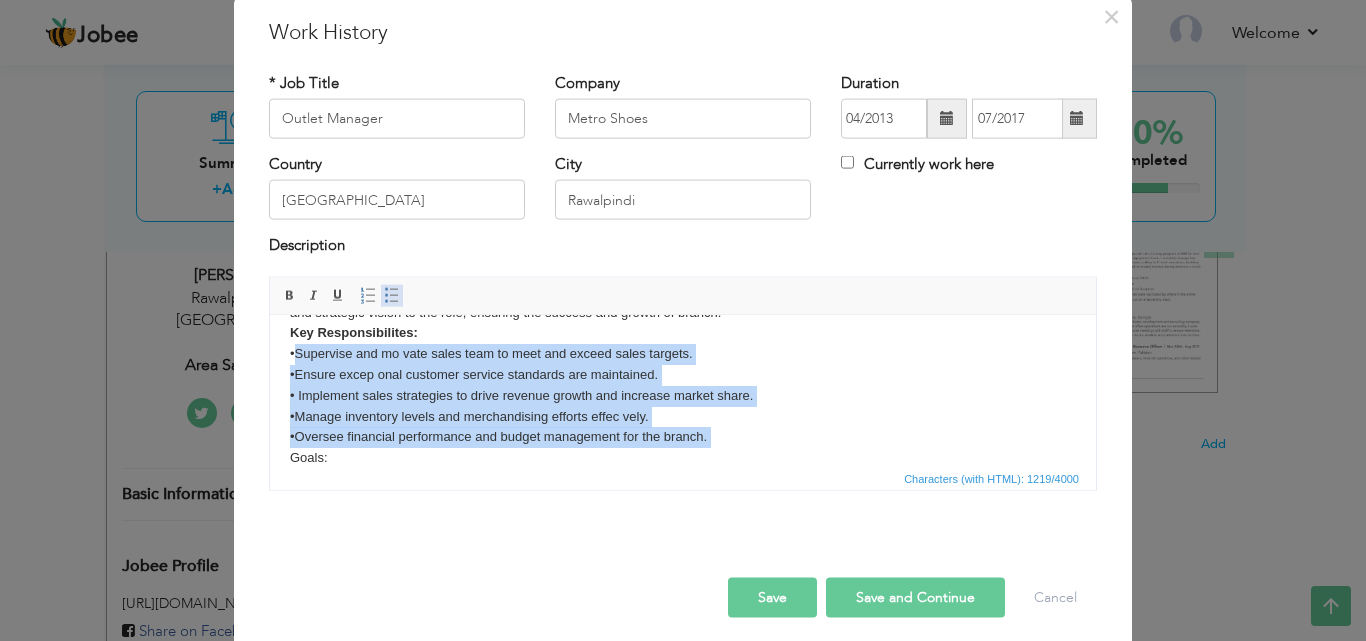 click at bounding box center [392, 295] 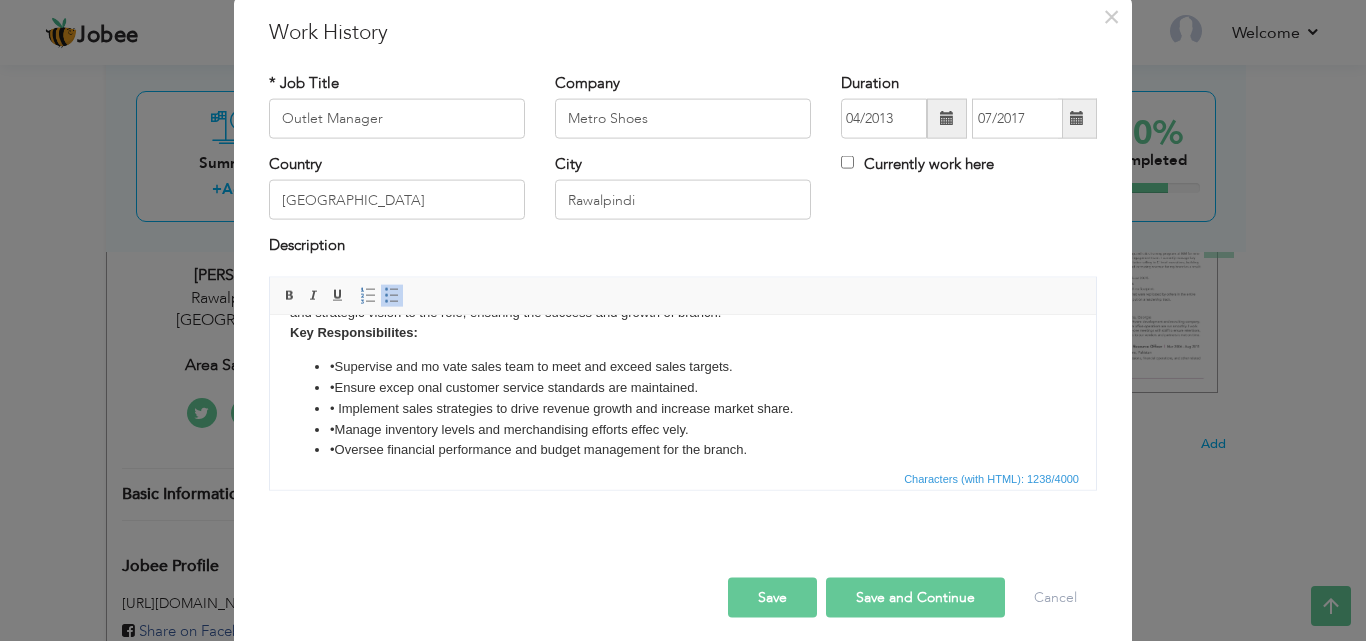 click on "• Supervise and mo vate sales team to meet and exceed sales targets." at bounding box center [683, 366] 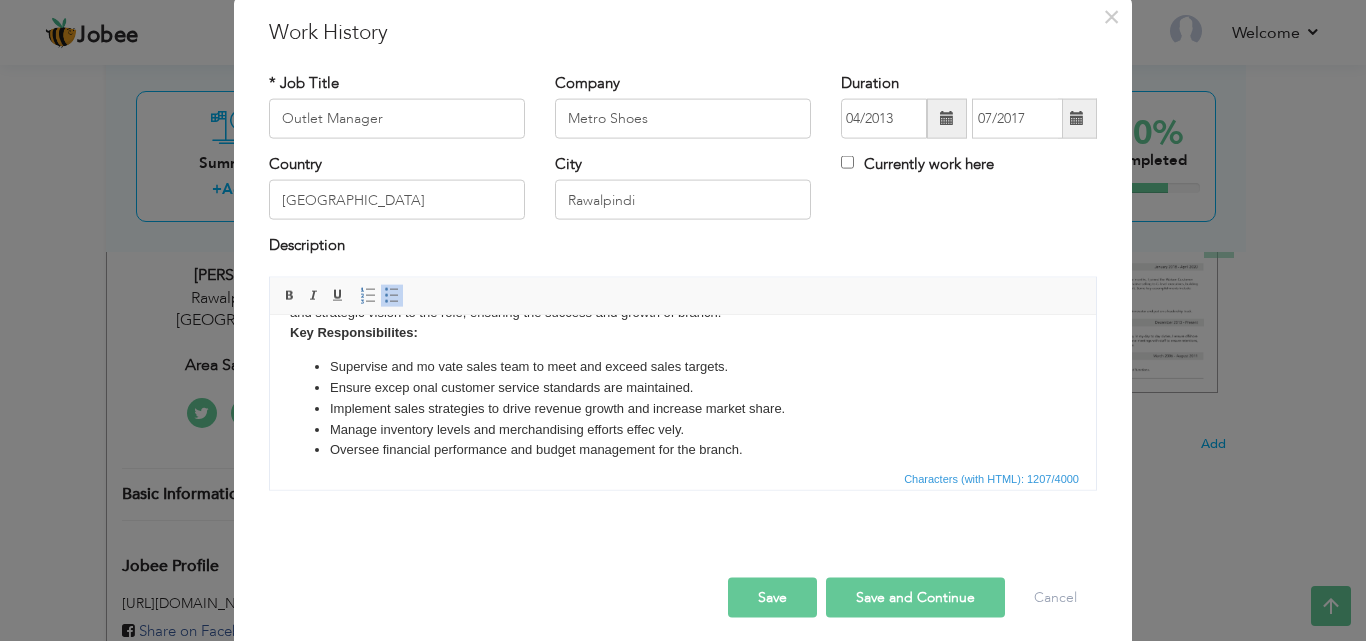 click on "Ensure excep onal customer service standards are maintained." at bounding box center [683, 387] 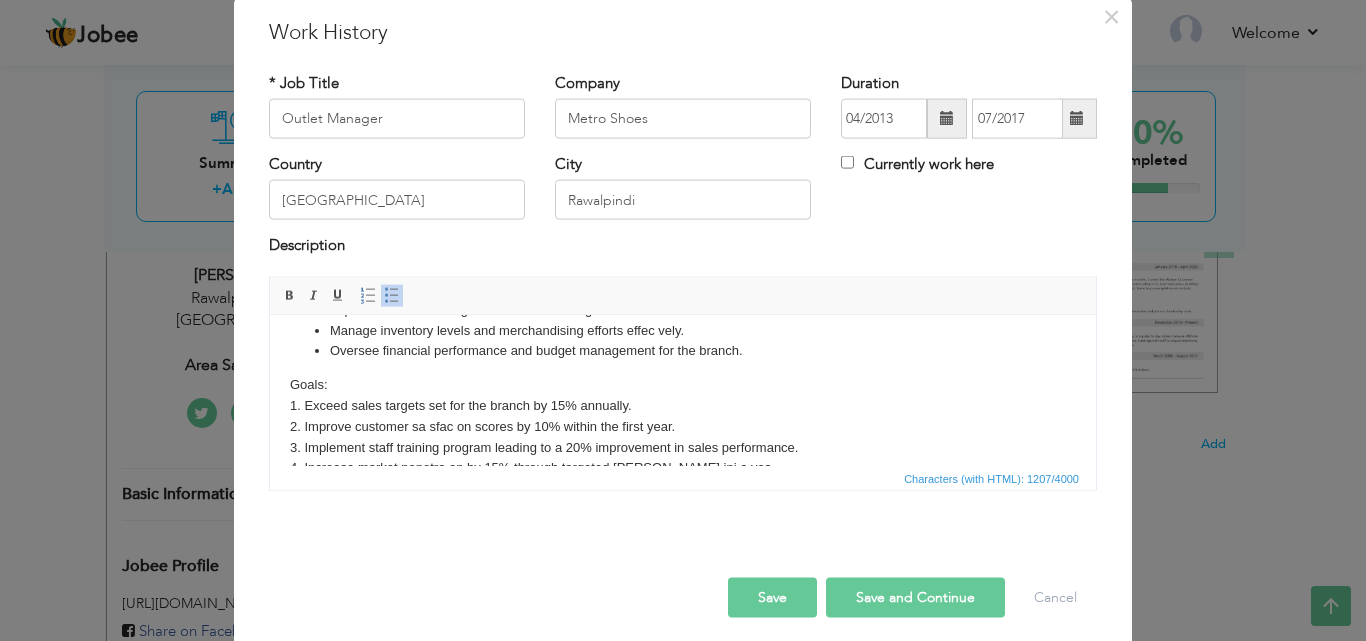 scroll, scrollTop: 181, scrollLeft: 0, axis: vertical 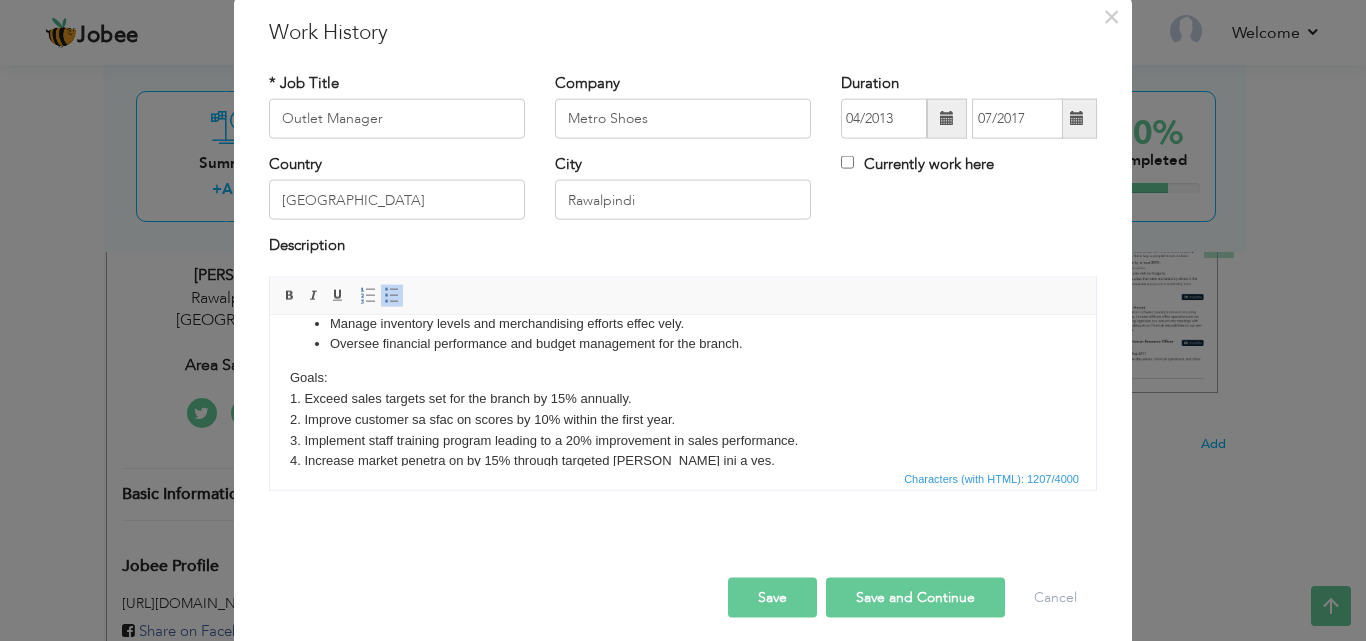 click on "As a Branch Manager at Metro Shoes, you will be responsible for overseeing the opera ons of our retail store and driving performance to achieve sales targets and business goals. With six years of experience in the footwear industry, you will bring valuable leadership skills and strategic vision to the role, ensuring the success and growth of branch.  Key Responsibilites:   Supervise and mo vate sales team to meet and exceed sales targets.  Ensure excep onal customer service standards are maintained.  Implement sales strategies to drive revenue growth and increase market share.  Manage inventory levels and merchandising efforts effec vely.  Oversee financial performance and budget management for the branch.  Goals:  1. Exceed sales targets set for the branch by 15% annually. 2. Improve customer sa sfac on scores by 10% within the first year.  3. Implement staff training program leading to a 20% improvement in sales performance.  4. Increase market penetra on by 15% through targeted marke ng ini a ves." at bounding box center [683, 323] 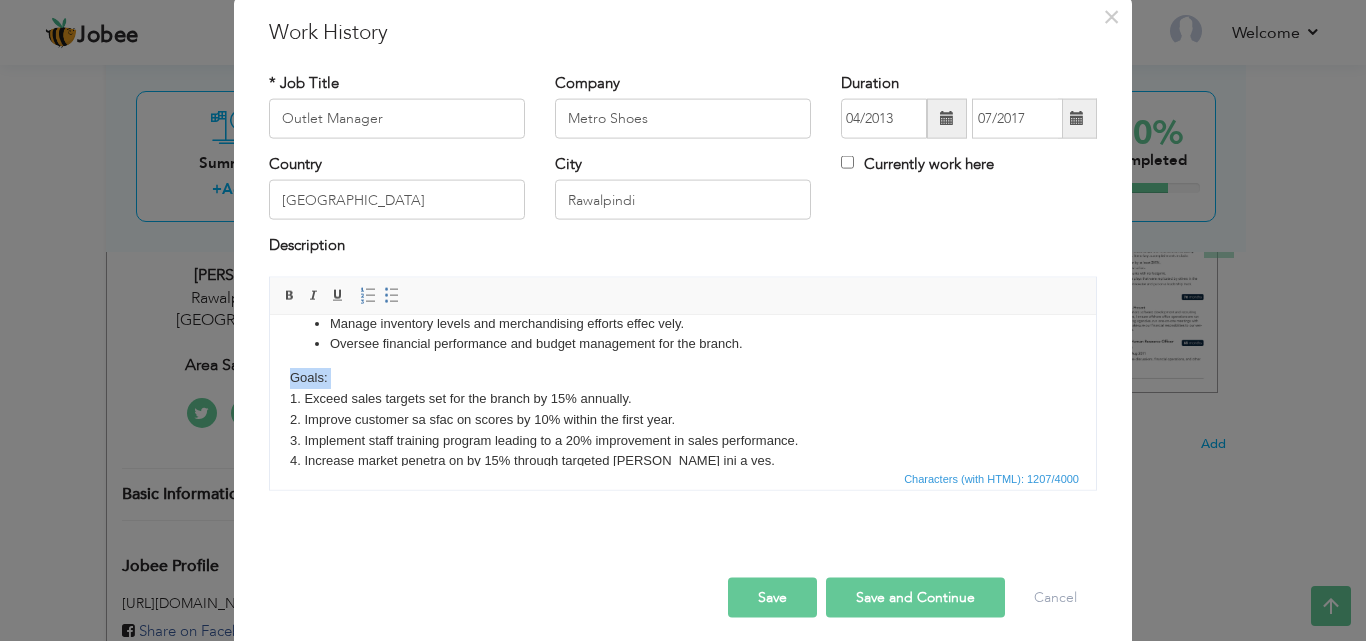 click on "As a Branch Manager at Metro Shoes, you will be responsible for overseeing the opera ons of our retail store and driving performance to achieve sales targets and business goals. With six years of experience in the footwear industry, you will bring valuable leadership skills and strategic vision to the role, ensuring the success and growth of branch.  Key Responsibilites:   Supervise and mo vate sales team to meet and exceed sales targets.  Ensure excep onal customer service standards are maintained.  Implement sales strategies to drive revenue growth and increase market share.  Manage inventory levels and merchandising efforts effec vely.  Oversee financial performance and budget management for the branch.  Goals:  1. Exceed sales targets set for the branch by 15% annually. 2. Improve customer sa sfac on scores by 10% within the first year.  3. Implement staff training program leading to a 20% improvement in sales performance.  4. Increase market penetra on by 15% through targeted marke ng ini a ves." at bounding box center [683, 323] 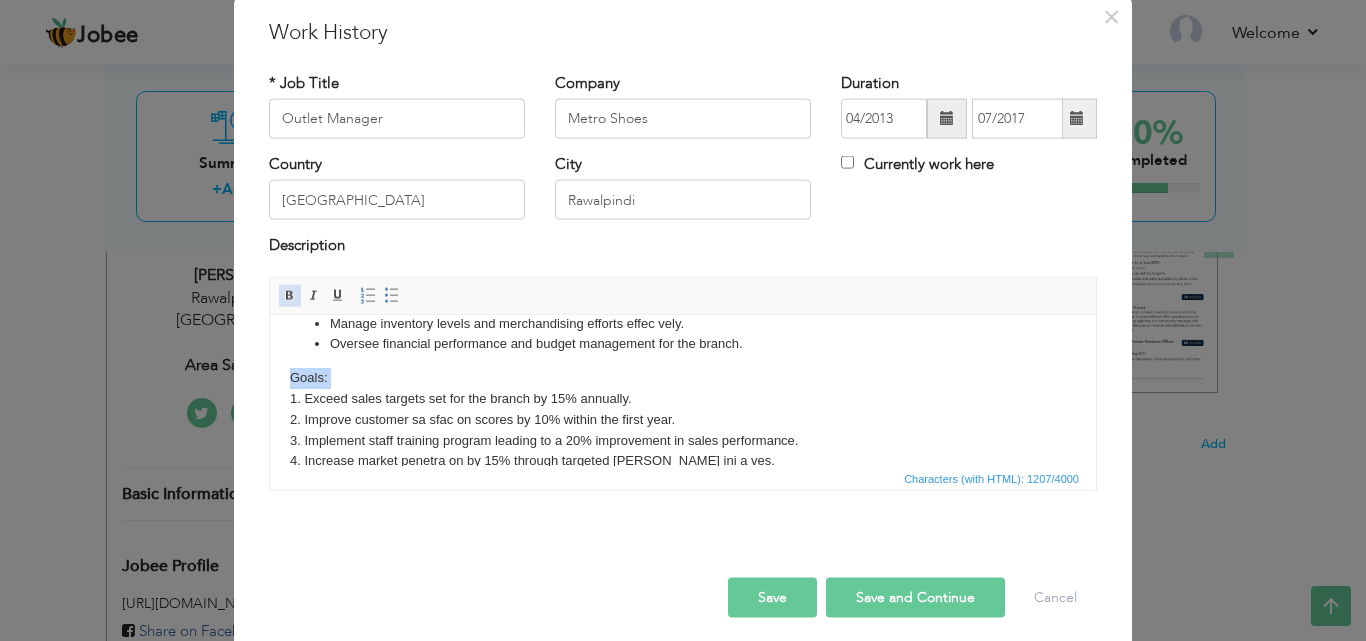 click at bounding box center (290, 295) 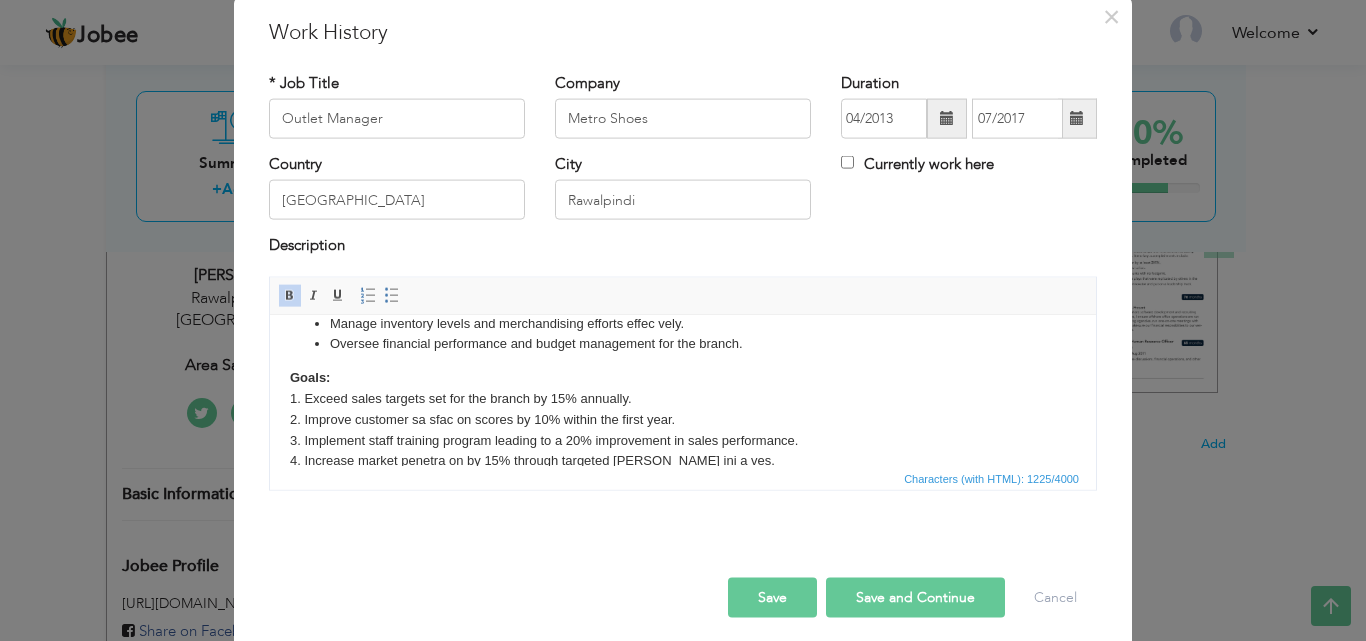 click on "As a Branch Manager at Metro Shoes, you will be responsible for overseeing the opera ons of our retail store and driving performance to achieve sales targets and business goals. With six years of experience in the footwear industry, you will bring valuable leadership skills and strategic vision to the role, ensuring the success and growth of branch.  Key Responsibilites:   Supervise and mo vate sales team to meet and exceed sales targets.  Ensure excep onal customer service standards are maintained.  Implement sales strategies to drive revenue growth and increase market share.  Manage inventory levels and merchandising efforts effec vely.  Oversee financial performance and budget management for the branch.  Goals:  1. Exceed sales targets set for the branch by 15% annually. 2. Improve customer sa sfac on scores by 10% within the first year.  3. Implement staff training program leading to a 20% improvement in sales performance.  4. Increase market penetra on by 15% through targeted marke ng ini a ves." at bounding box center (683, 323) 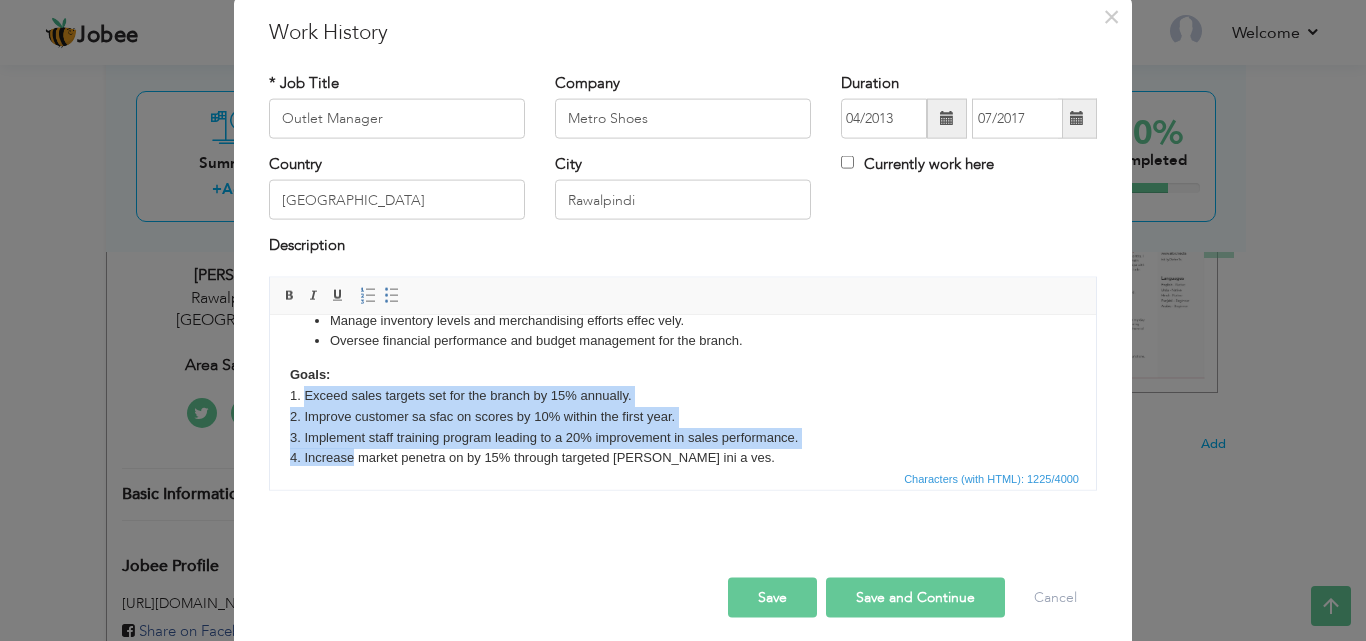scroll, scrollTop: 205, scrollLeft: 0, axis: vertical 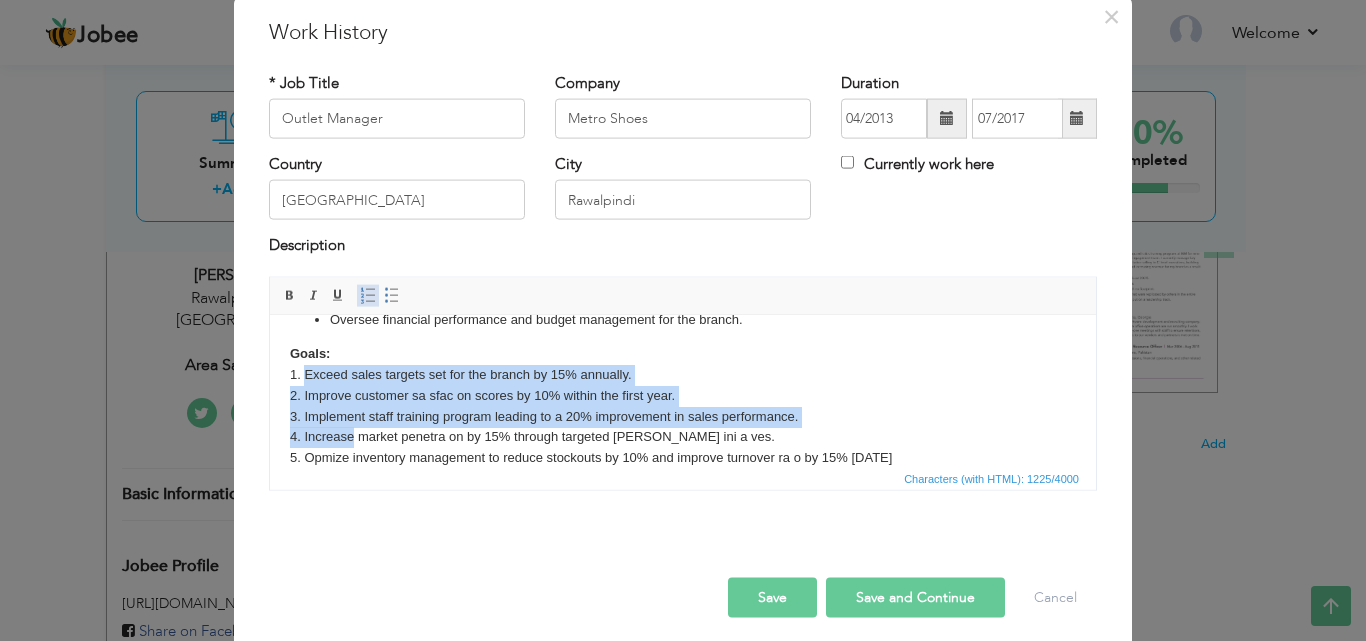 click at bounding box center (368, 295) 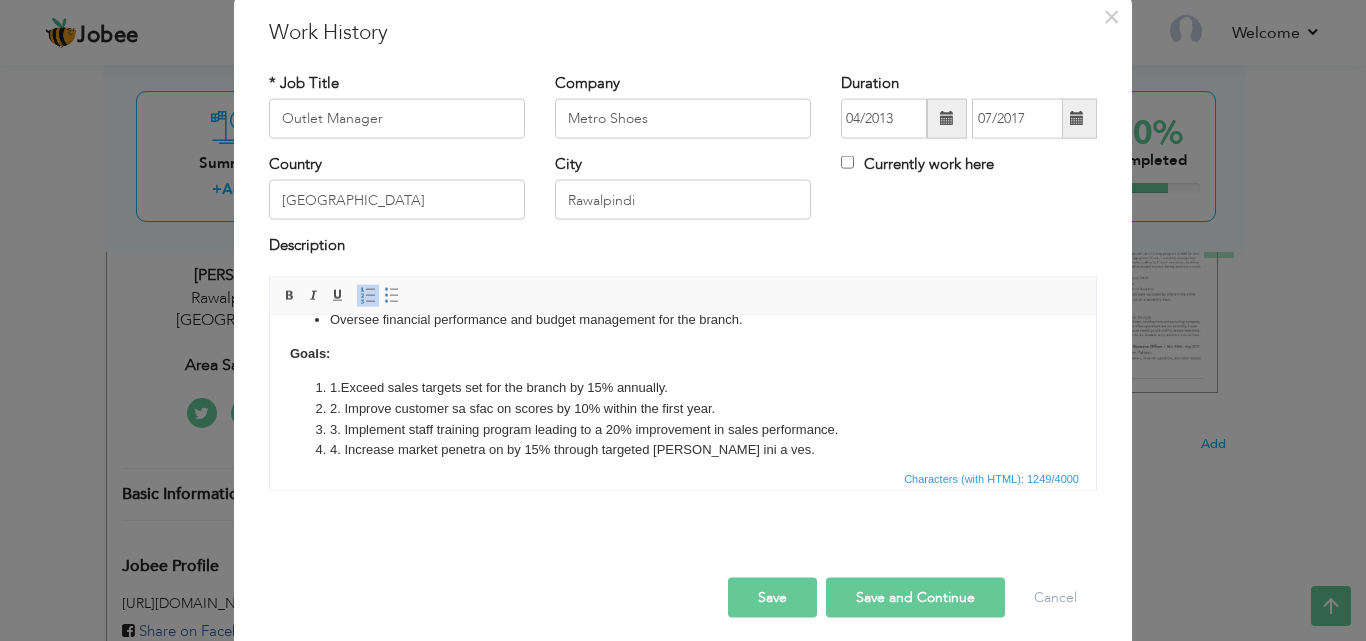 click on "1.  Exceed sales targets set for the branch by 15% annually." at bounding box center (683, 387) 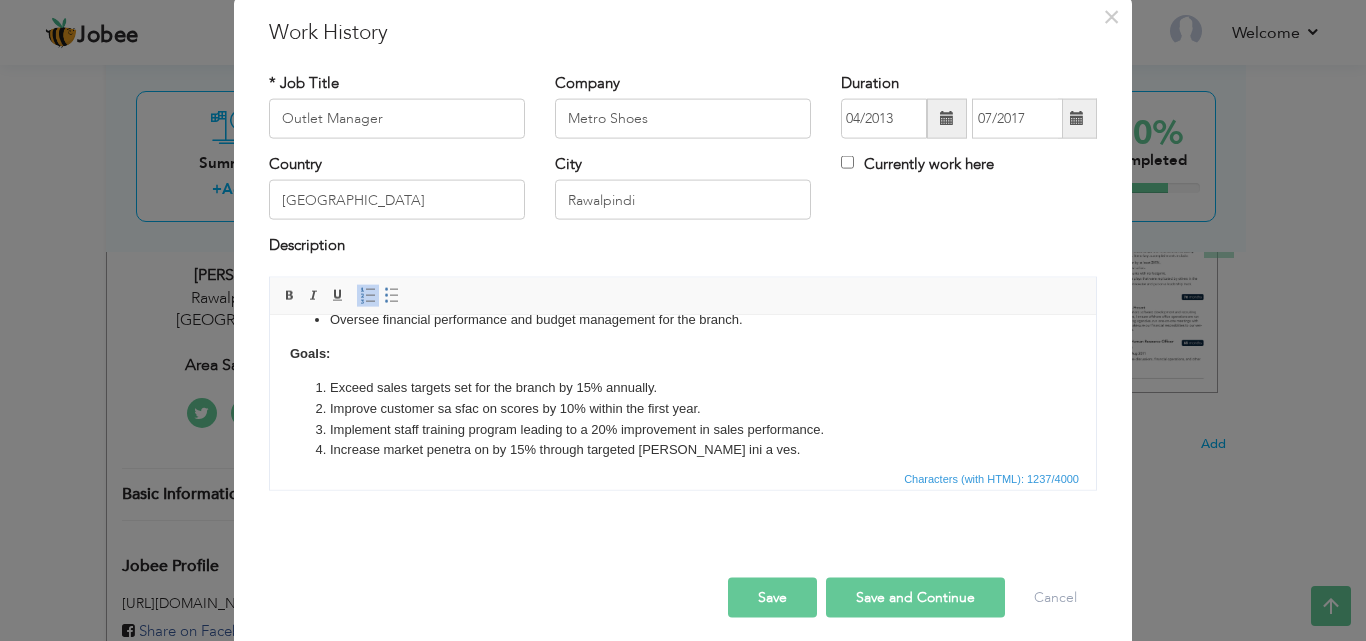 scroll, scrollTop: 218, scrollLeft: 0, axis: vertical 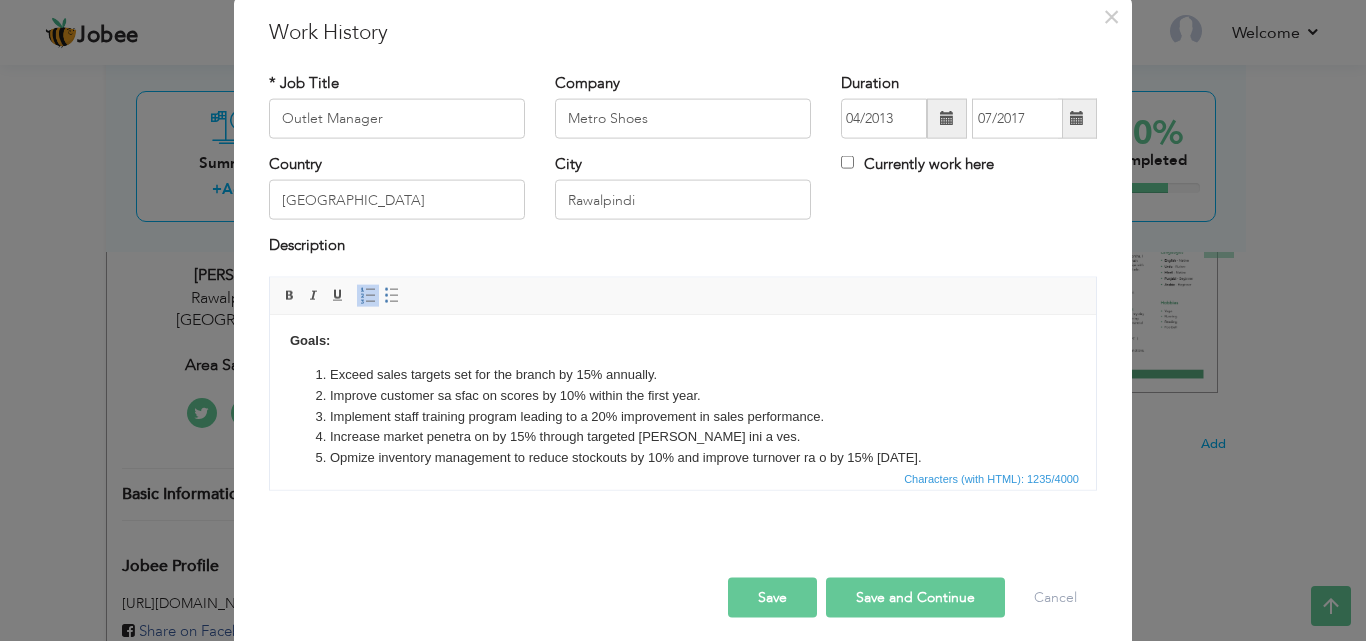 click on "Increase market penetra on by 15% through targeted marke ng ini a ves." at bounding box center (683, 436) 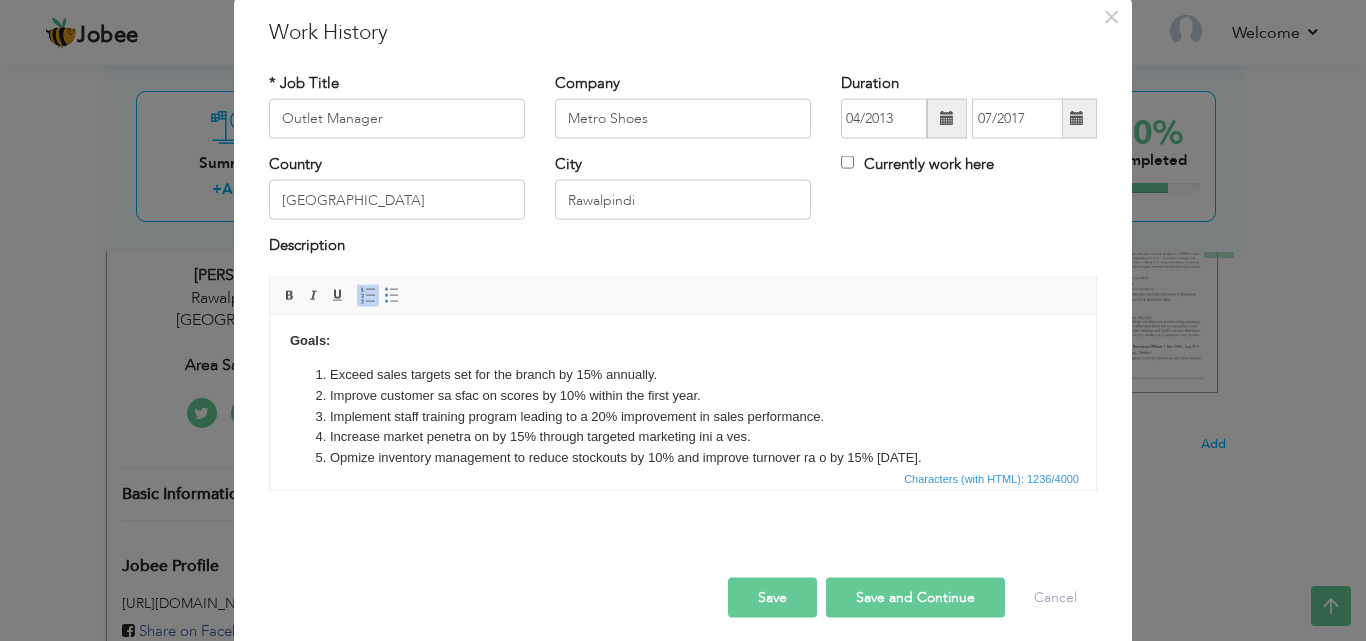 click on "Increase market penetra on by 15% through targeted marketi ng ini a ves." at bounding box center (683, 436) 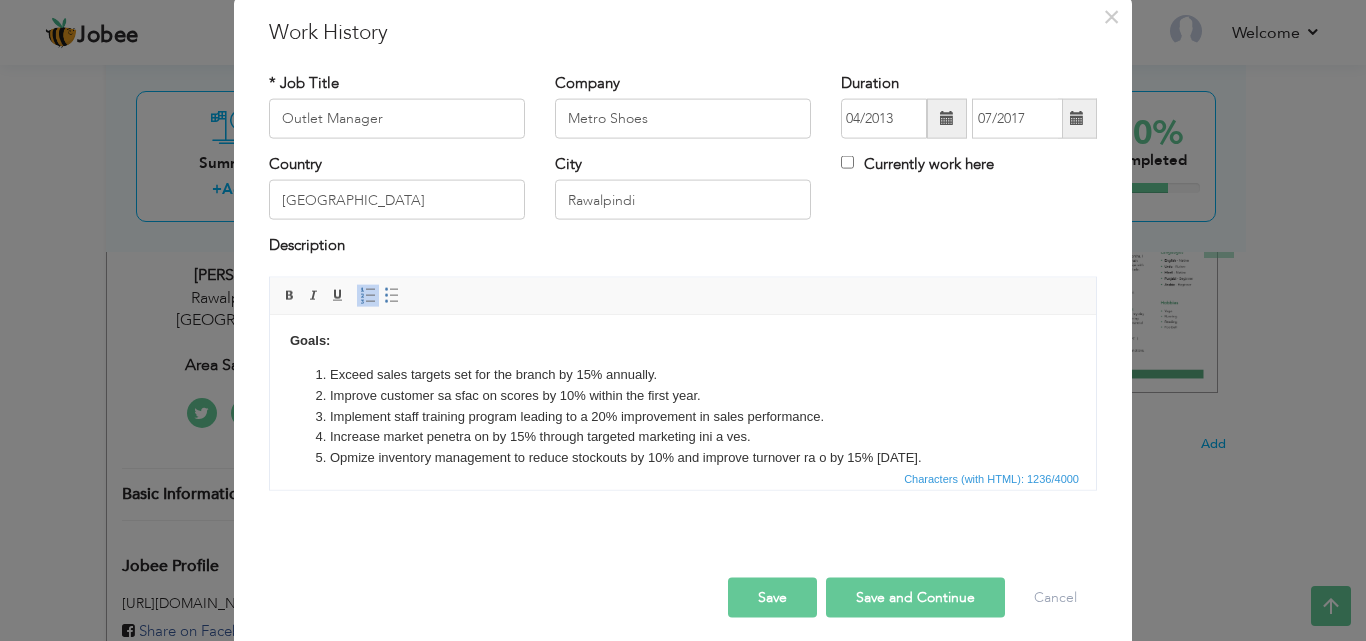 click on "Increase market penetra on by 15% through targeted marketi ng ini a ves." at bounding box center (683, 436) 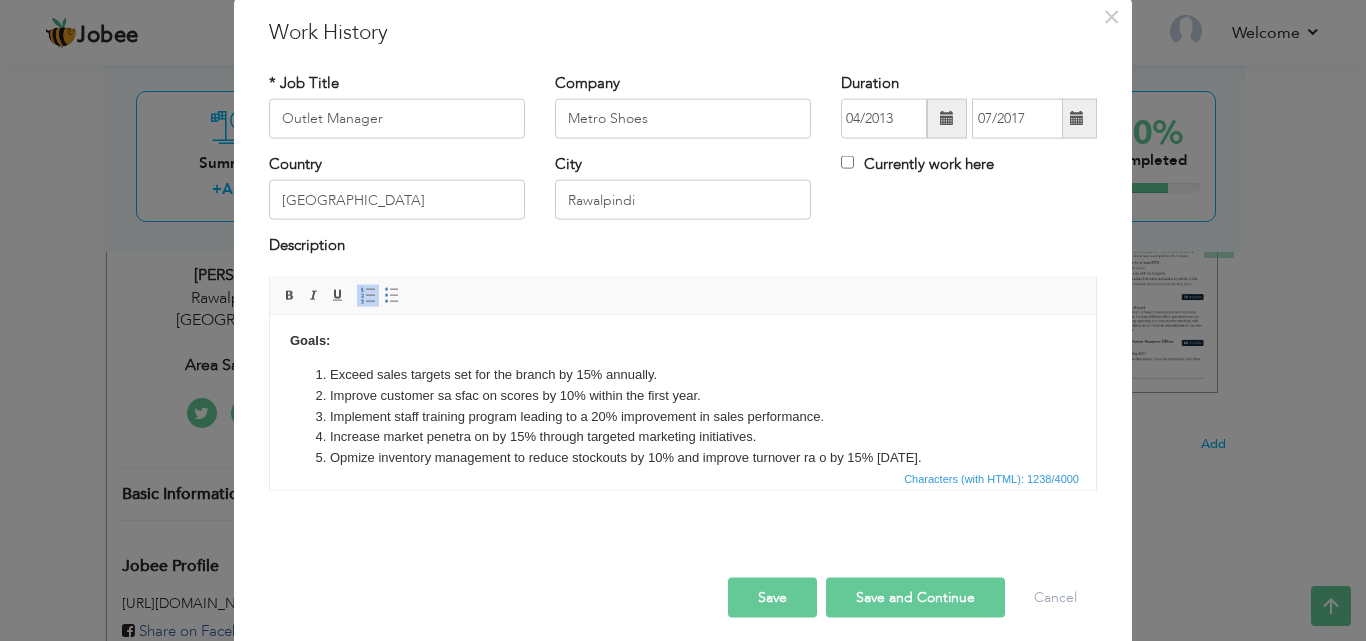 click on "Implement staff training program leading to a 20% improvement in sales performance." at bounding box center [683, 416] 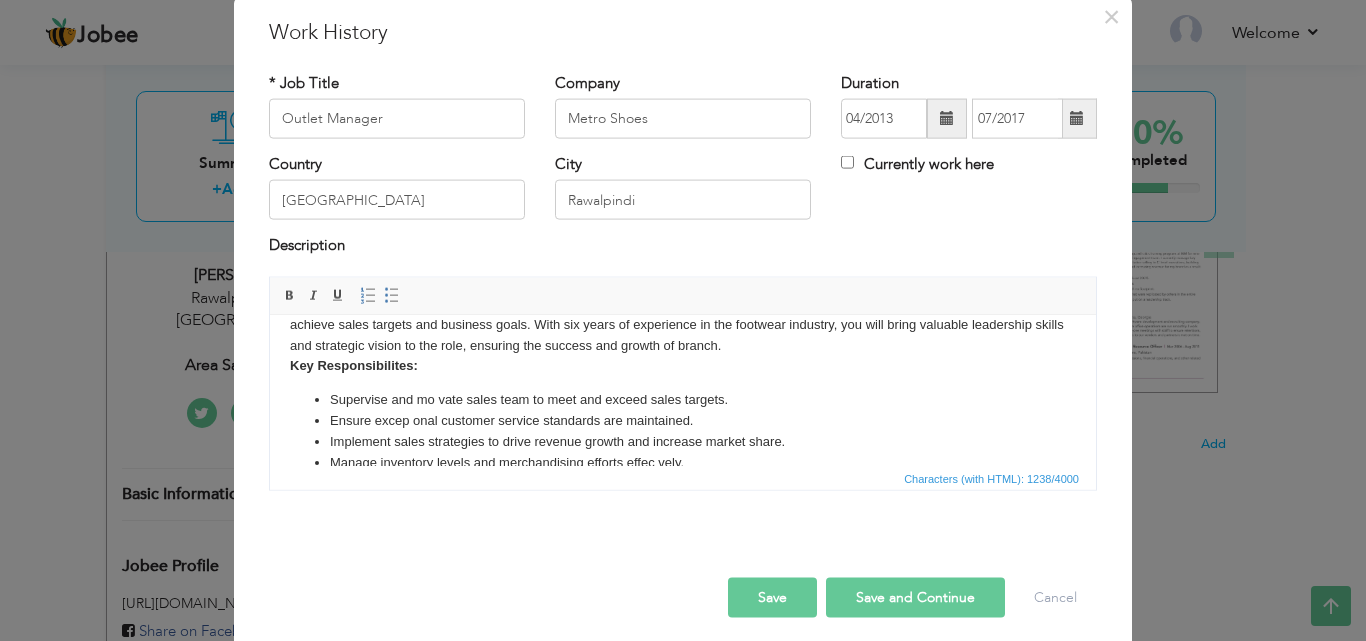 scroll, scrollTop: 22, scrollLeft: 0, axis: vertical 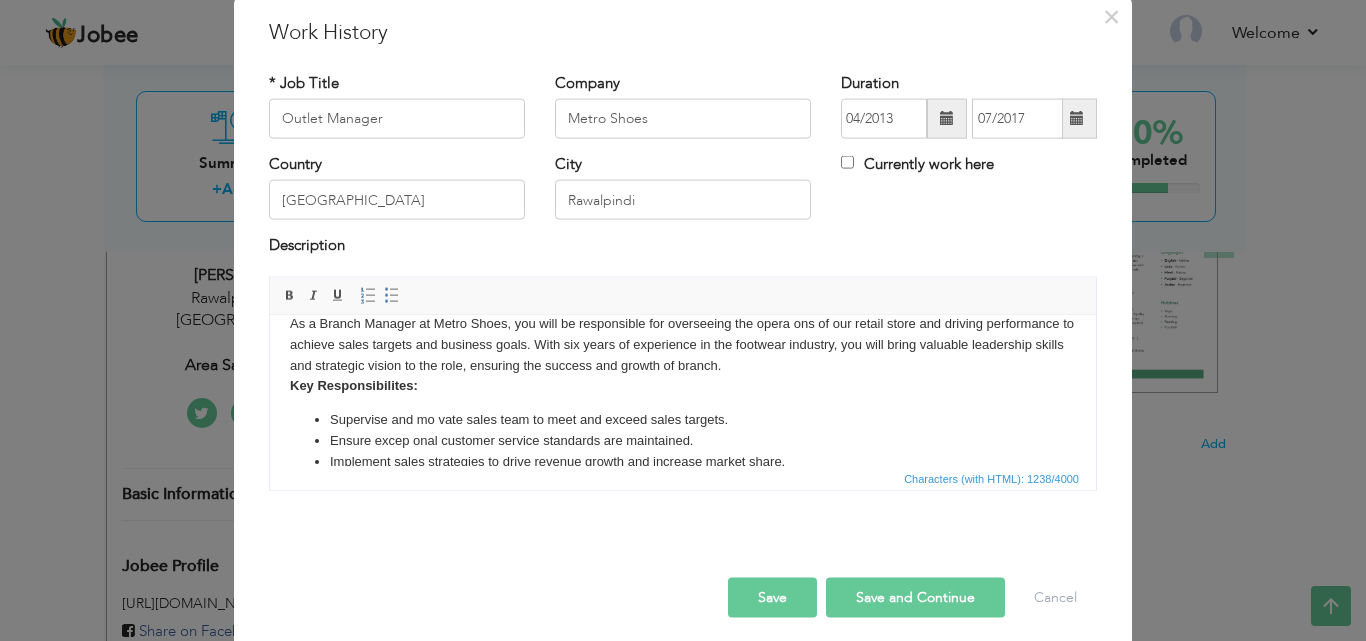 click on "As a Branch Manager at Metro Shoes, you will be responsible for overseeing the opera ons of our retail store and driving performance to achieve sales targets and business goals. With six years of experience in the footwear industry, you will bring valuable leadership skills and strategic vision to the role, ensuring the success and growth of branch.  Key Responsibilites:   Supervise and mo vate sales team to meet and exceed sales targets.  Ensure excep onal customer service standards are maintained.  Implement sales strategies to drive revenue growth and increase market share.  Manage inventory levels and merchandising efforts effec vely.  Oversee financial performance and budget management for the branch.  Goals:  Exceed sales targets set for the branch by 15% annually. Improve customer sa sfac on scores by 10% within the first year.  Implement staff training program leading to a 20% improvement in sales performance.  Increase market penetra on by 15% through targeted marketing initiatives." at bounding box center (683, 488) 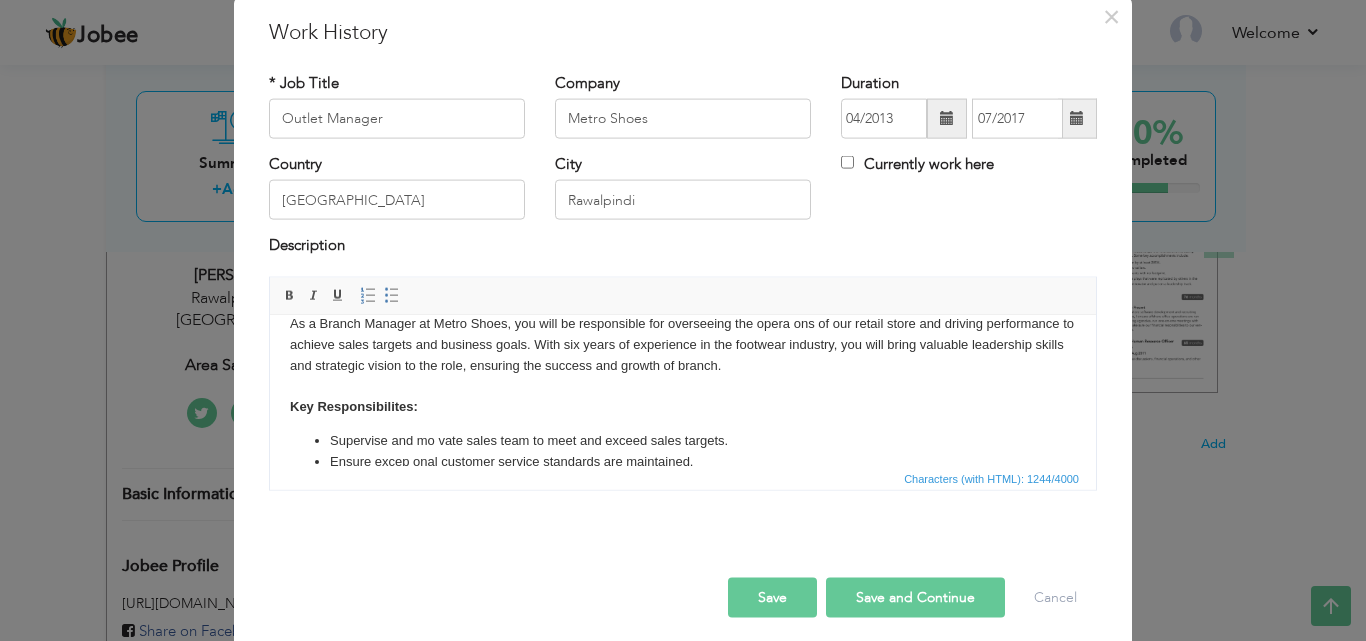 click on "Save and Continue" at bounding box center [915, 597] 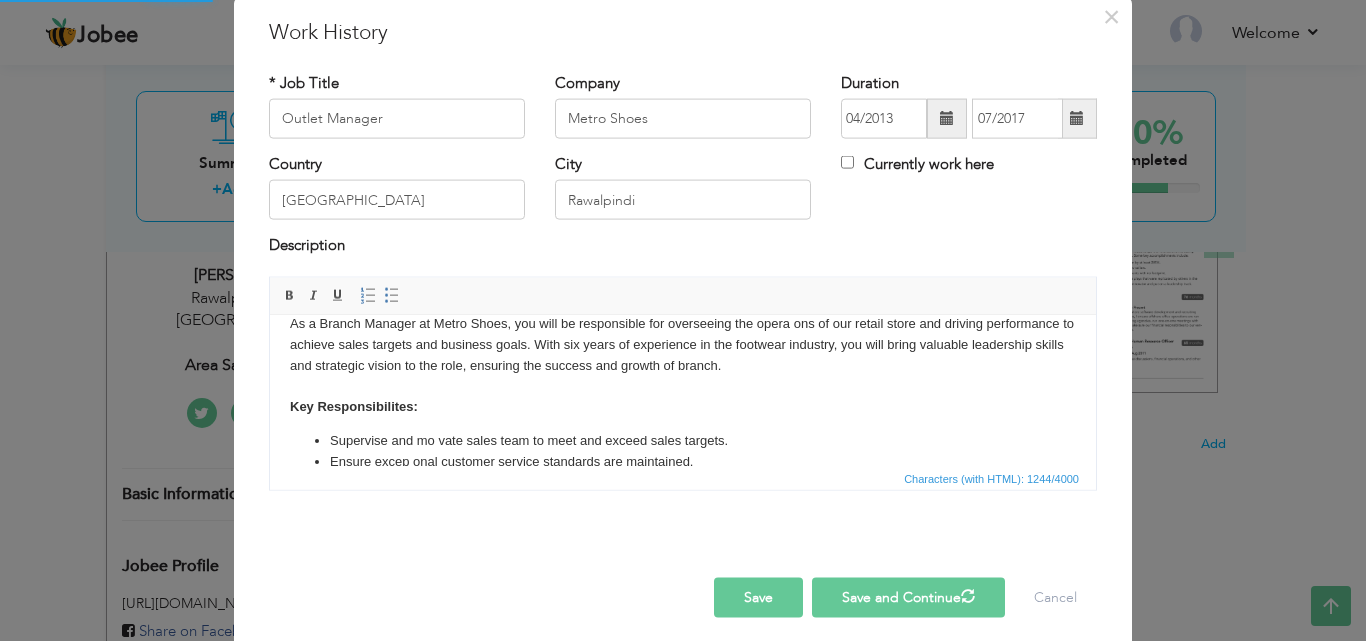 type 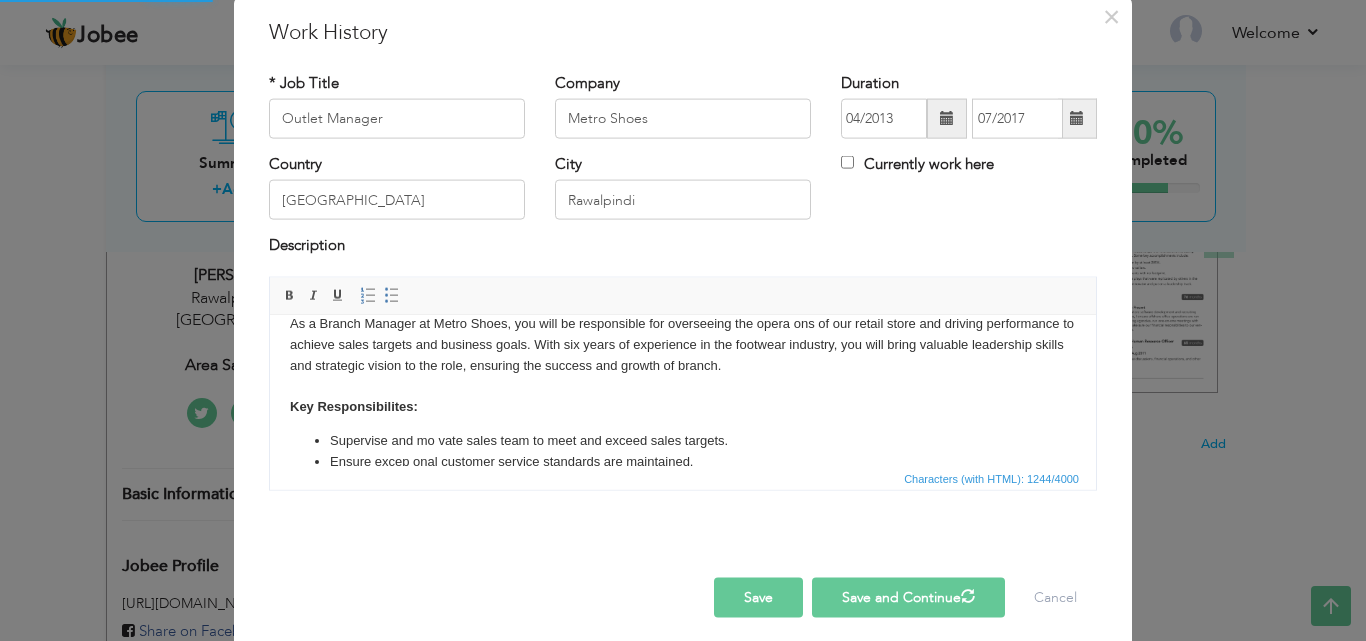 type 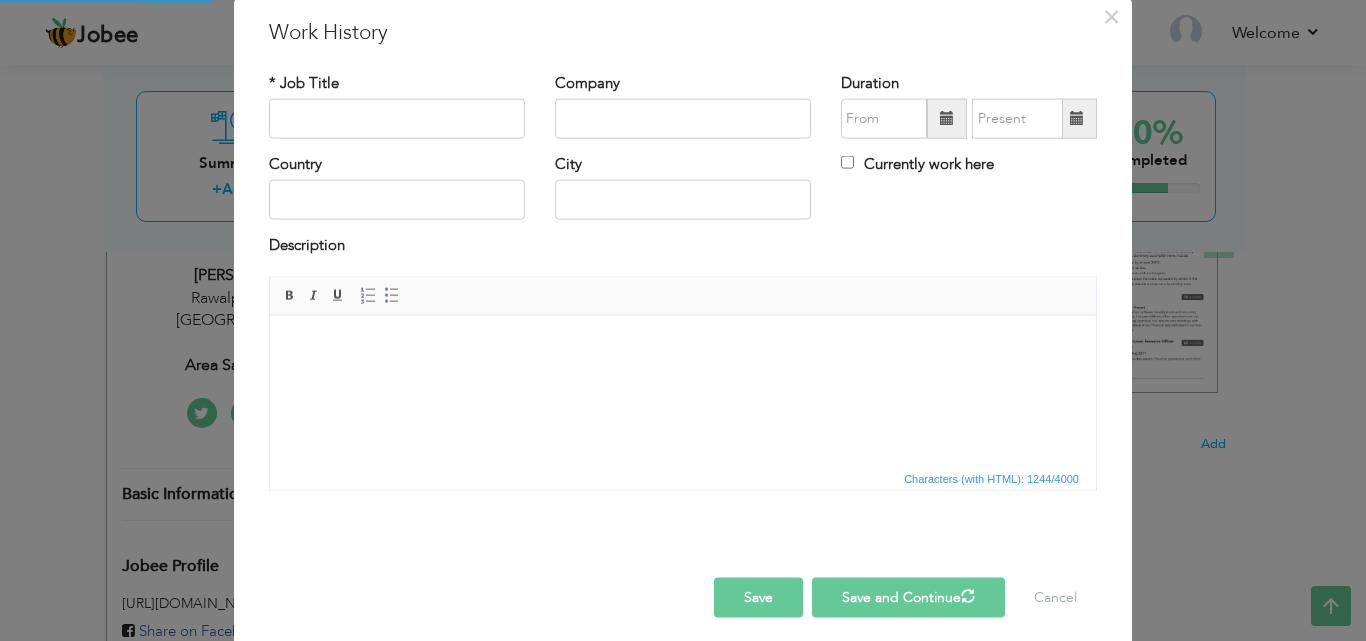 scroll, scrollTop: 0, scrollLeft: 0, axis: both 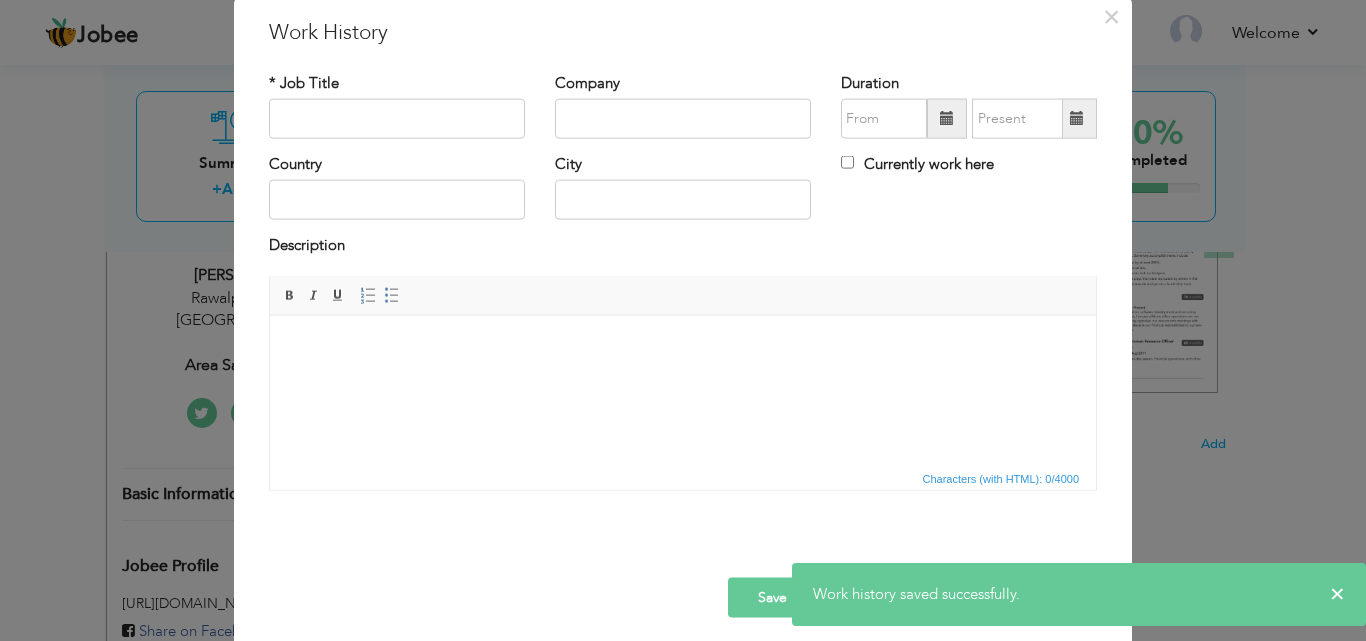type 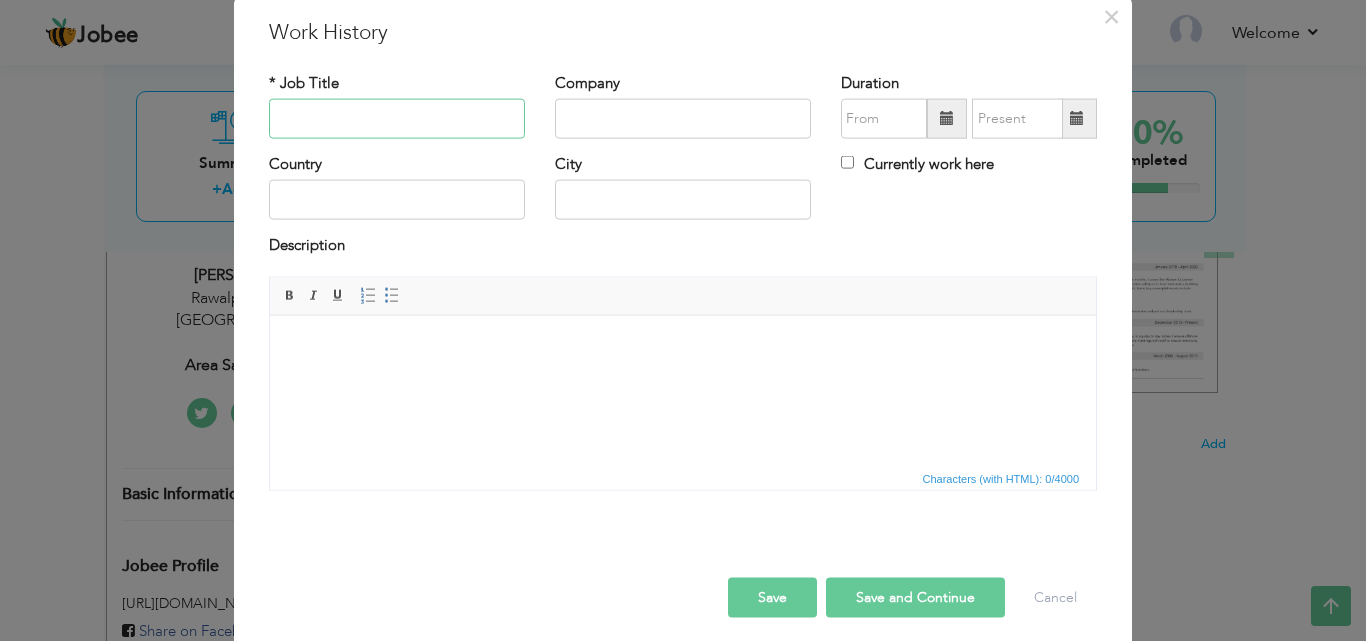 click at bounding box center [397, 119] 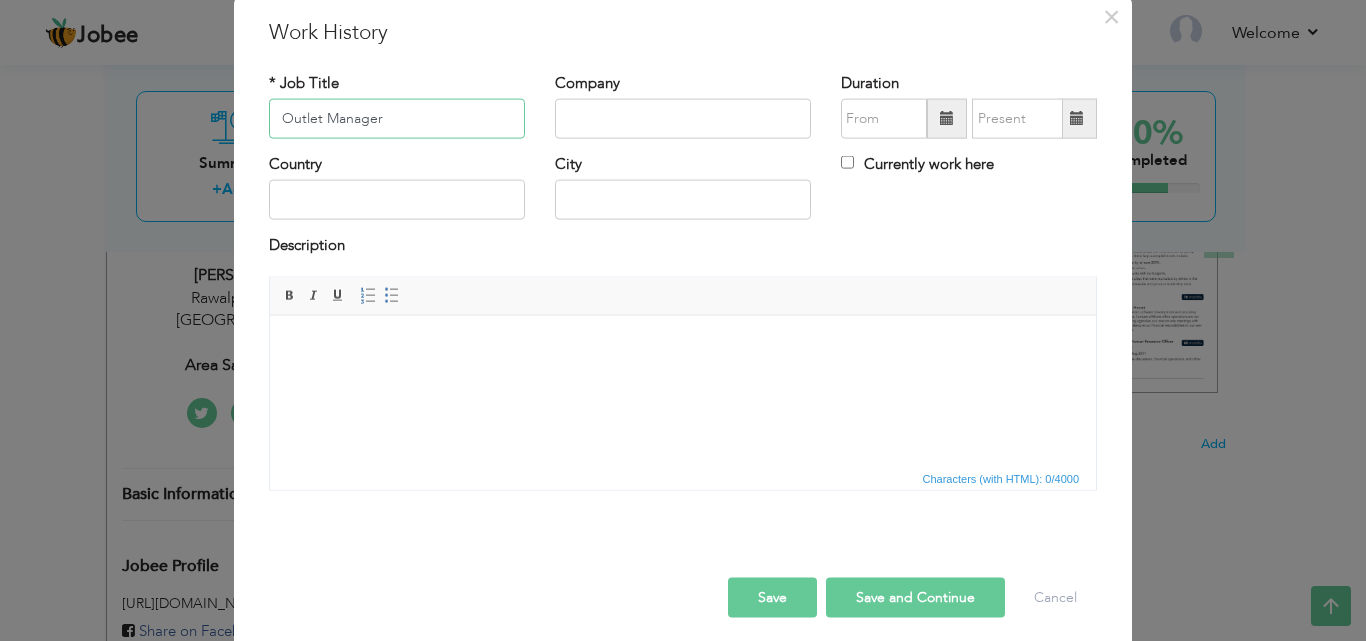 type on "Outlet Manager" 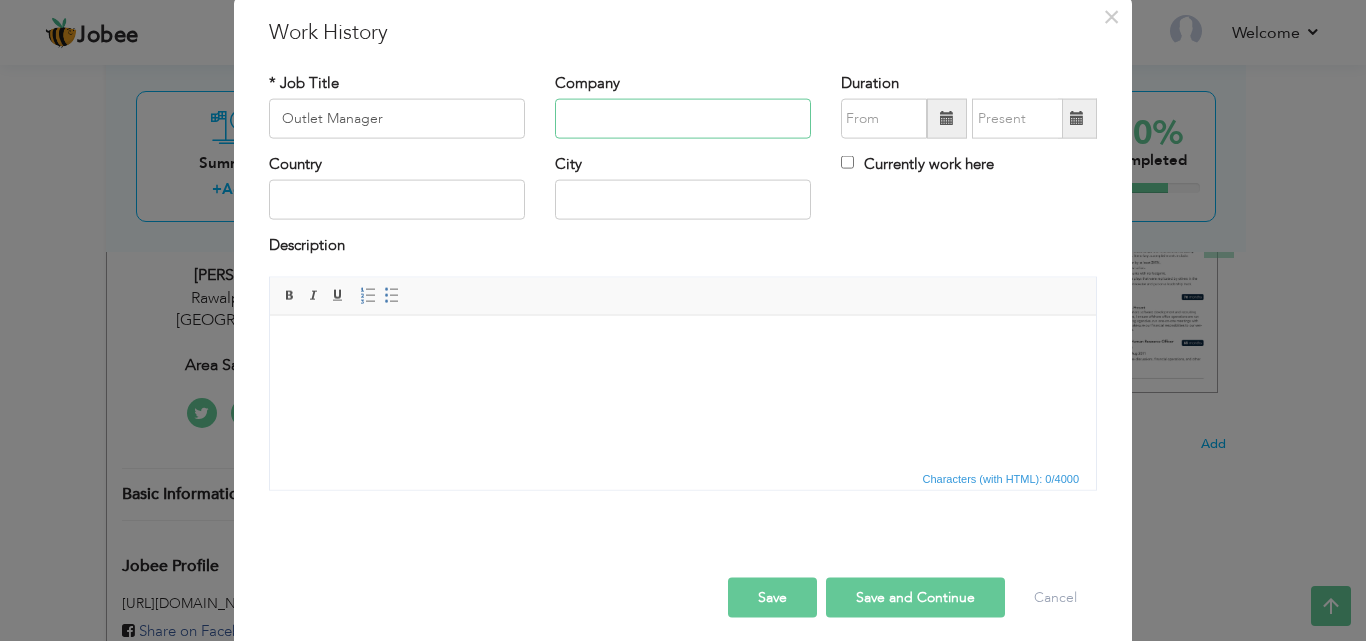 click at bounding box center [683, 119] 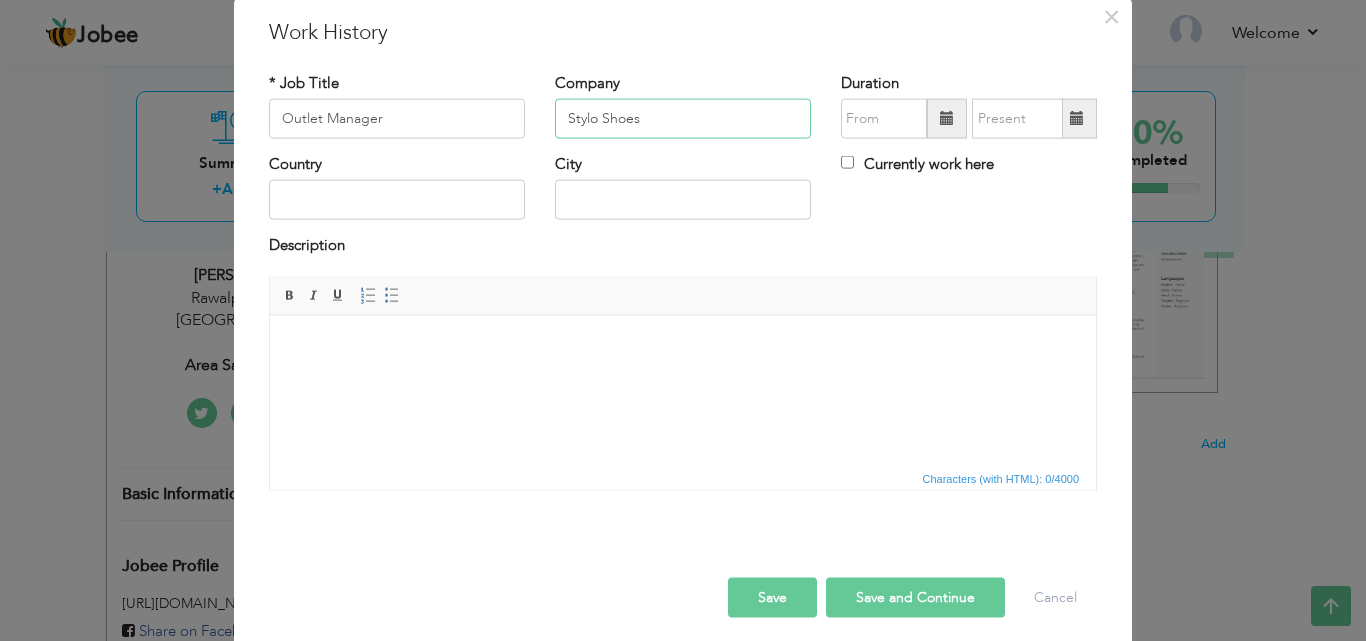 type on "Stylo Shoes" 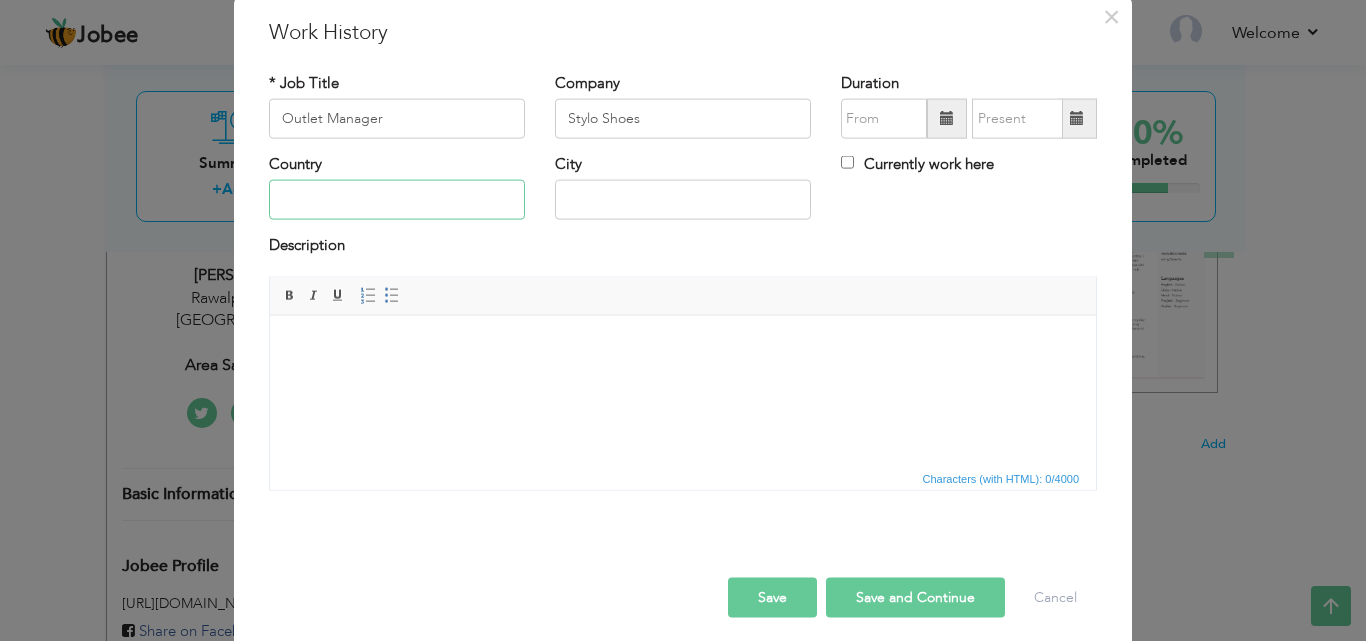 click at bounding box center (397, 200) 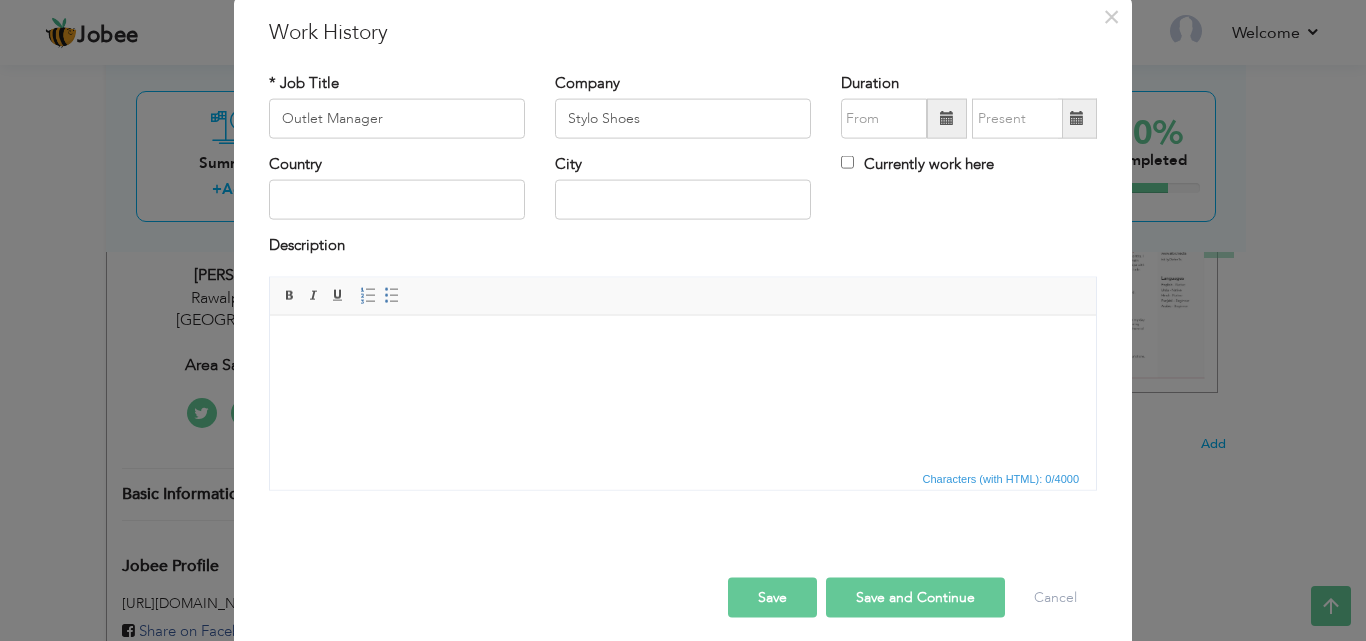 click at bounding box center [947, 118] 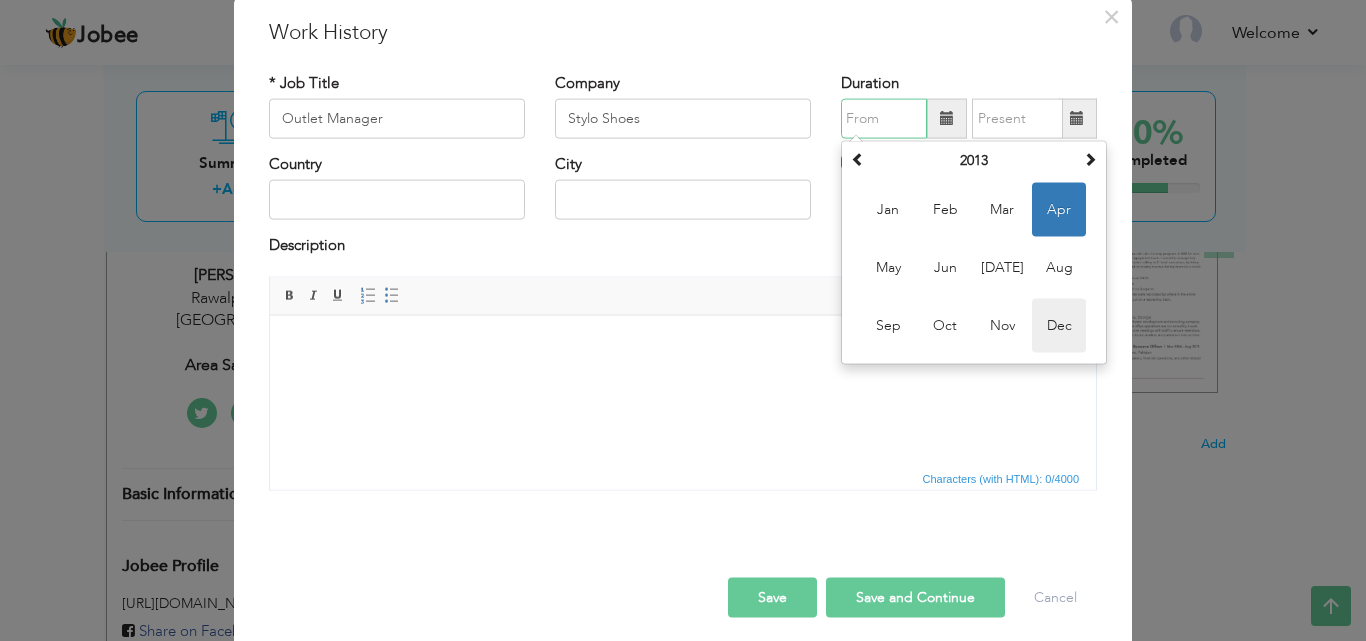 click on "Dec" at bounding box center [1059, 326] 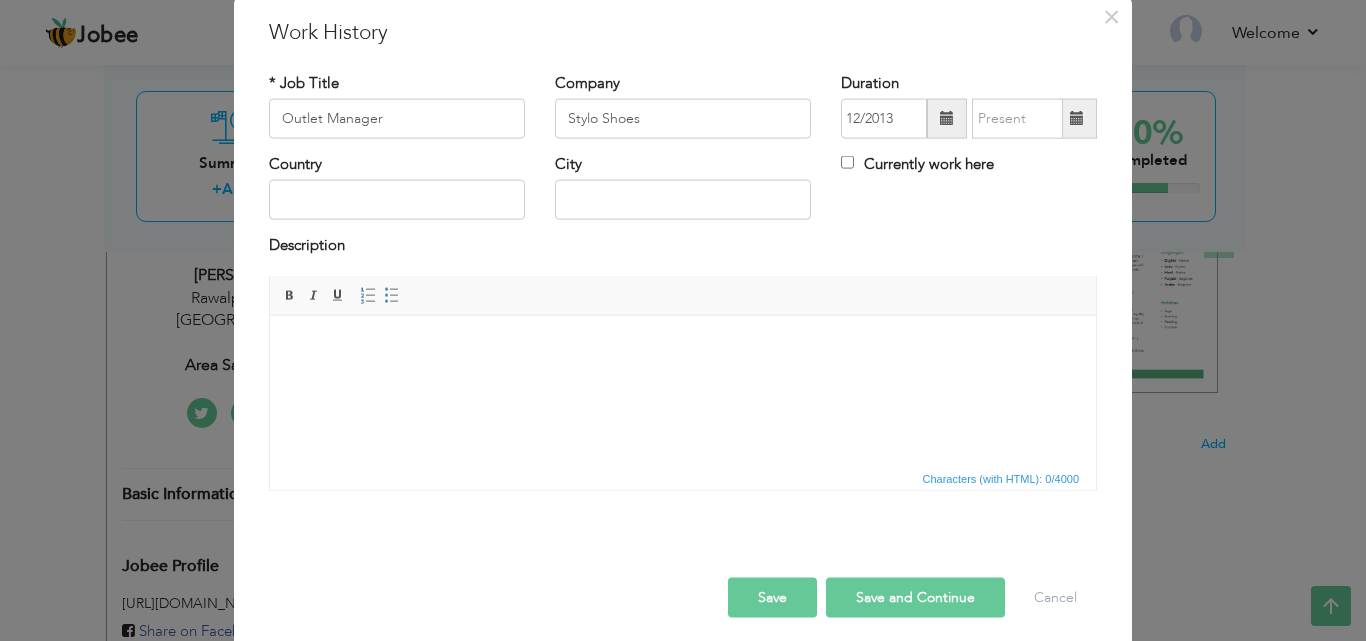 click at bounding box center (947, 118) 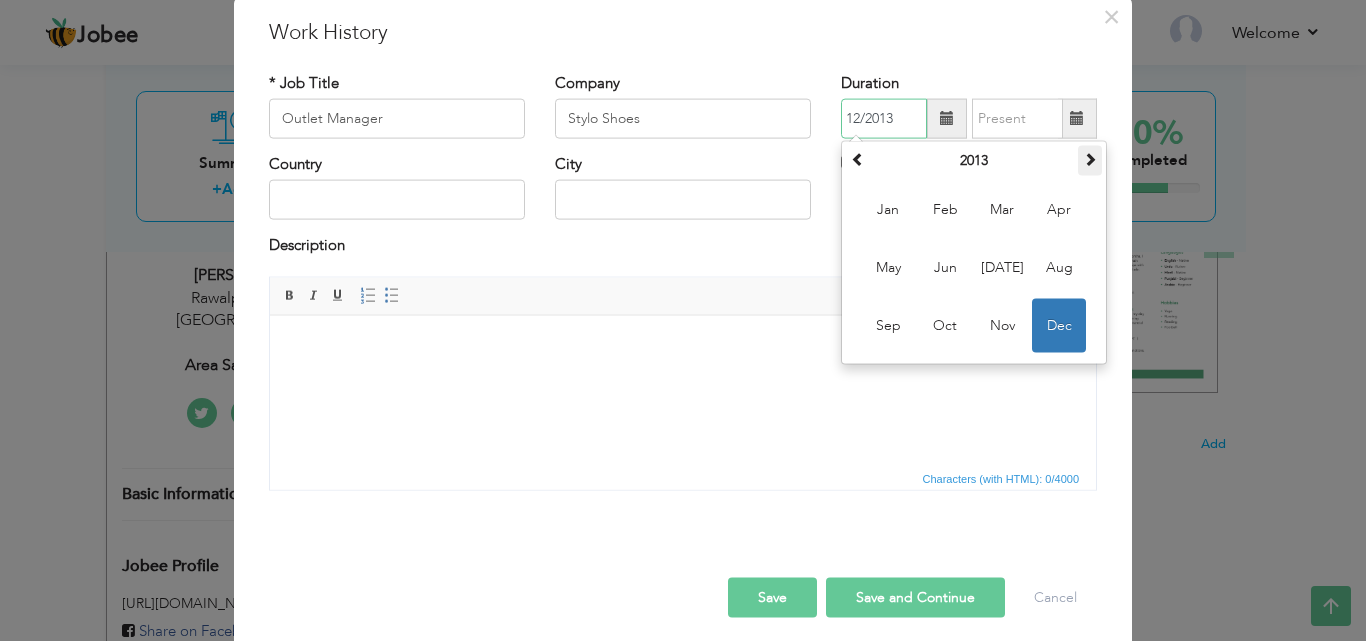 click at bounding box center (1090, 159) 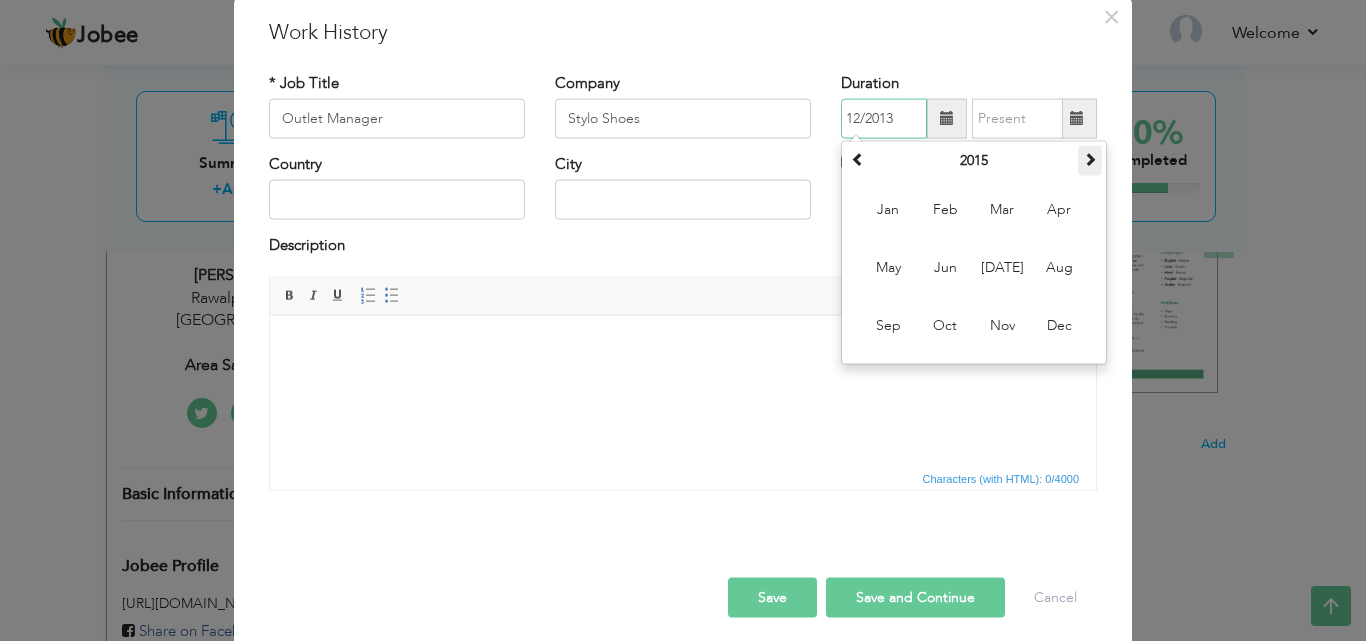 click at bounding box center [1090, 159] 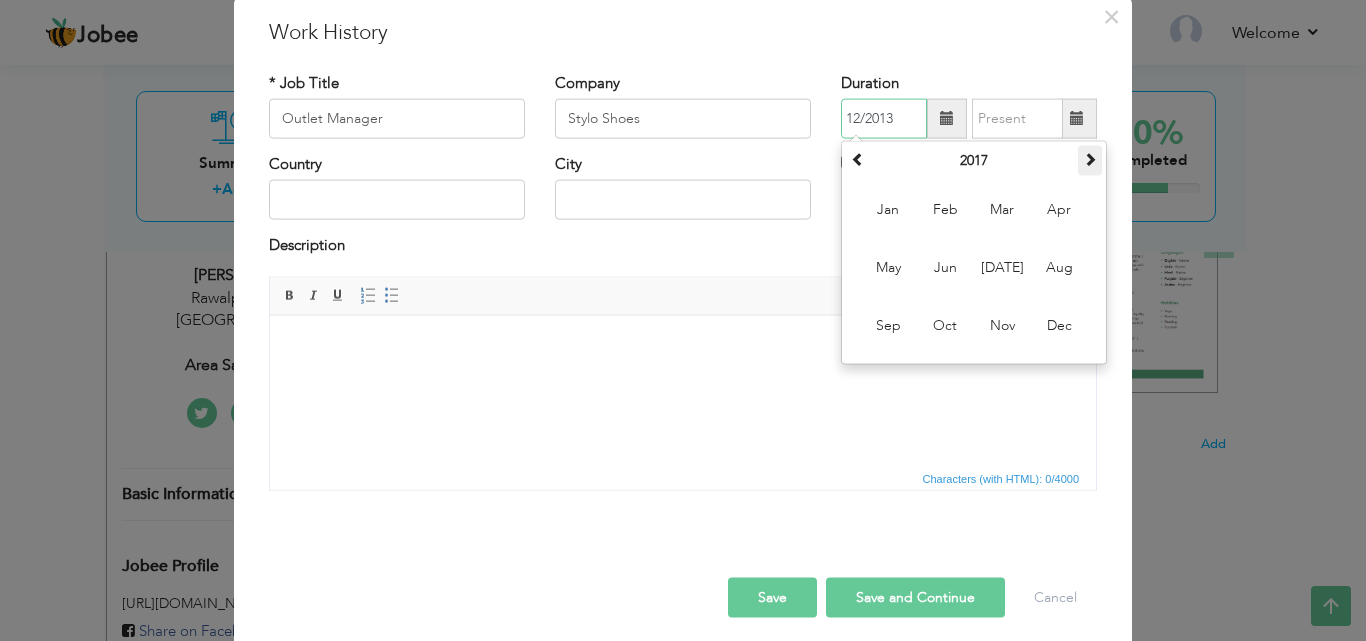 click at bounding box center [1090, 159] 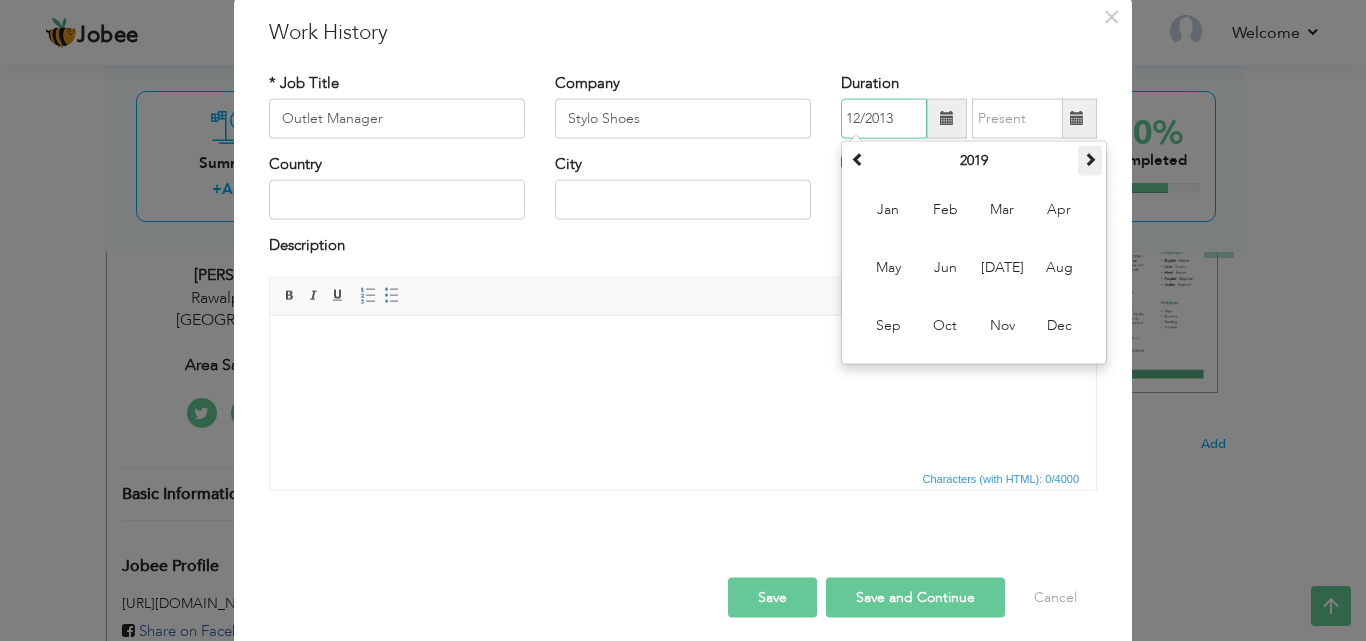 click at bounding box center (1090, 159) 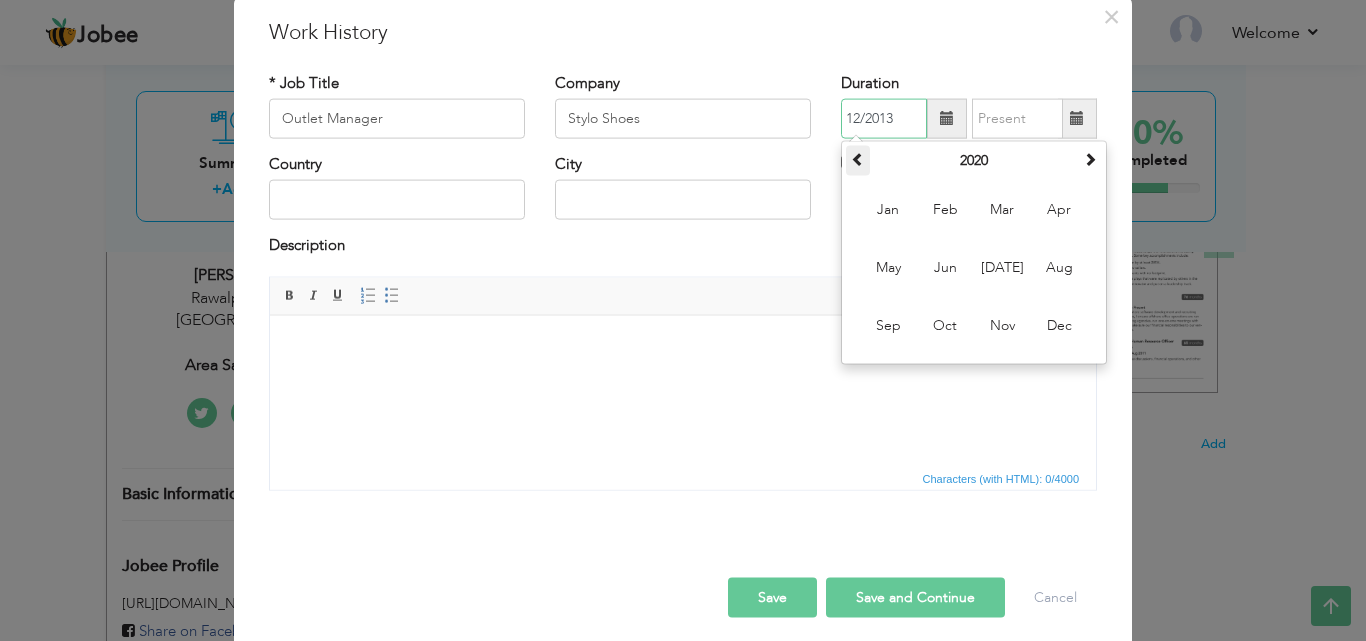 click at bounding box center (858, 159) 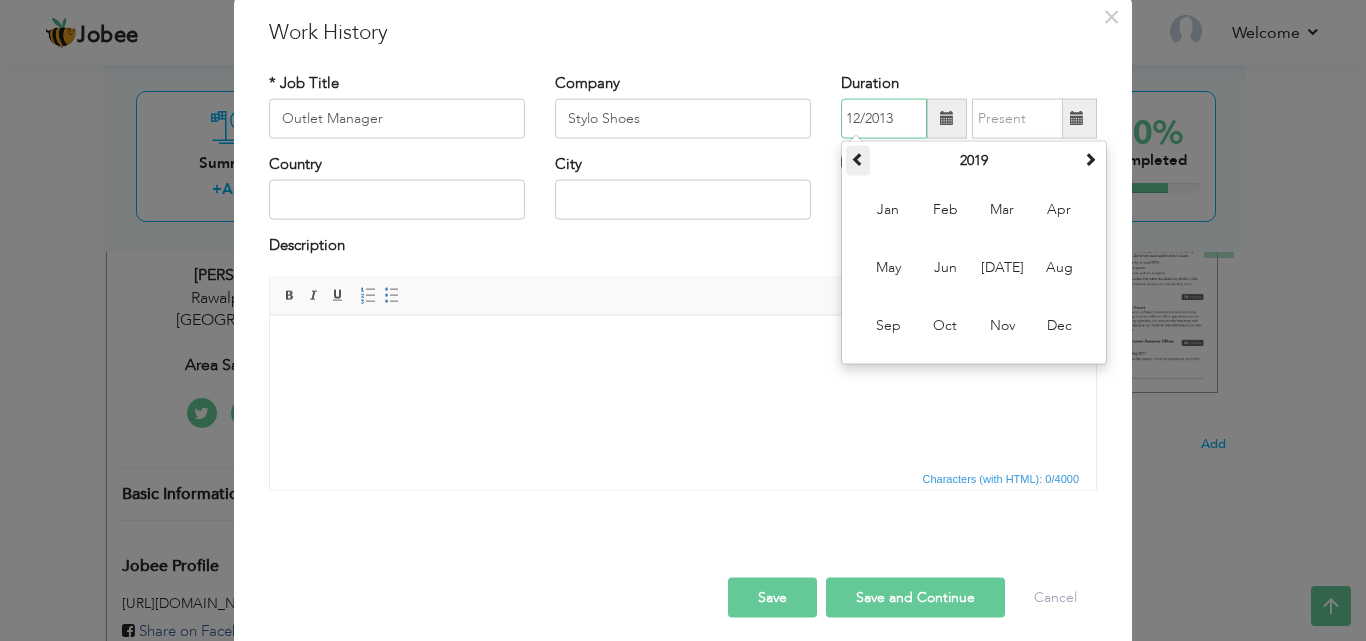 click at bounding box center [858, 159] 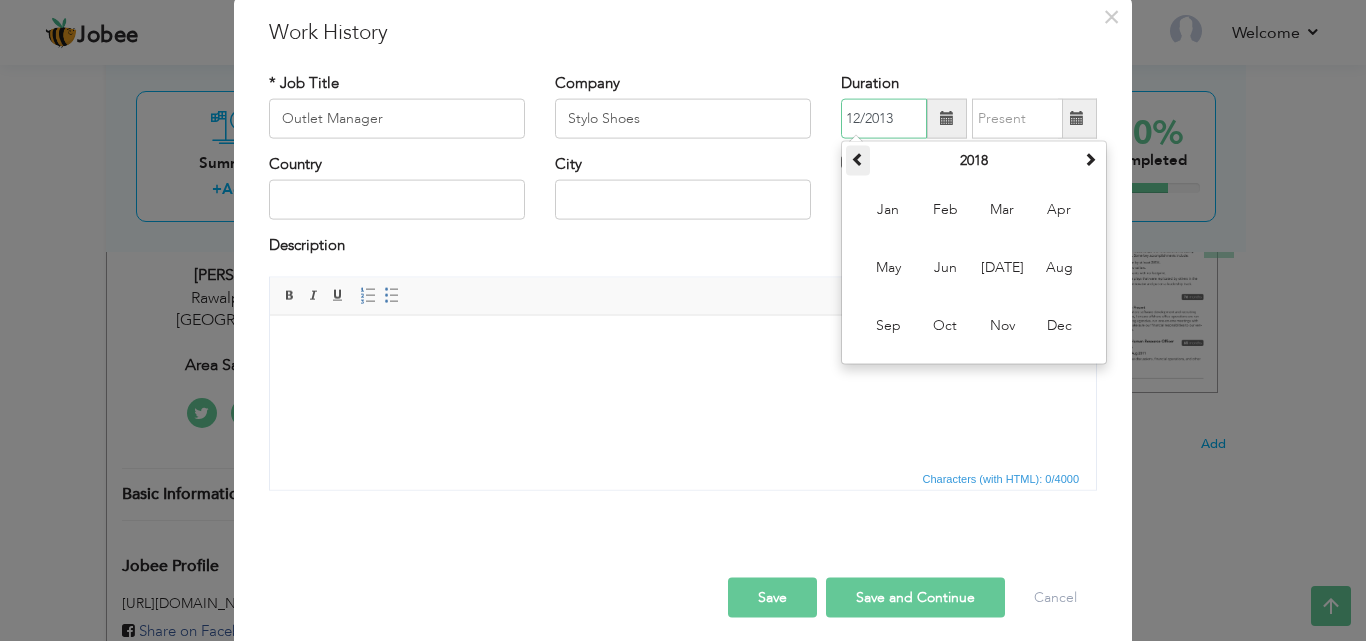click at bounding box center (858, 159) 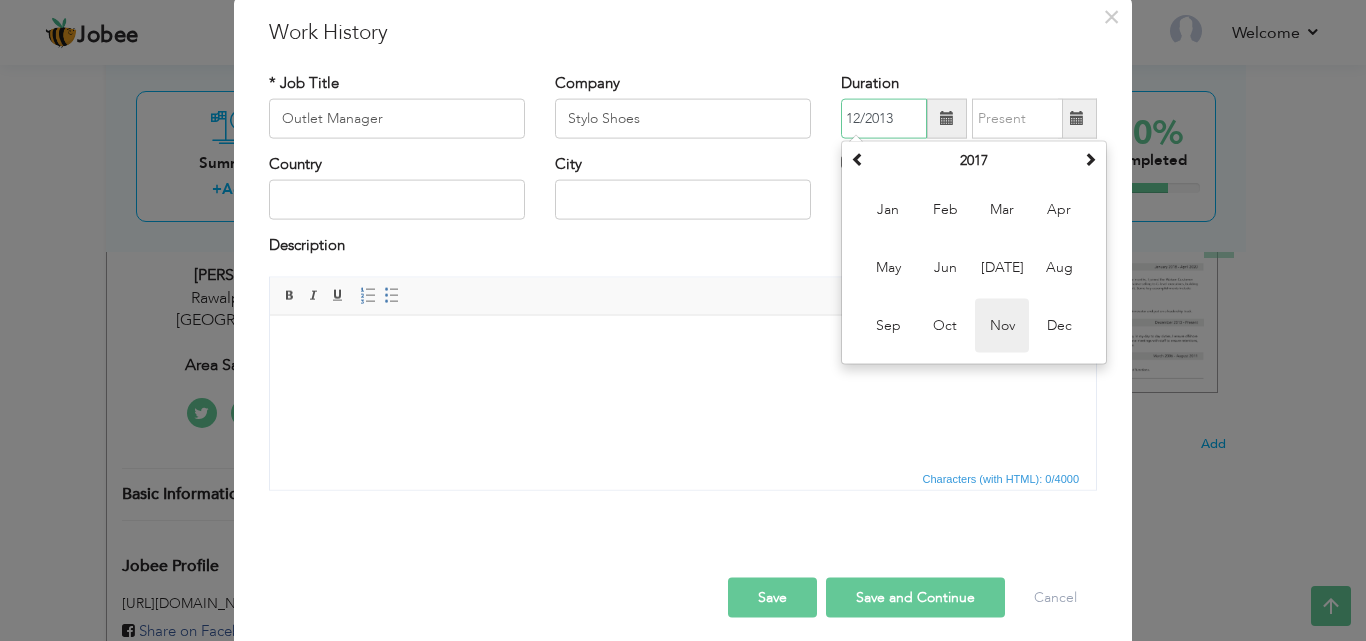 click on "Nov" at bounding box center [1002, 326] 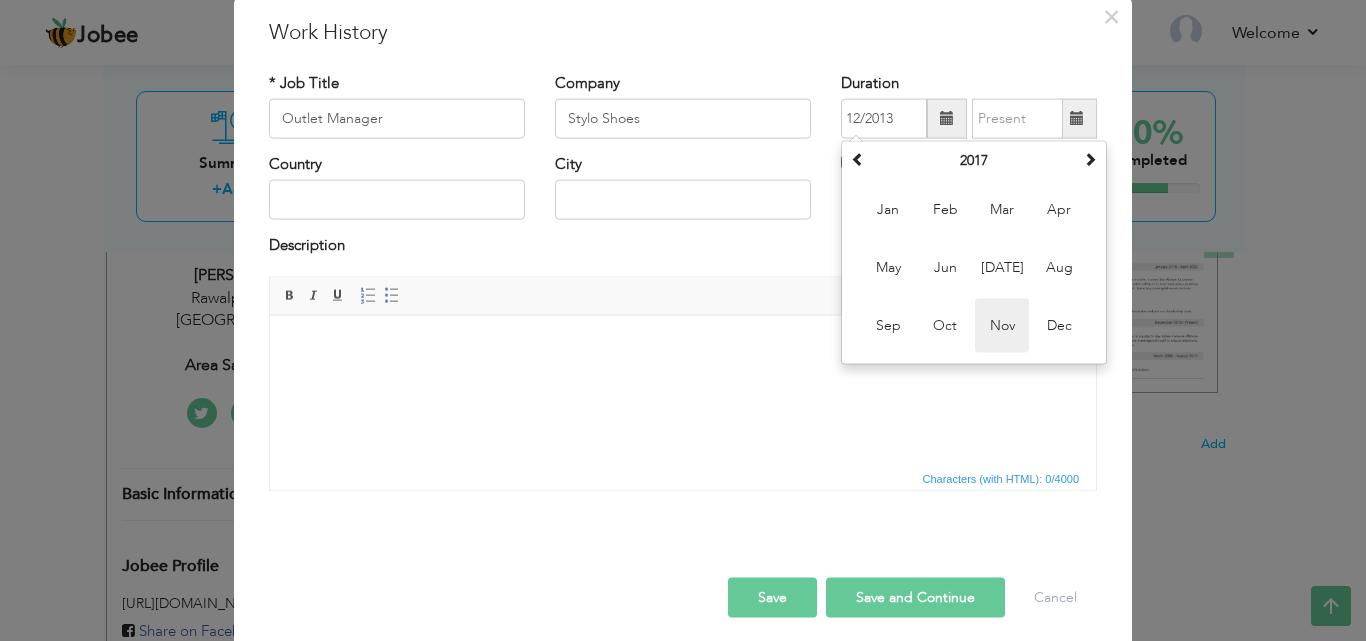 type on "11/2017" 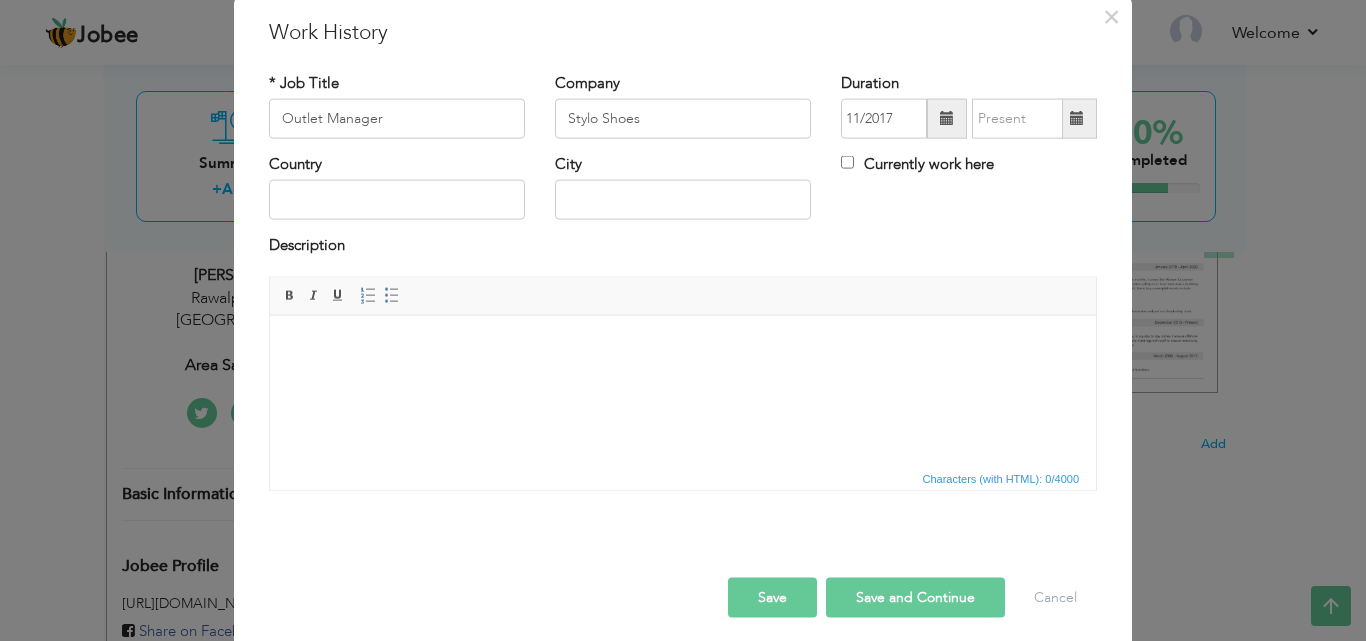 click at bounding box center [1077, 118] 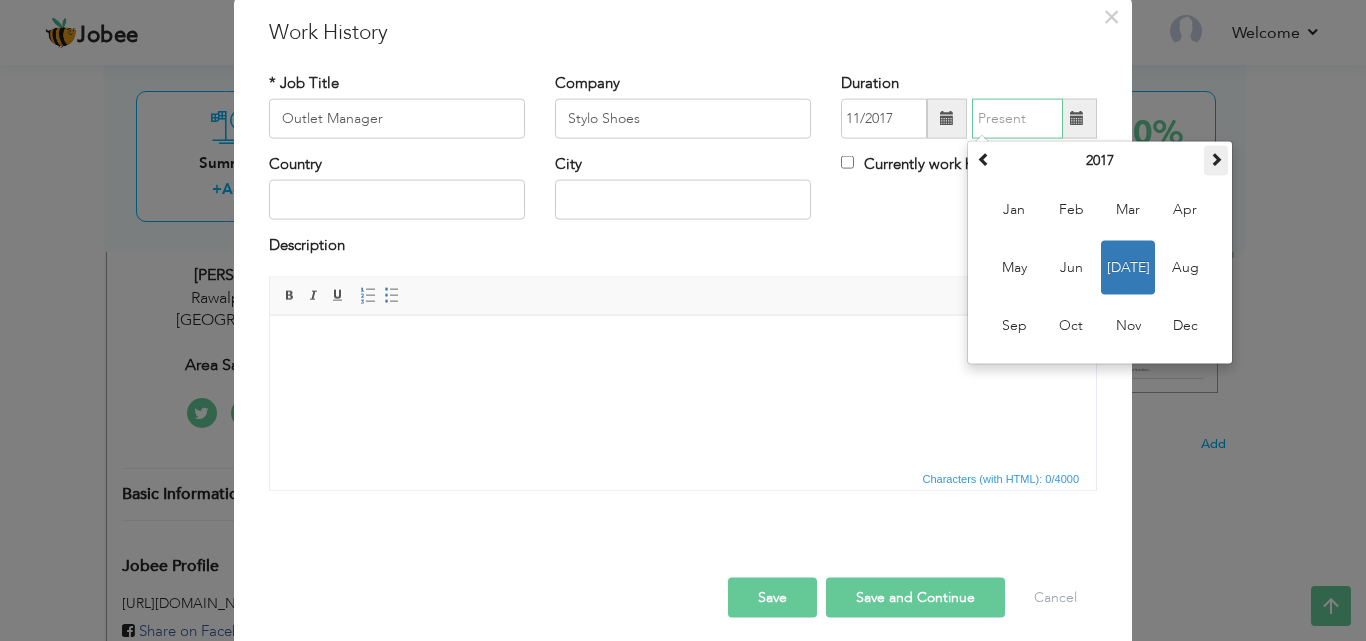 click at bounding box center [1216, 159] 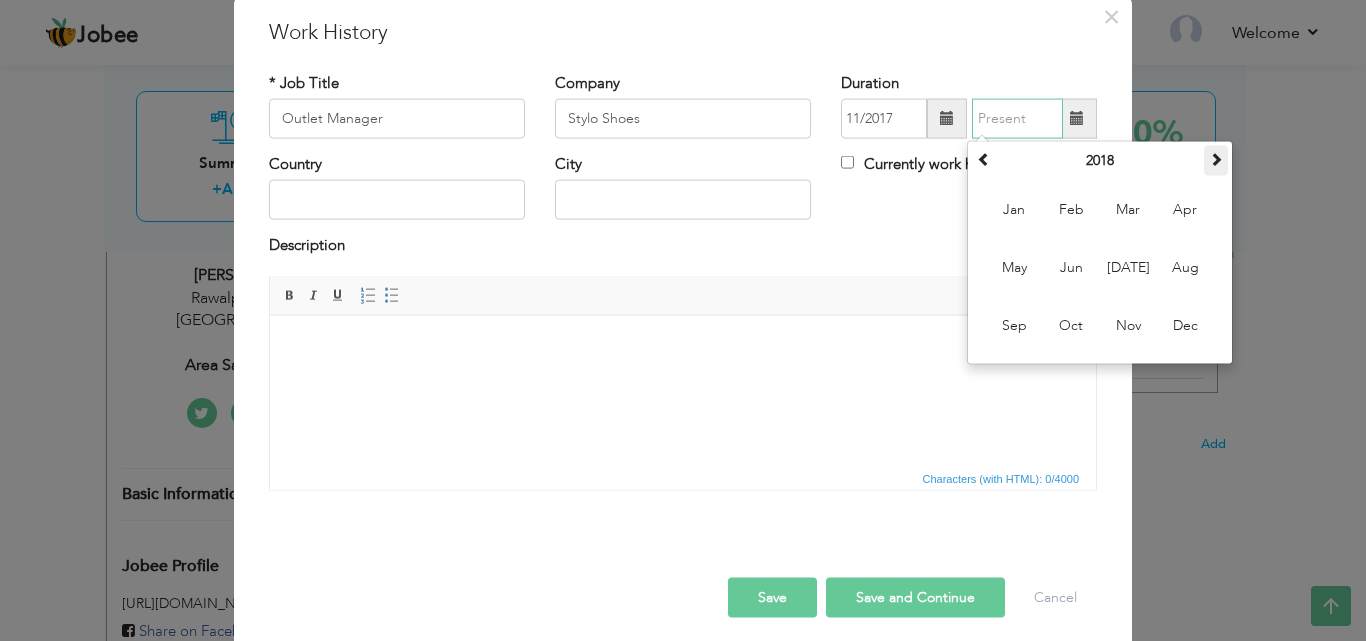 click at bounding box center (1216, 159) 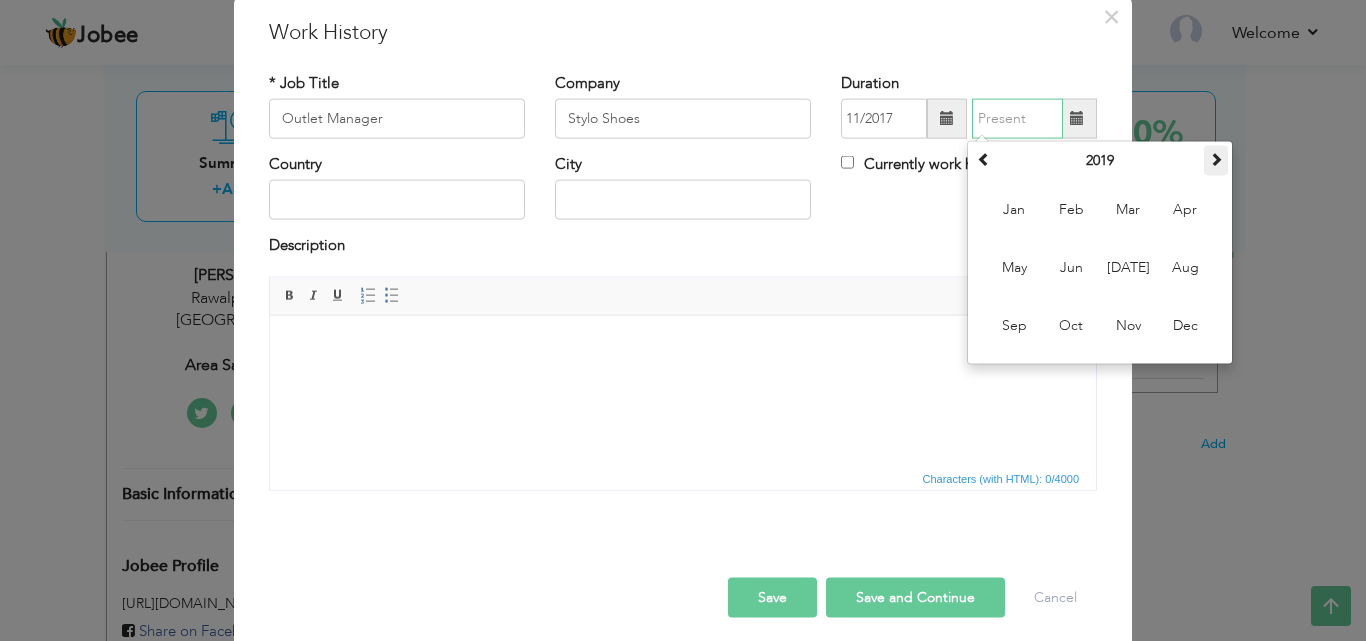 click at bounding box center [1216, 159] 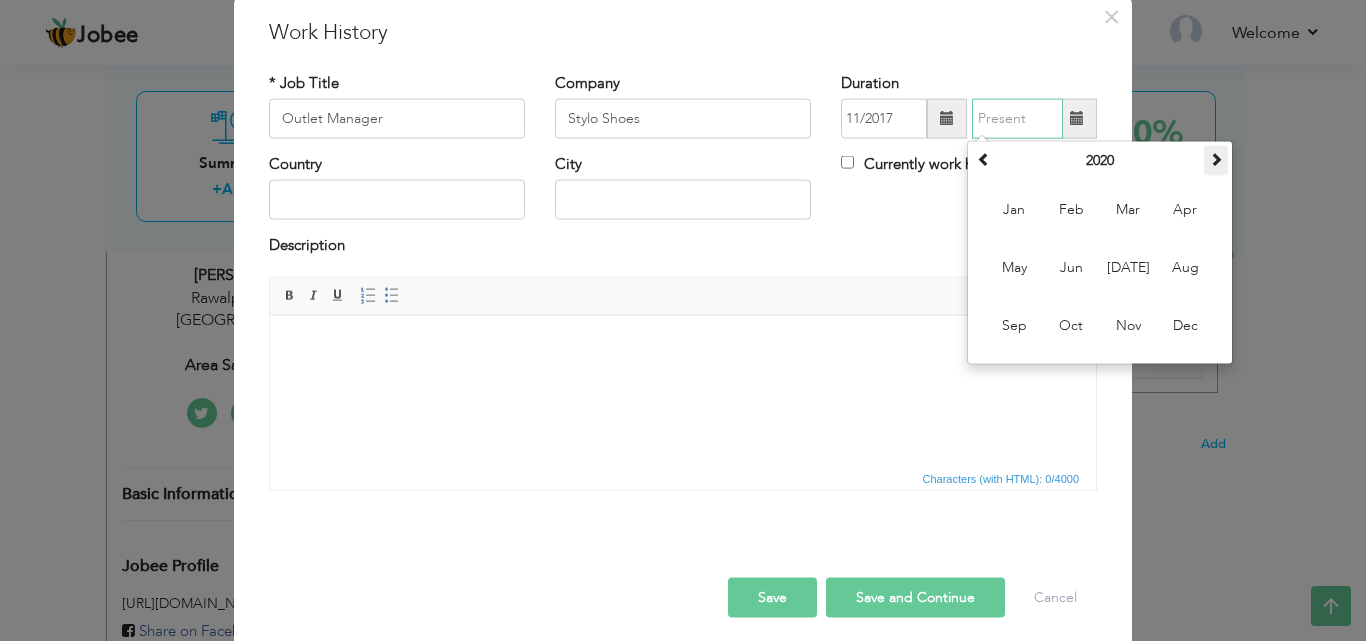 click at bounding box center (1216, 159) 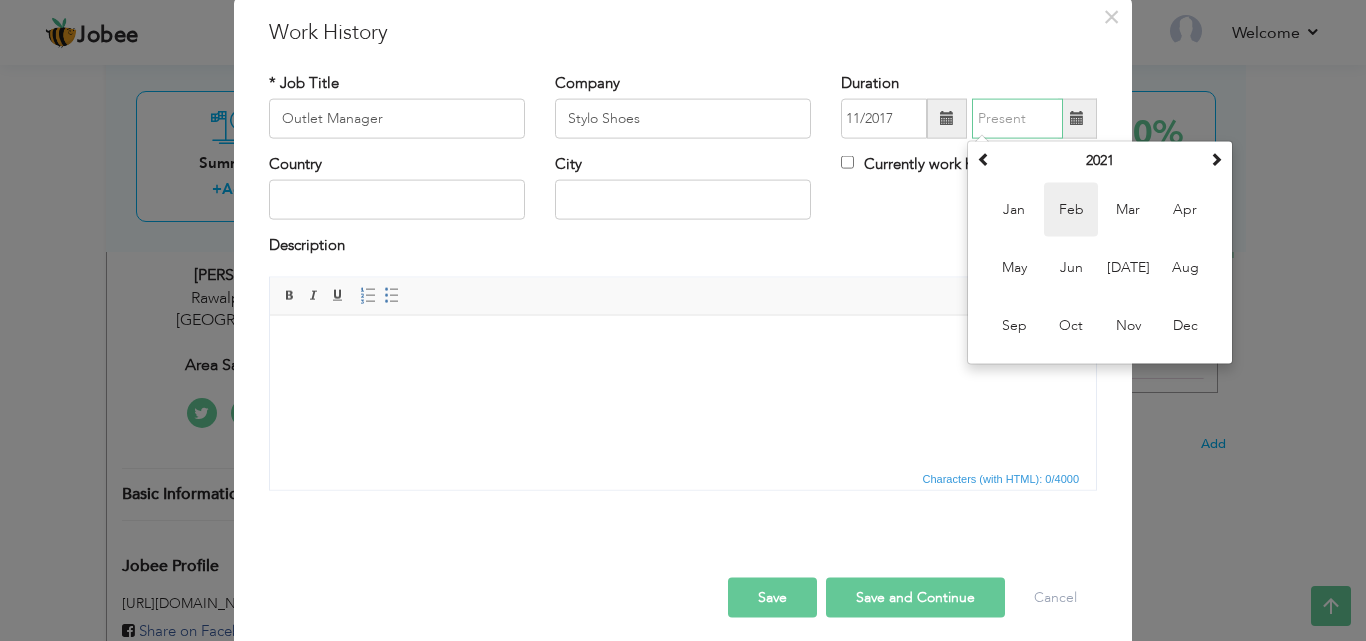 click on "Feb" at bounding box center [1071, 210] 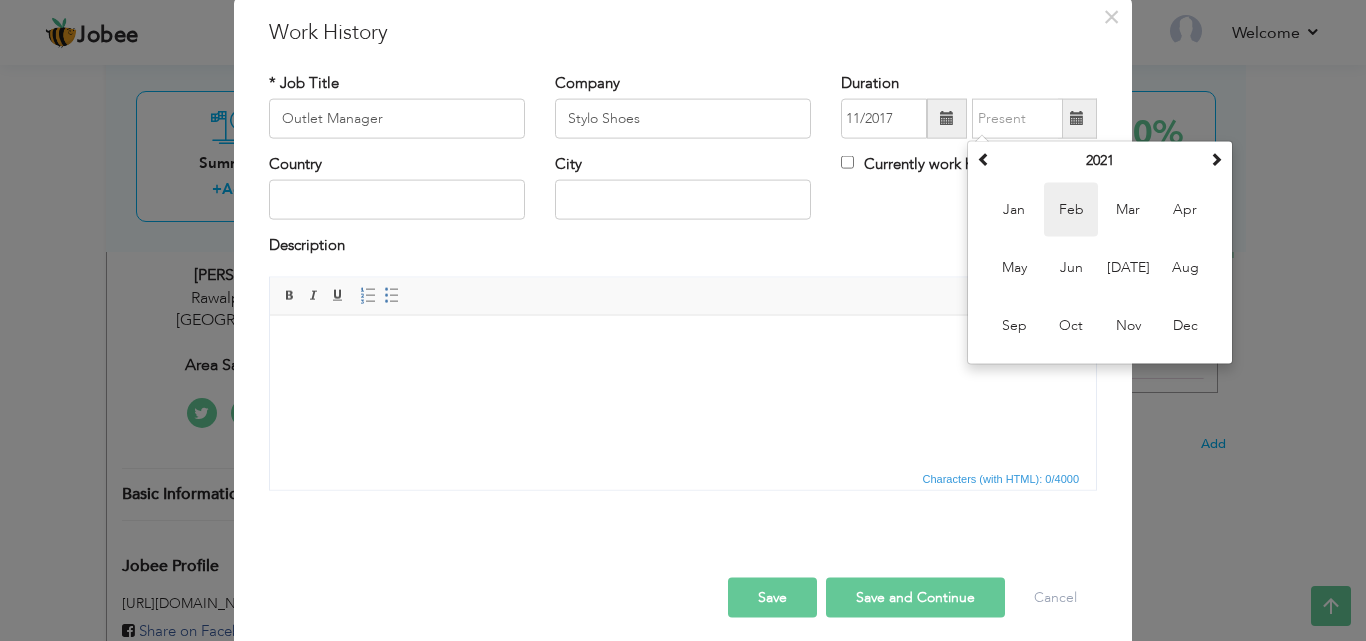 type on "02/2021" 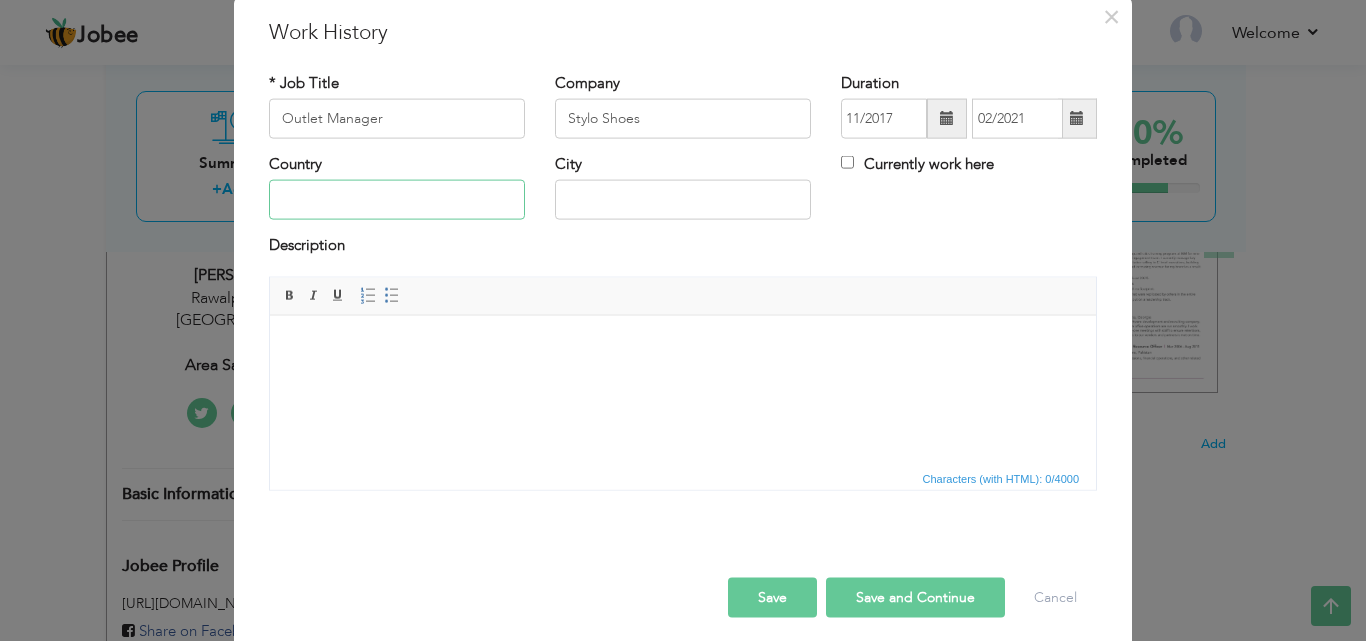 click at bounding box center (397, 200) 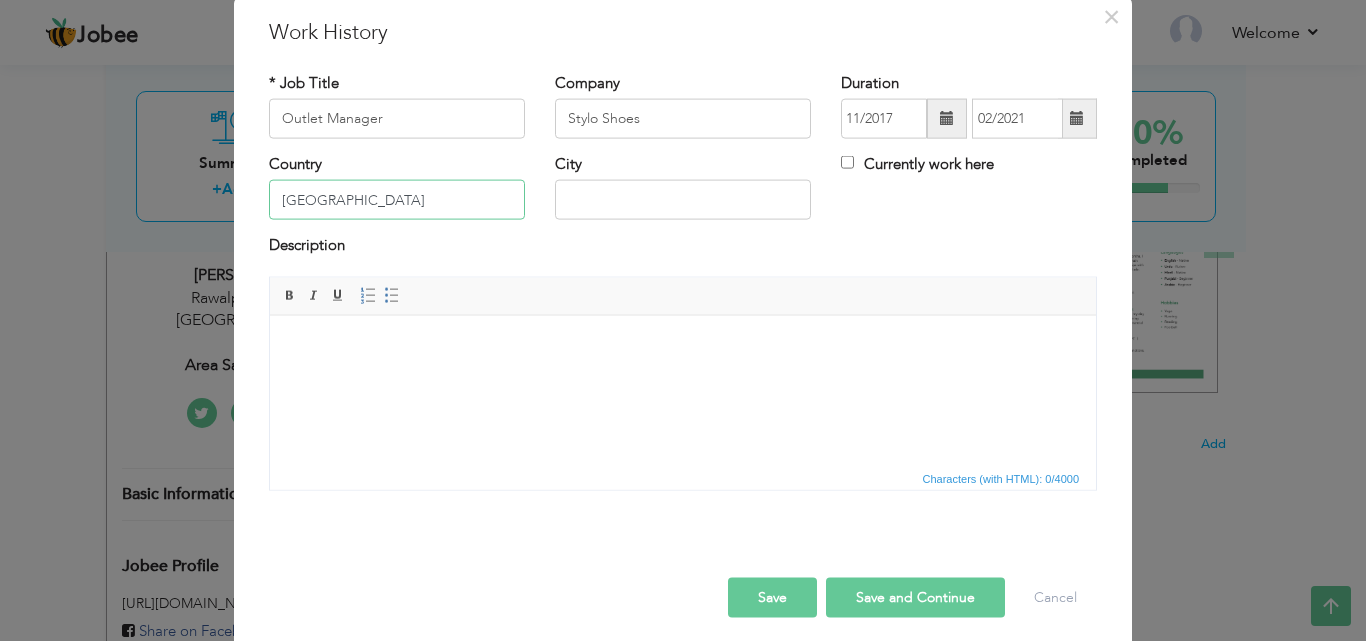 type on "[GEOGRAPHIC_DATA]" 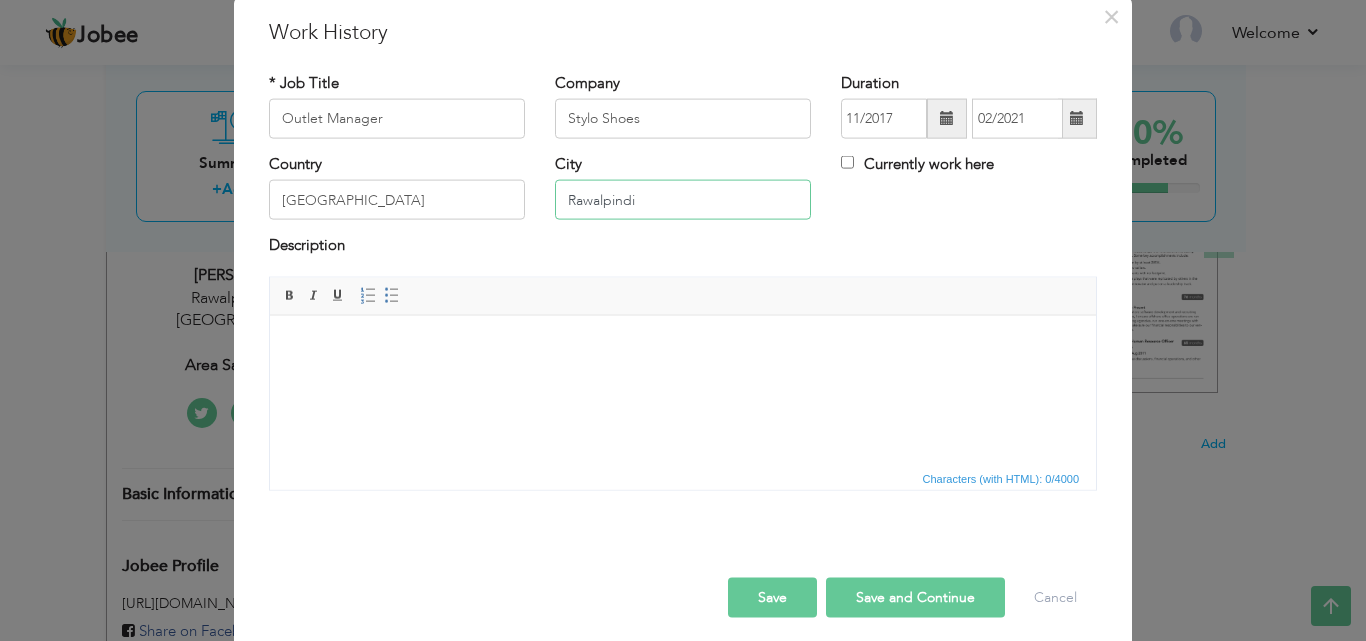 type on "Rawalpindi" 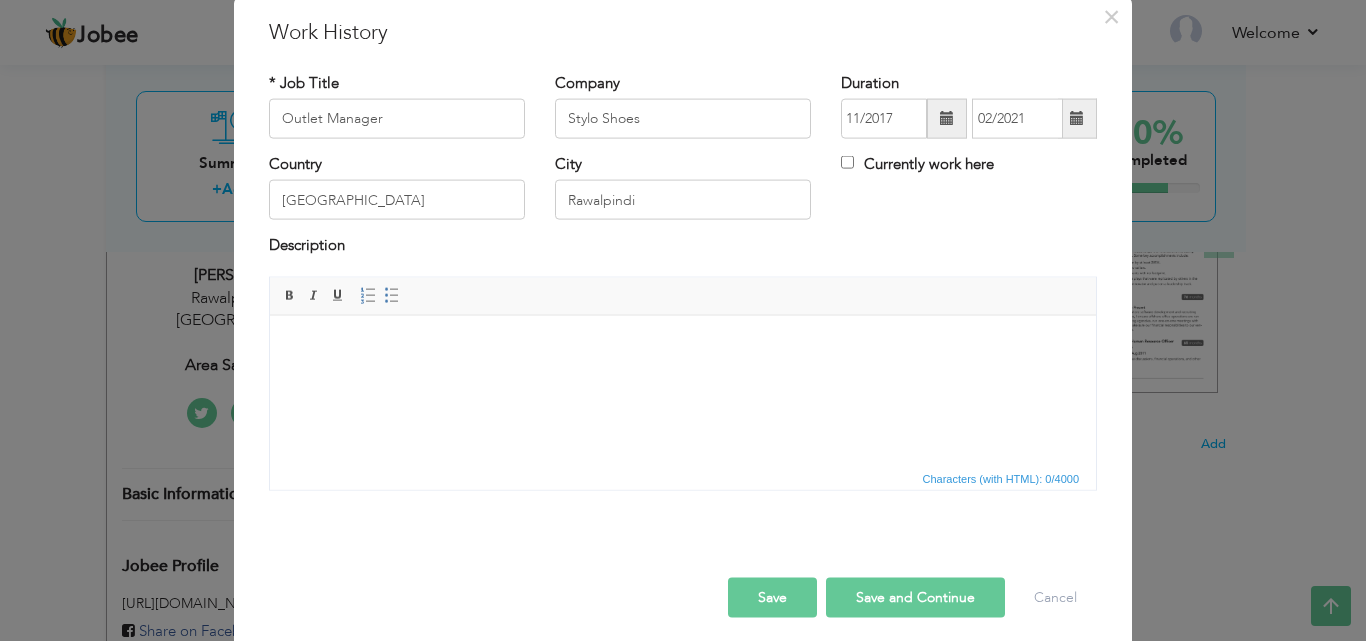 click at bounding box center [683, 345] 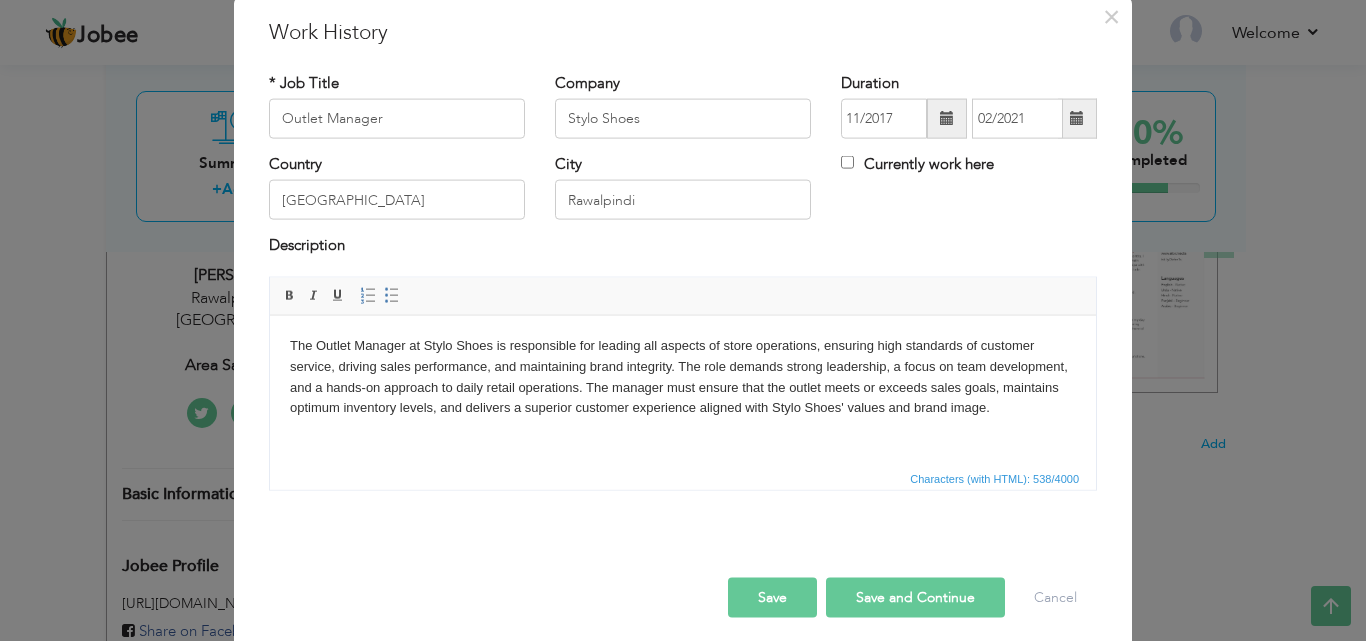 paste 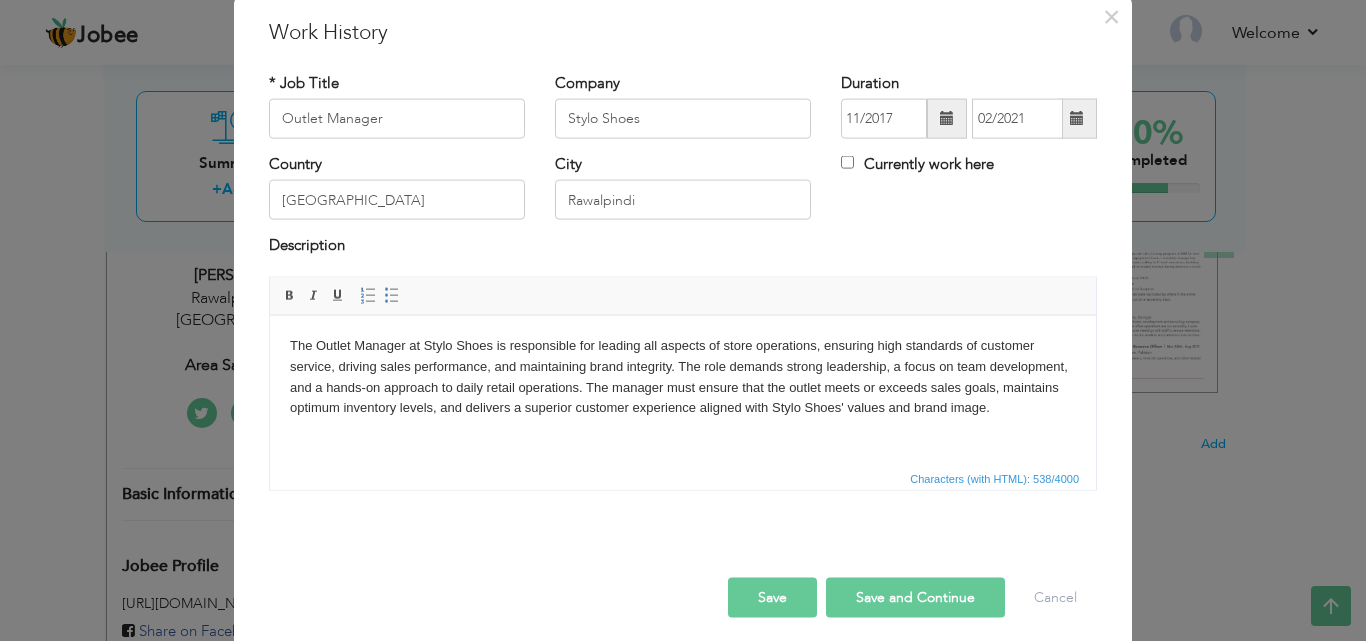 type 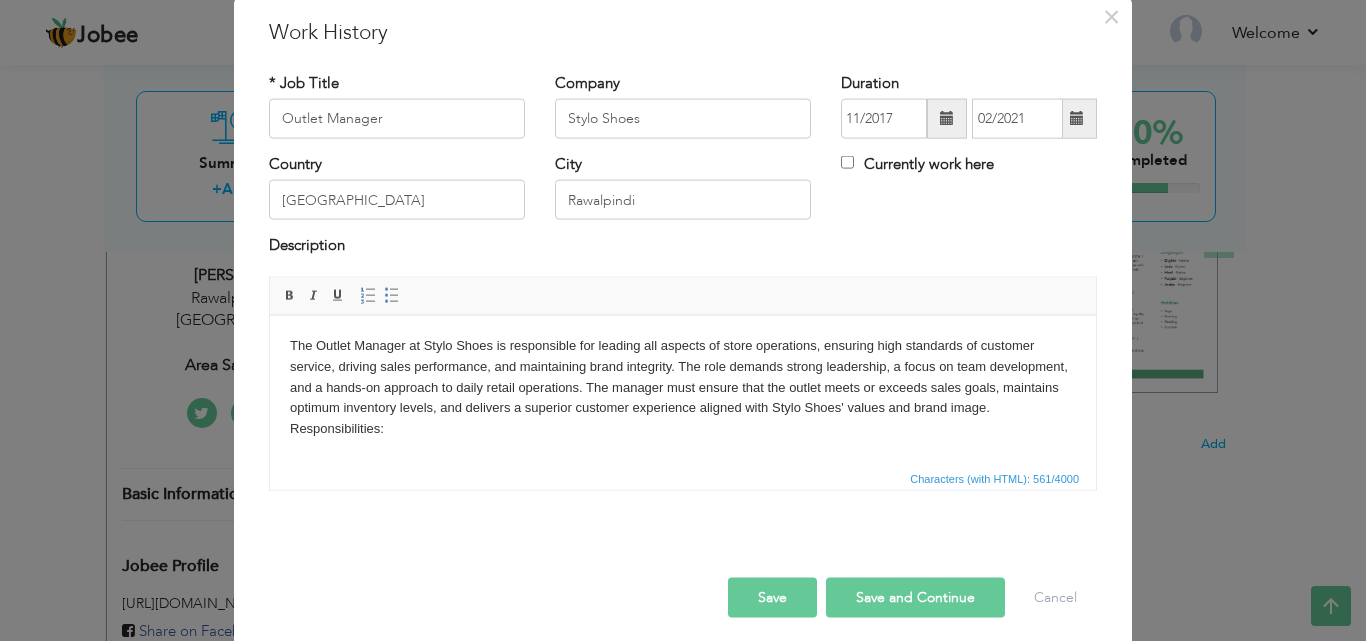 scroll, scrollTop: 12, scrollLeft: 0, axis: vertical 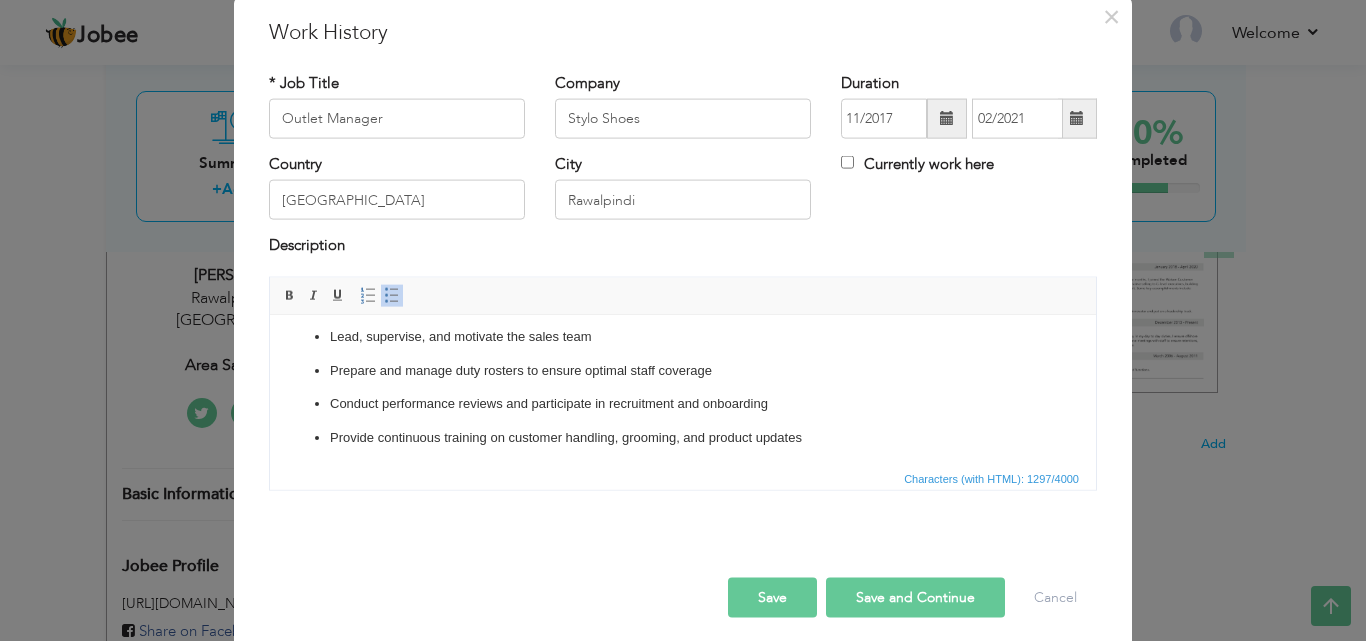 drag, startPoint x: 749, startPoint y: 782, endPoint x: 858, endPoint y: 461, distance: 339.00146 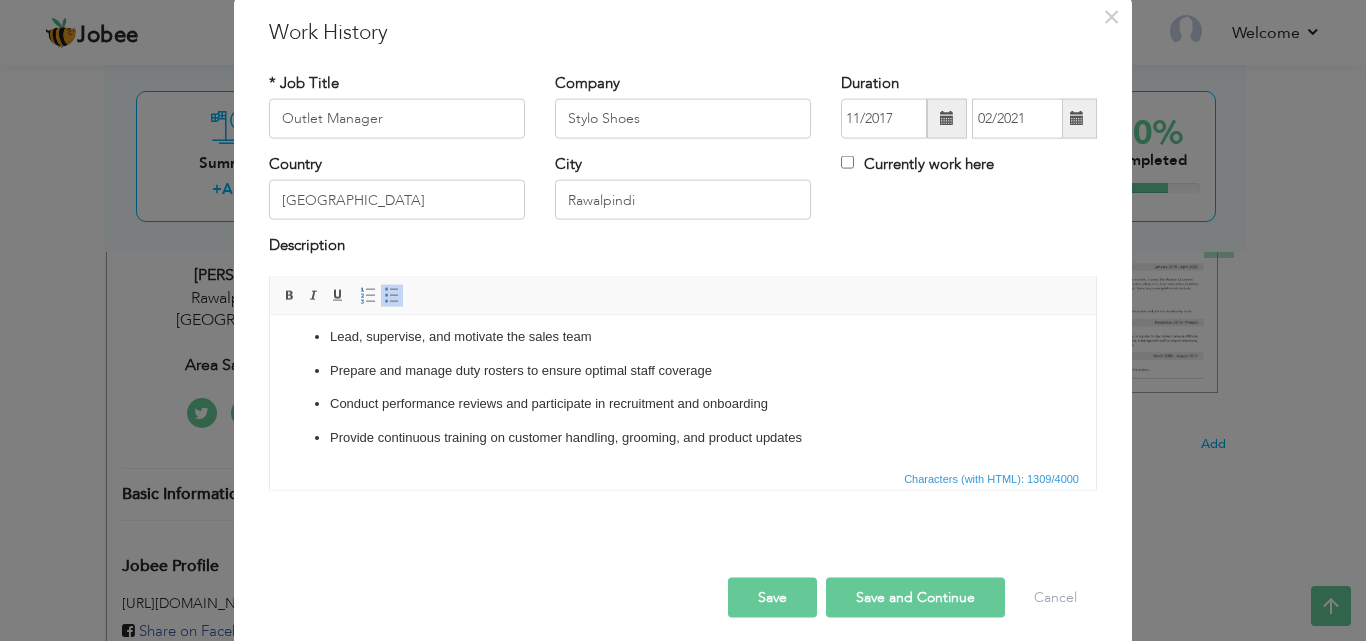 scroll, scrollTop: 324, scrollLeft: 0, axis: vertical 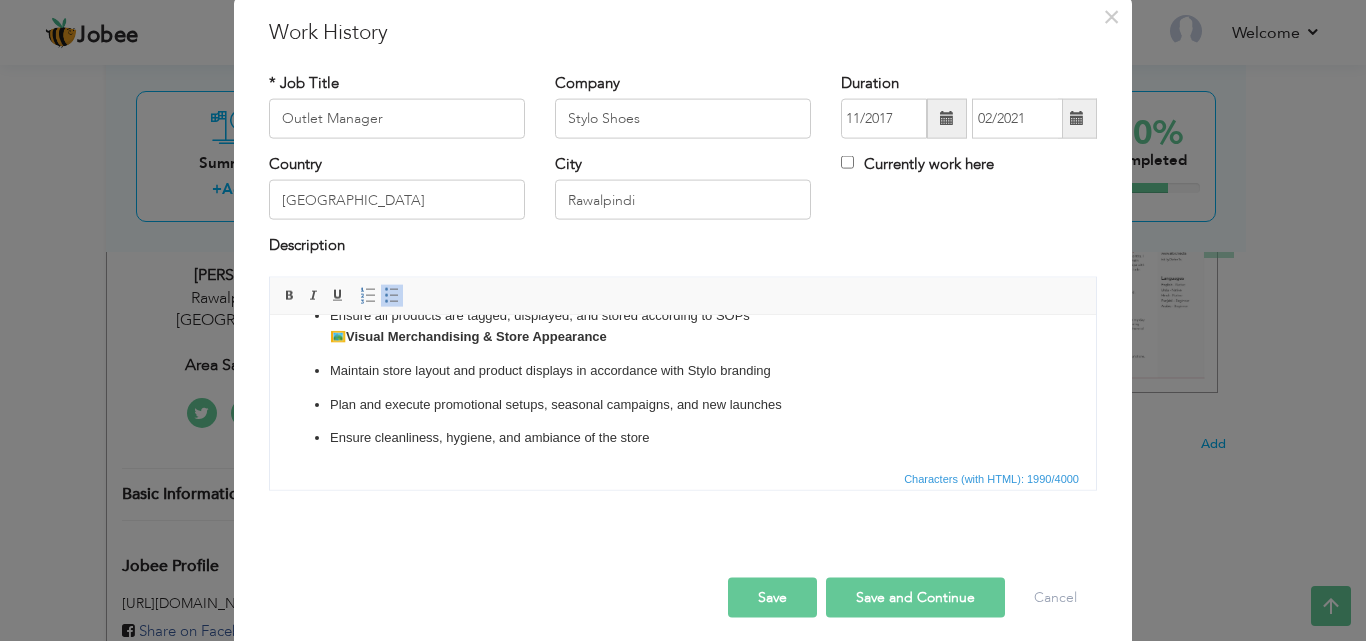 click on "Ensure all products are tagged, displayed, and stored according to SOPs 🖼️  Visual Merchandising & Store Appearance" at bounding box center (683, 326) 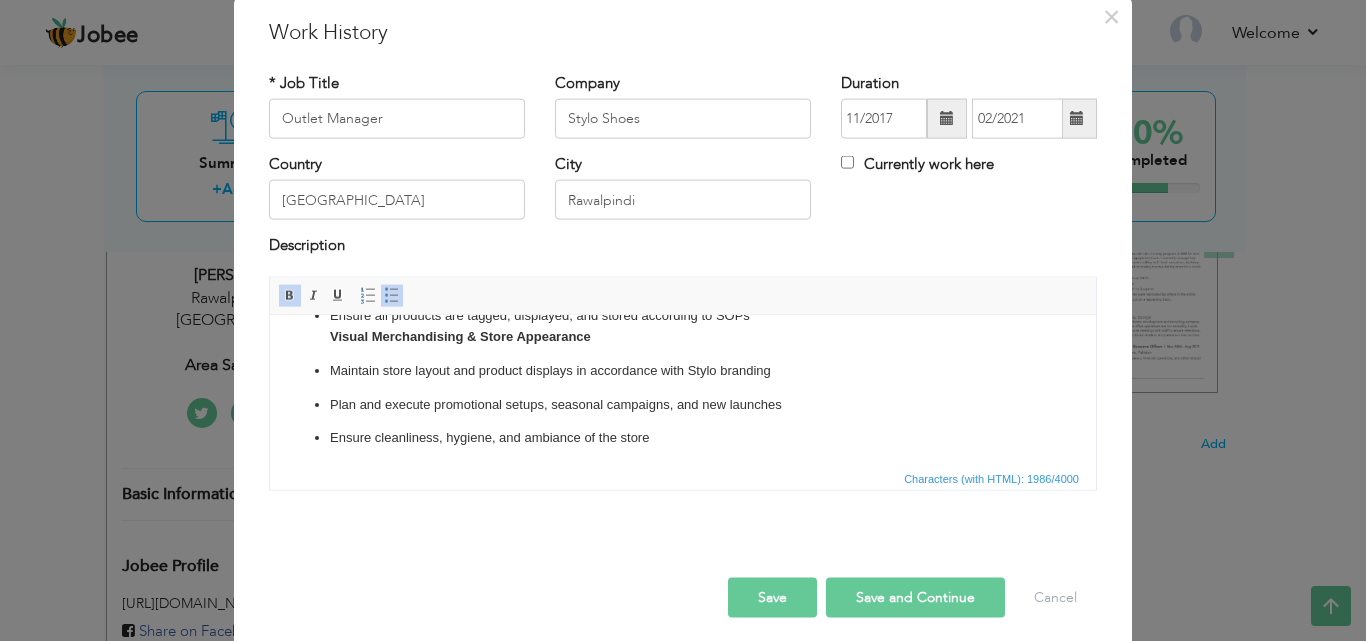 click on "Ensure all products are tagged, displayed, and stored according to SOPs Visual Merchandising & Store Appearance" at bounding box center [683, 326] 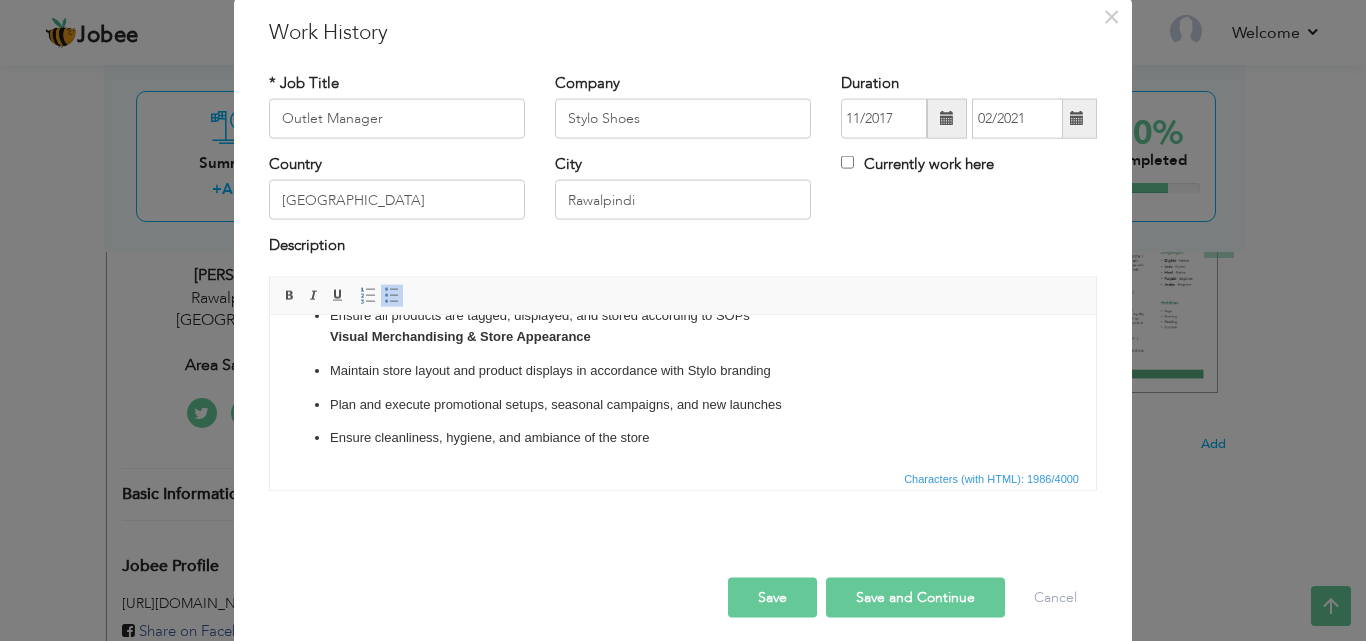 click on "Drive daily sales performance to achieve store revenue targets Monitor KPIs such as conversion rate, average transaction value, and footfall Train and coach team on sales techniques and product knowledge Resolve customer issues and ensure high service standards Team Management Lead, supervise, and motivate the sales team Prepare and manage duty rosters to ensure optimal staff coverage Conduct performance reviews and participate in recruitment and onboarding Provide continuous training on customer handling, grooming, and product updates Store Operations & Inventory Oversee day-to-day operations including opening/closing procedures Manage inventory levels, stock transfers, and shrinkage control Conduct regular stock audits and report discrepancies Ensure all products are tagged, displayed, and stored according to SOPs Visual Merchandising & Store Appearance Maintain store layout and product displays in accordance with Stylo branding Plan and execute promotional setups, seasonal campaigns, and new launches" at bounding box center (683, 170) 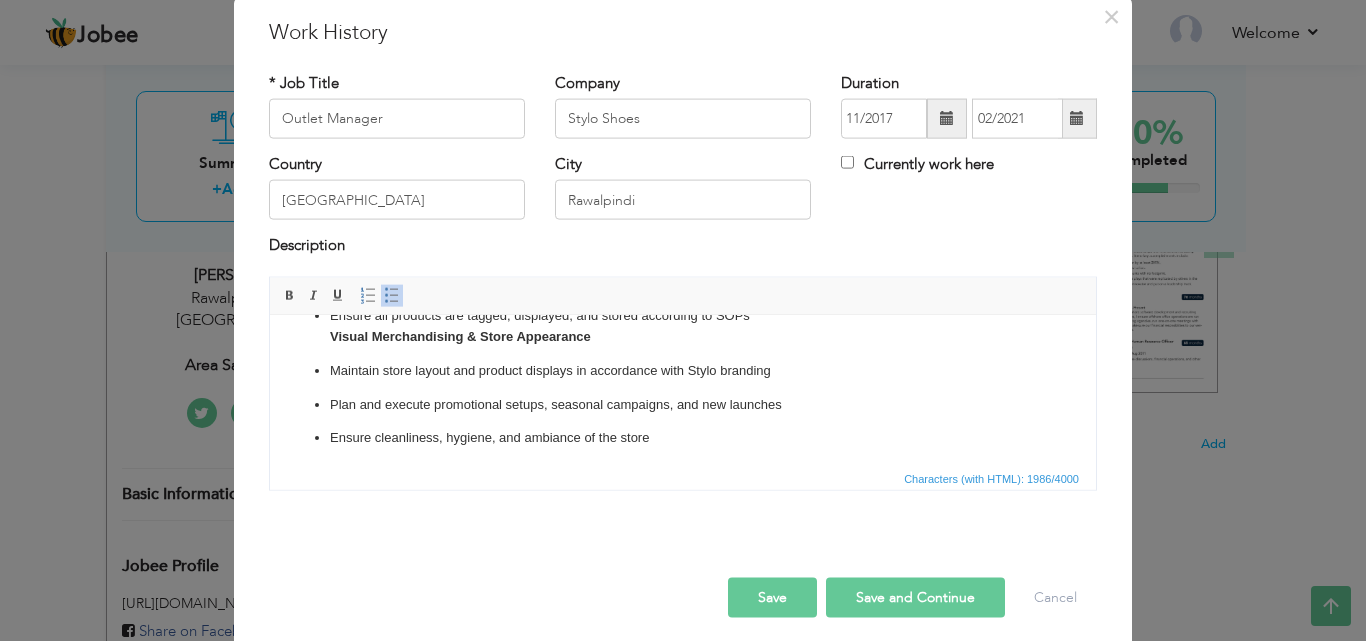 click on "Ensure cleanliness, hygiene, and ambiance of the store" at bounding box center [683, 437] 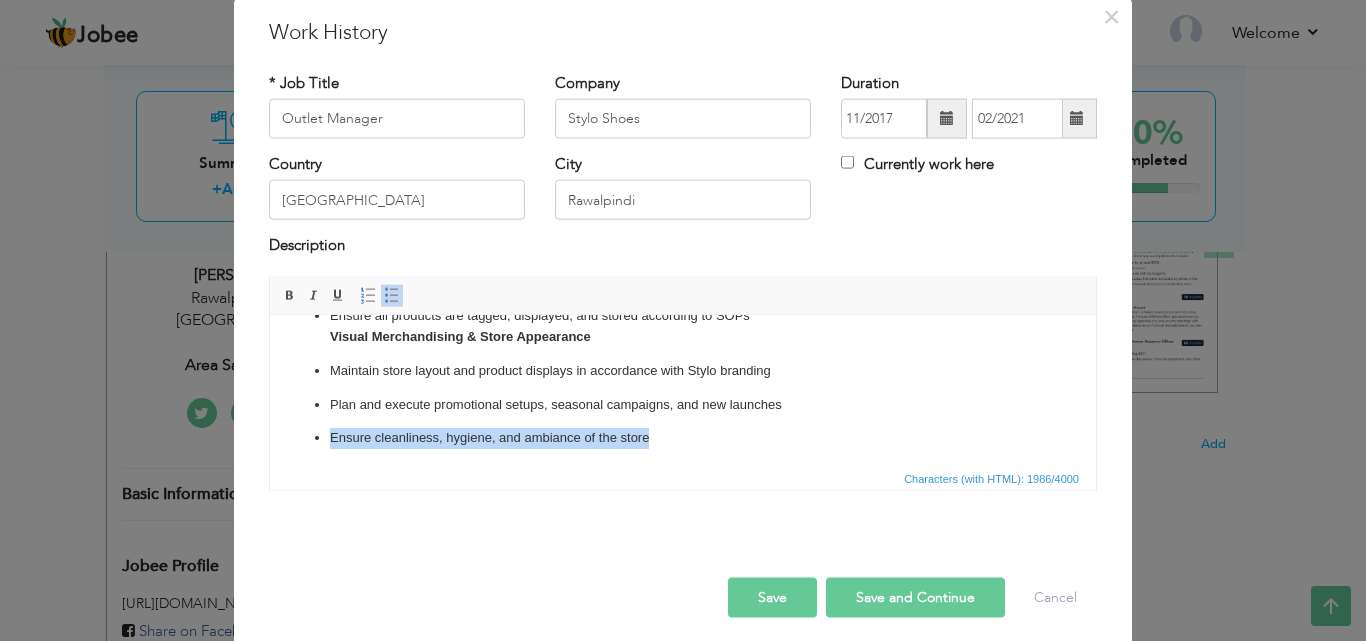 click on "Ensure cleanliness, hygiene, and ambiance of the store" at bounding box center [683, 437] 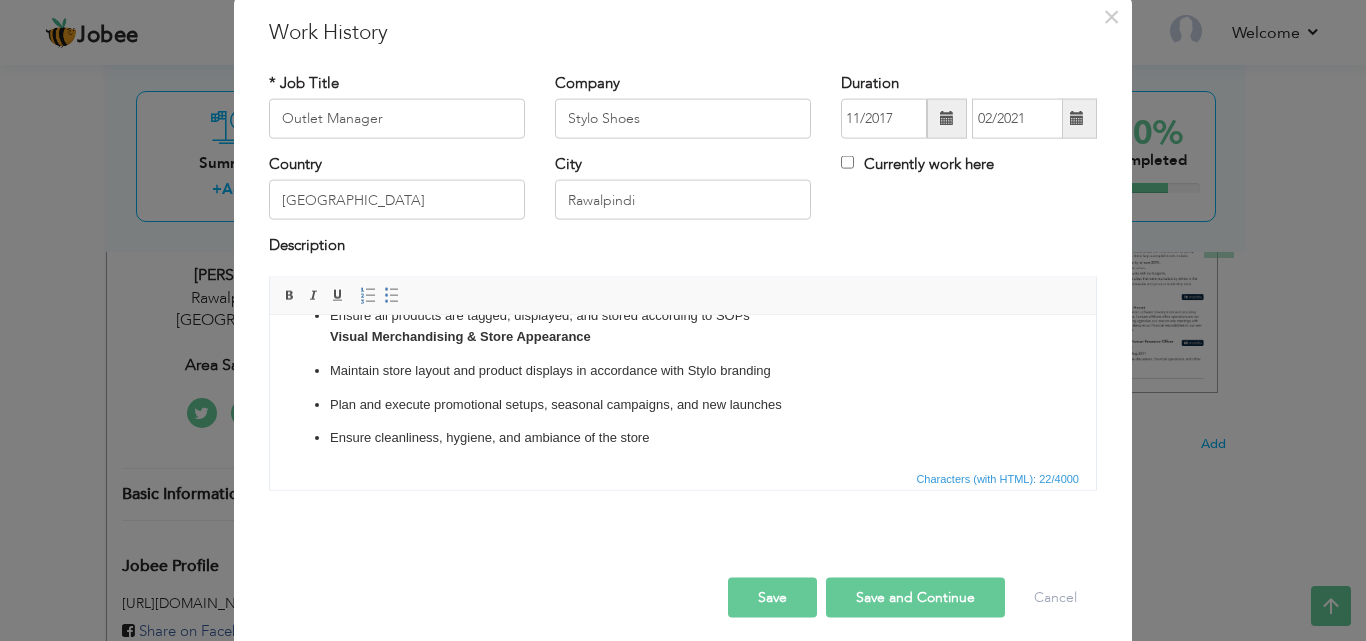 scroll, scrollTop: 0, scrollLeft: 0, axis: both 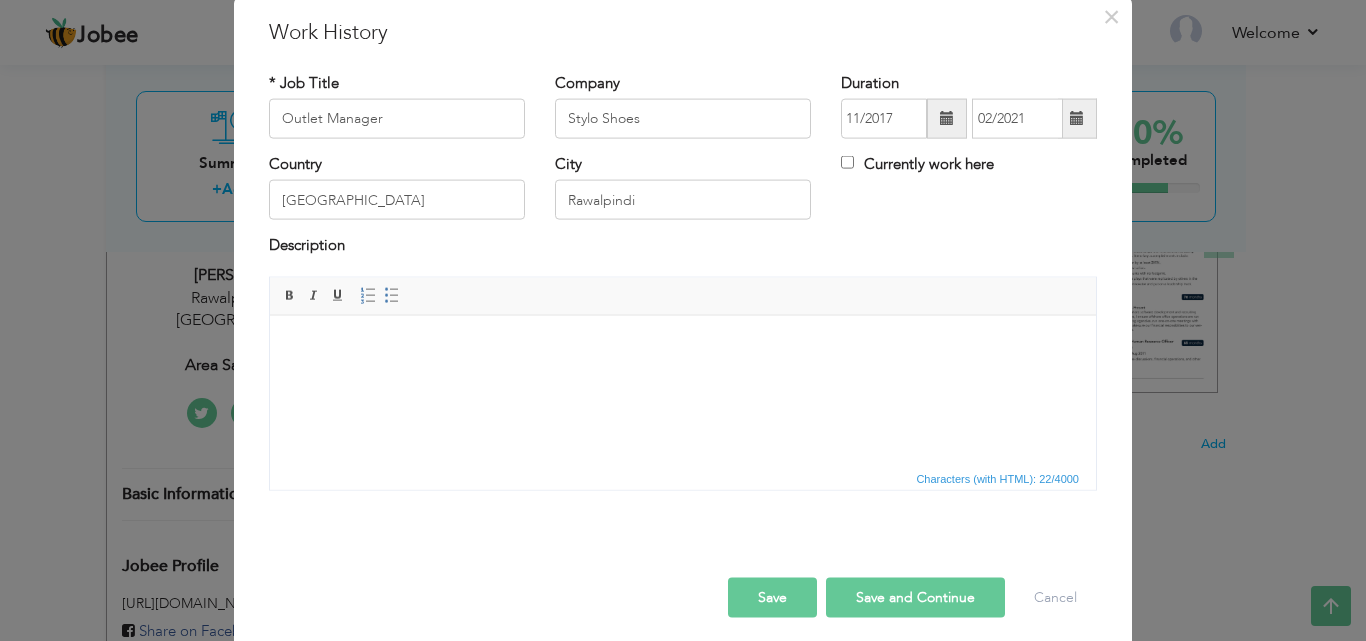 click at bounding box center (683, 345) 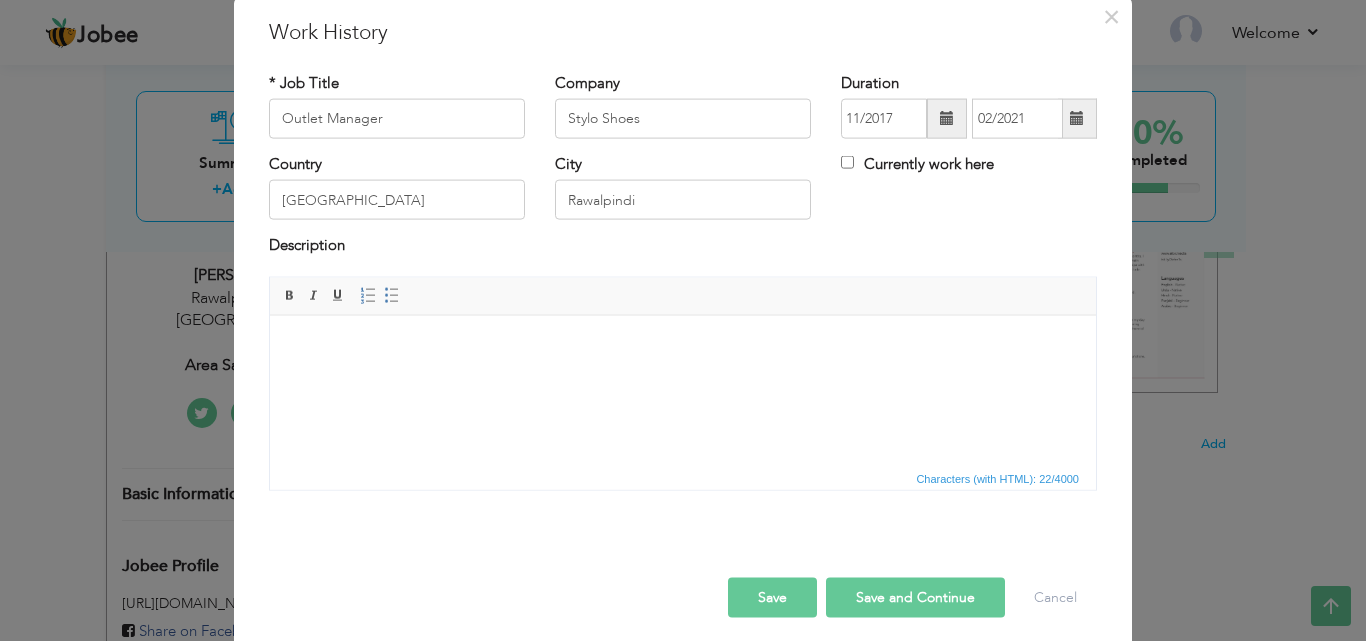 click on "Save" at bounding box center [772, 597] 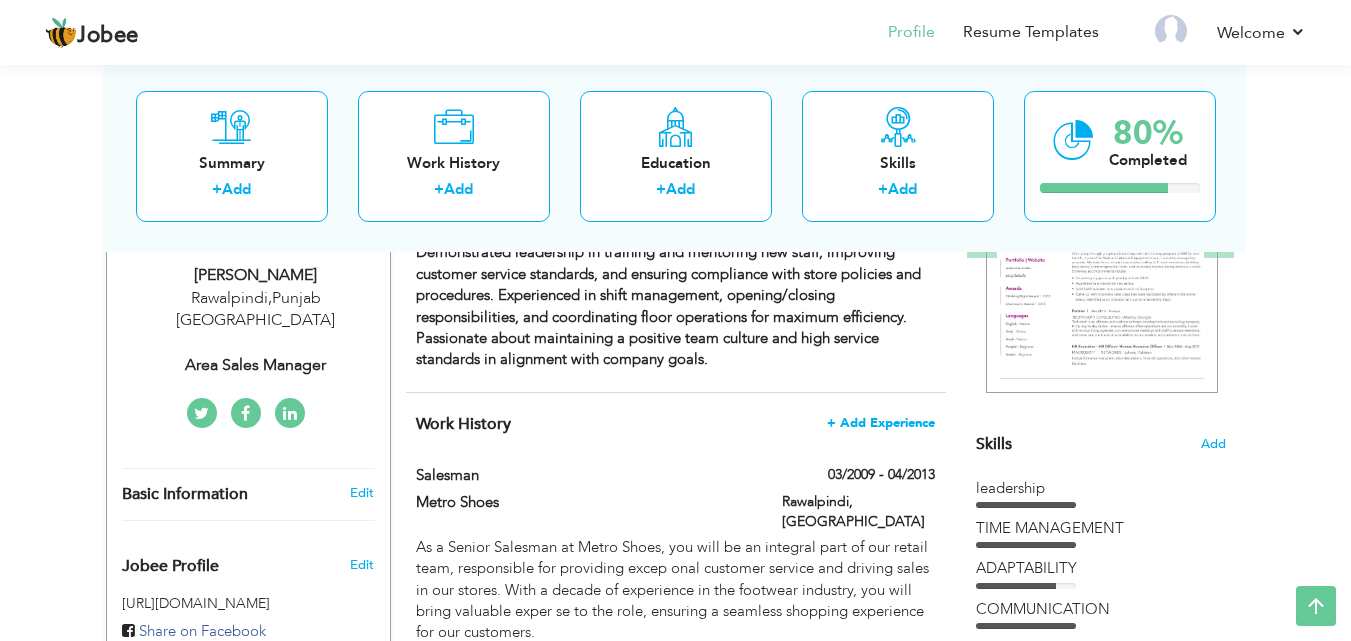 click on "+ Add Experience" at bounding box center [881, 423] 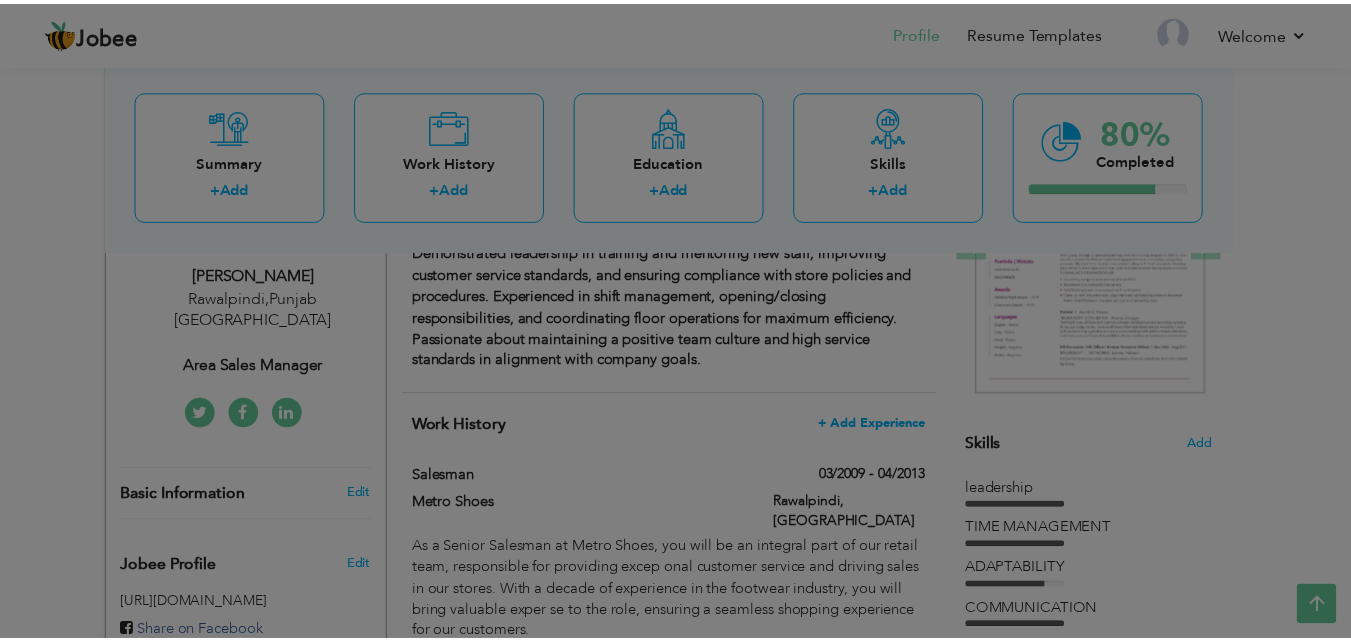 scroll, scrollTop: 0, scrollLeft: 0, axis: both 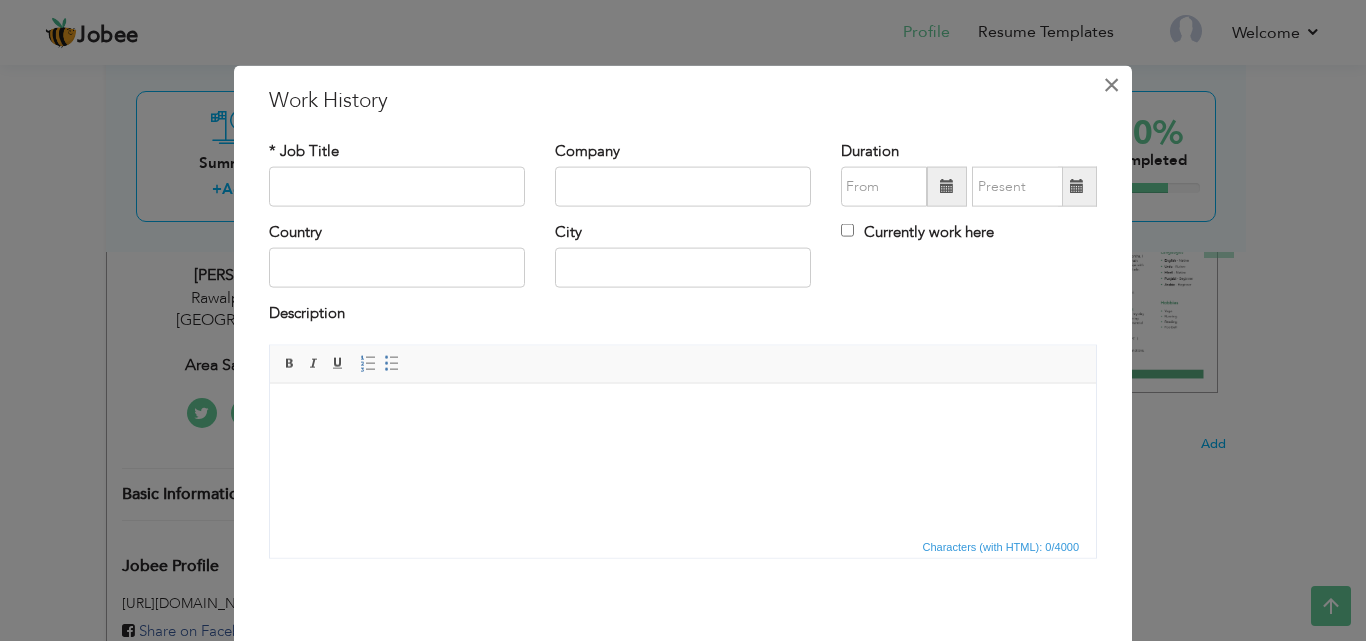 click on "×" at bounding box center [1111, 84] 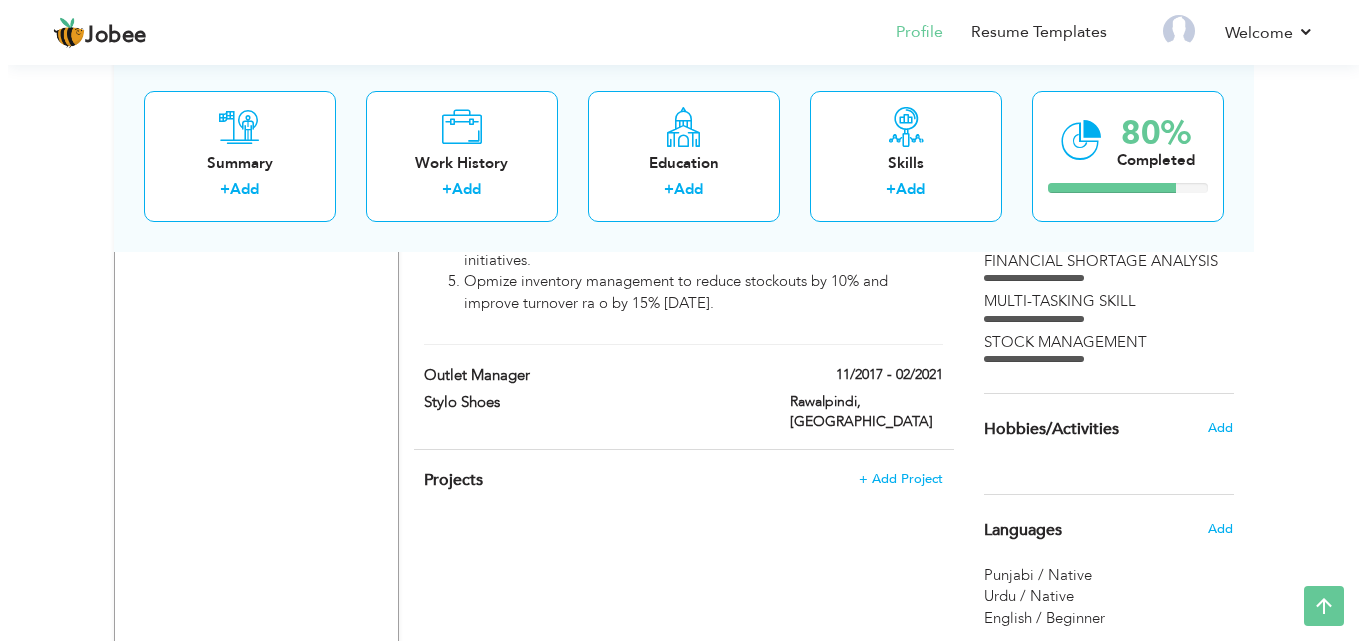 scroll, scrollTop: 1449, scrollLeft: 0, axis: vertical 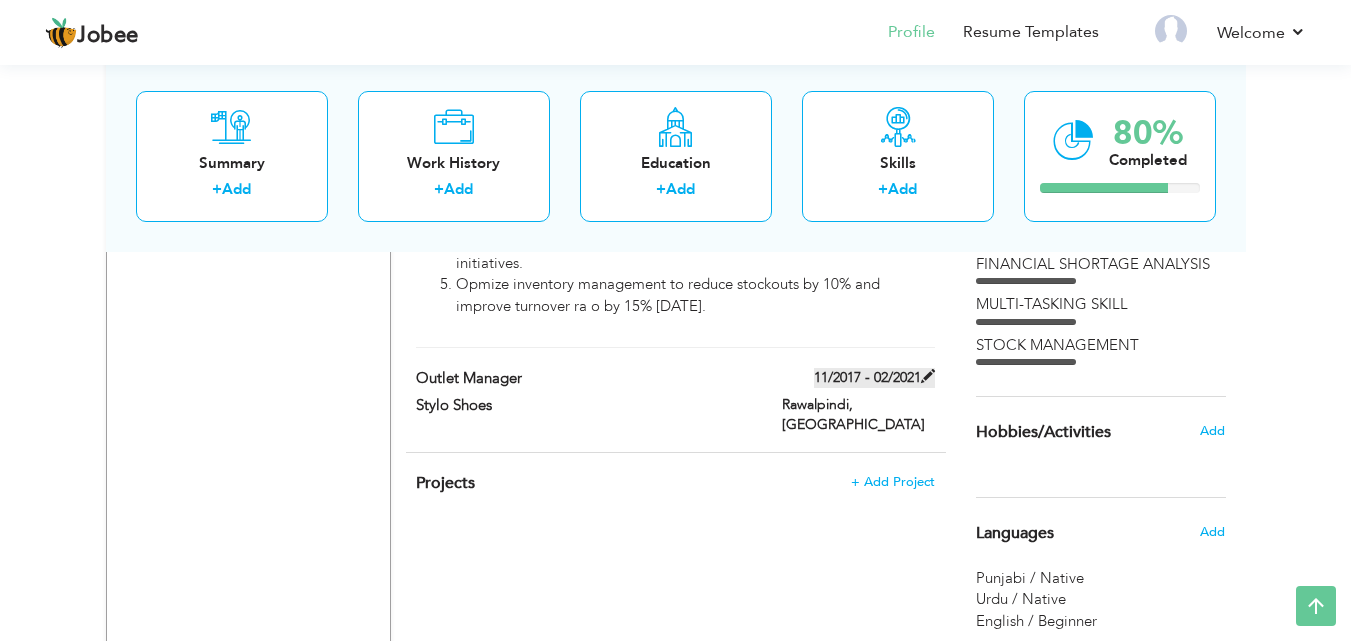 click at bounding box center [928, 376] 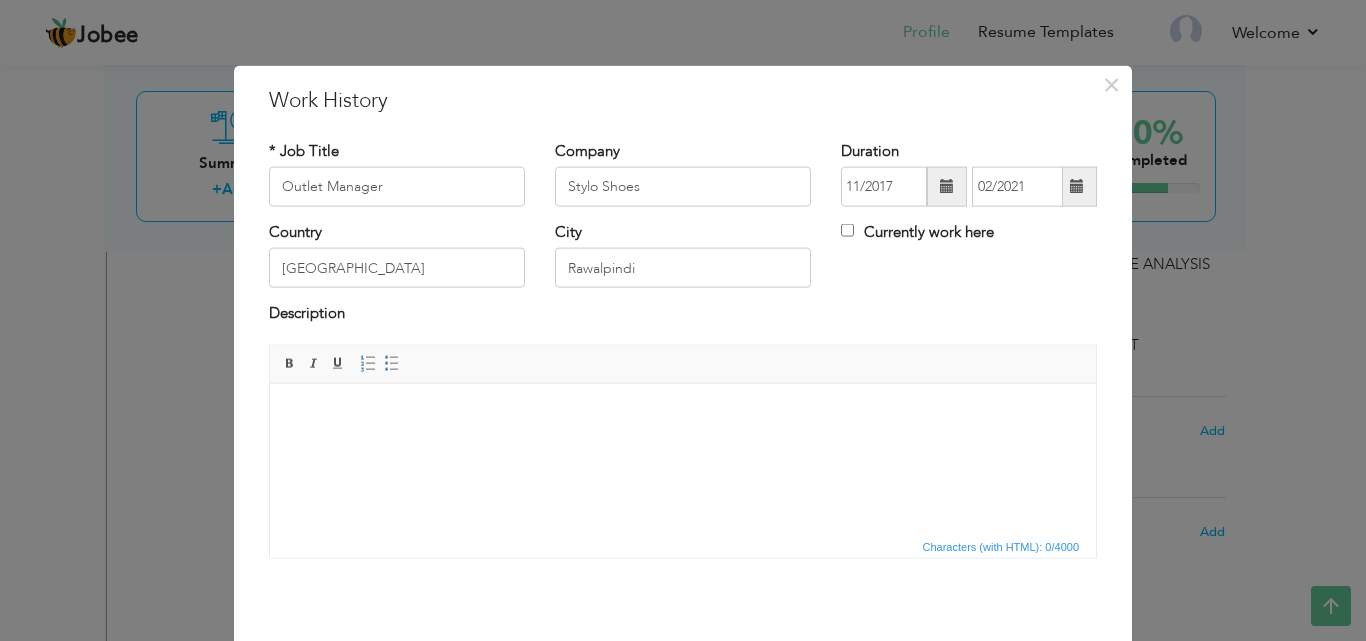 click at bounding box center (683, 413) 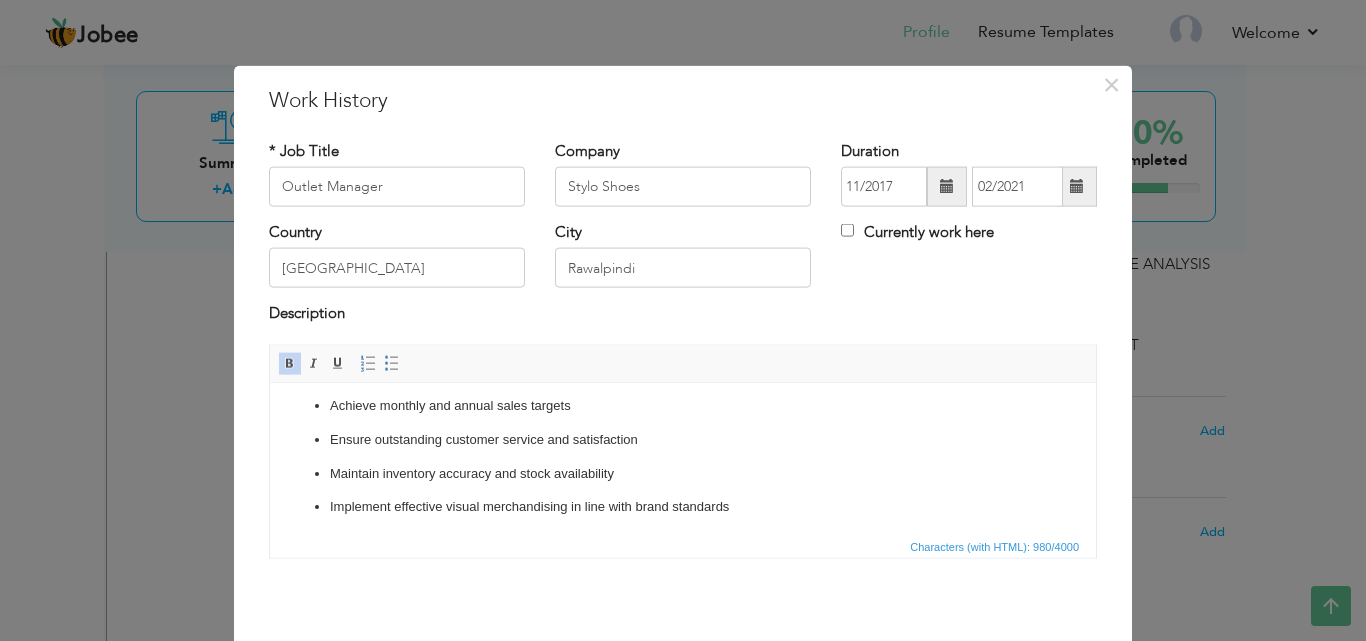 scroll, scrollTop: 105, scrollLeft: 0, axis: vertical 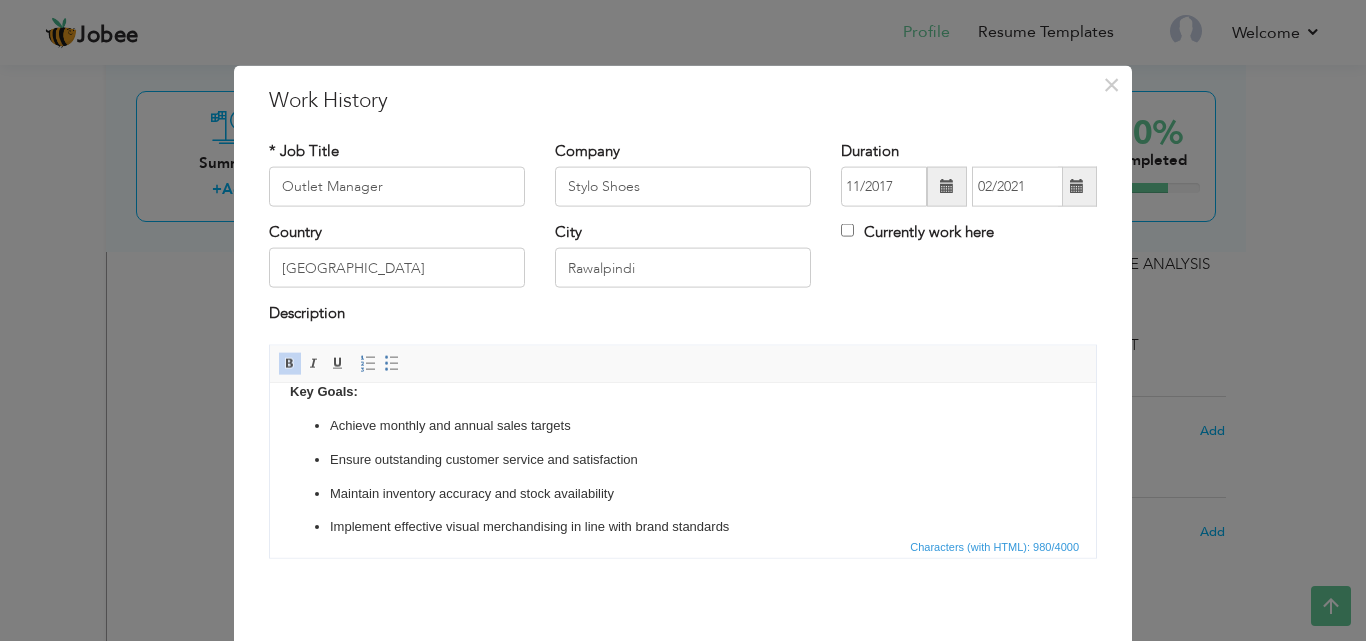 type 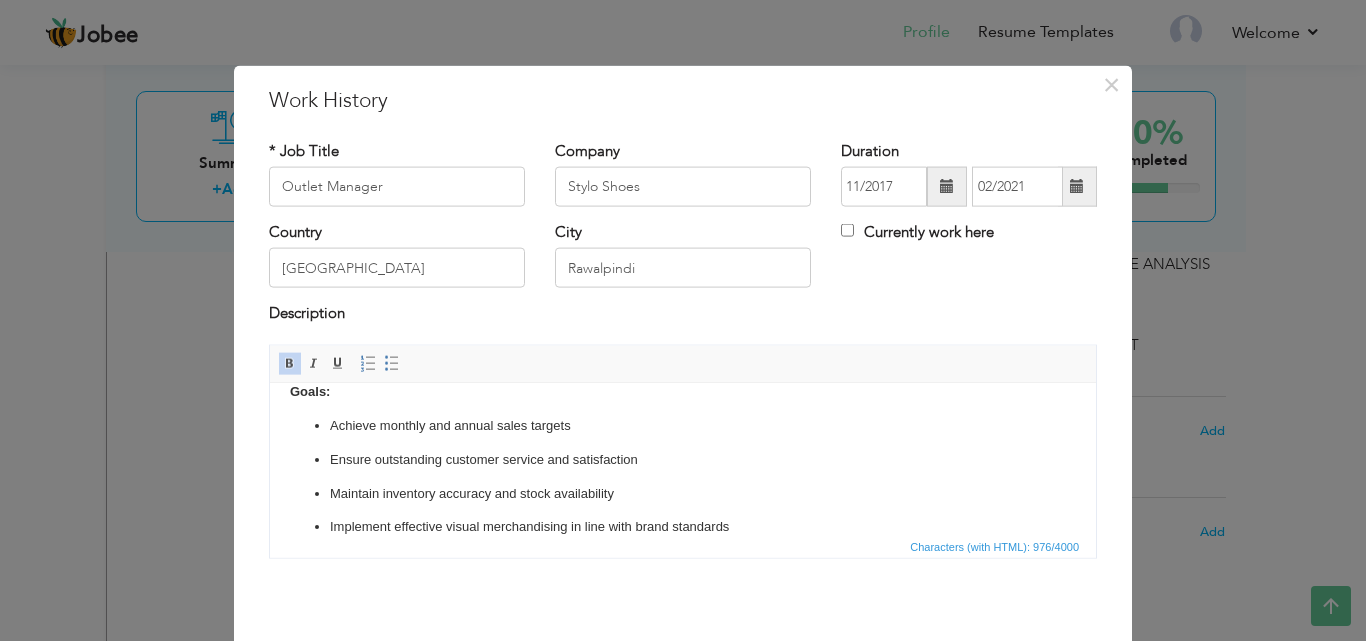 scroll, scrollTop: 218, scrollLeft: 0, axis: vertical 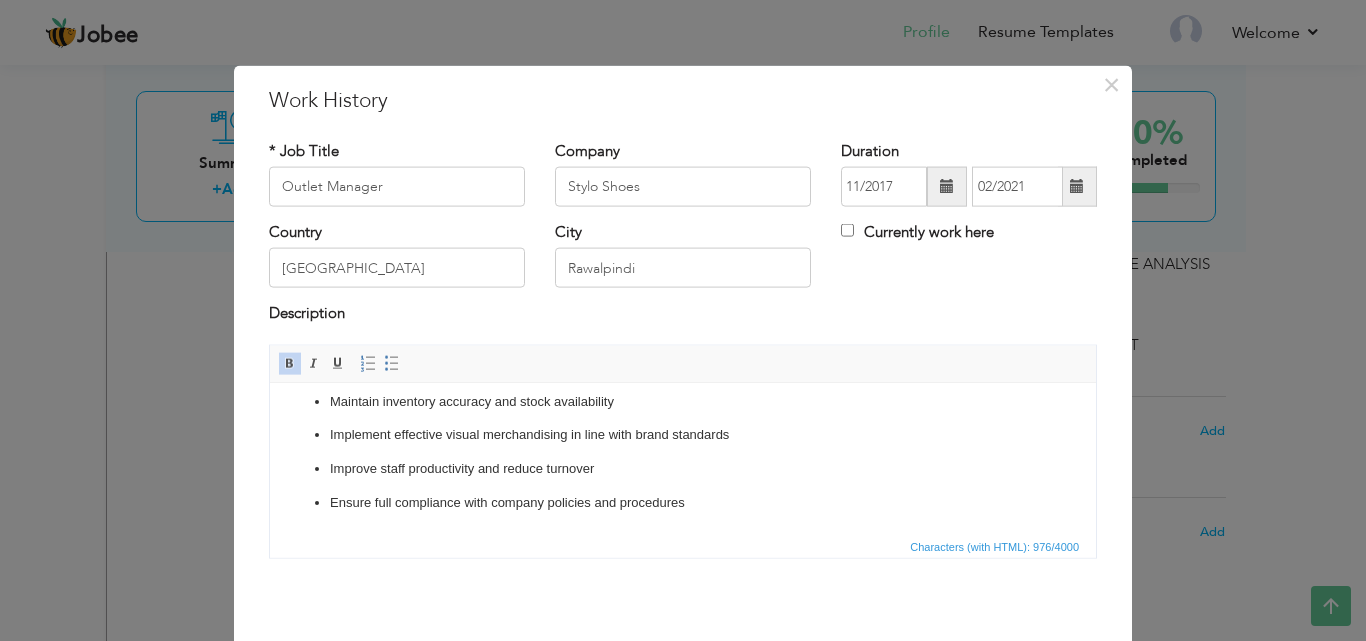 drag, startPoint x: 1090, startPoint y: 452, endPoint x: 1340, endPoint y: 968, distance: 573.3725 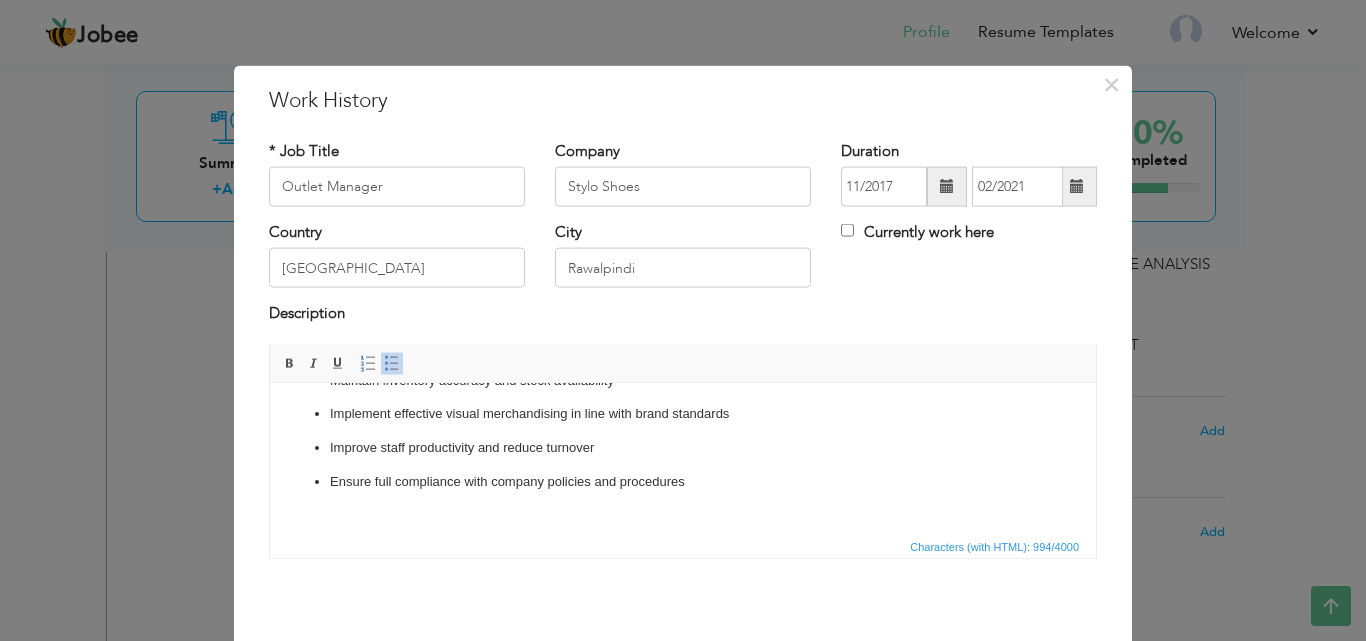 scroll, scrollTop: 235, scrollLeft: 0, axis: vertical 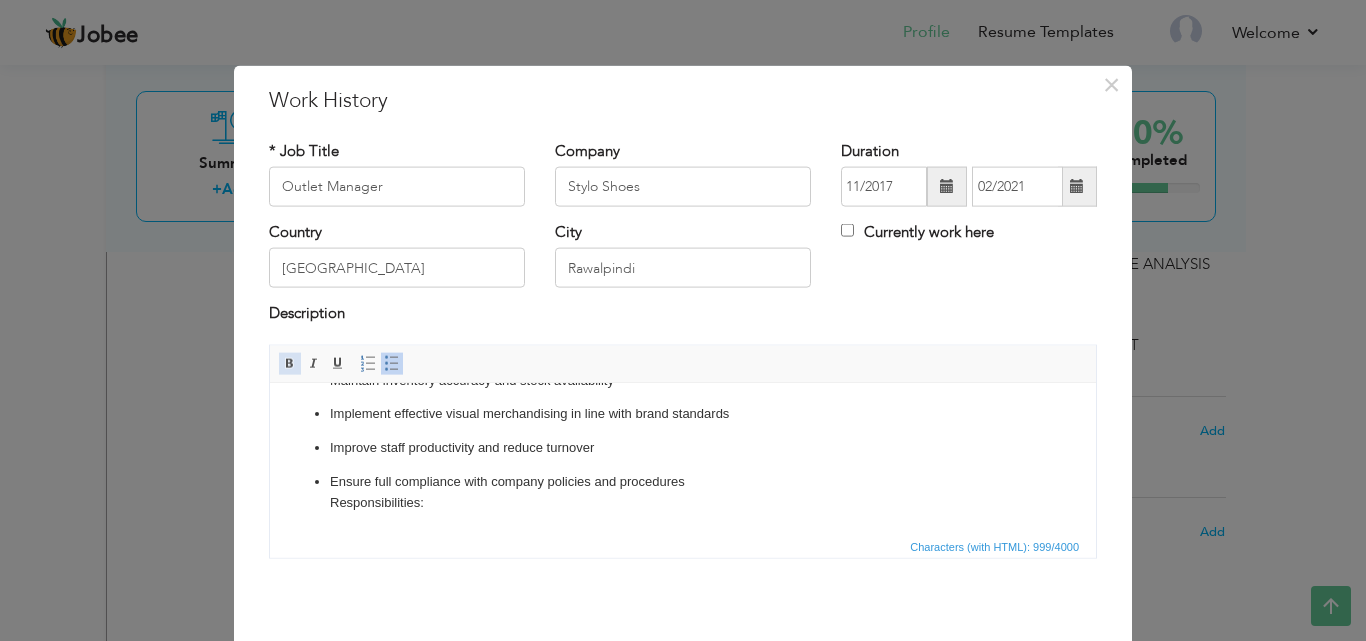 click at bounding box center (290, 363) 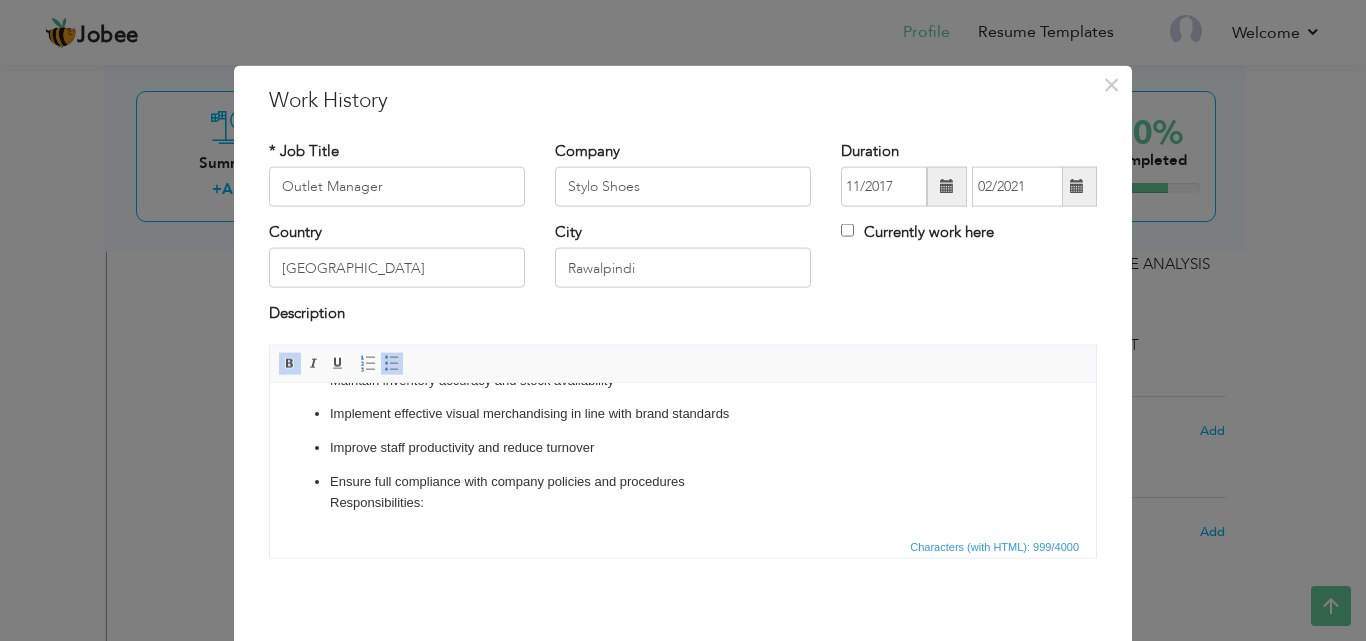 click on "Ensure full compliance with company policies and procedures Responsibilities: ​​​​​​​" at bounding box center [683, 492] 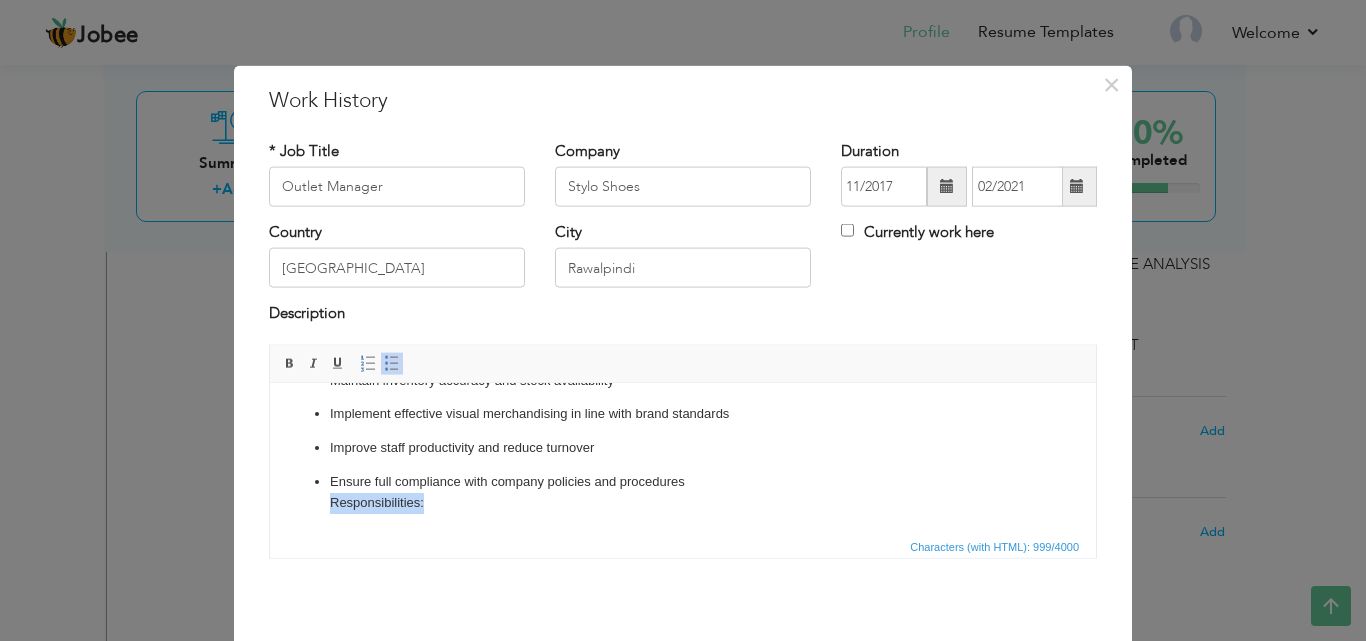 click on "Ensure full compliance with company policies and procedures Responsibilities:" at bounding box center [683, 492] 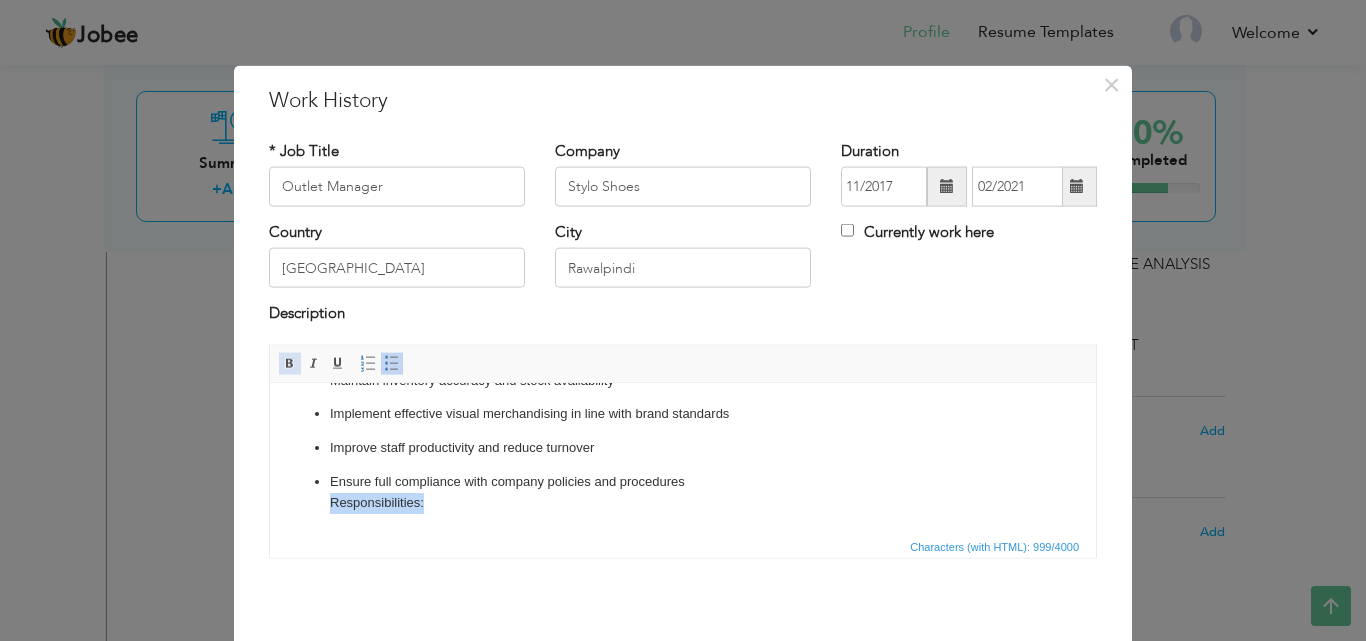 click at bounding box center (290, 363) 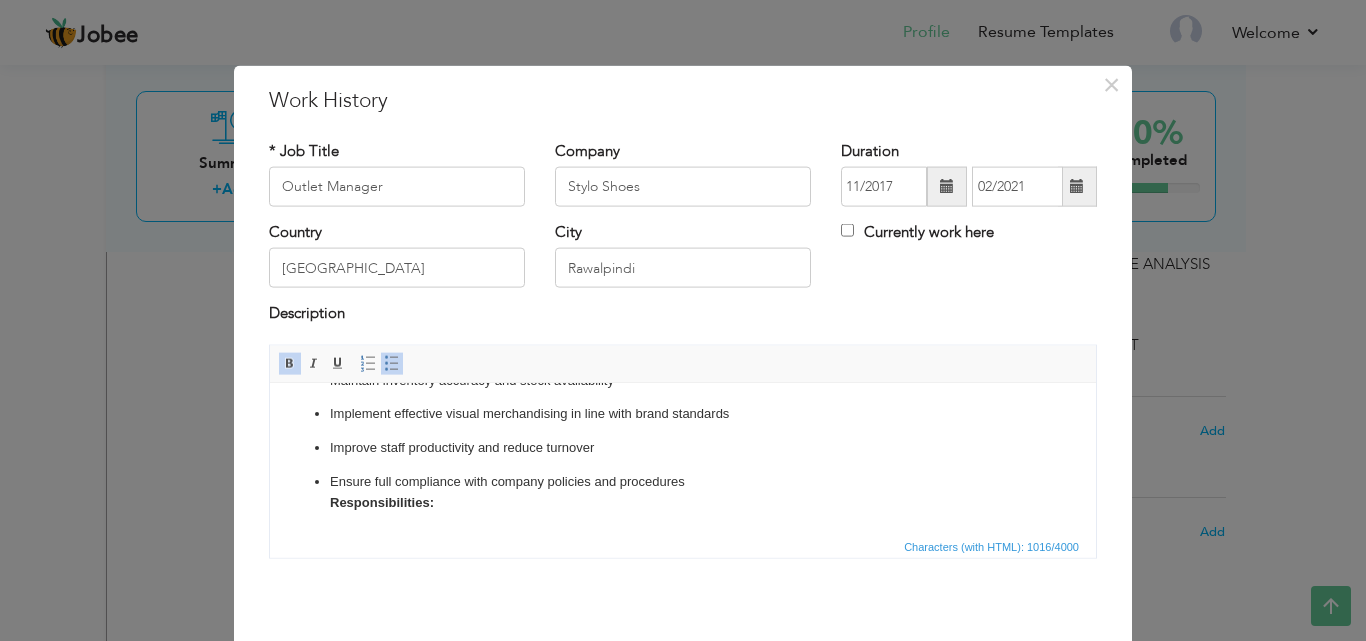 click on "Ensure full compliance with company policies and procedures Responsibilities:" at bounding box center (683, 492) 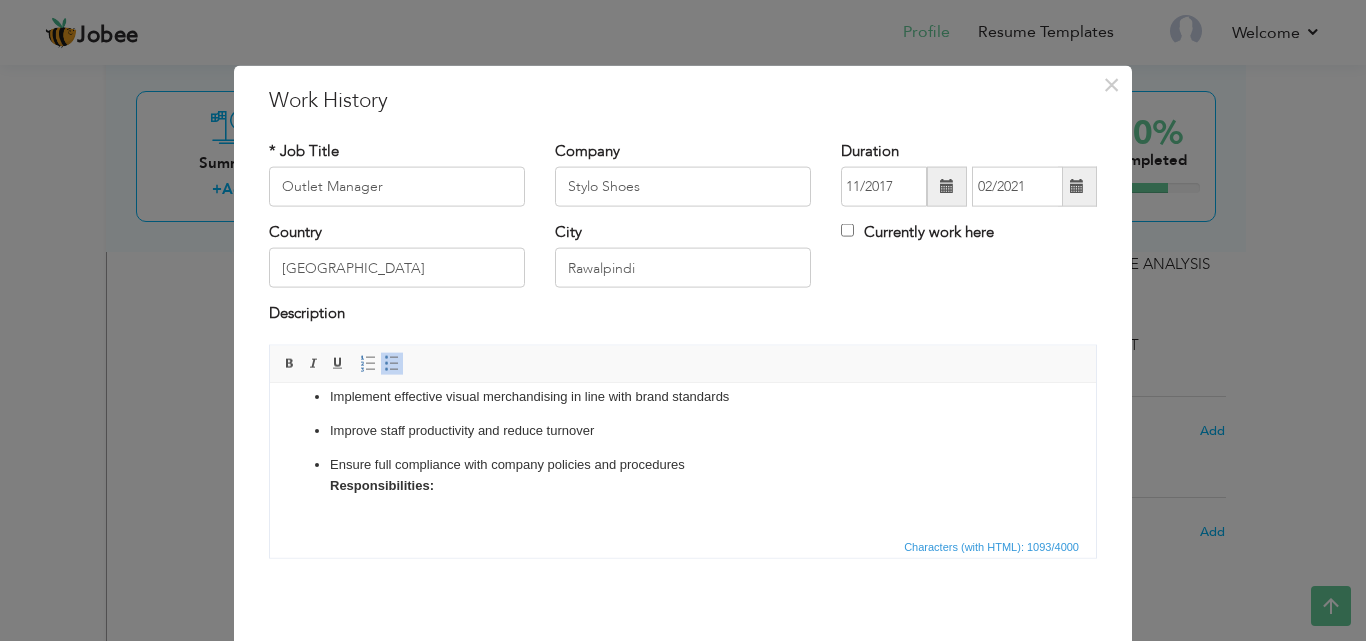scroll, scrollTop: 290, scrollLeft: 0, axis: vertical 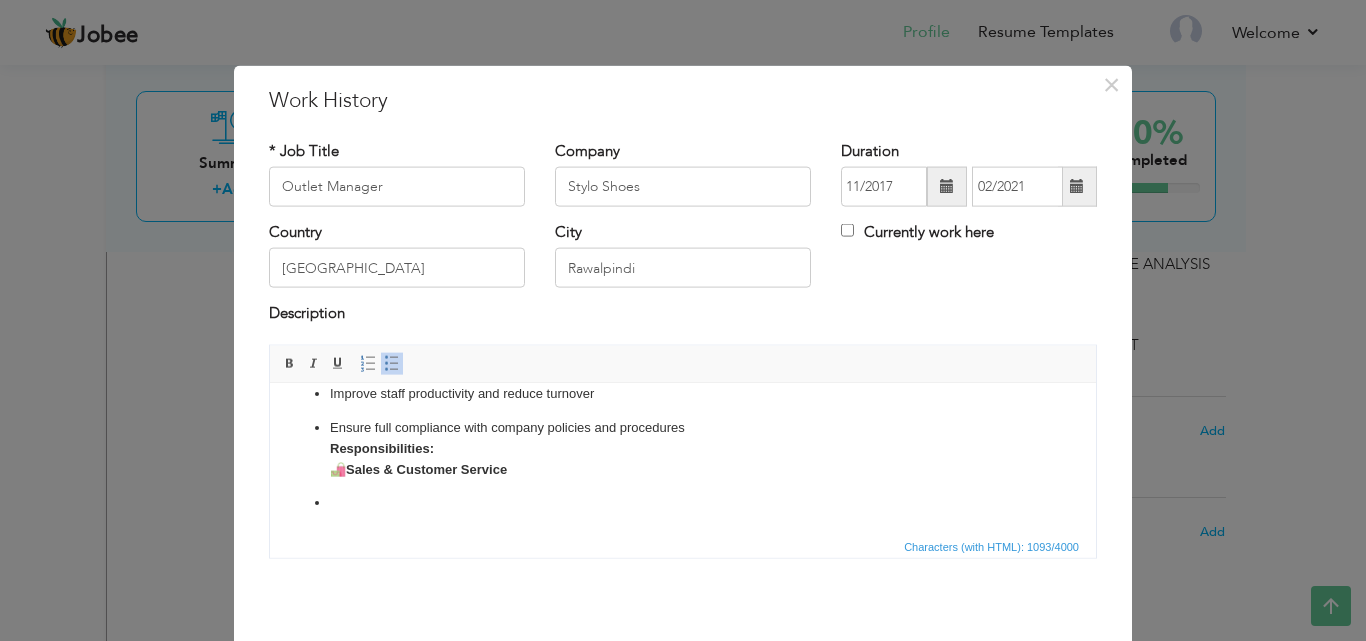 click on "Ensure full compliance with company policies and procedures Responsibilities: 🛍️  Sales & Customer Service" at bounding box center (683, 448) 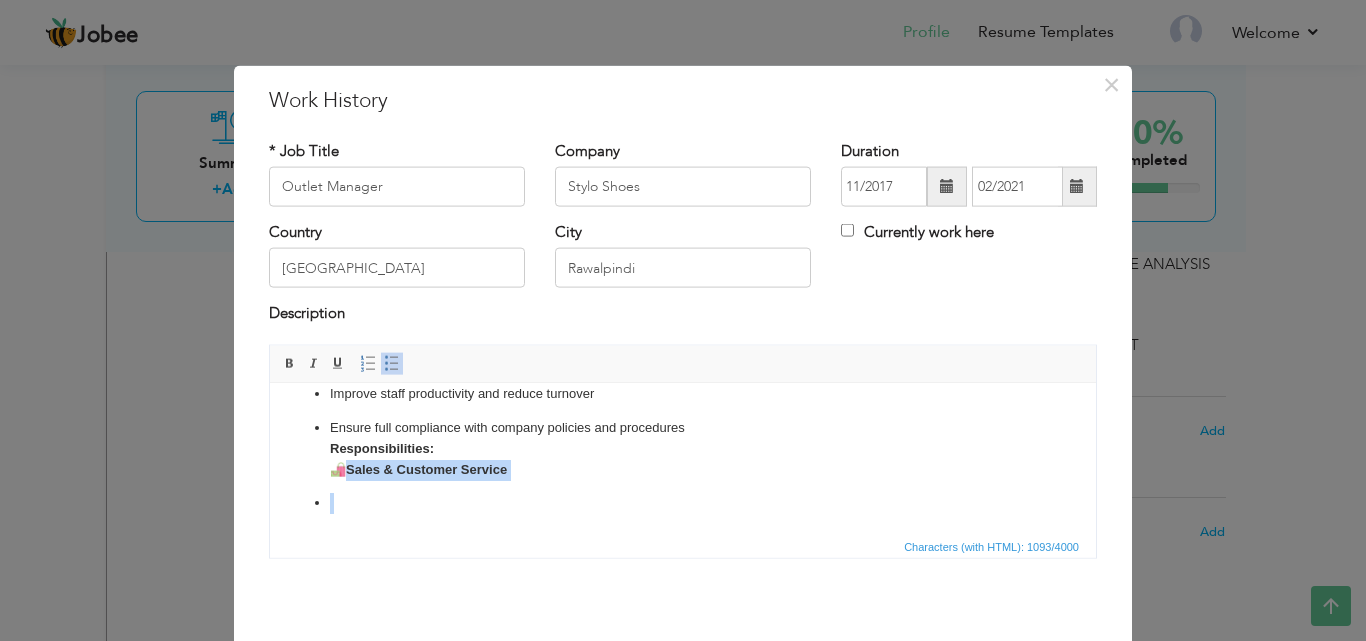 click at bounding box center [683, 502] 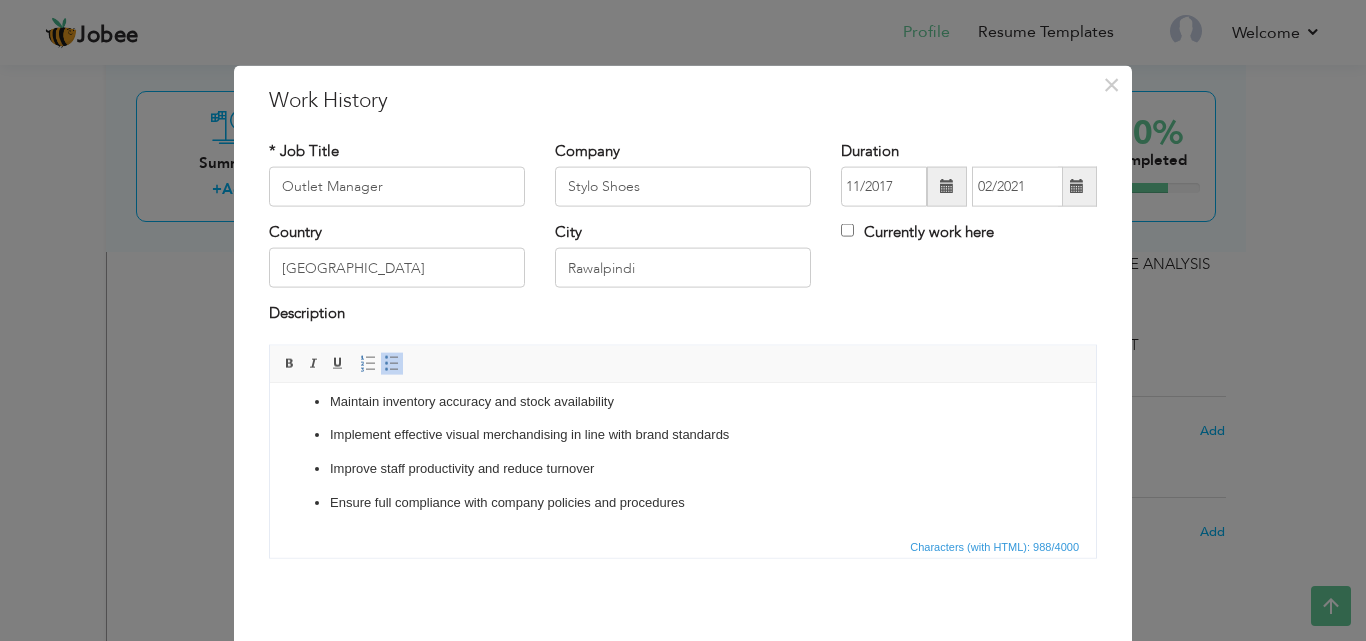 scroll, scrollTop: 218, scrollLeft: 0, axis: vertical 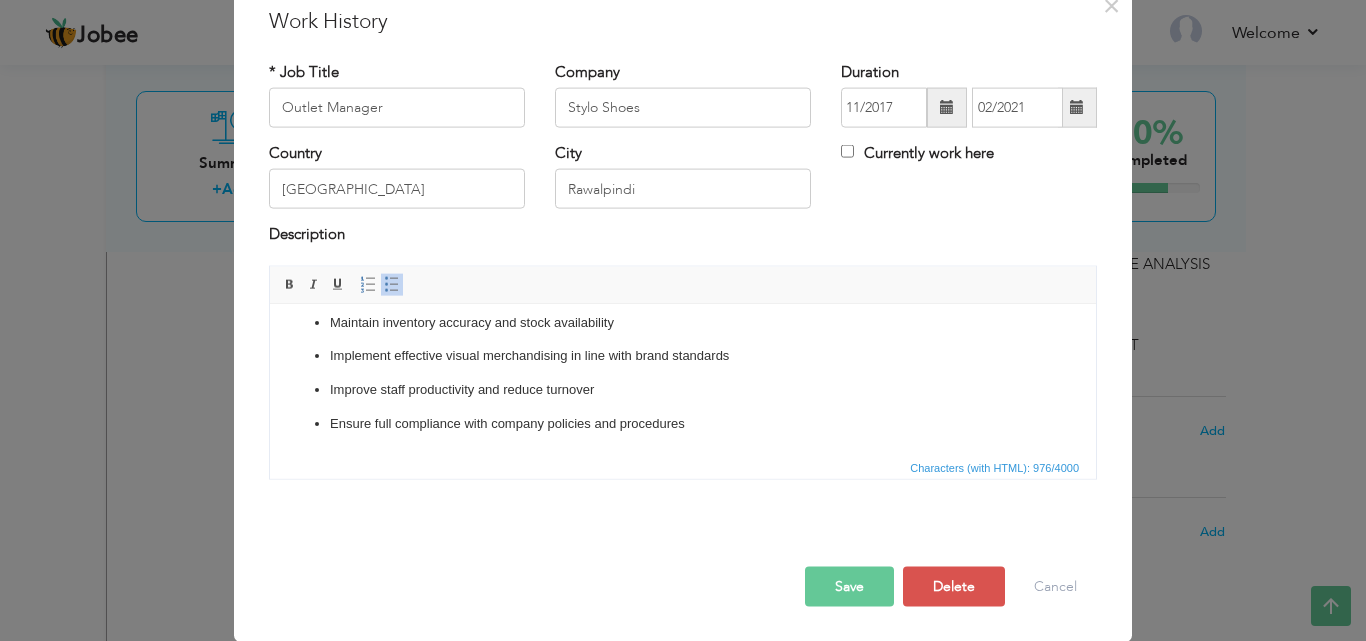 click on "Save" at bounding box center (849, 586) 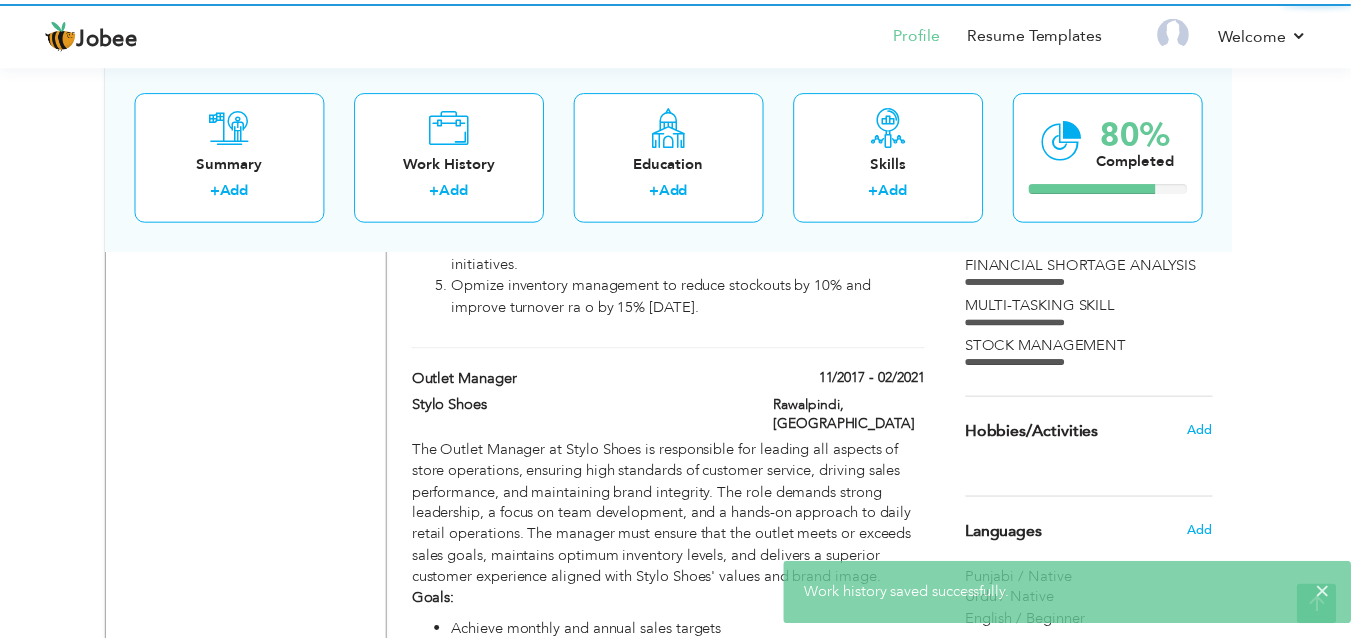 scroll, scrollTop: 0, scrollLeft: 0, axis: both 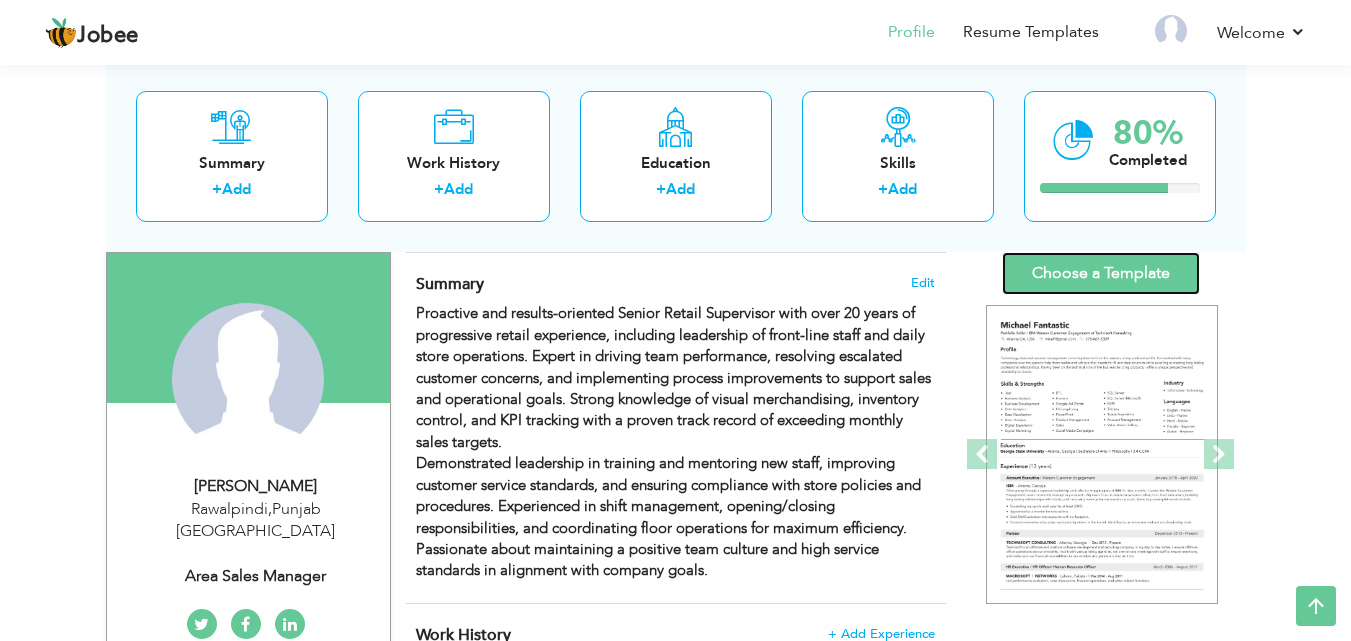 click on "Choose a Template" at bounding box center (1101, 273) 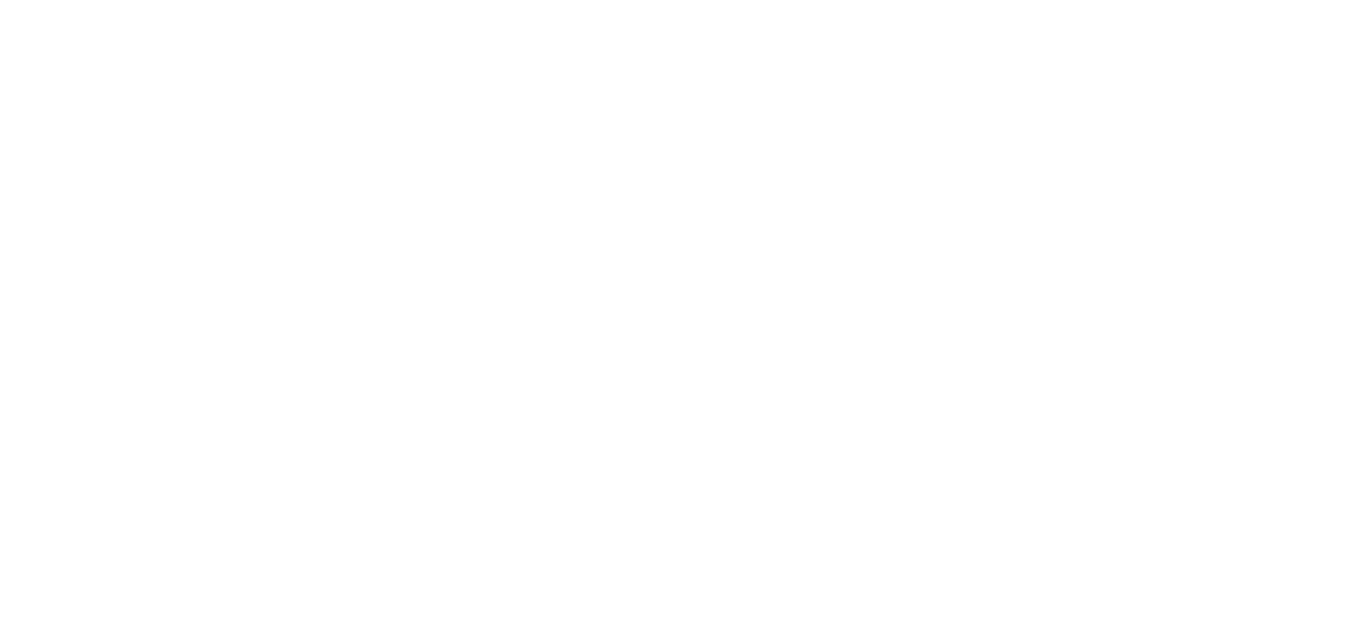 scroll, scrollTop: 0, scrollLeft: 0, axis: both 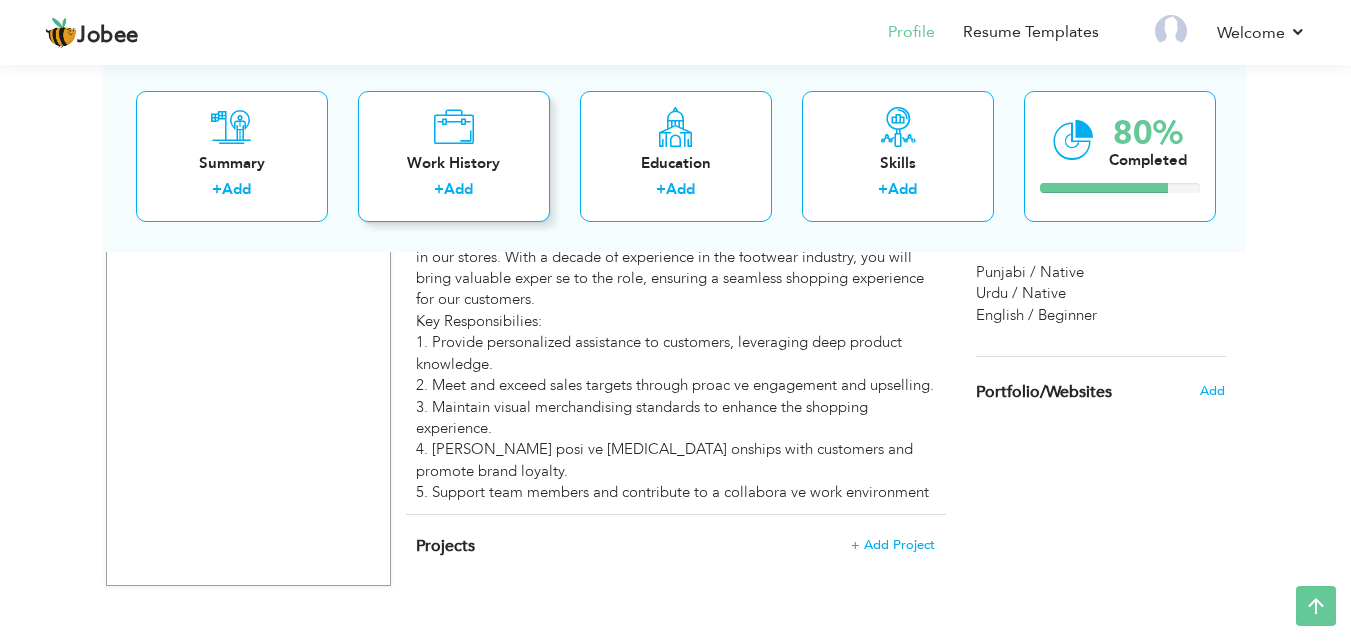 click on "Add" at bounding box center [458, 189] 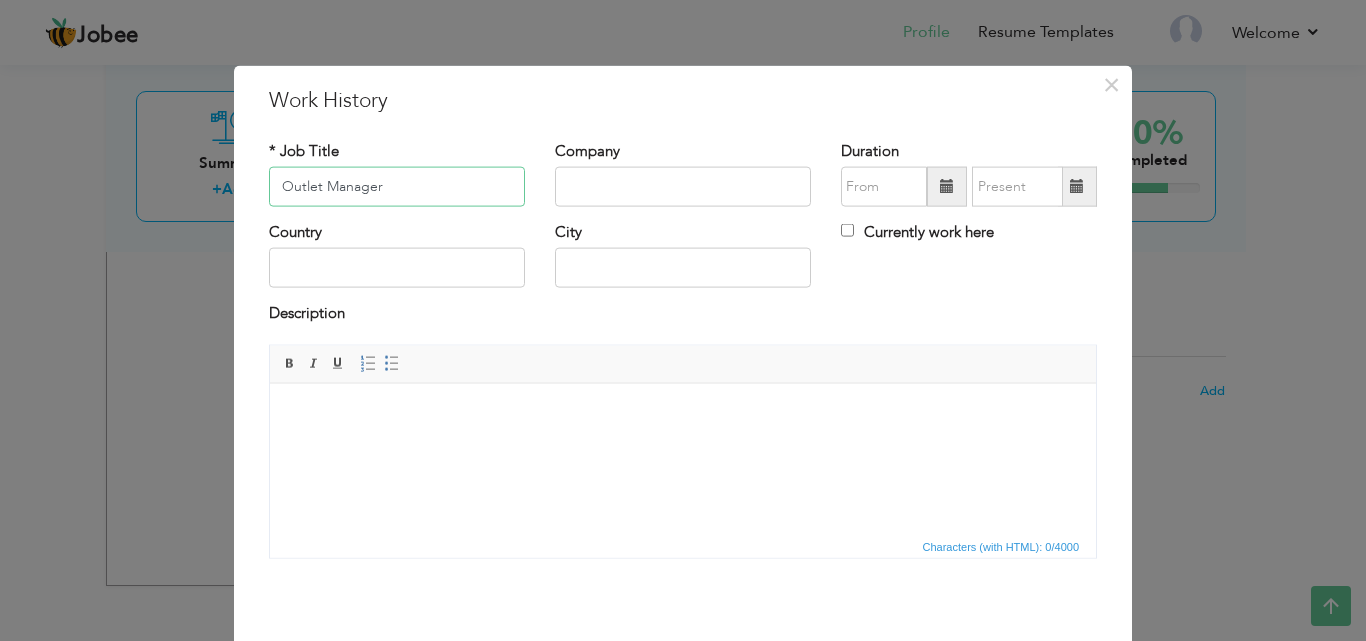 type on "Outlet Manager" 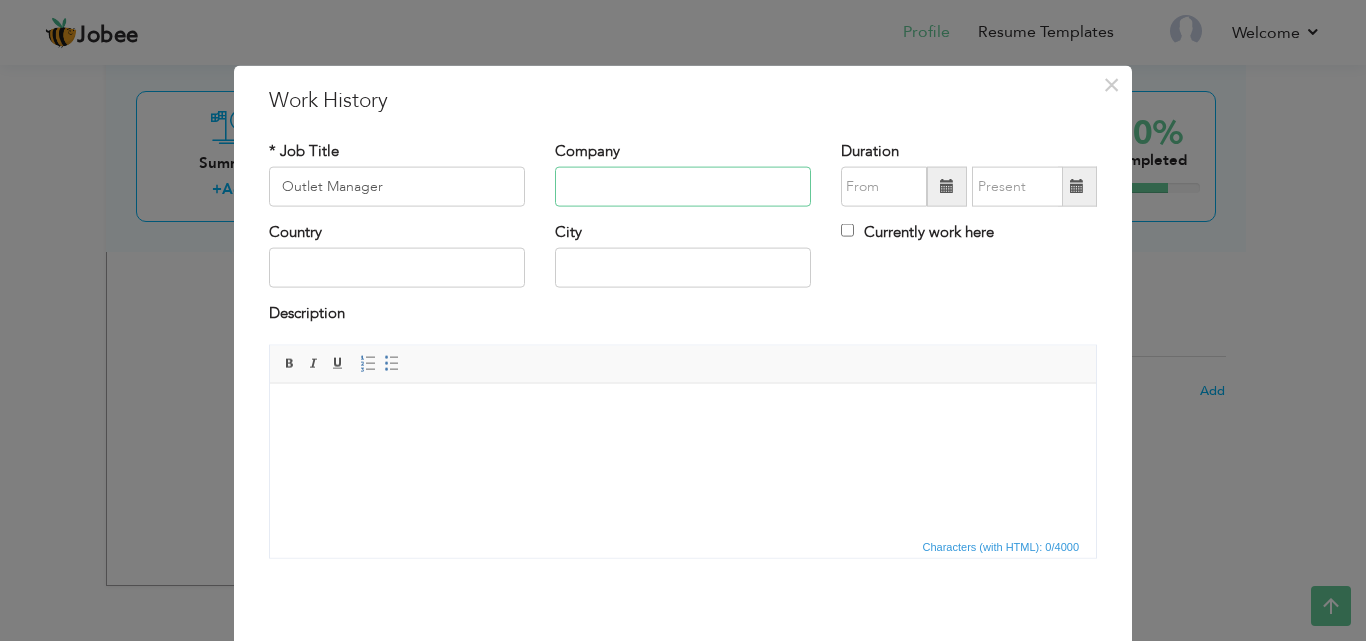 click at bounding box center [683, 187] 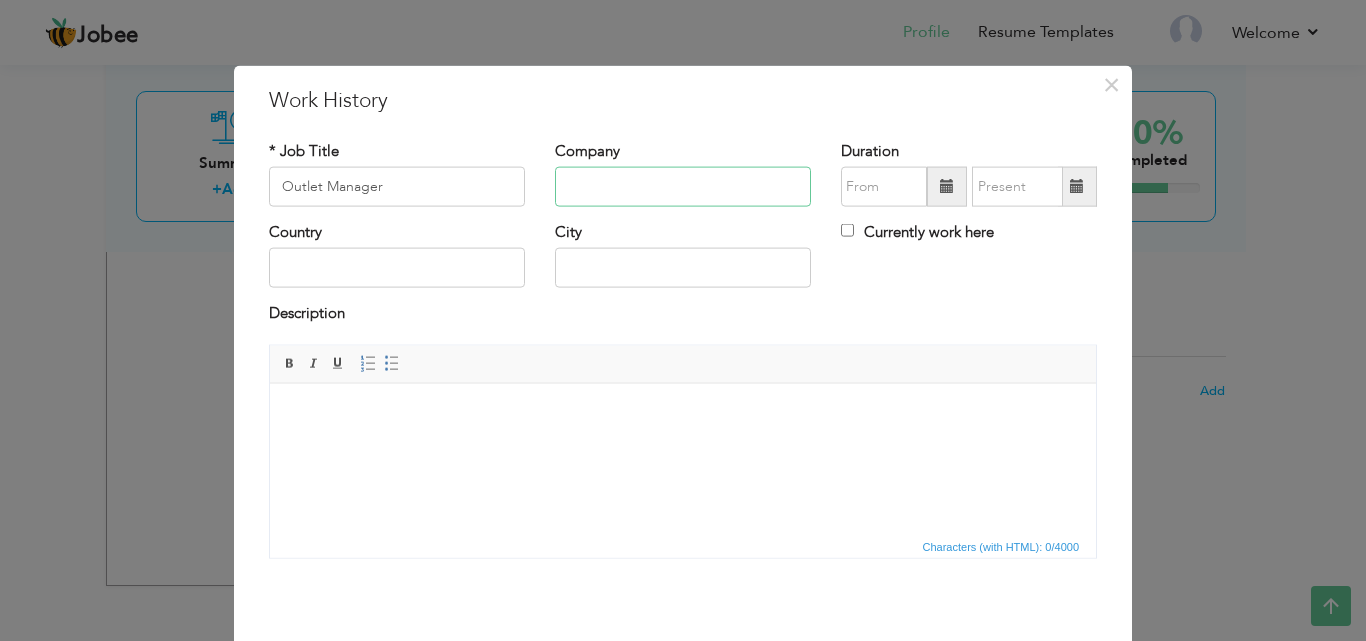 type on "M" 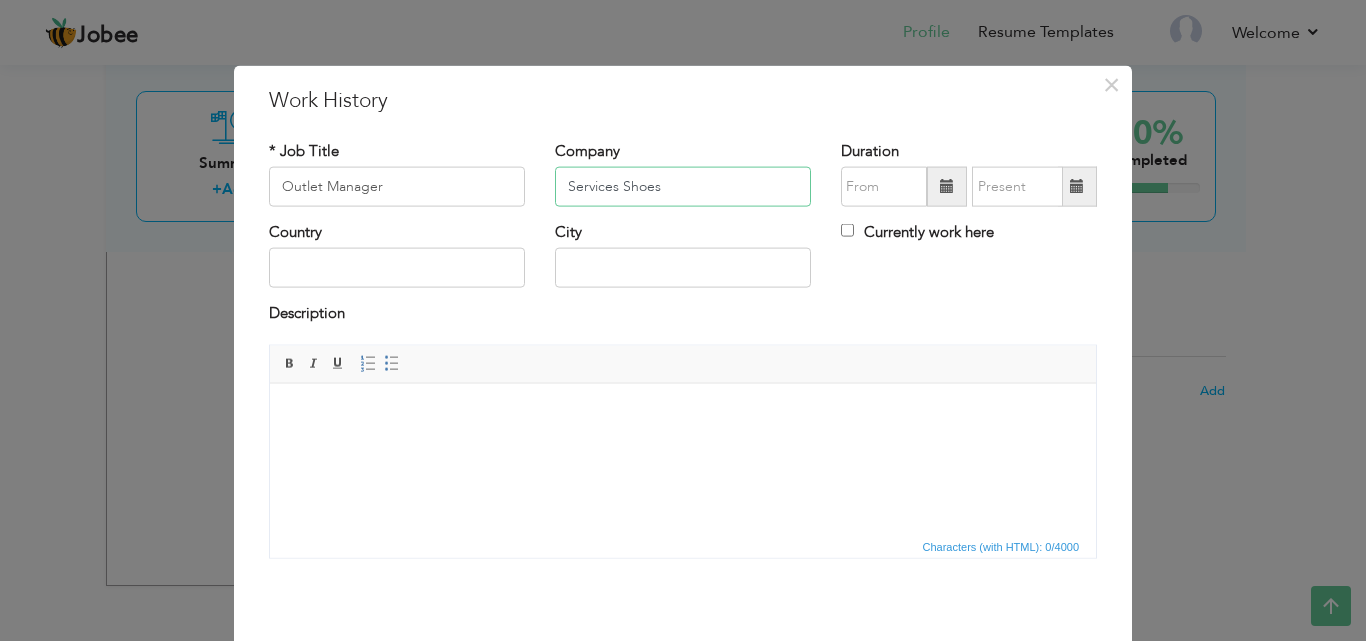 type on "Services Shoes" 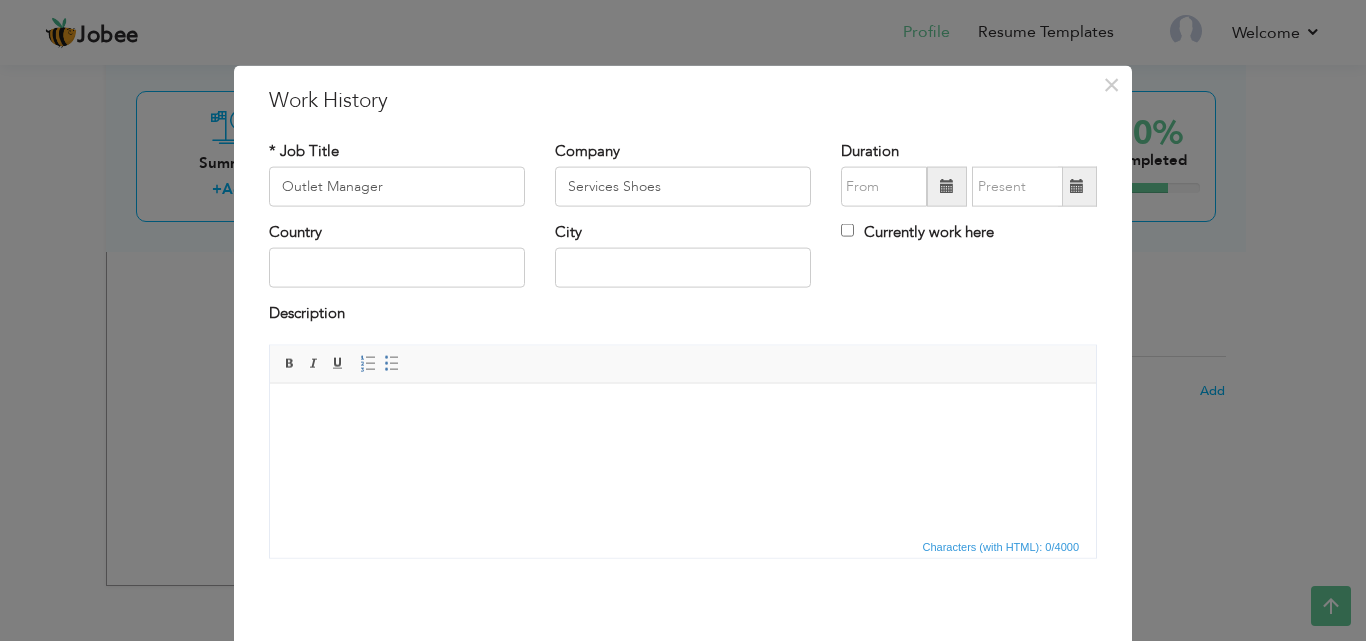 click at bounding box center (947, 187) 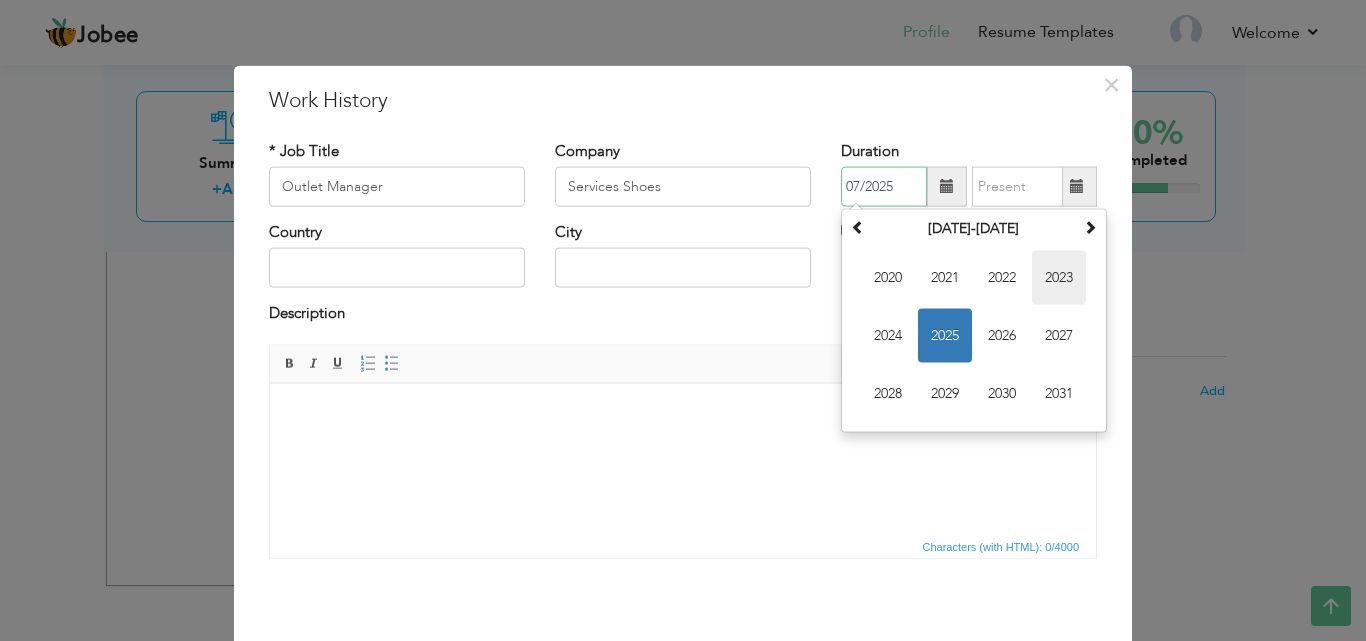 click on "2023" at bounding box center [1059, 278] 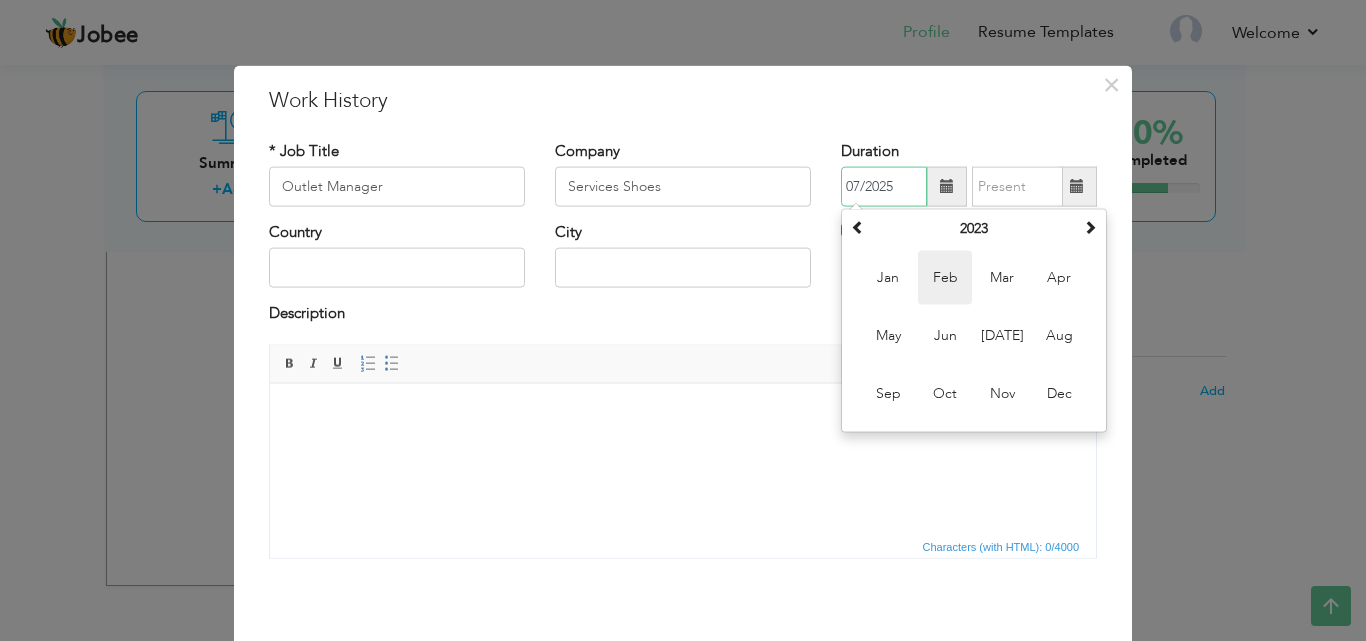 click on "Feb" at bounding box center [945, 278] 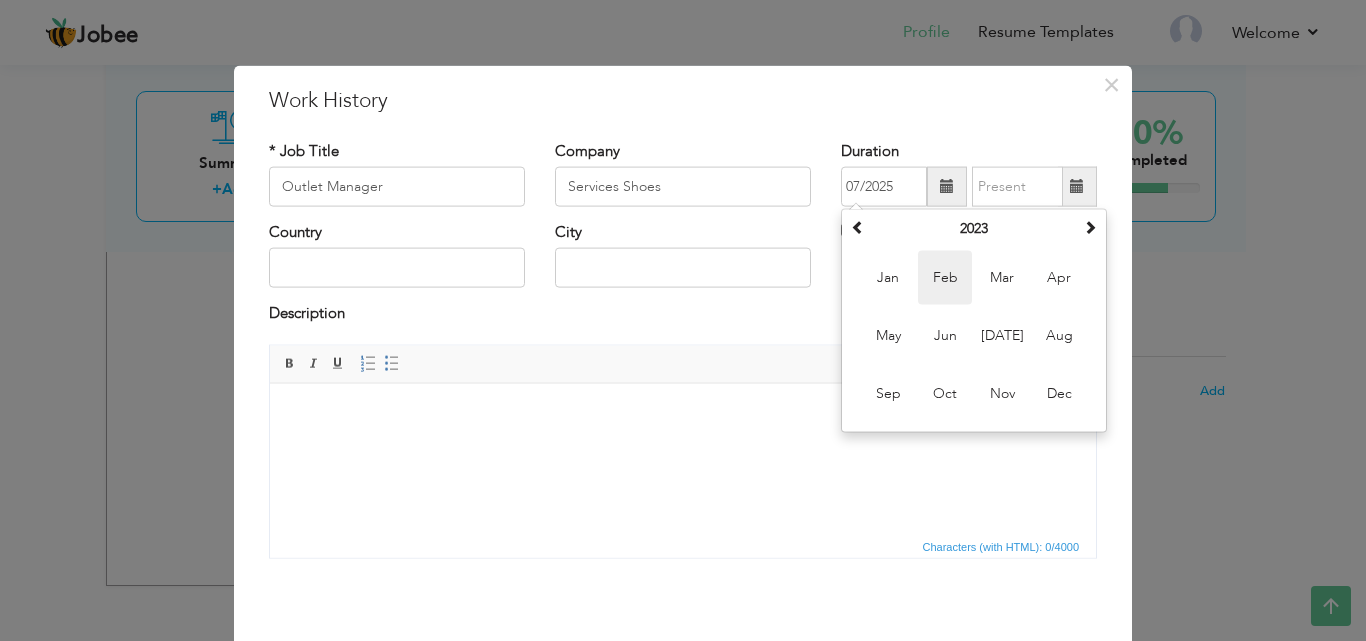 type on "02/2023" 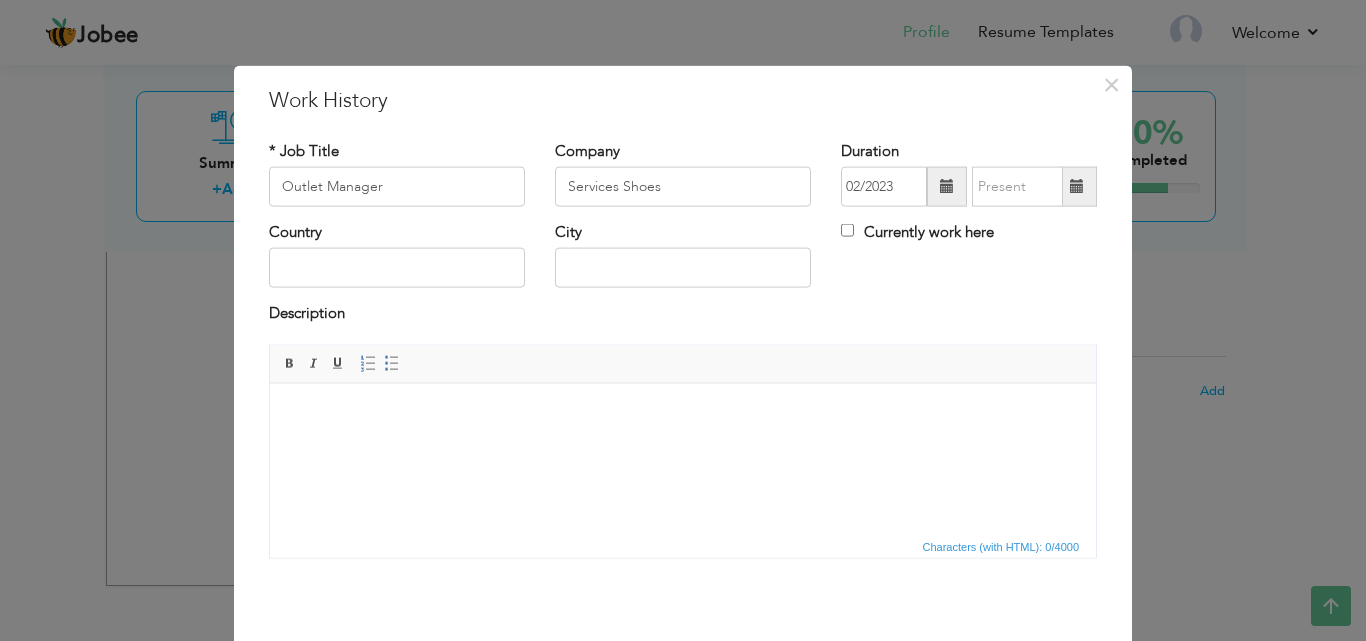 click at bounding box center [1077, 186] 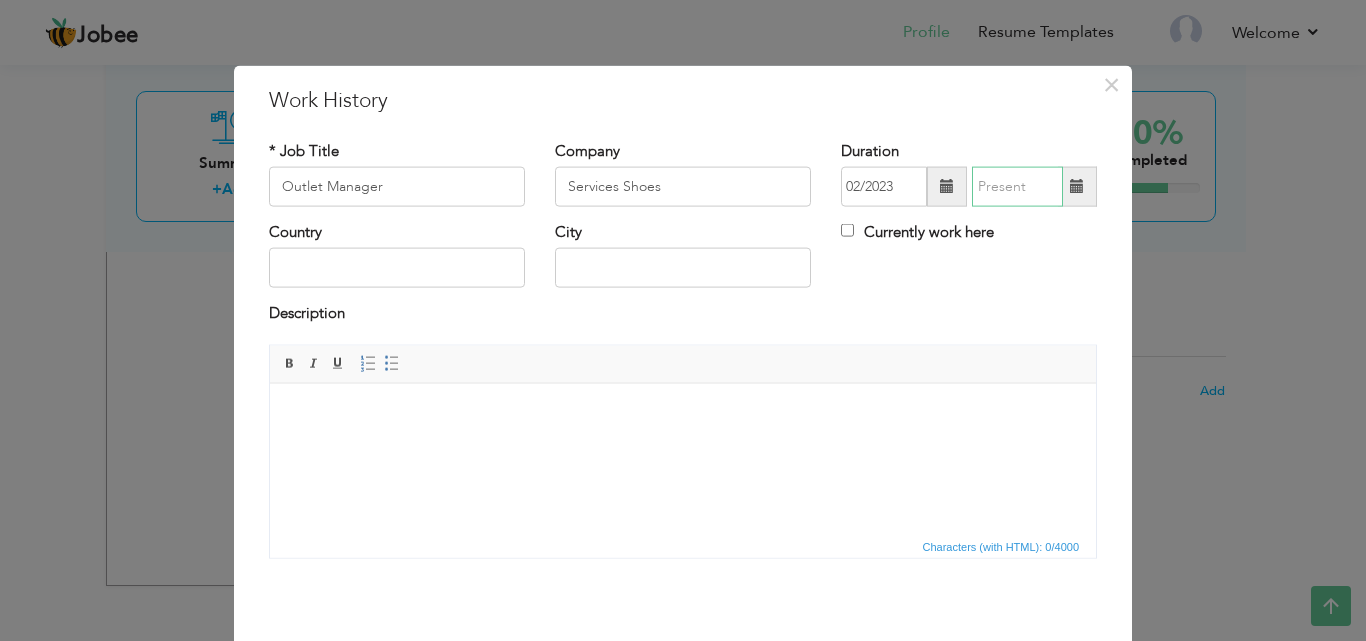 type on "07/2025" 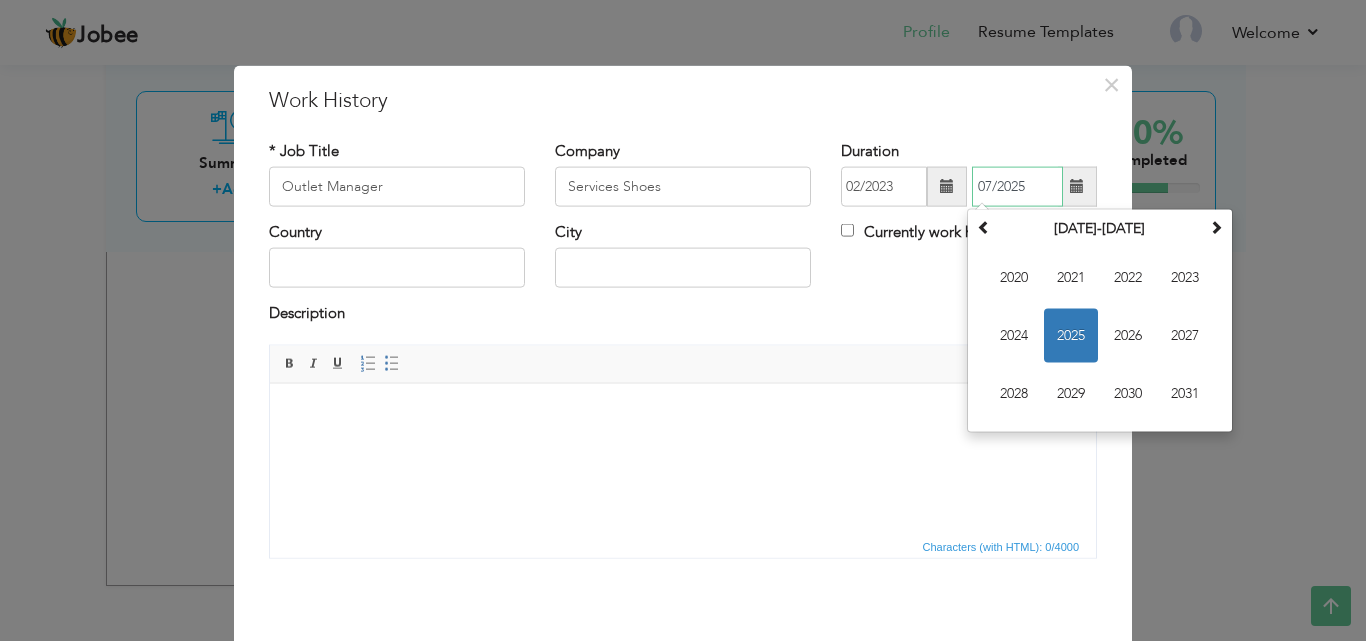 click on "2025" at bounding box center [1071, 336] 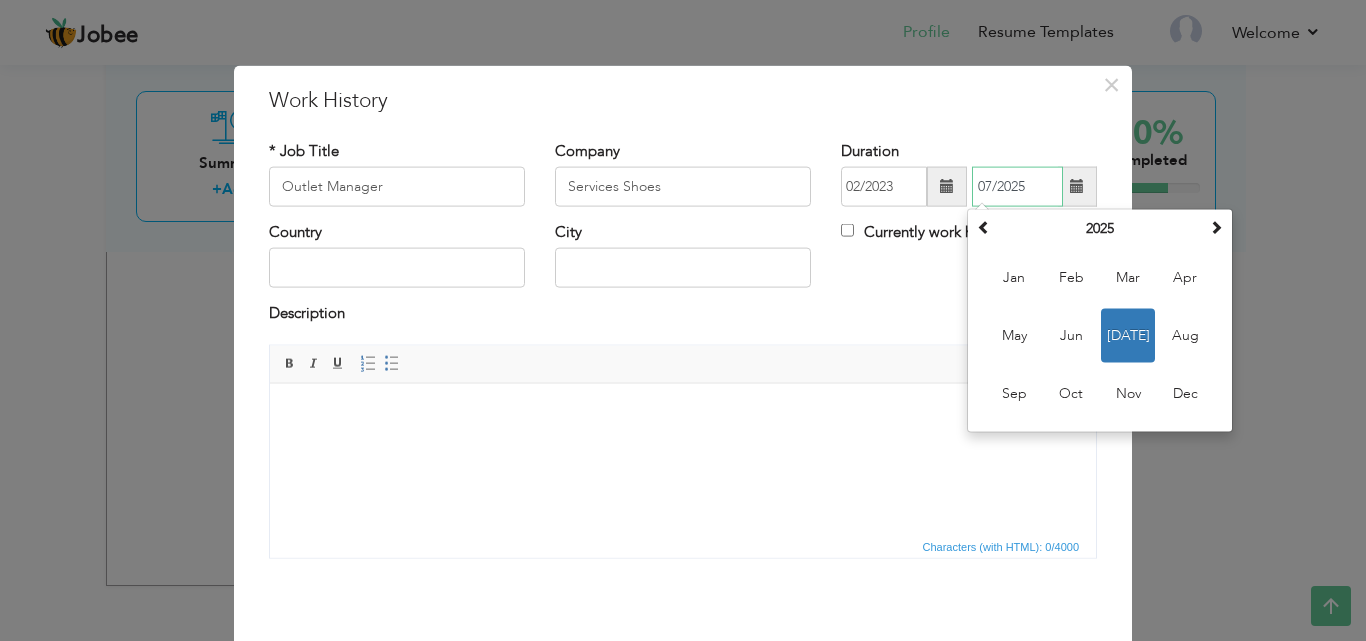 click on "[DATE]" at bounding box center [1128, 336] 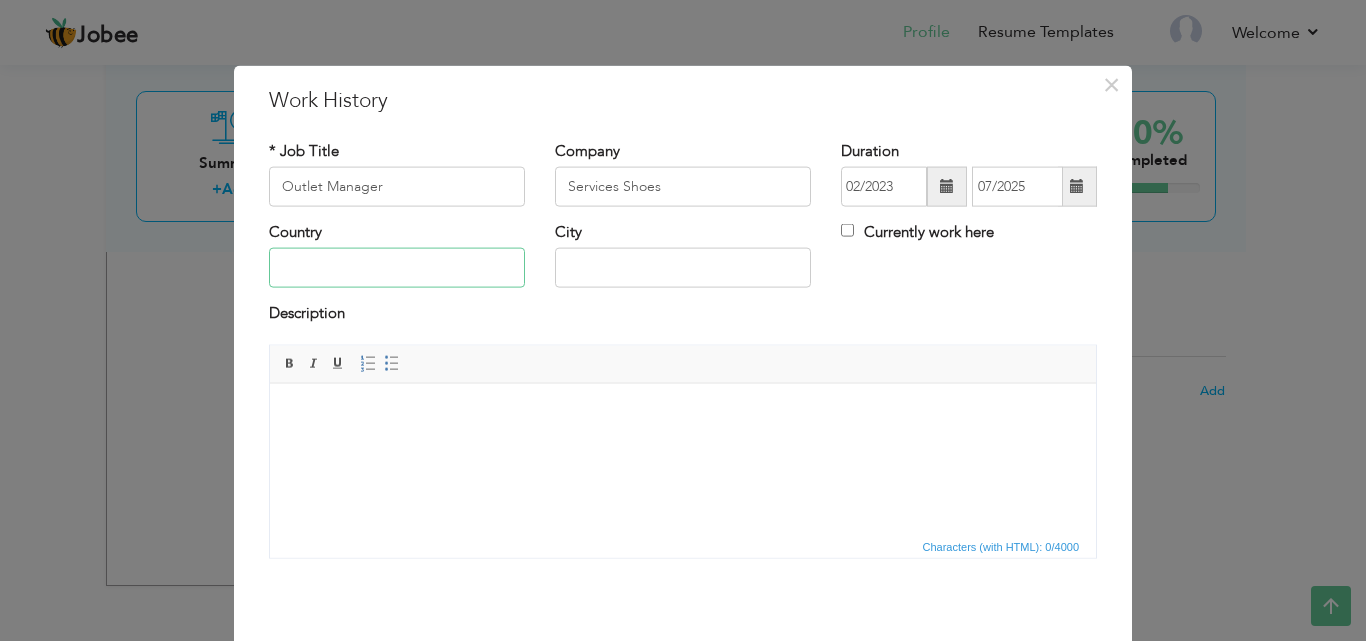 click at bounding box center (397, 268) 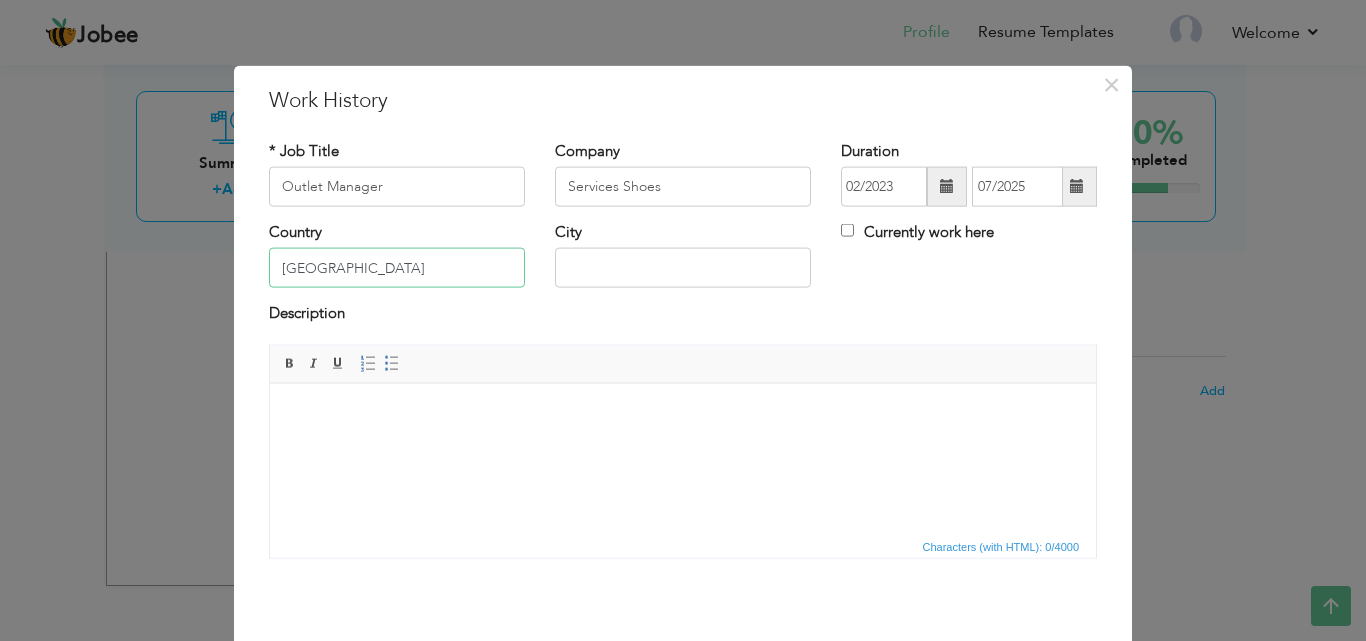 type on "[GEOGRAPHIC_DATA]" 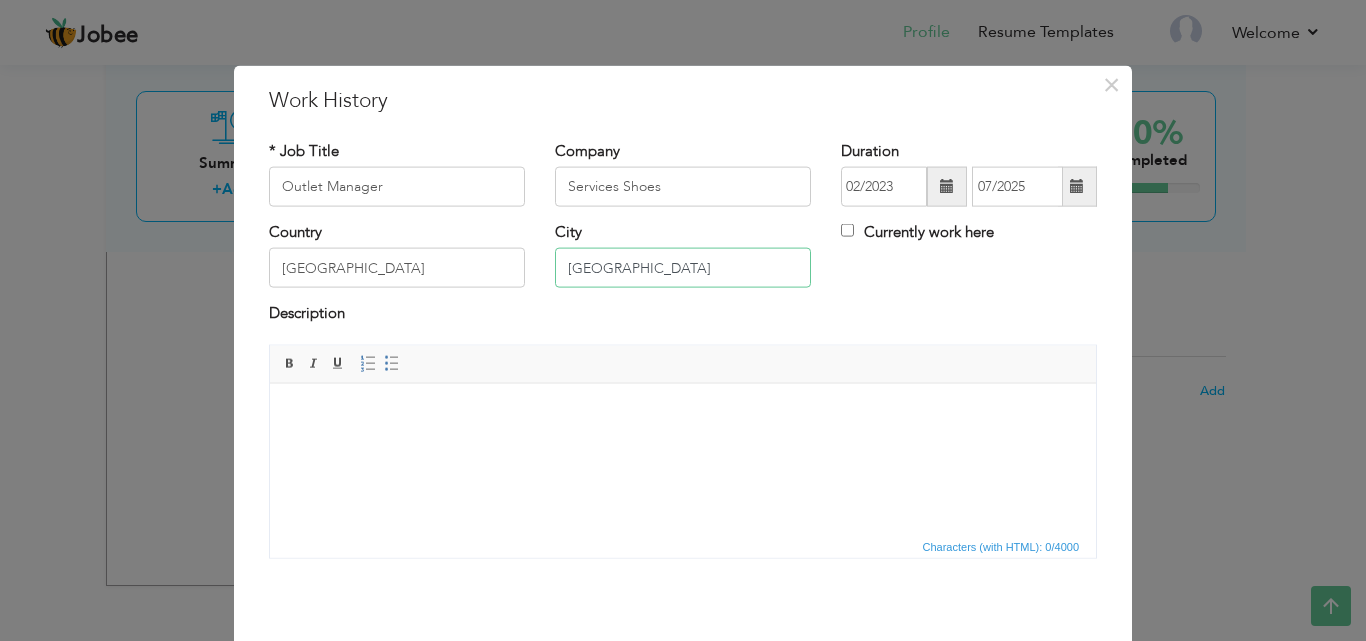 type on "[GEOGRAPHIC_DATA]" 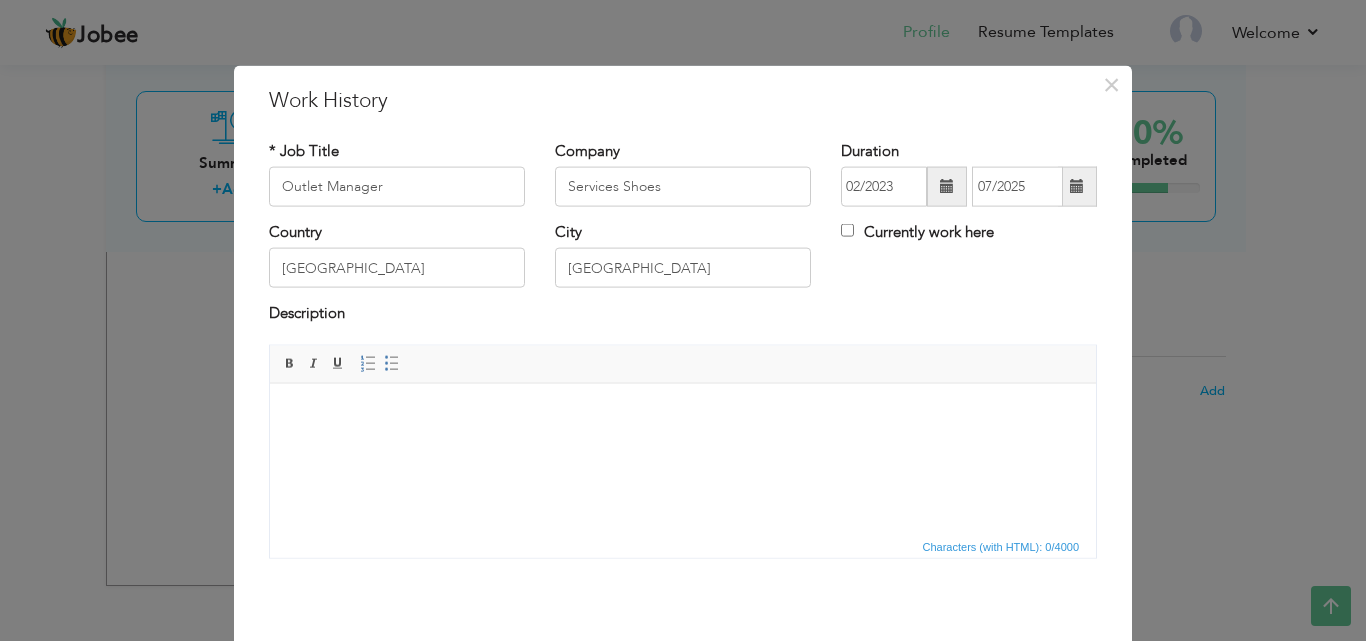 click at bounding box center (683, 413) 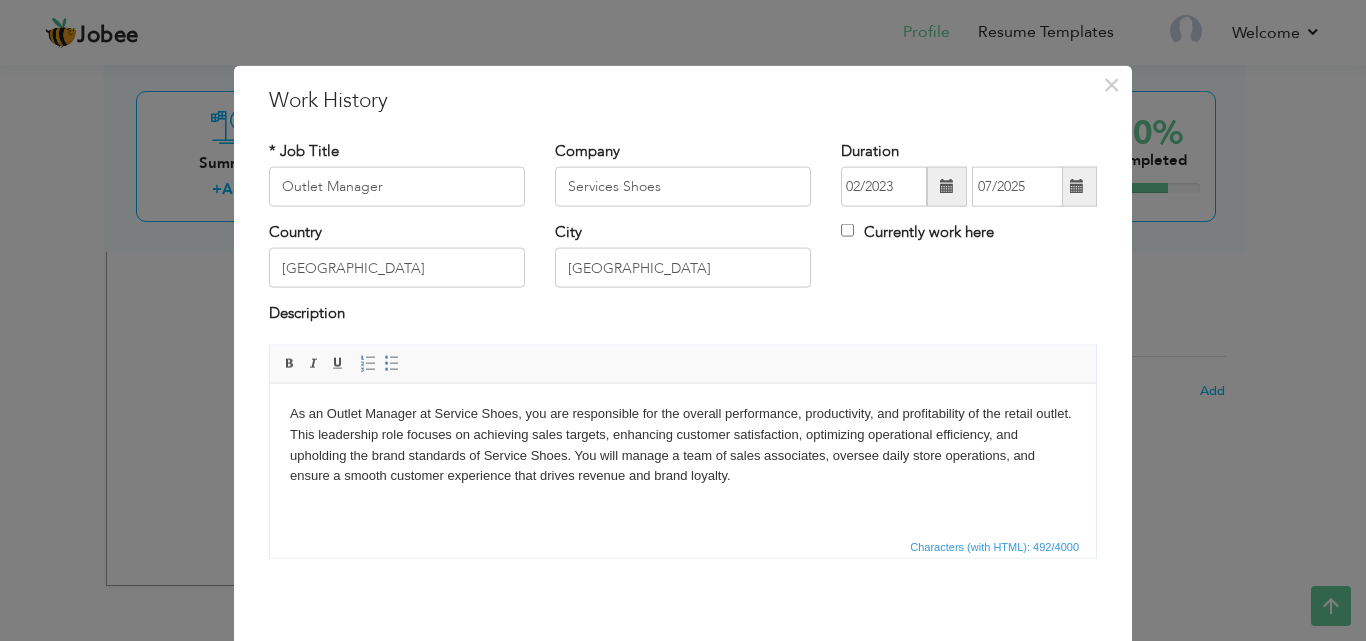 type 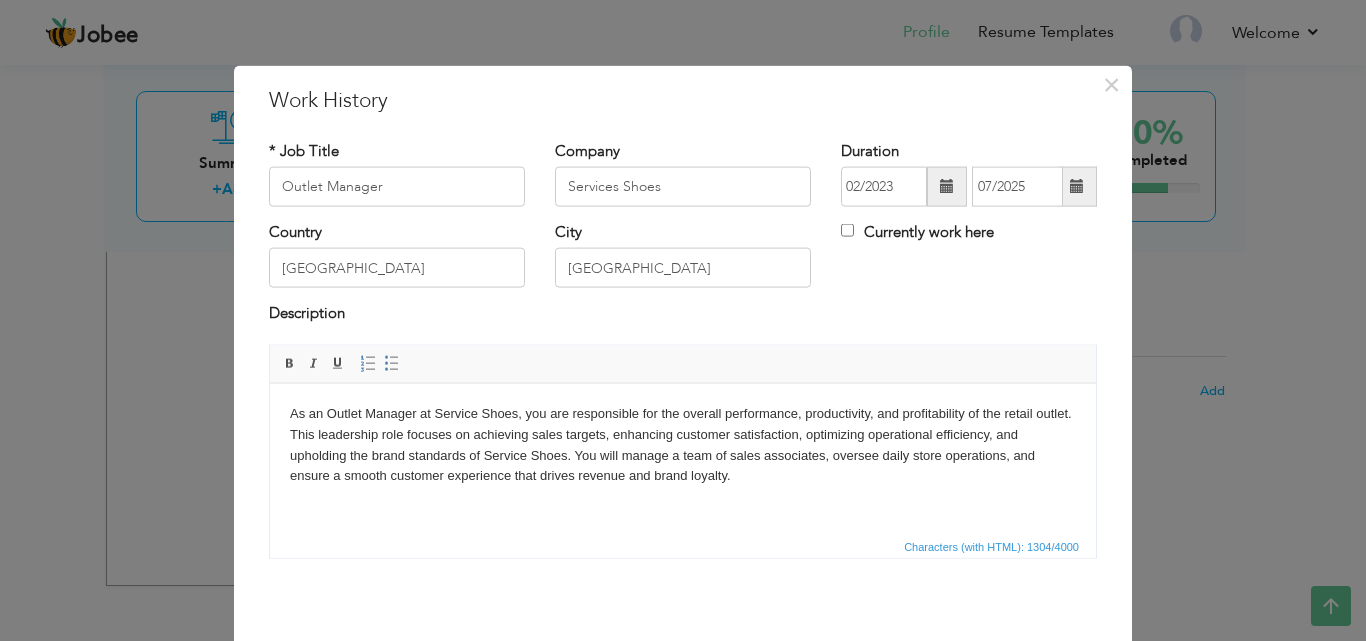 scroll, scrollTop: 248, scrollLeft: 0, axis: vertical 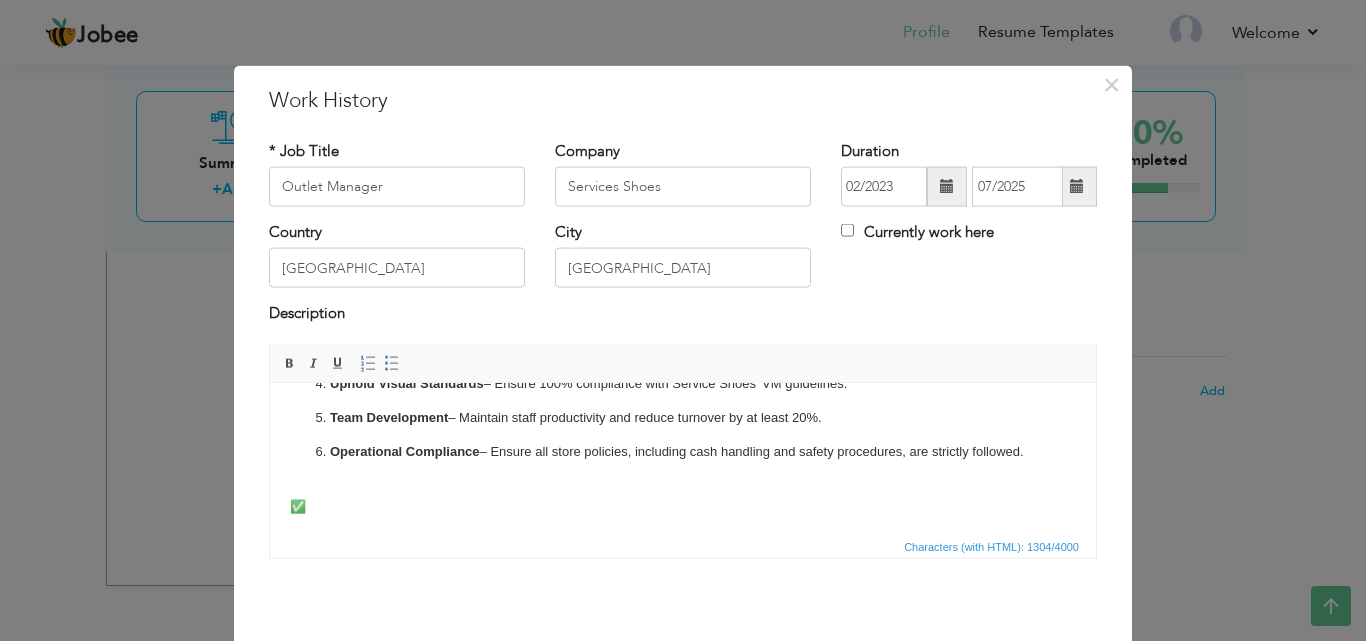 click on "✅" at bounding box center [683, 496] 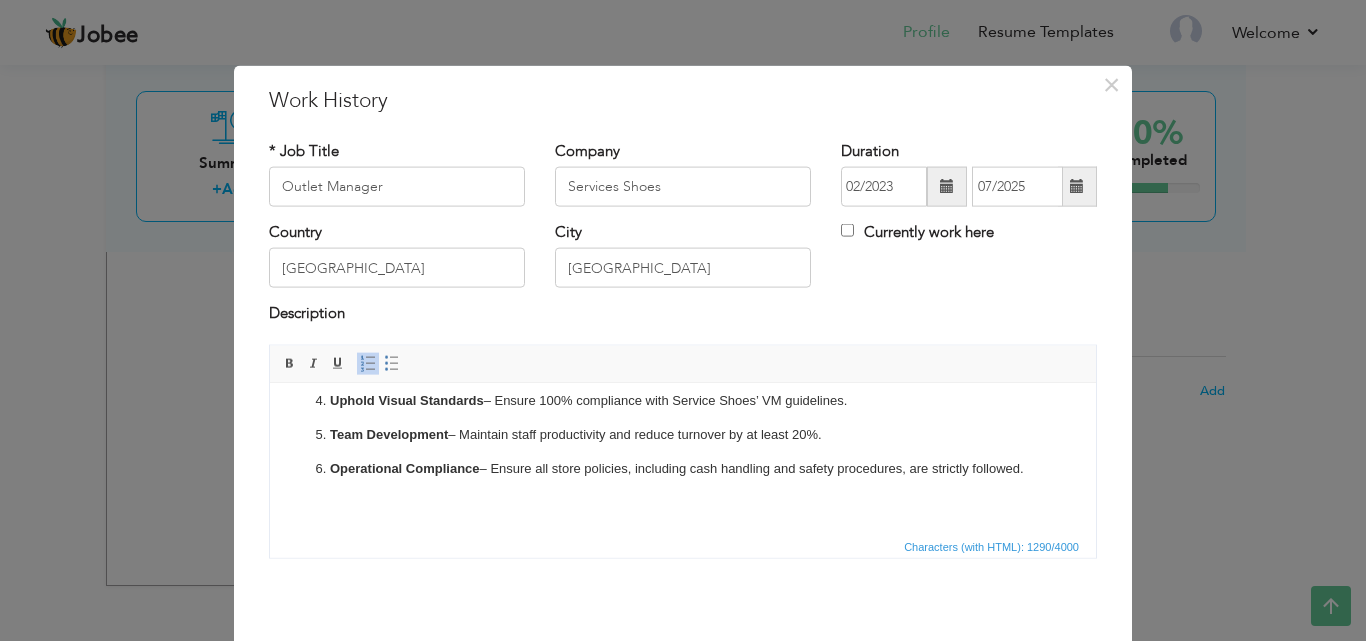 scroll, scrollTop: 218, scrollLeft: 0, axis: vertical 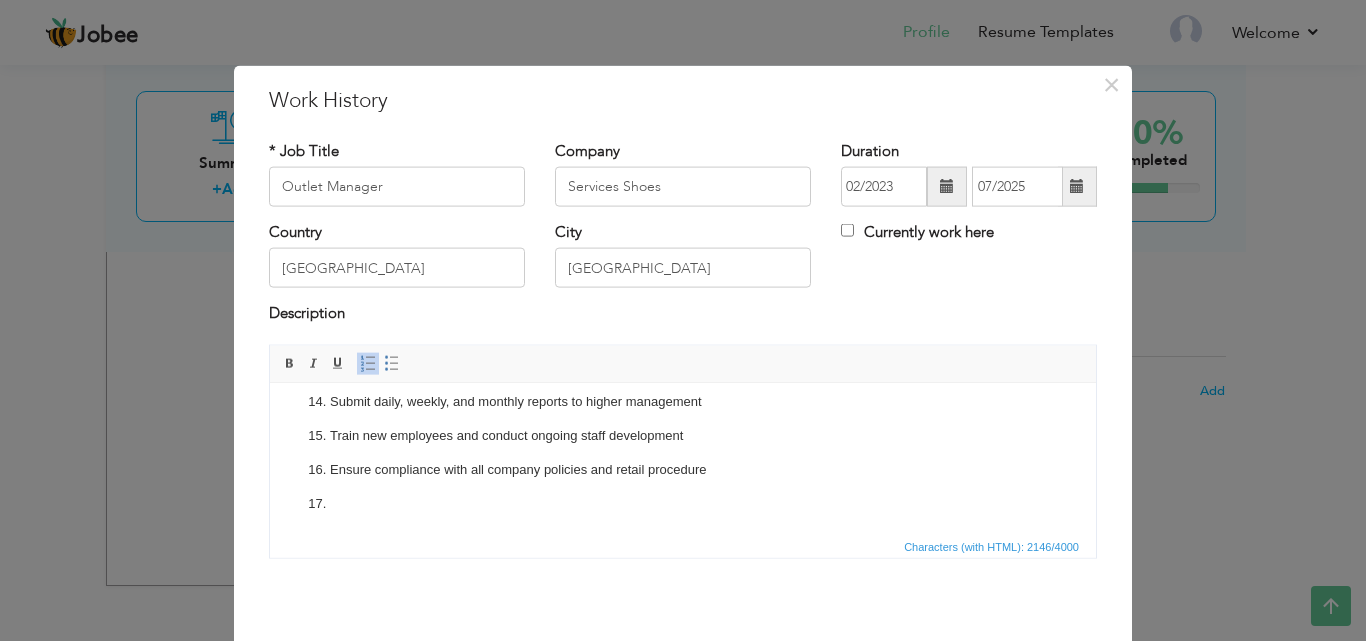 click at bounding box center [683, 503] 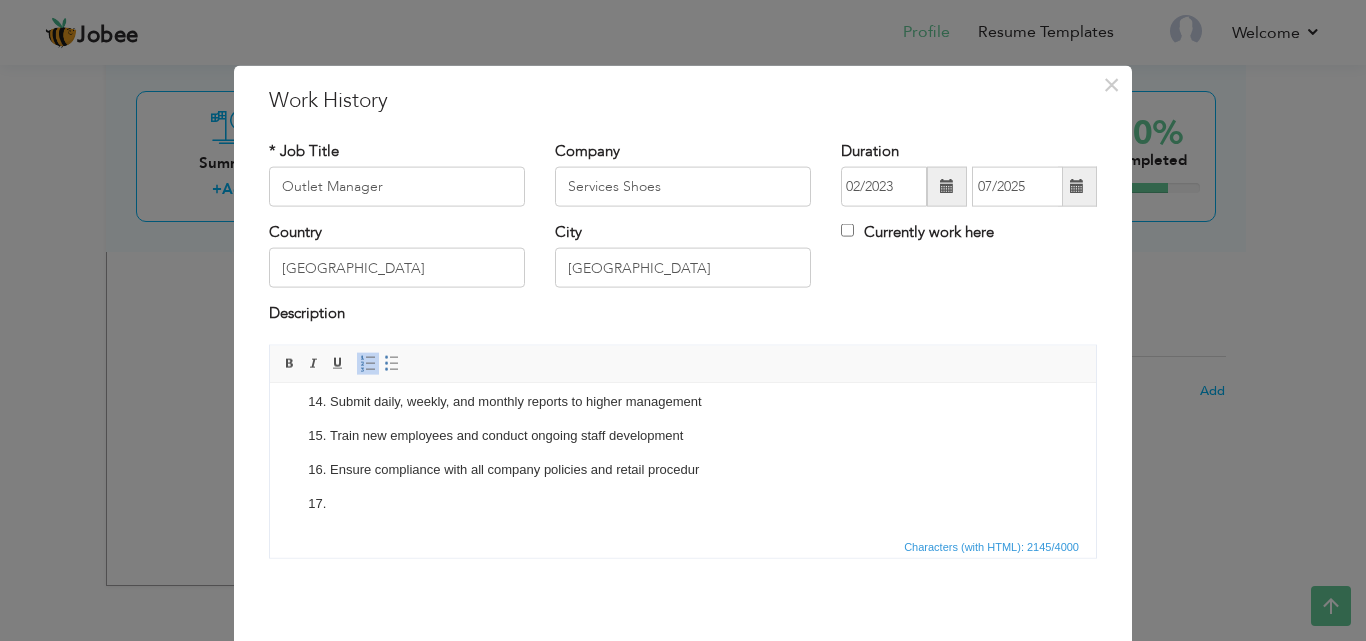 click at bounding box center (683, 503) 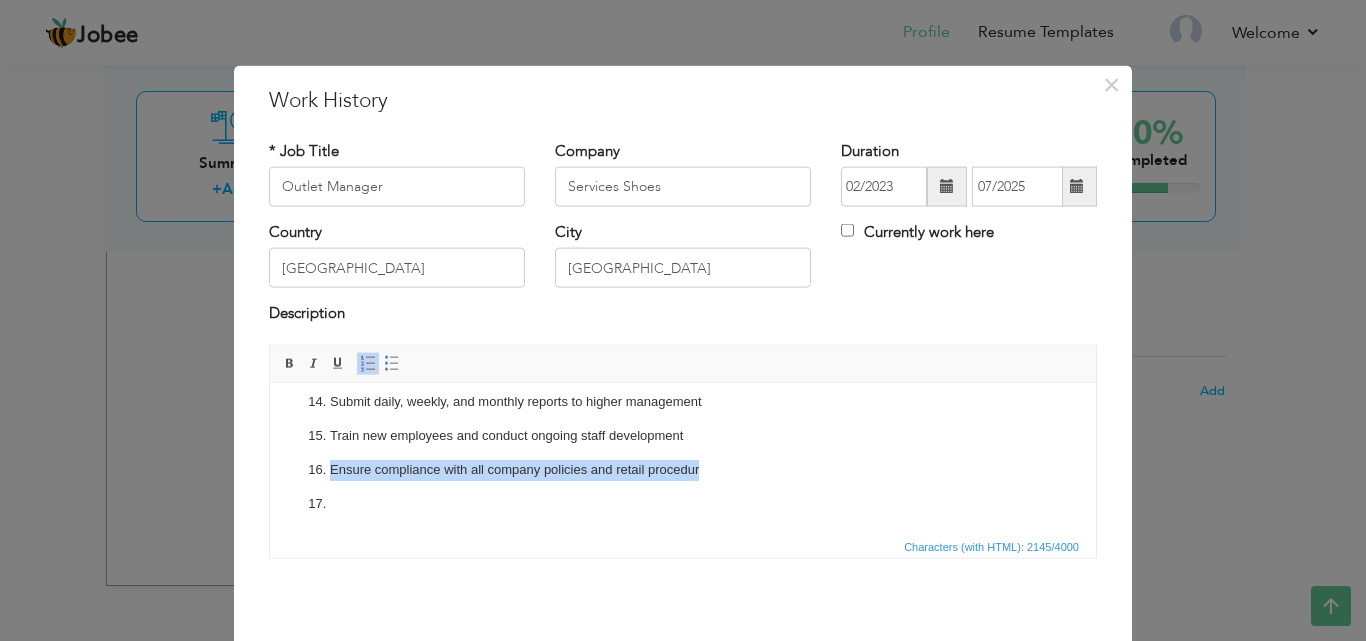 click at bounding box center [683, 503] 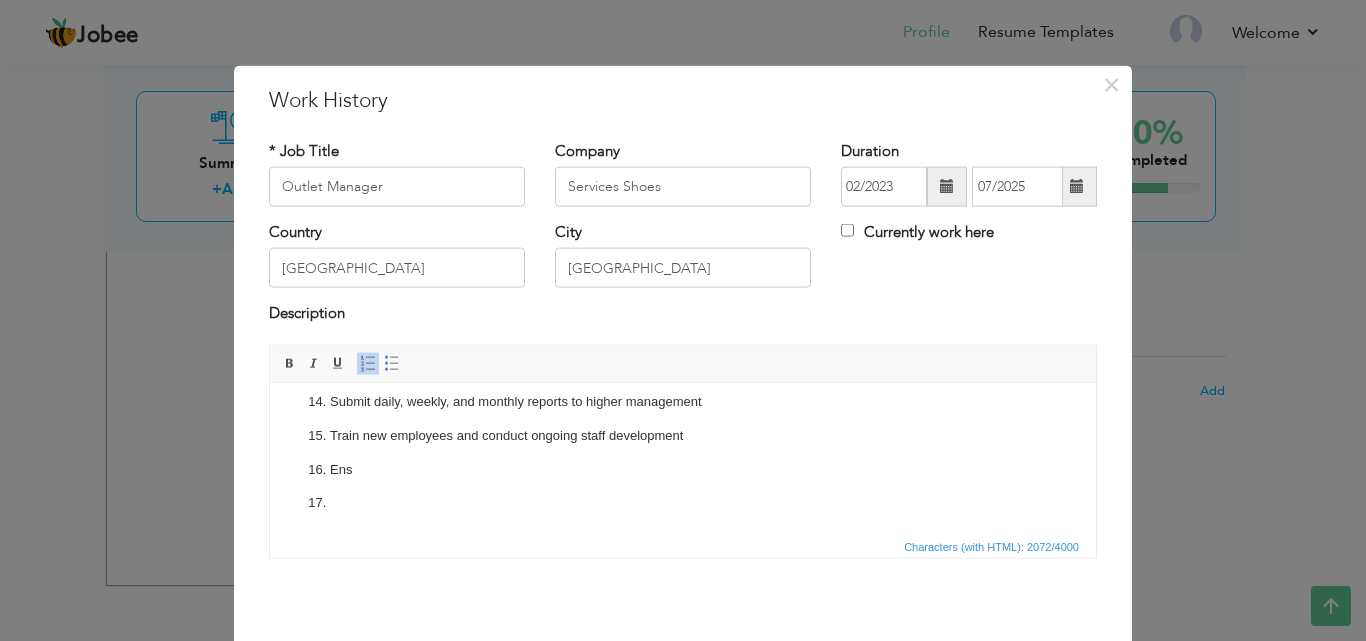 scroll, scrollTop: 597, scrollLeft: 0, axis: vertical 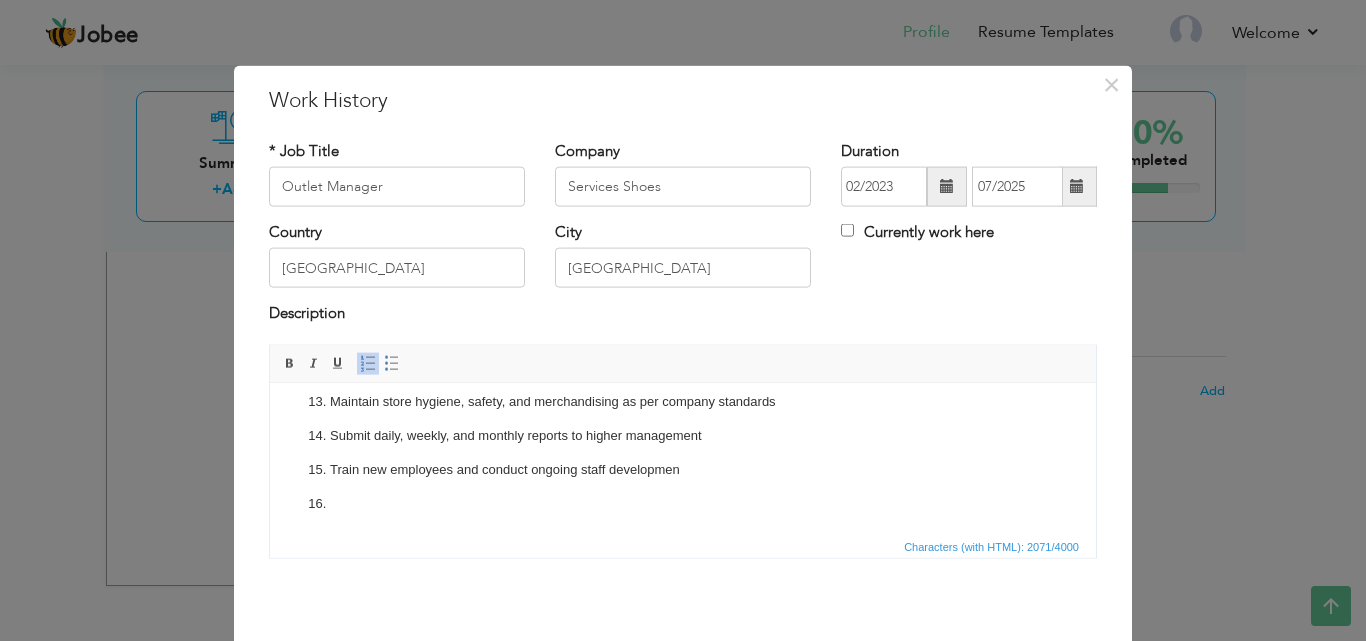 click on "As an Outlet Manager at Service Shoes, you are responsible for the overall performance, productivity, and profitability of the retail outlet. This leadership role focuses on achieving sales targets, enhancing customer satisfaction, optimizing operational efficiency, and upholding the brand standards of Service Shoes. You will manage a team of sales associates, oversee daily store operations, and ensure a smooth customer experience that drives revenue and brand loyalty. 🎯  Main Goals: Achieve Monthly Sales Target  – Drive outlet sales to meet or exceed set revenue goals. Ensure 100% Customer Satisfaction  – Deliver a seamless and professional customer experience. Maintain Inventory Accuracy  – Keep stock variance below 1%. Uphold Visual Standards  – Ensure 100% compliance with Service Shoes’ VM guidelines. Team Development  – Maintain staff productivity and reduce turnover by at least 20%. Operational Compliance Key Responsibilities: Manage daily store operations and ensure smooth workflow" at bounding box center [683, 170] 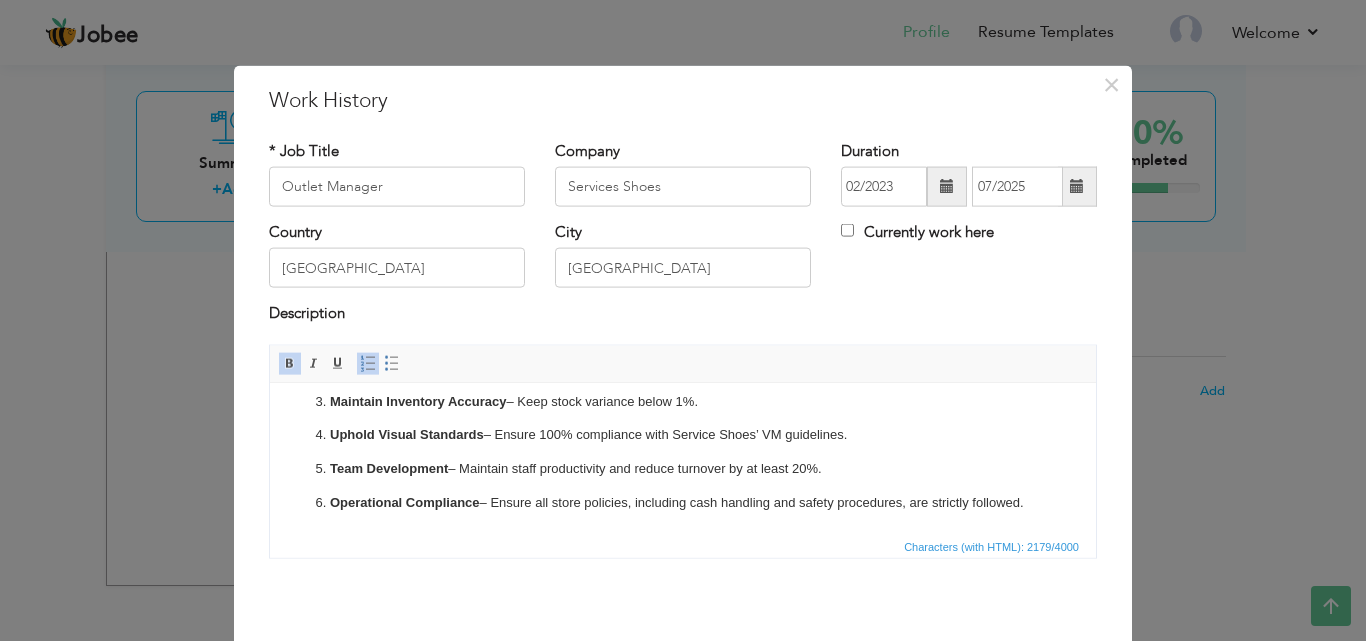 scroll, scrollTop: 251, scrollLeft: 0, axis: vertical 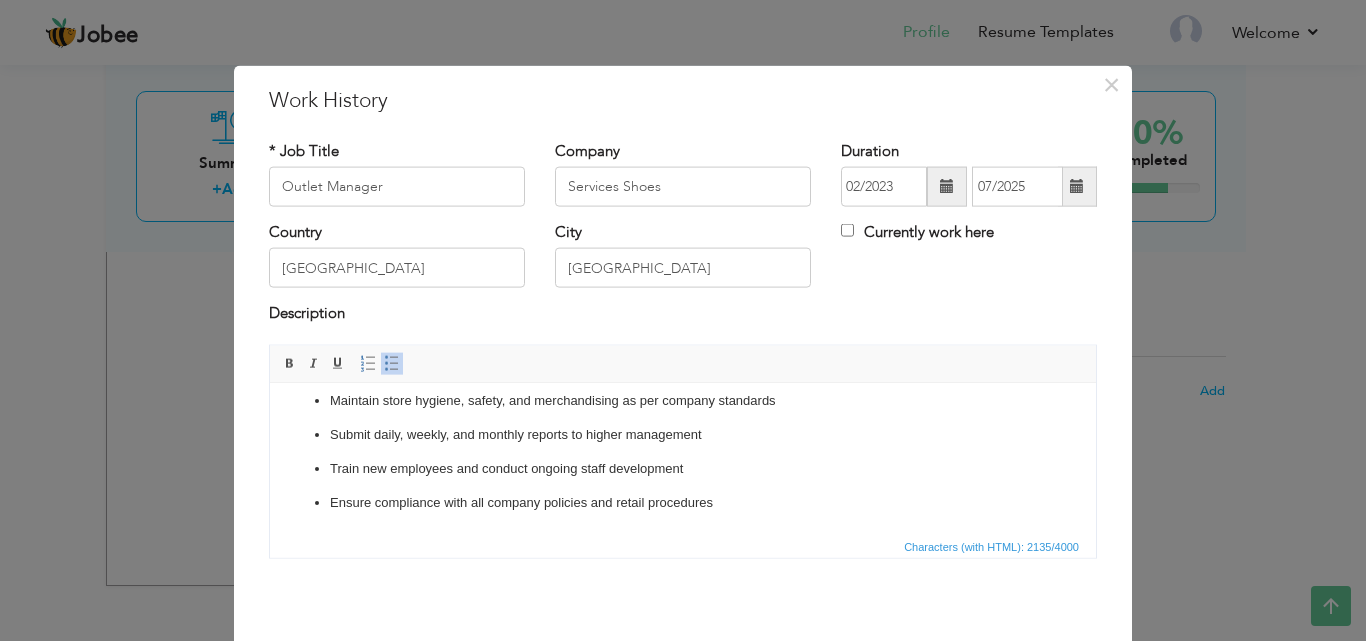 click on "Train new employees and conduct ongoing staff development" at bounding box center (683, 468) 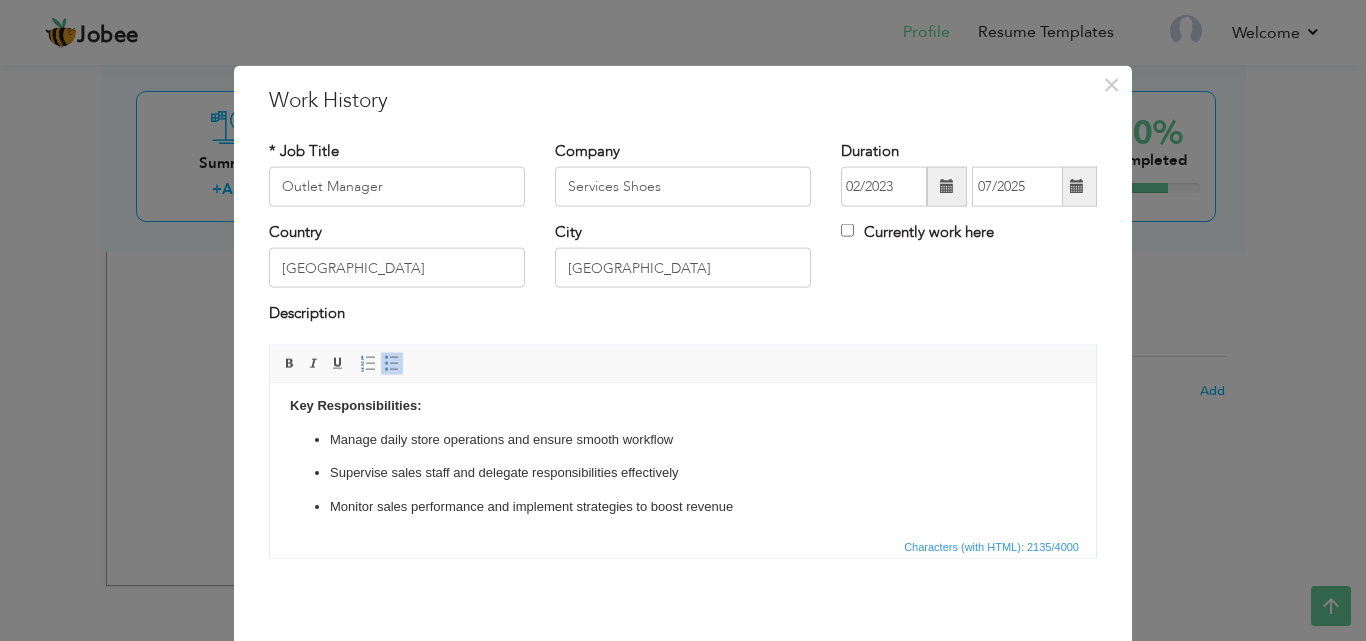 scroll, scrollTop: 240, scrollLeft: 0, axis: vertical 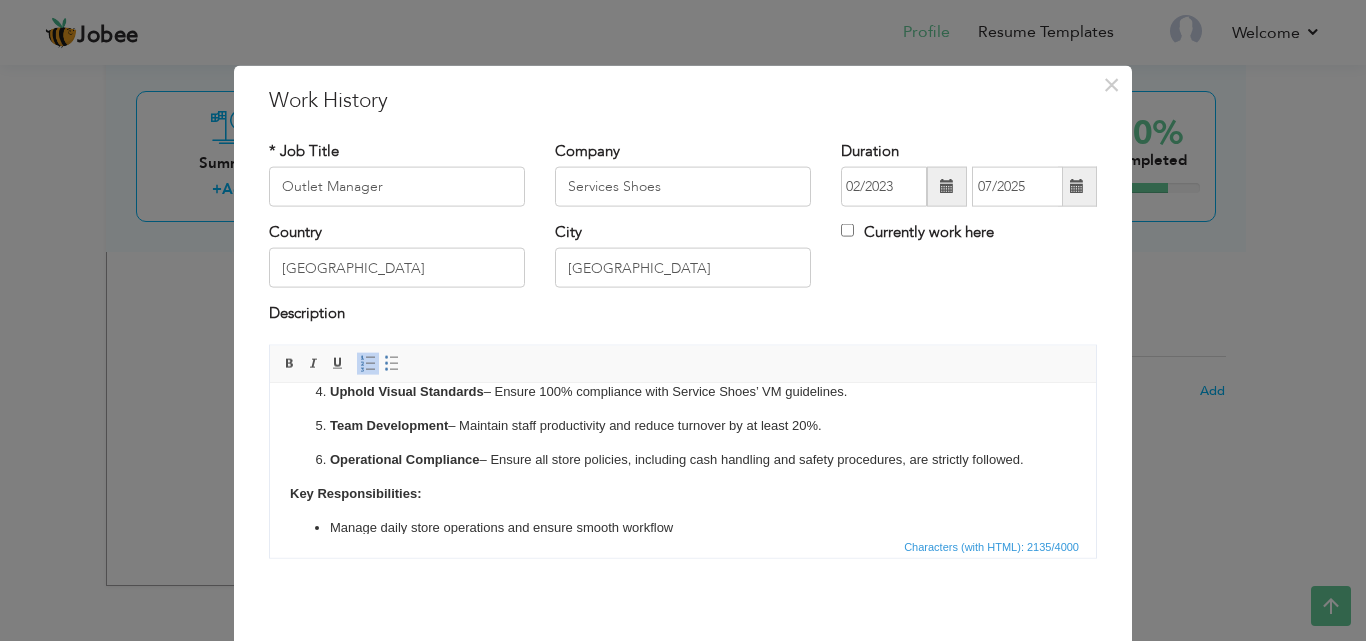 click on "Key Responsibilities:" at bounding box center [355, 492] 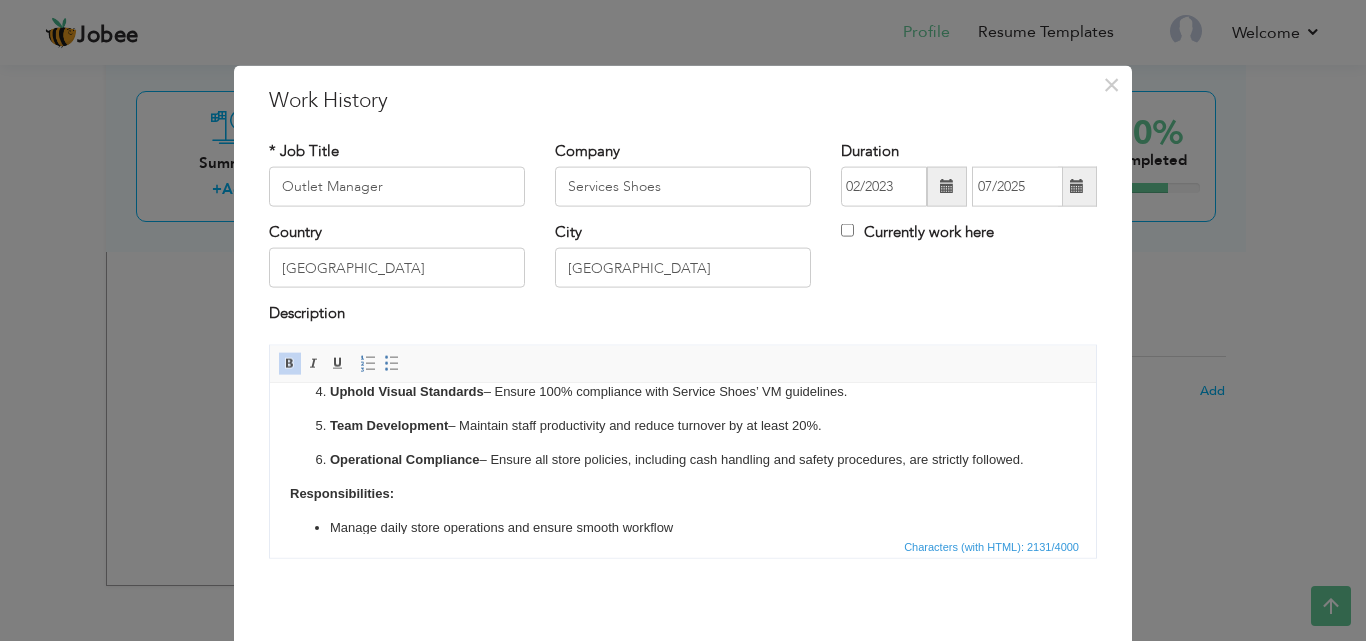 click on "Responsibilities:" at bounding box center [683, 493] 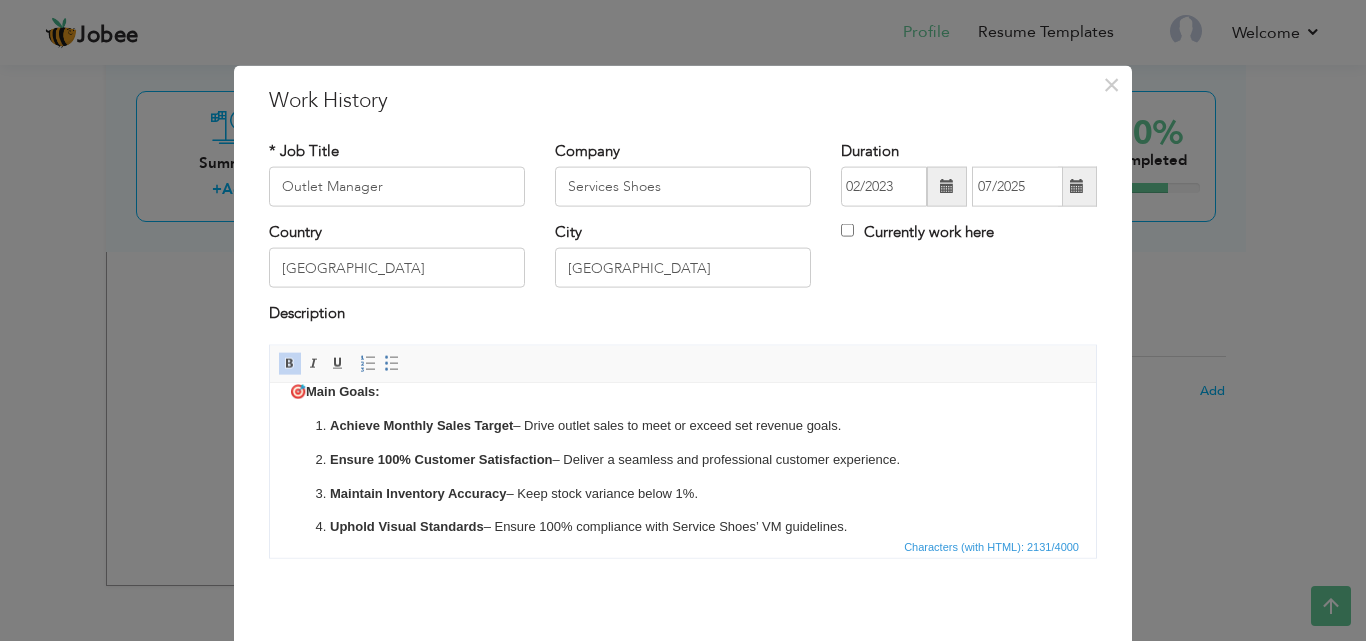 scroll, scrollTop: 22, scrollLeft: 0, axis: vertical 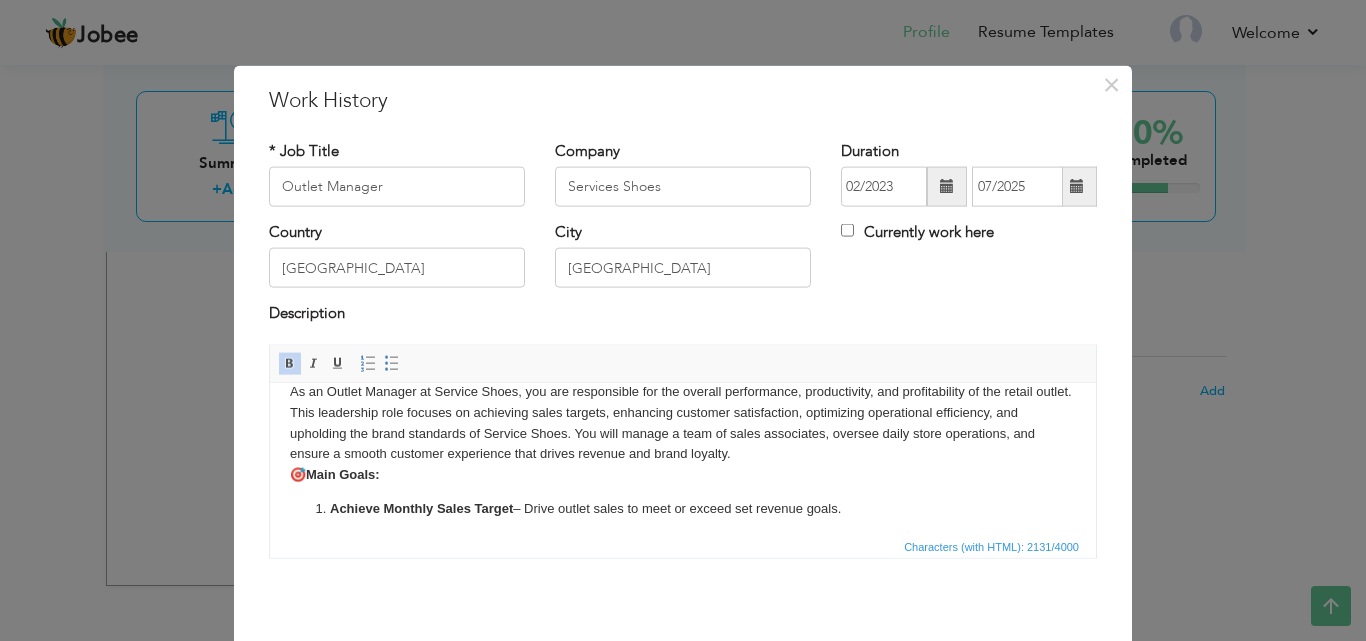 click on "As an Outlet Manager at Service Shoes, you are responsible for the overall performance, productivity, and profitability of the retail outlet. This leadership role focuses on achieving sales targets, enhancing customer satisfaction, optimizing operational efficiency, and upholding the brand standards of Service Shoes. You will manage a team of sales associates, oversee daily store operations, and ensure a smooth customer experience that drives revenue and brand loyalty. 🎯  Main Goals:" at bounding box center (683, 433) 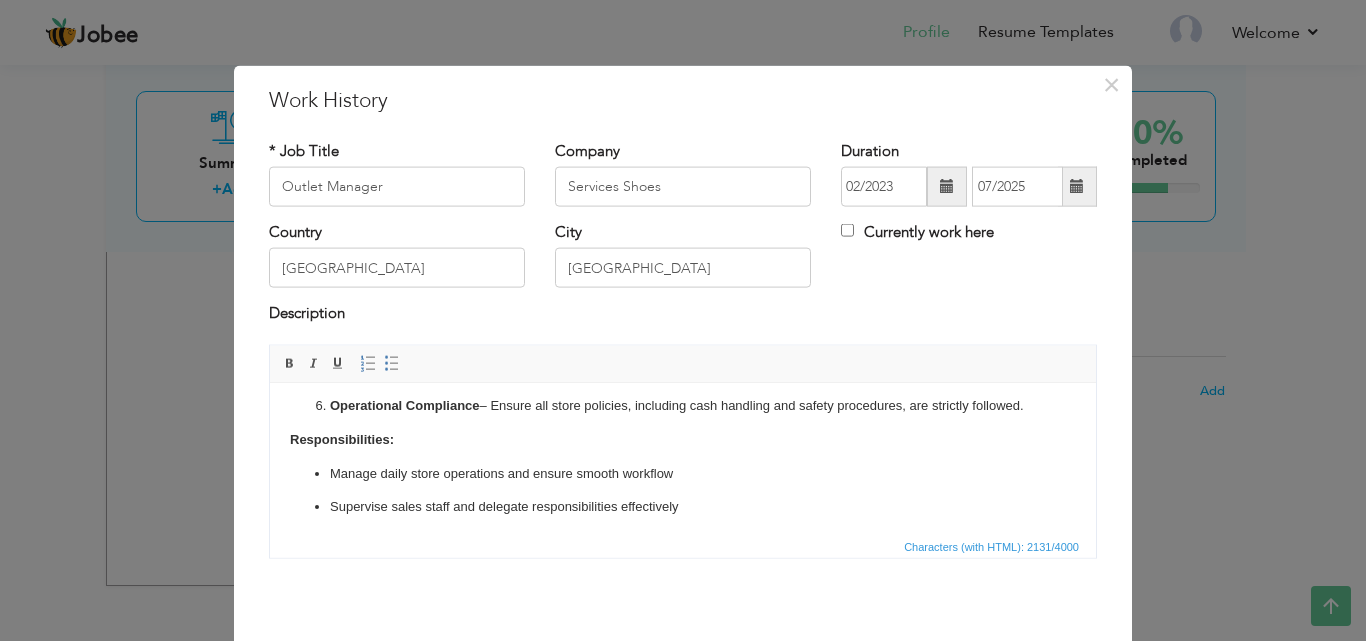 scroll, scrollTop: 589, scrollLeft: 0, axis: vertical 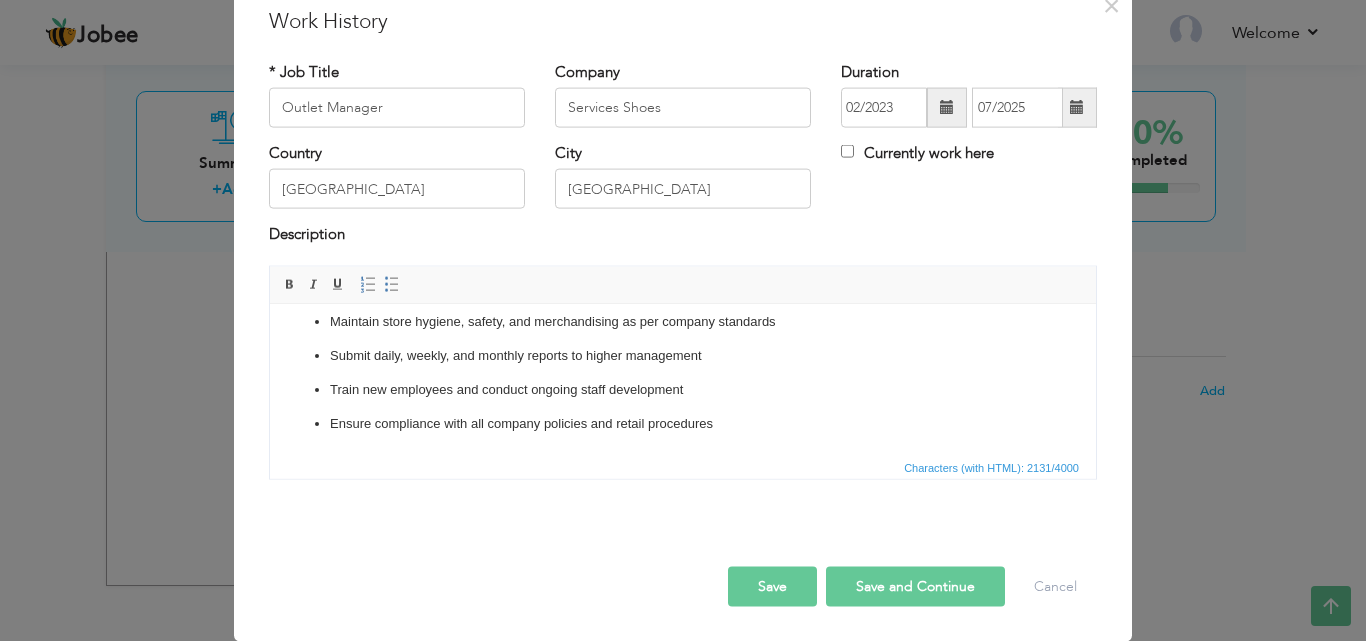click on "Save" at bounding box center (772, 586) 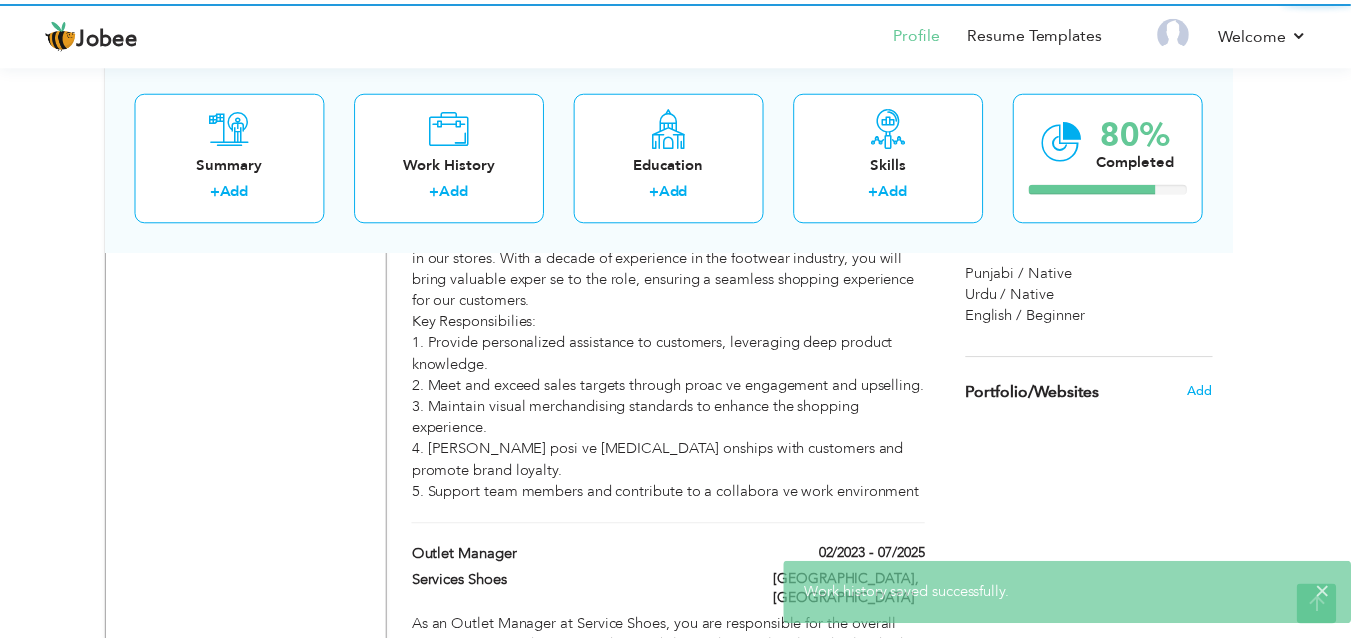 scroll, scrollTop: 0, scrollLeft: 0, axis: both 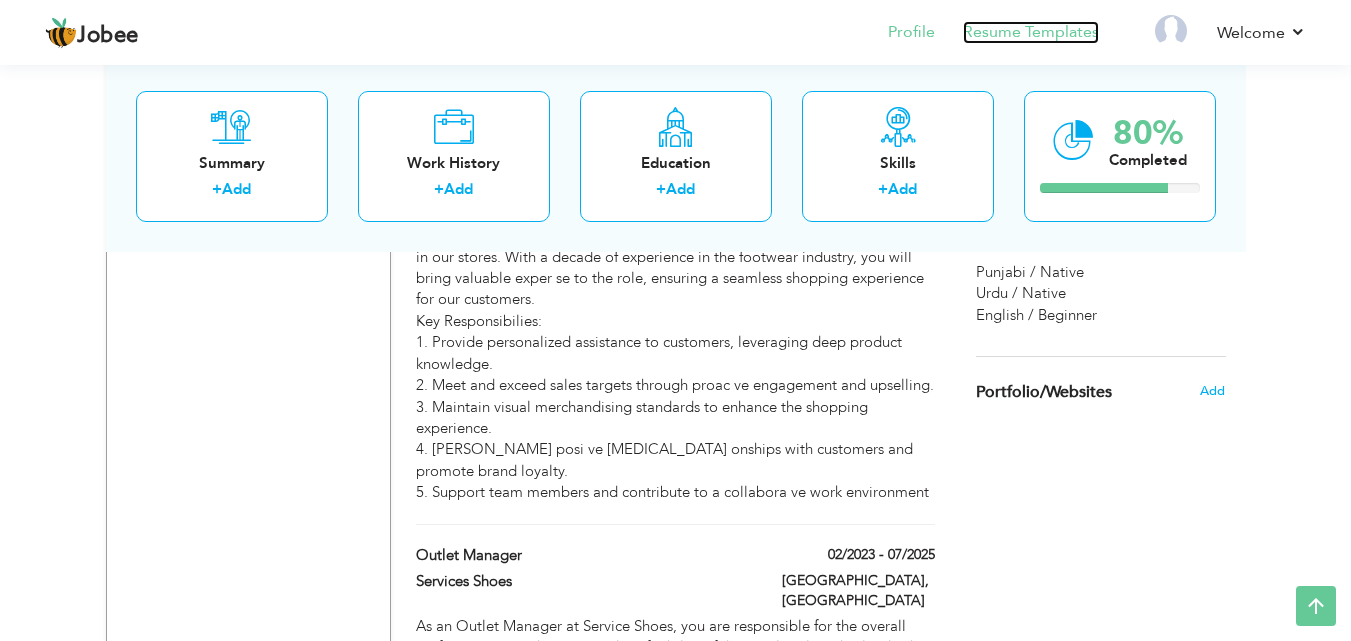 click on "Resume Templates" at bounding box center [1031, 32] 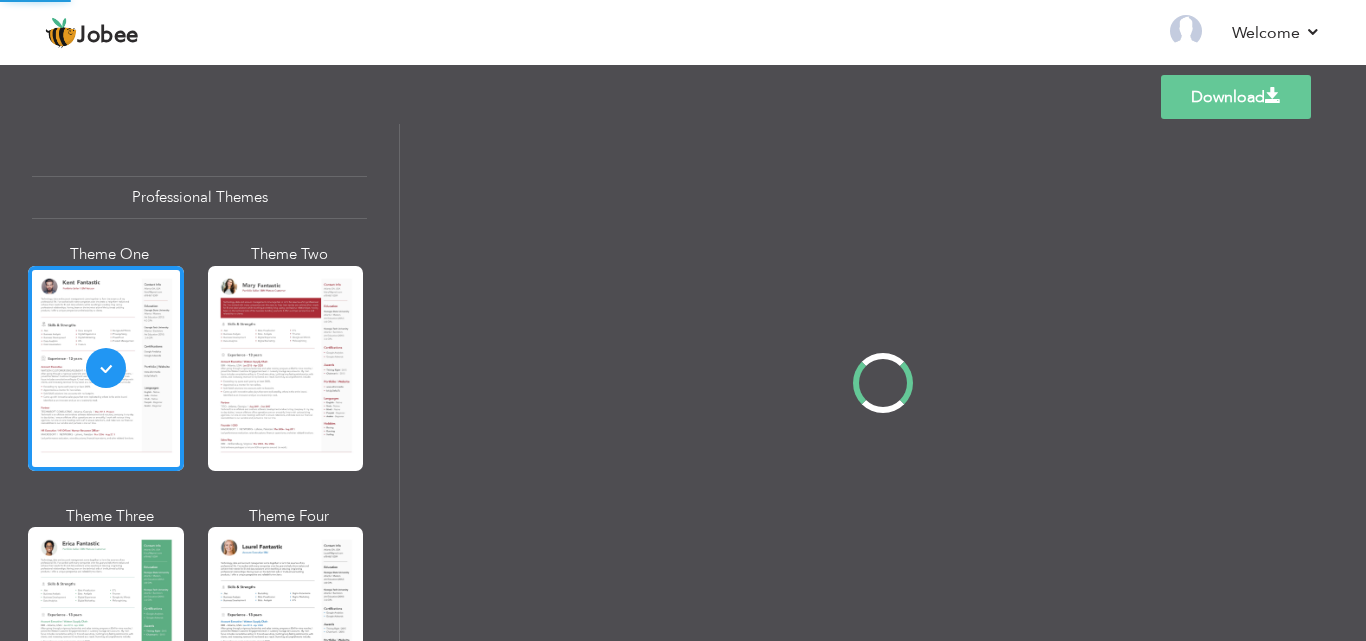 scroll, scrollTop: 0, scrollLeft: 0, axis: both 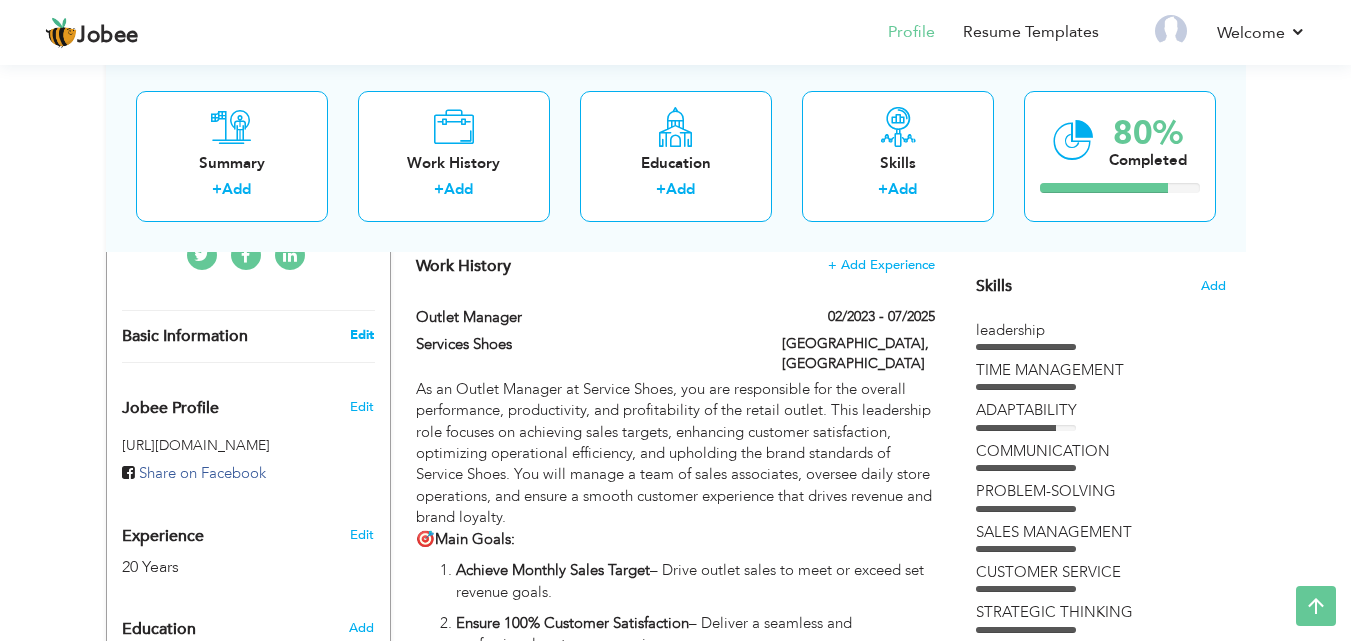 click on "Edit" at bounding box center (362, 335) 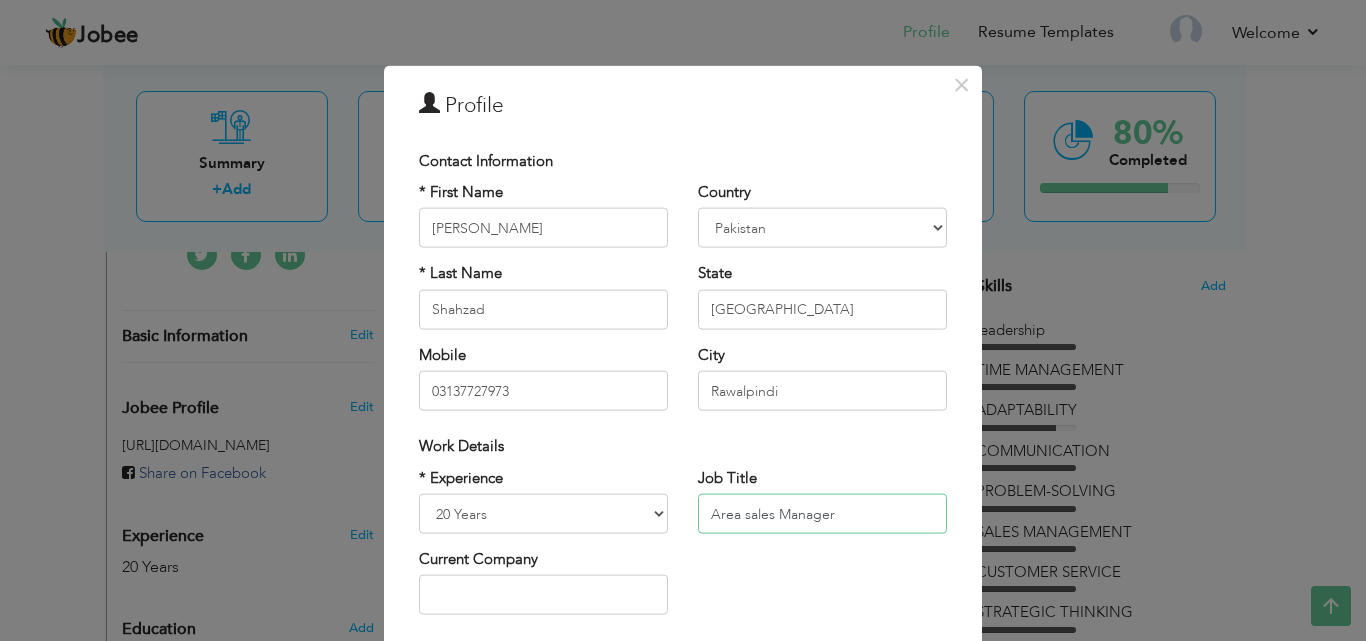click on "Area sales Manager" at bounding box center (822, 514) 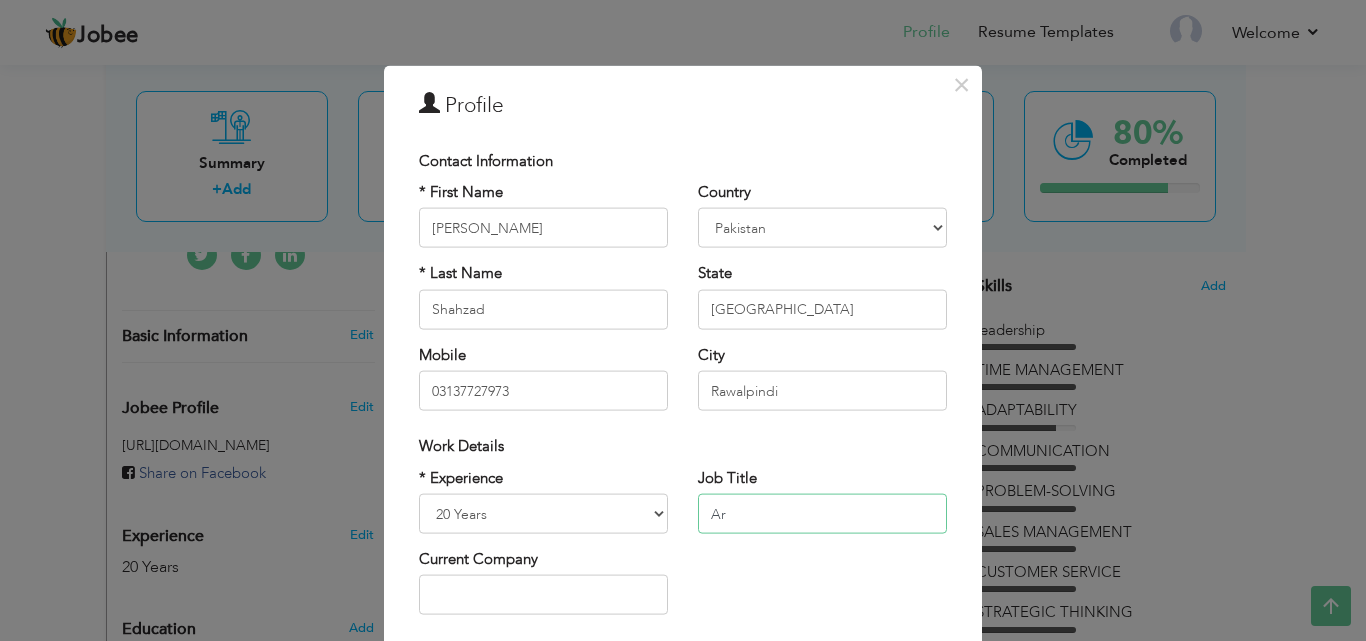 type on "A" 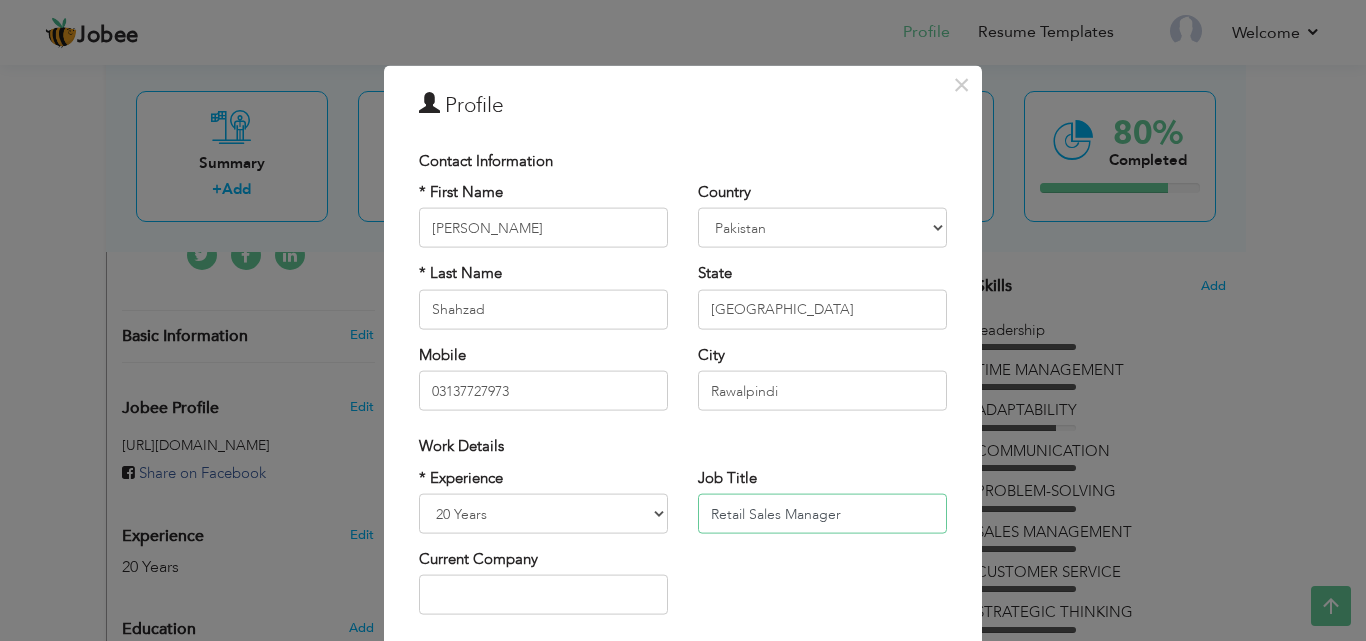 type on "Retail Sales Manager" 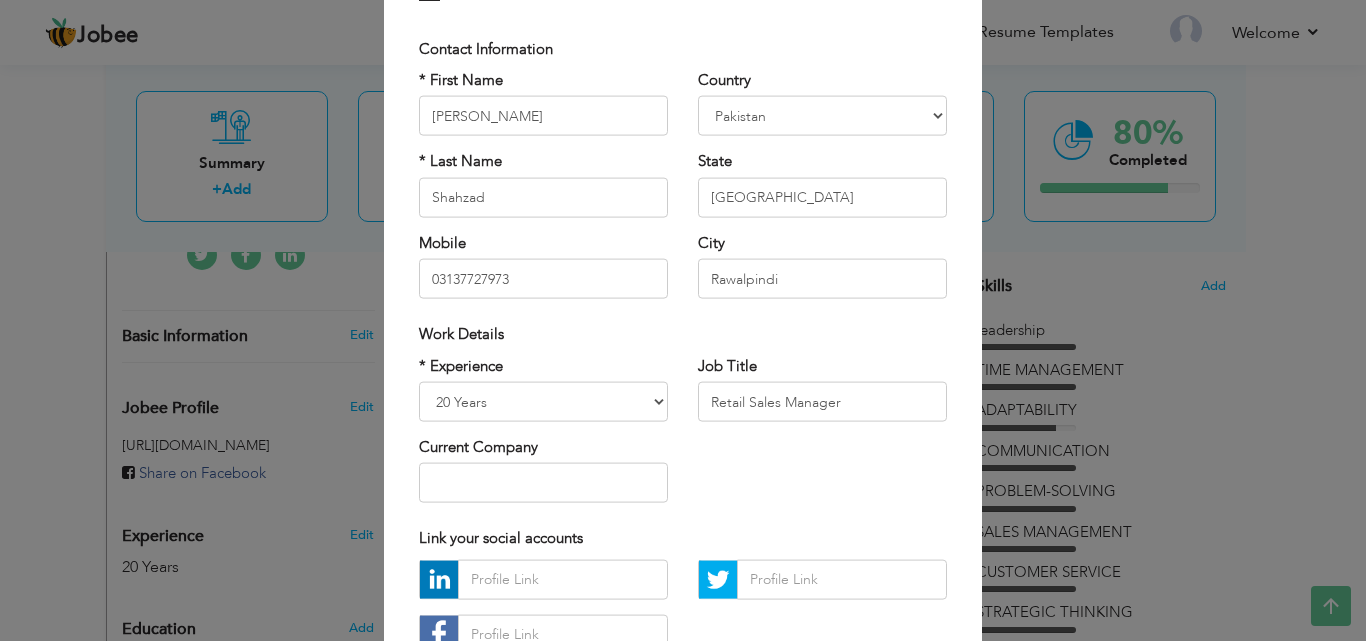scroll, scrollTop: 130, scrollLeft: 0, axis: vertical 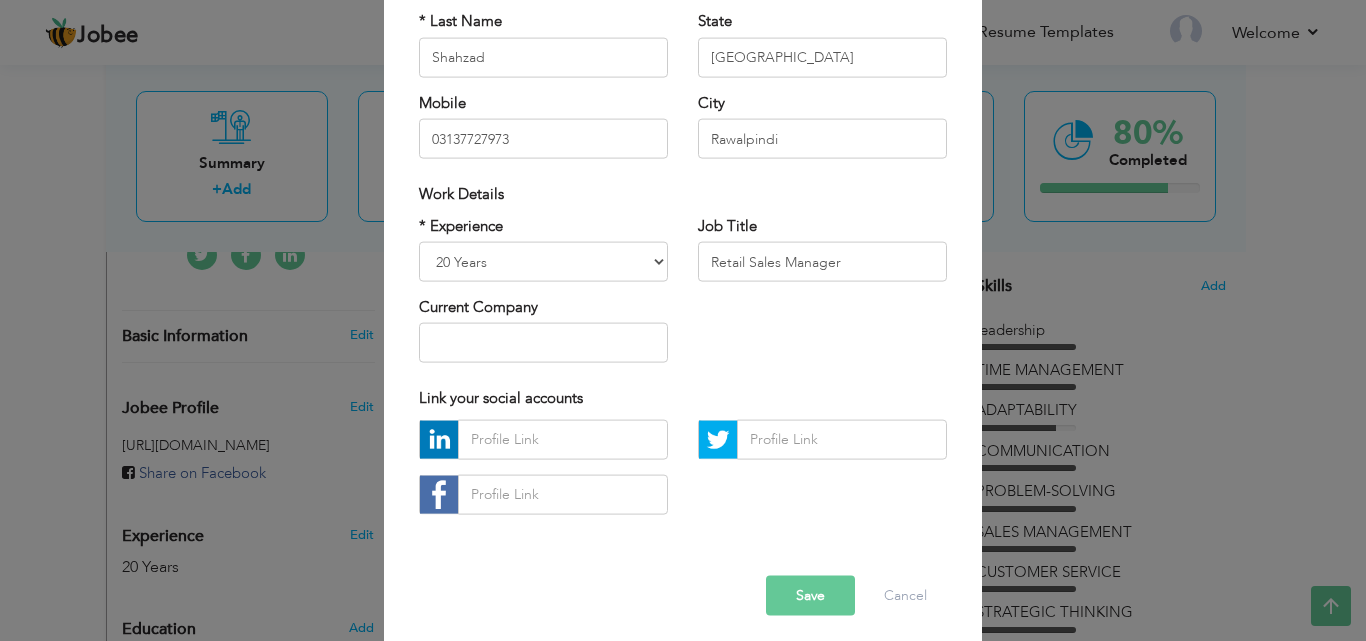 click on "Save" at bounding box center [810, 595] 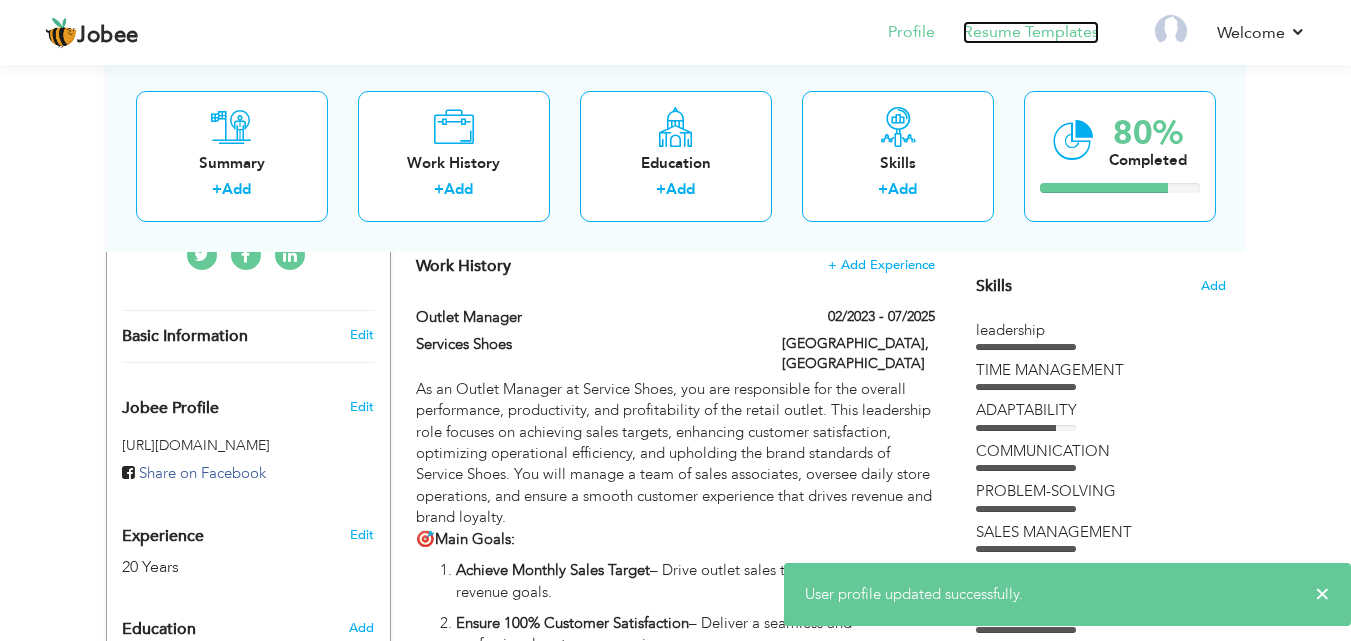 click on "Resume Templates" at bounding box center [1031, 32] 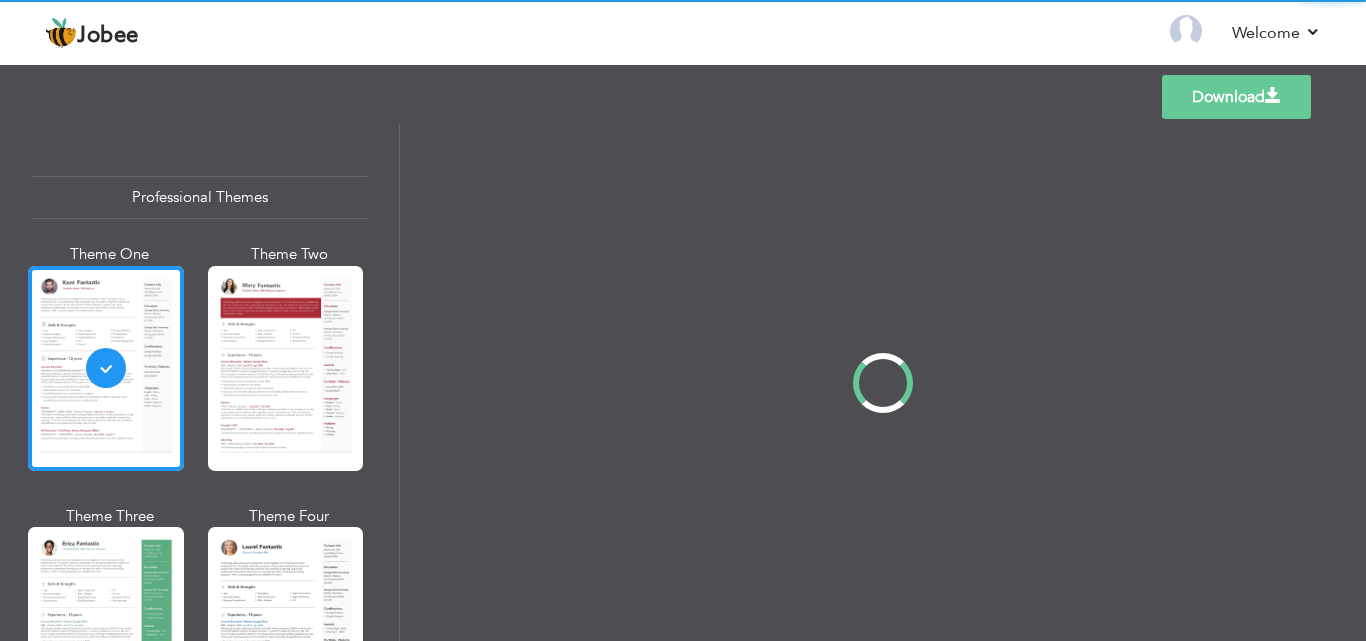 scroll, scrollTop: 0, scrollLeft: 0, axis: both 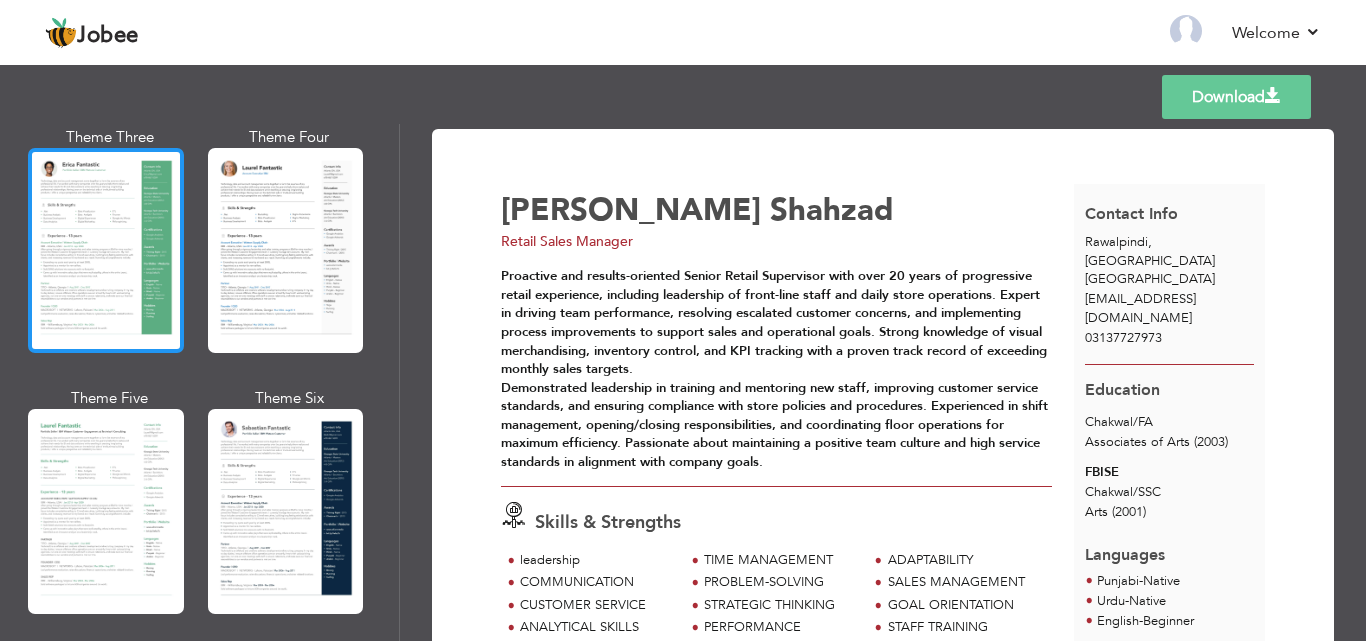 click at bounding box center (106, 250) 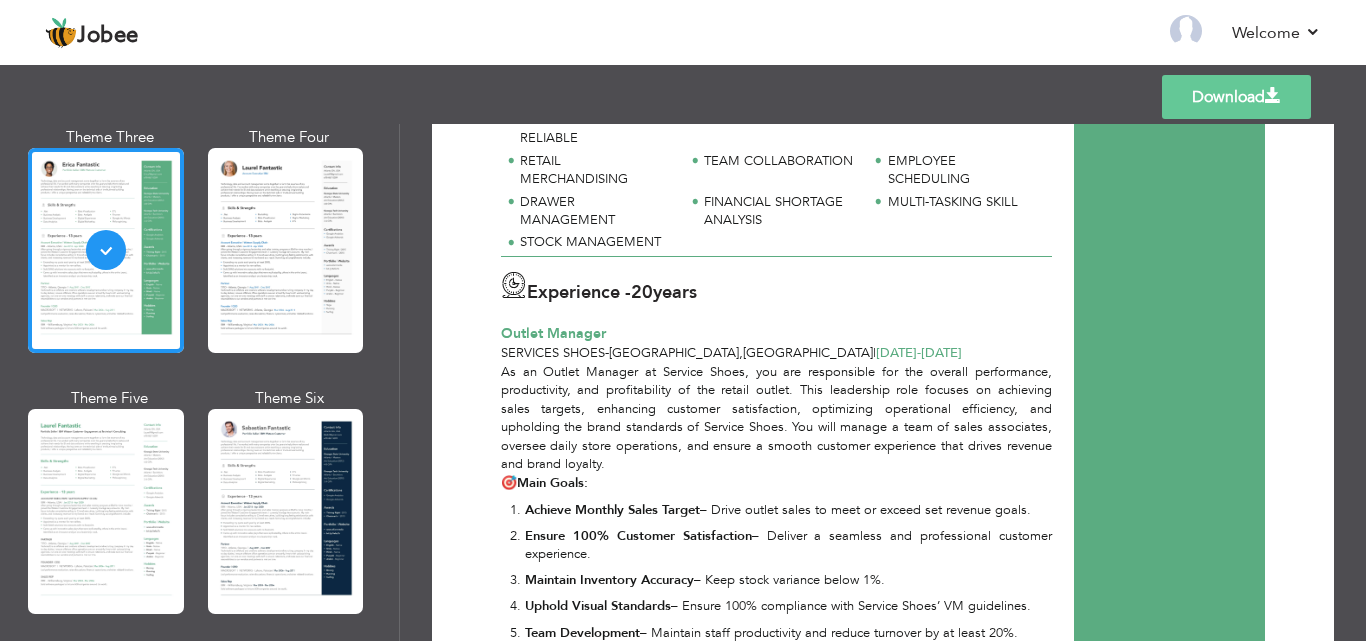 scroll, scrollTop: 0, scrollLeft: 0, axis: both 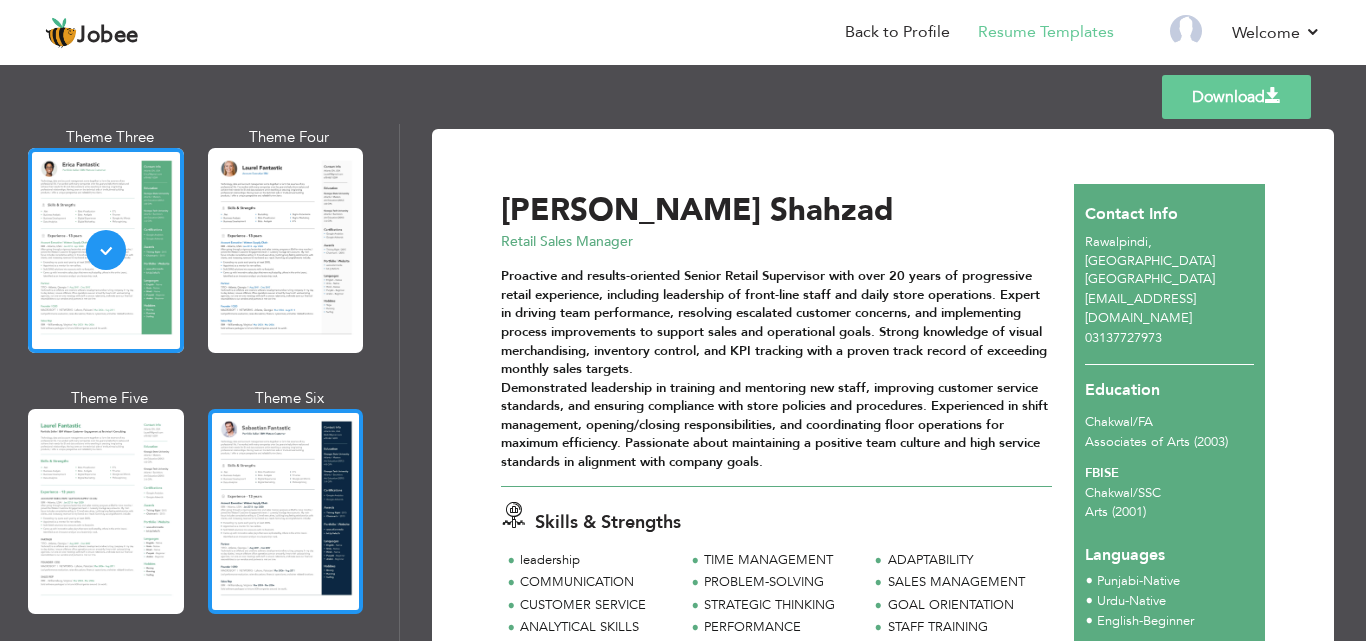 click at bounding box center [286, 511] 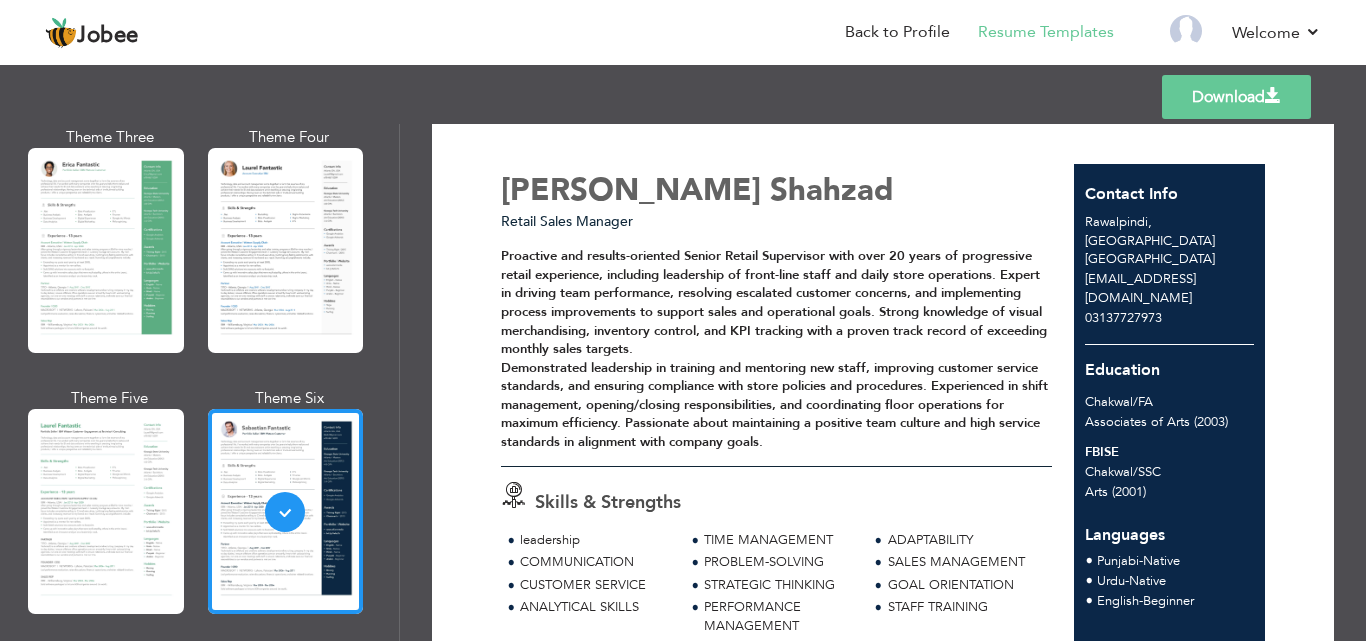 scroll, scrollTop: 0, scrollLeft: 0, axis: both 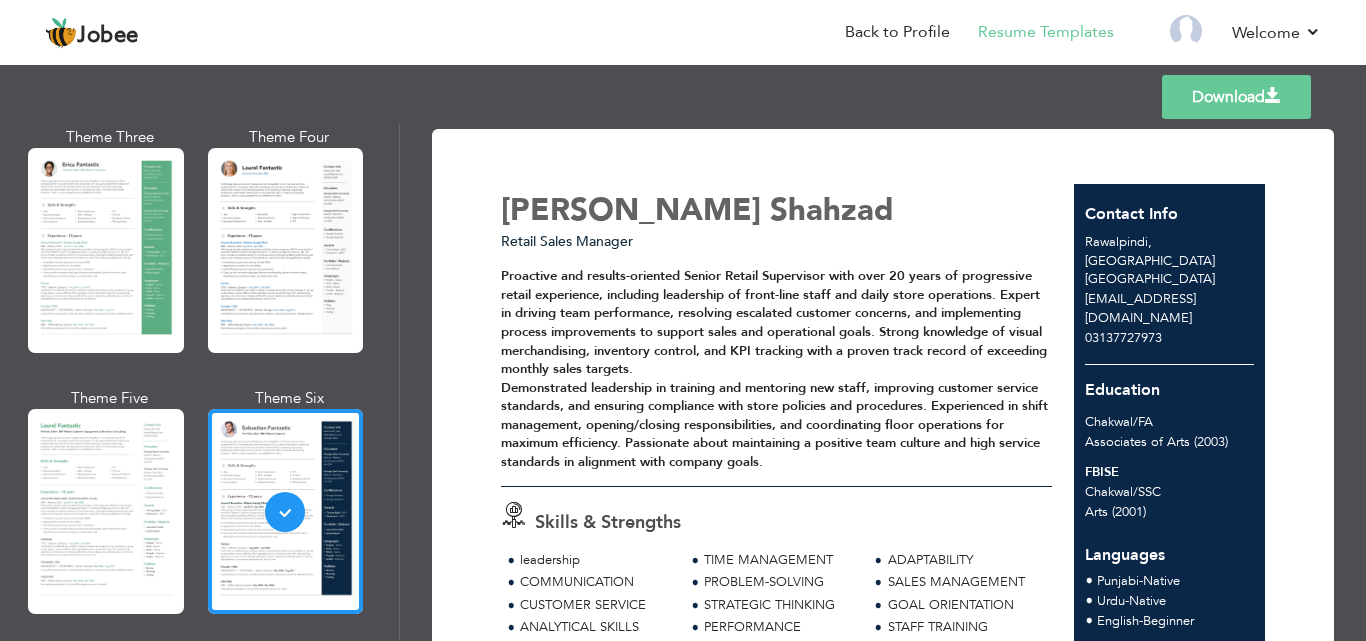 click on "Download" at bounding box center (1236, 97) 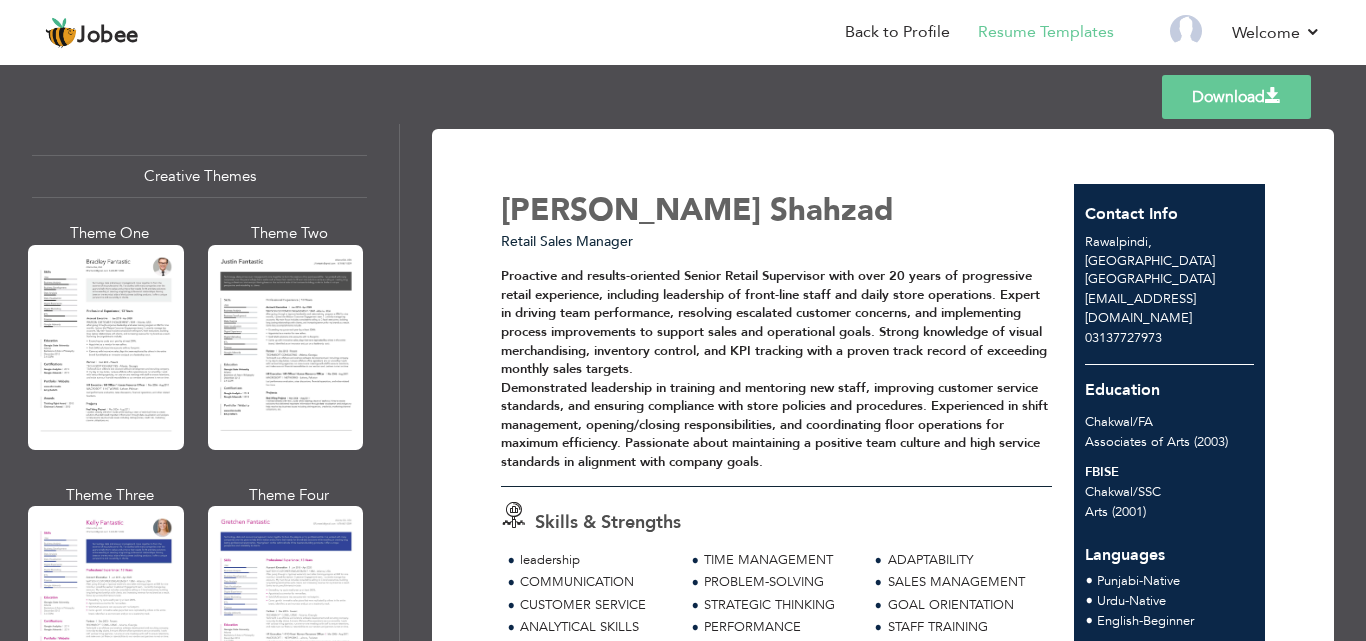scroll, scrollTop: 2361, scrollLeft: 0, axis: vertical 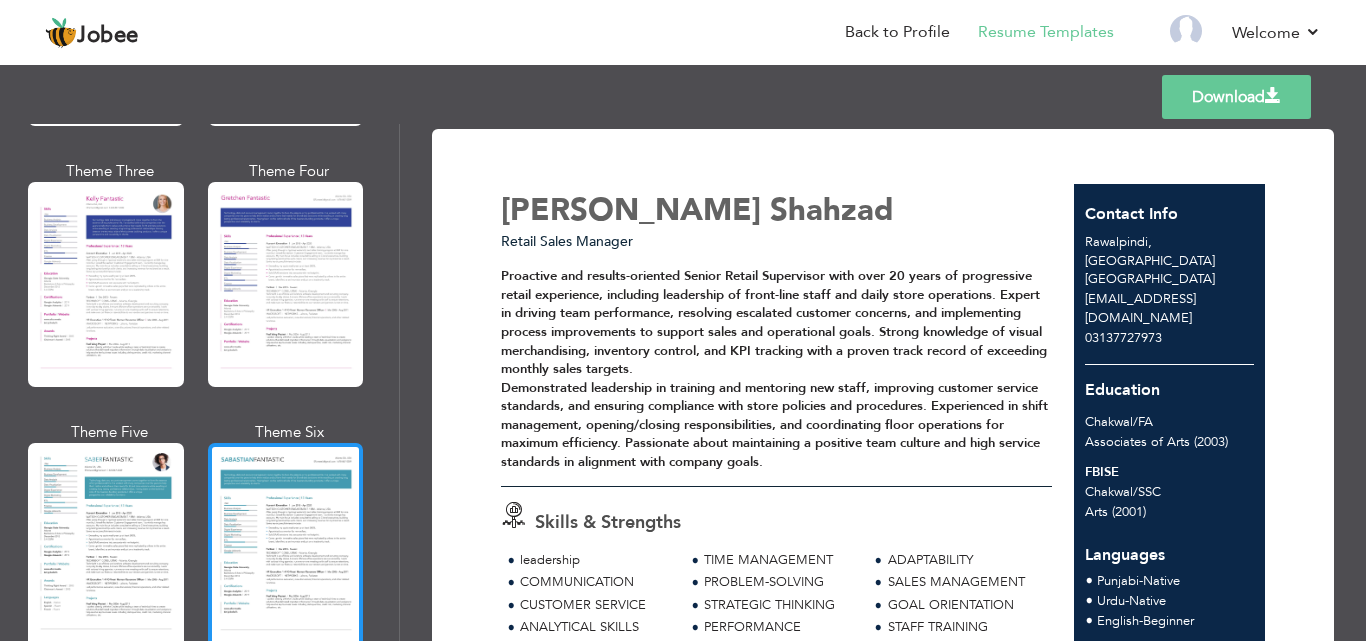 click at bounding box center [286, 545] 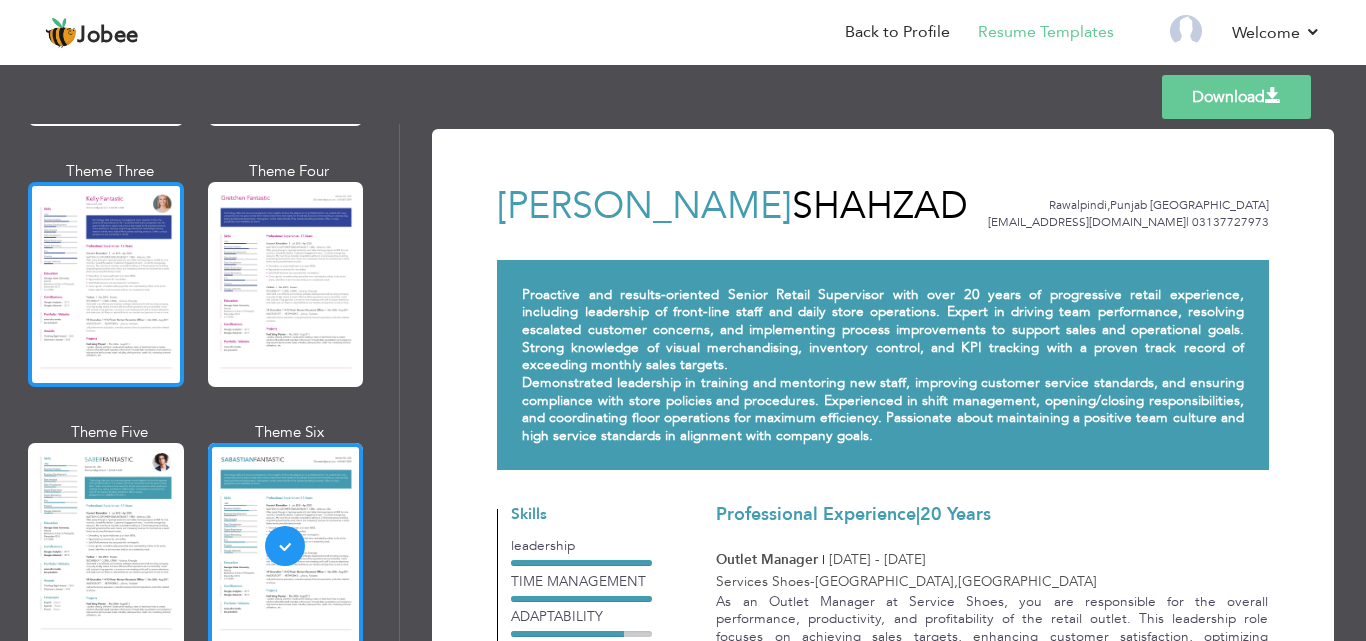 click at bounding box center (106, 284) 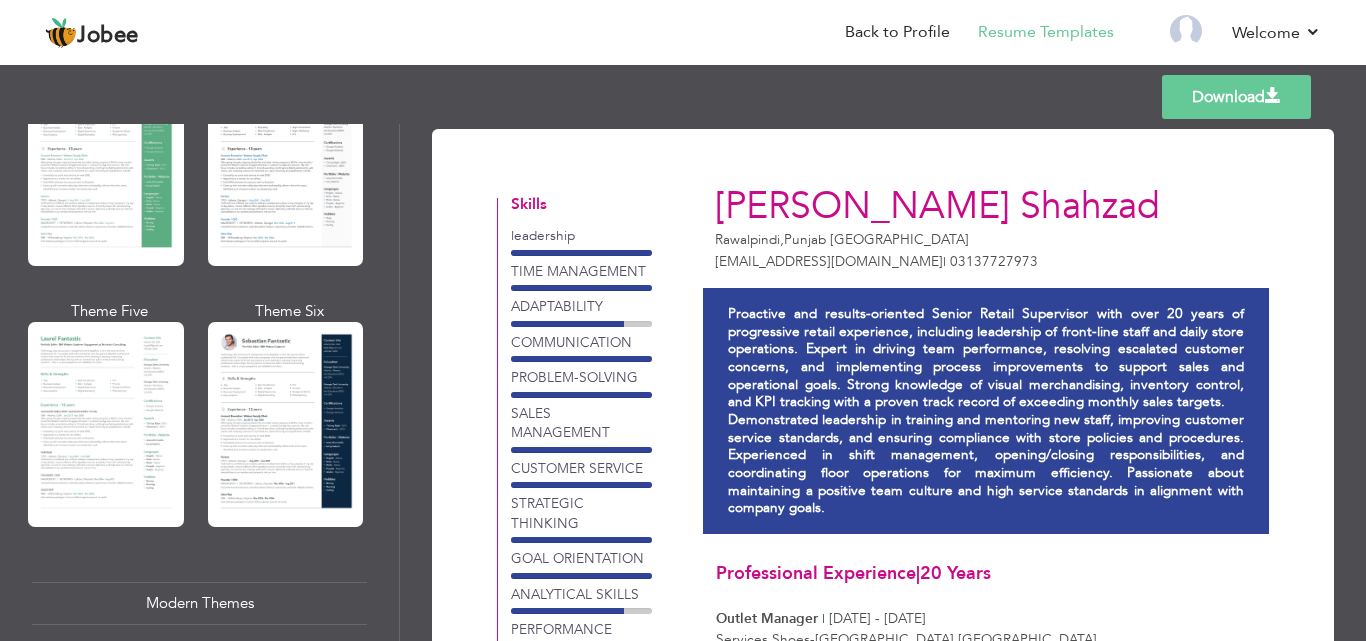 scroll, scrollTop: 474, scrollLeft: 0, axis: vertical 